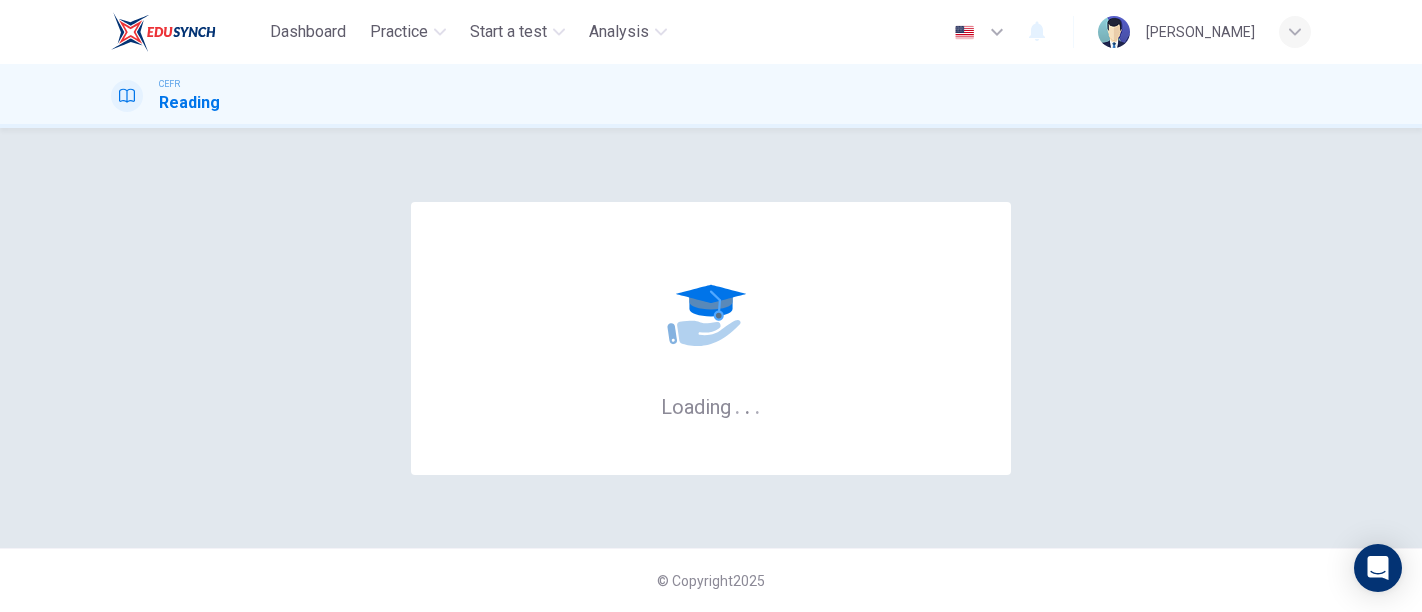 scroll, scrollTop: 0, scrollLeft: 0, axis: both 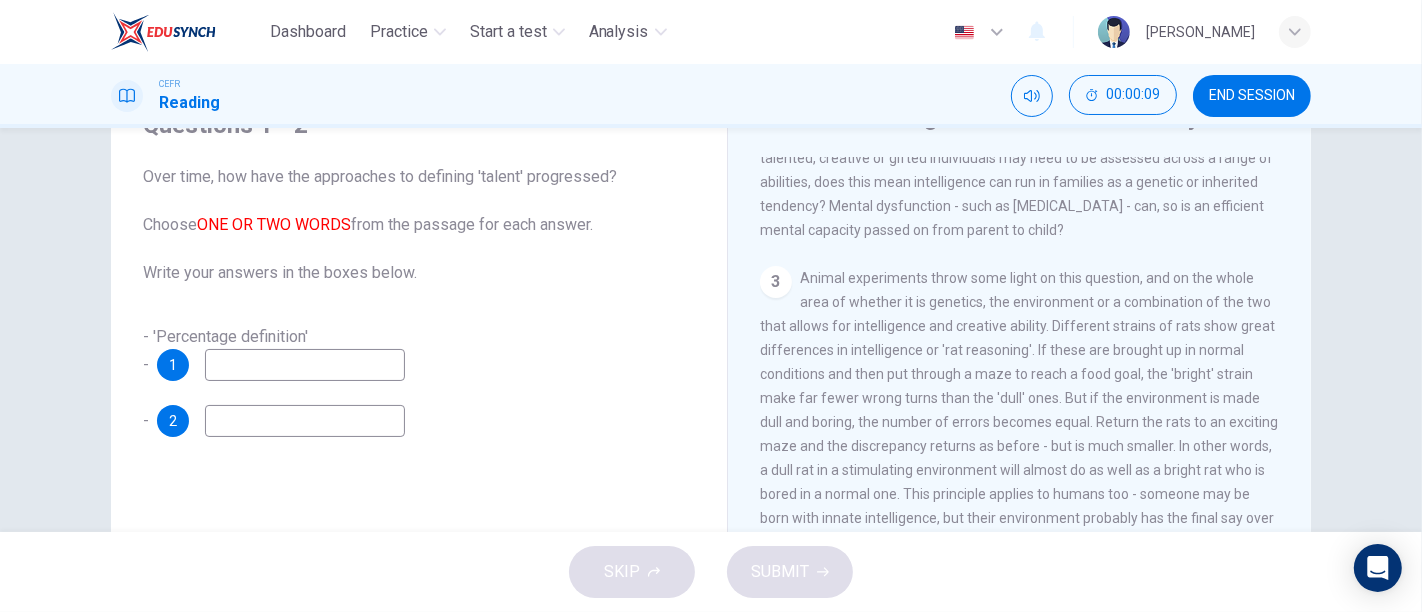 click at bounding box center (305, 365) 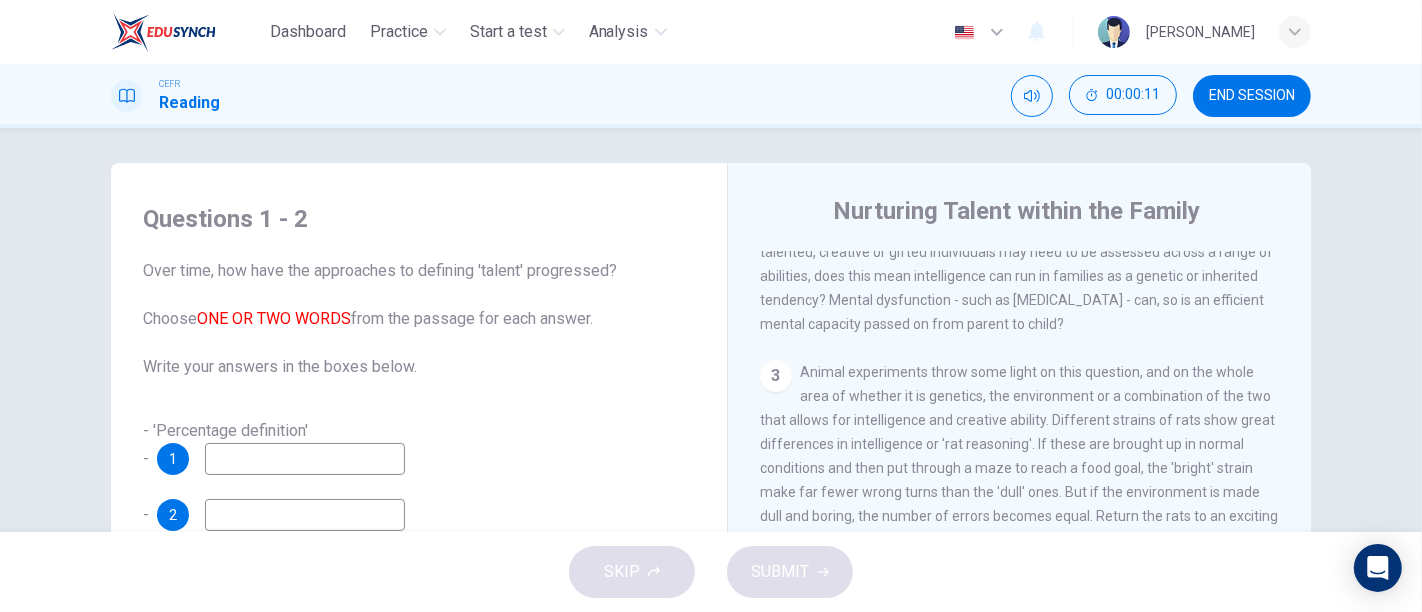 scroll, scrollTop: 51, scrollLeft: 0, axis: vertical 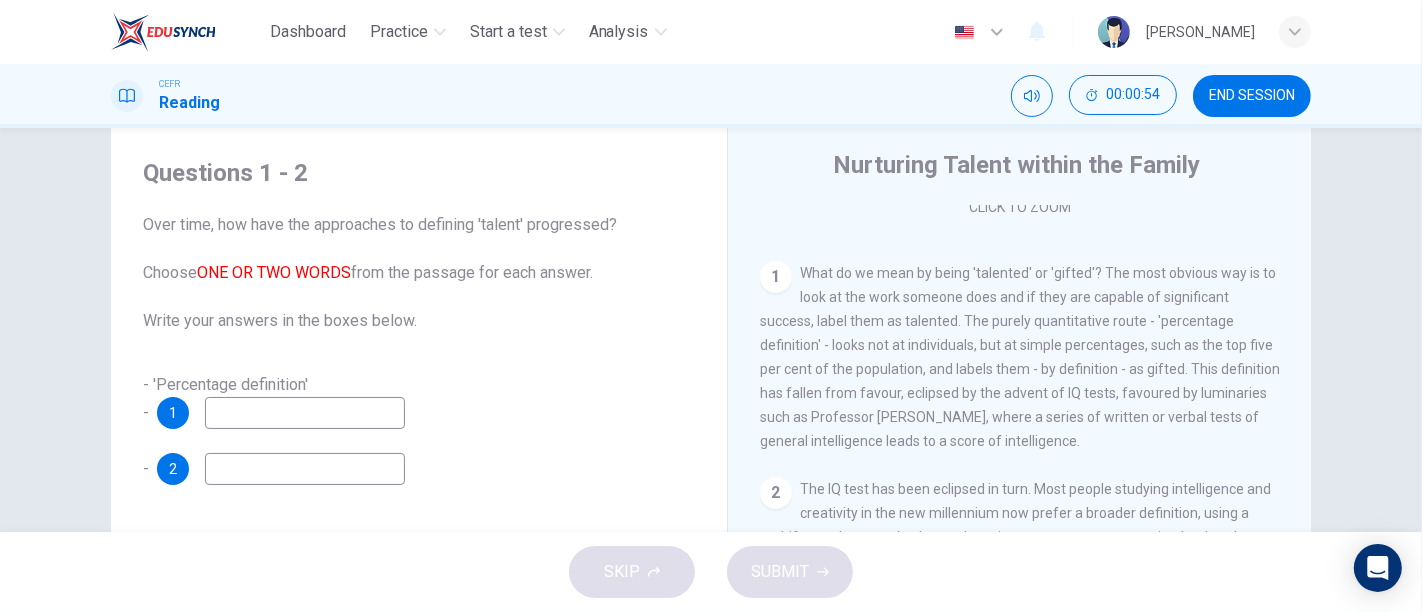 click at bounding box center (305, 413) 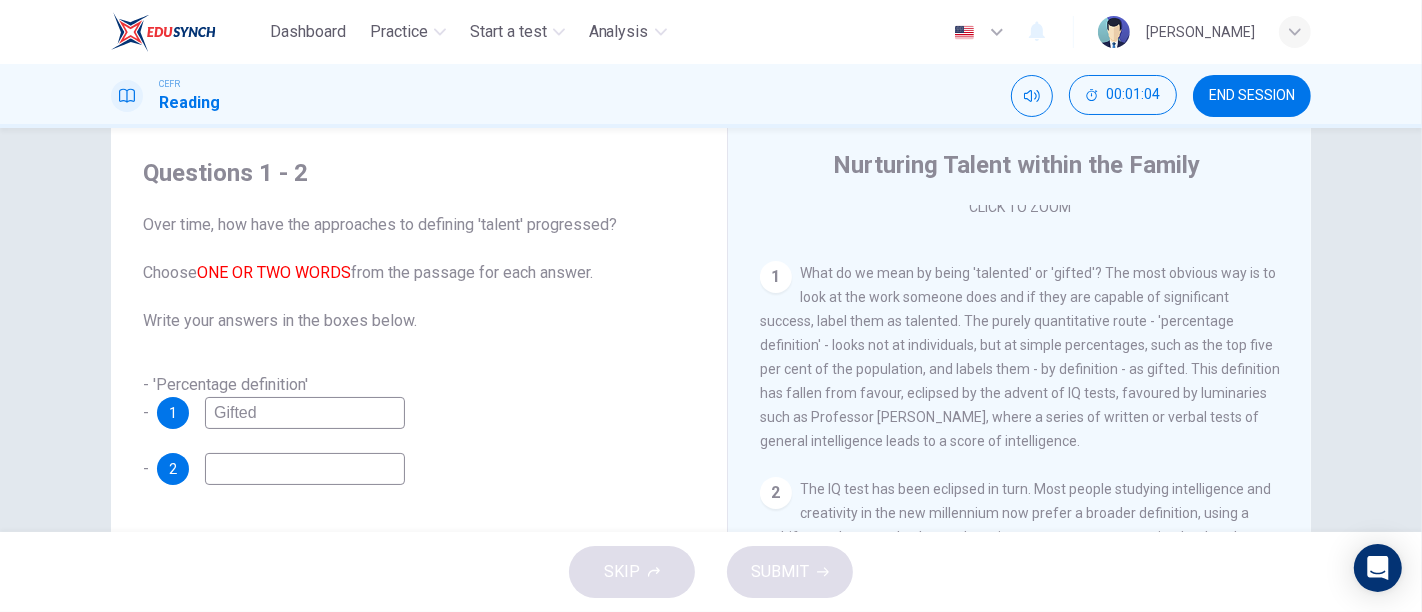 type on "Gifted" 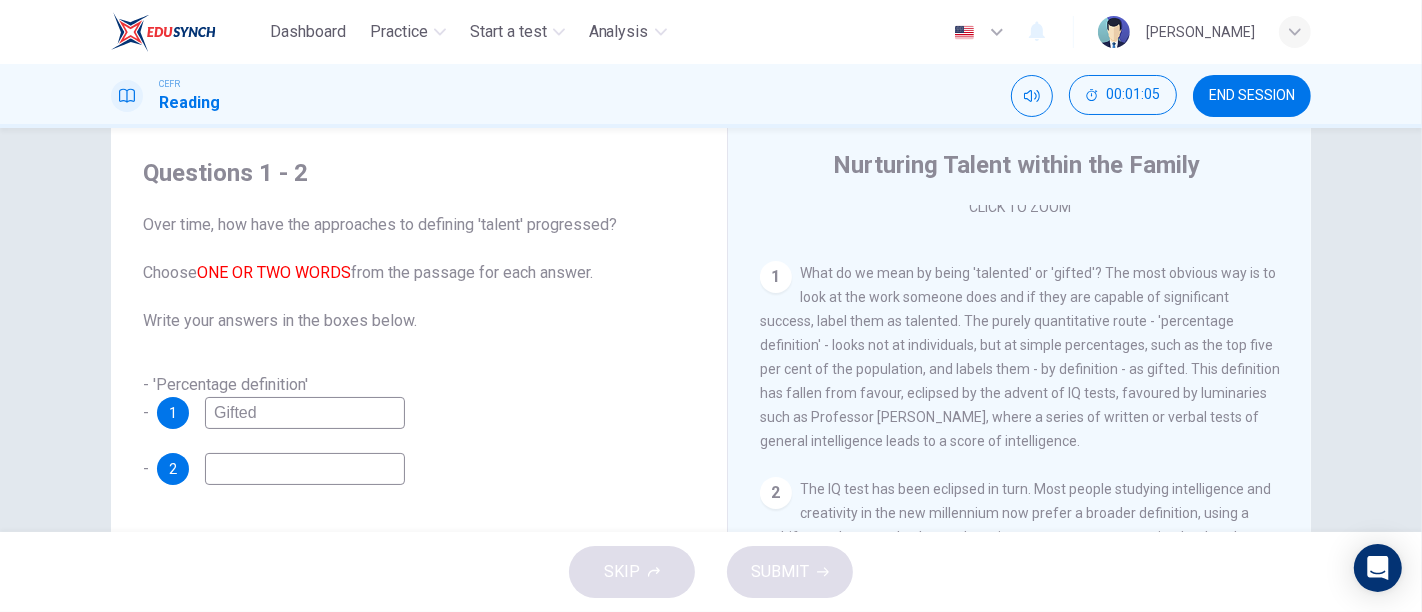 click at bounding box center [305, 469] 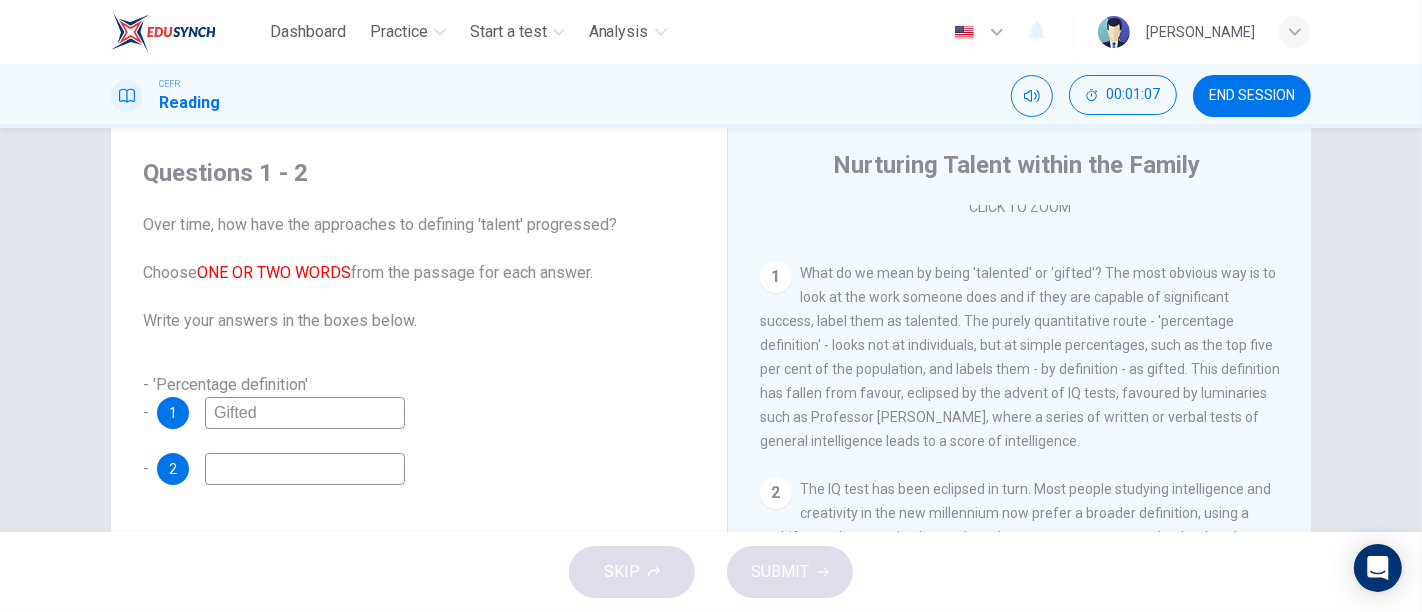 click at bounding box center (305, 469) 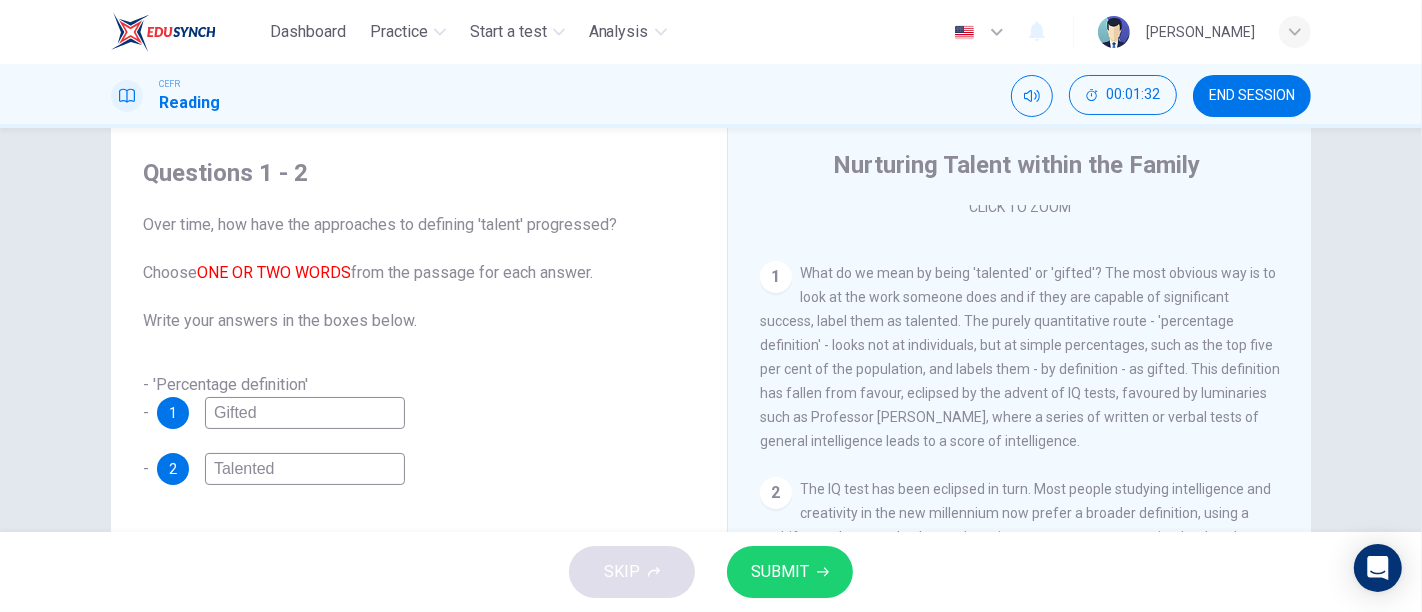 type on "Talented" 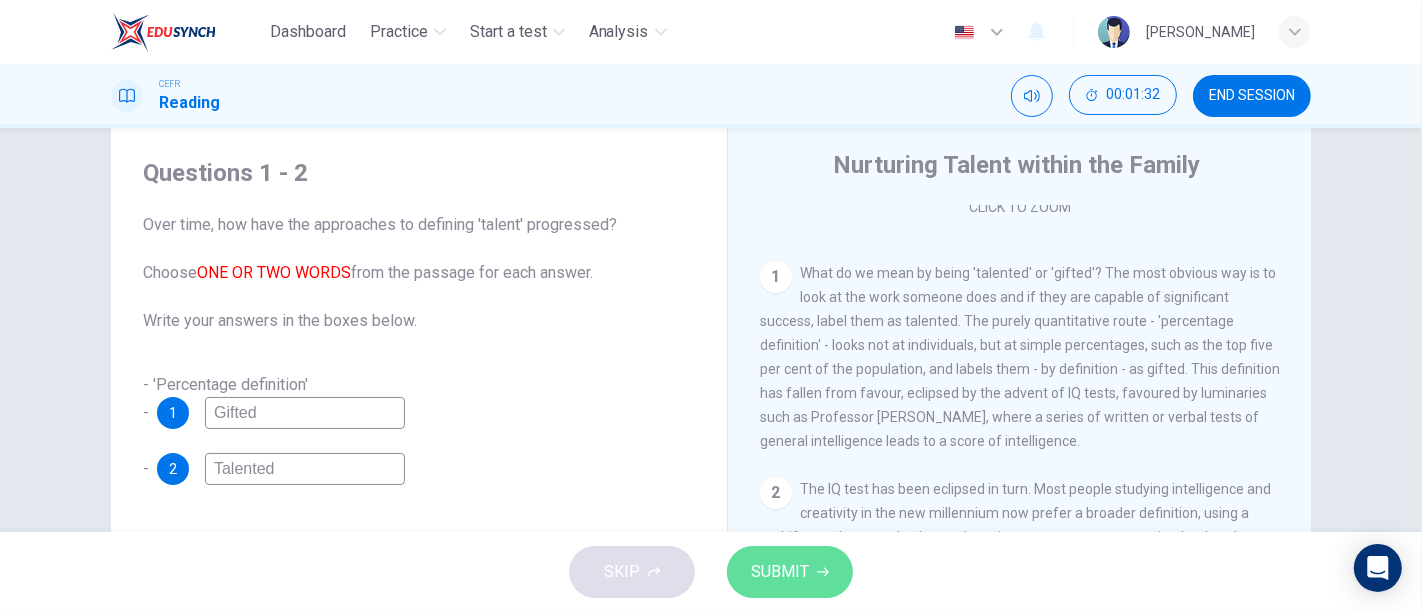click on "SUBMIT" at bounding box center [780, 572] 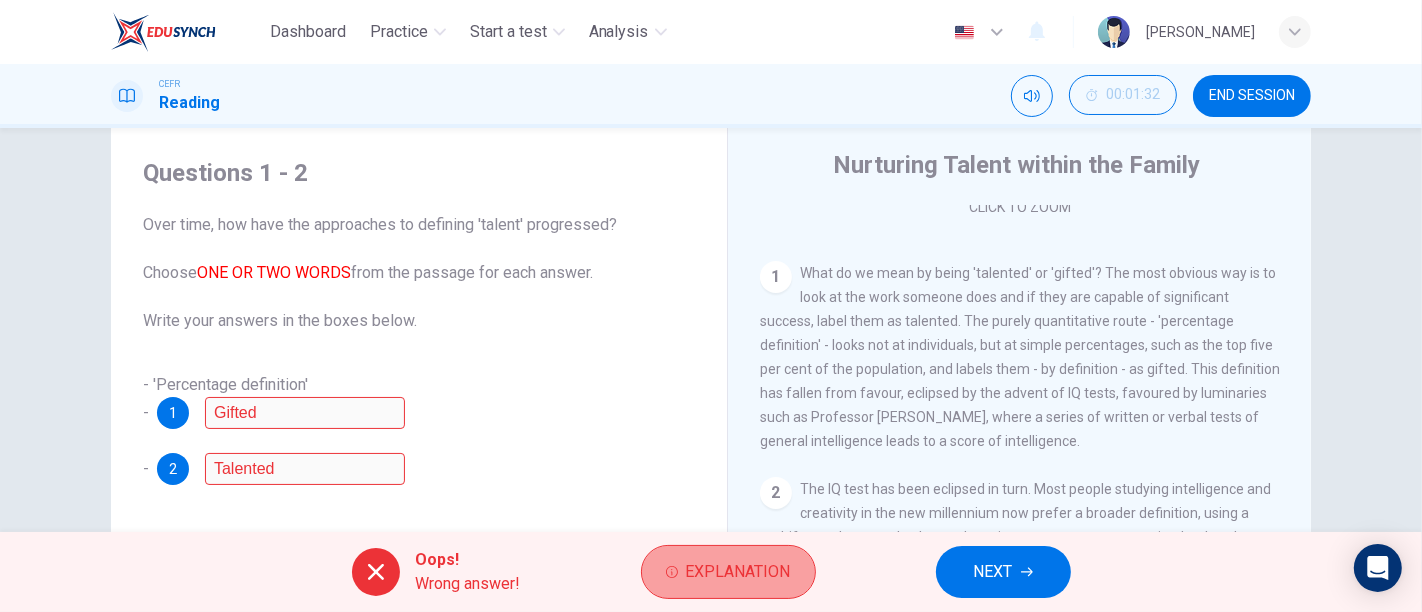 click on "Explanation" at bounding box center (738, 572) 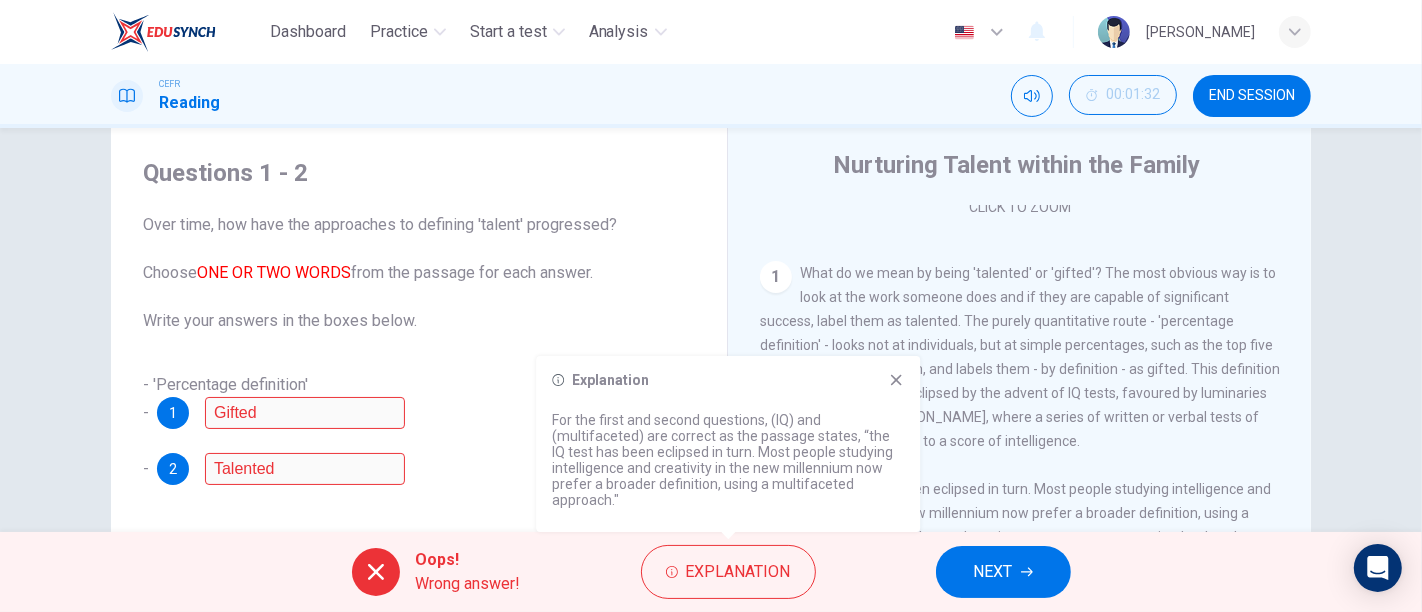 click 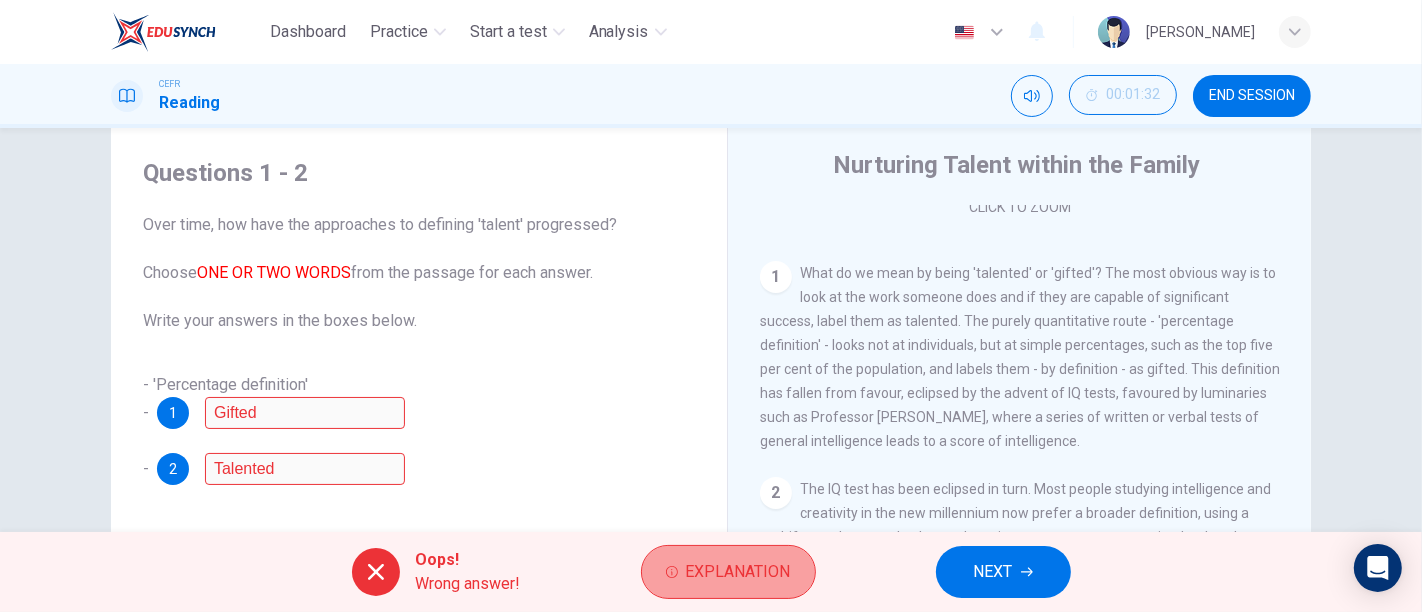 click on "Explanation" at bounding box center (738, 572) 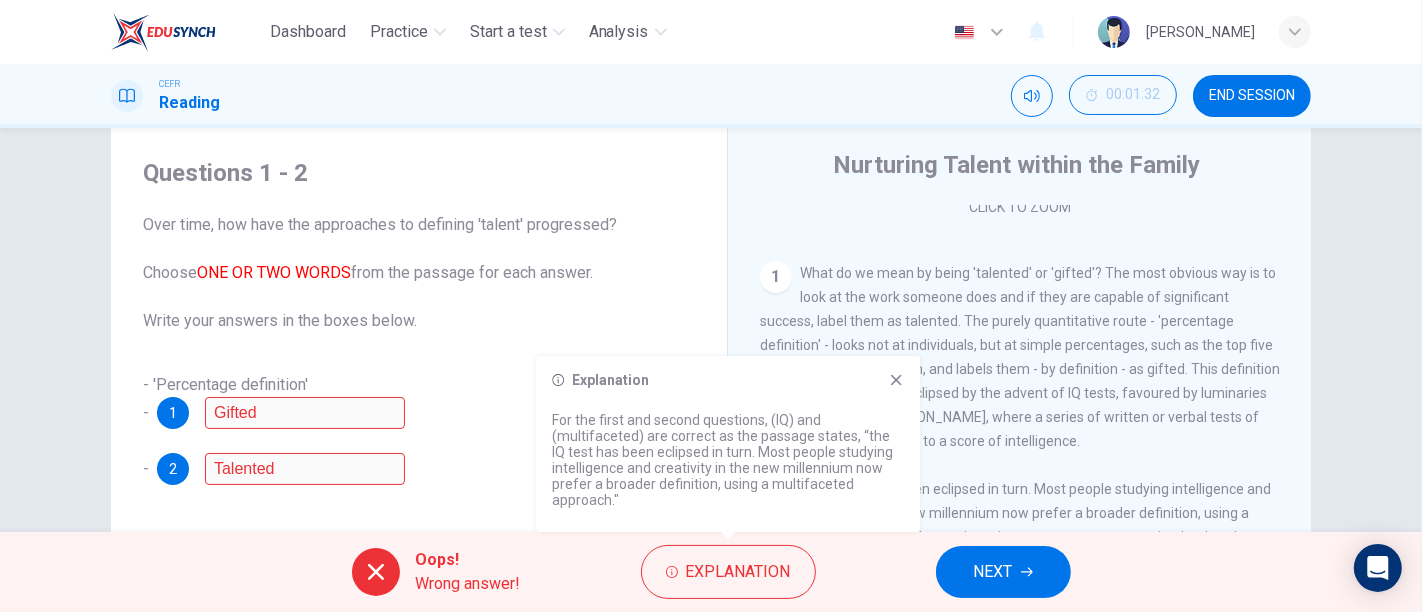 click on "Explanation For the first and second questions,  (IQ) and (multifaceted) are correct as the passage states, “the IQ test has been eclipsed in turn. Most people studying intelligence and creativity in the new millennium now prefer a broader definition, using a multifaceted approach."" at bounding box center [728, 444] 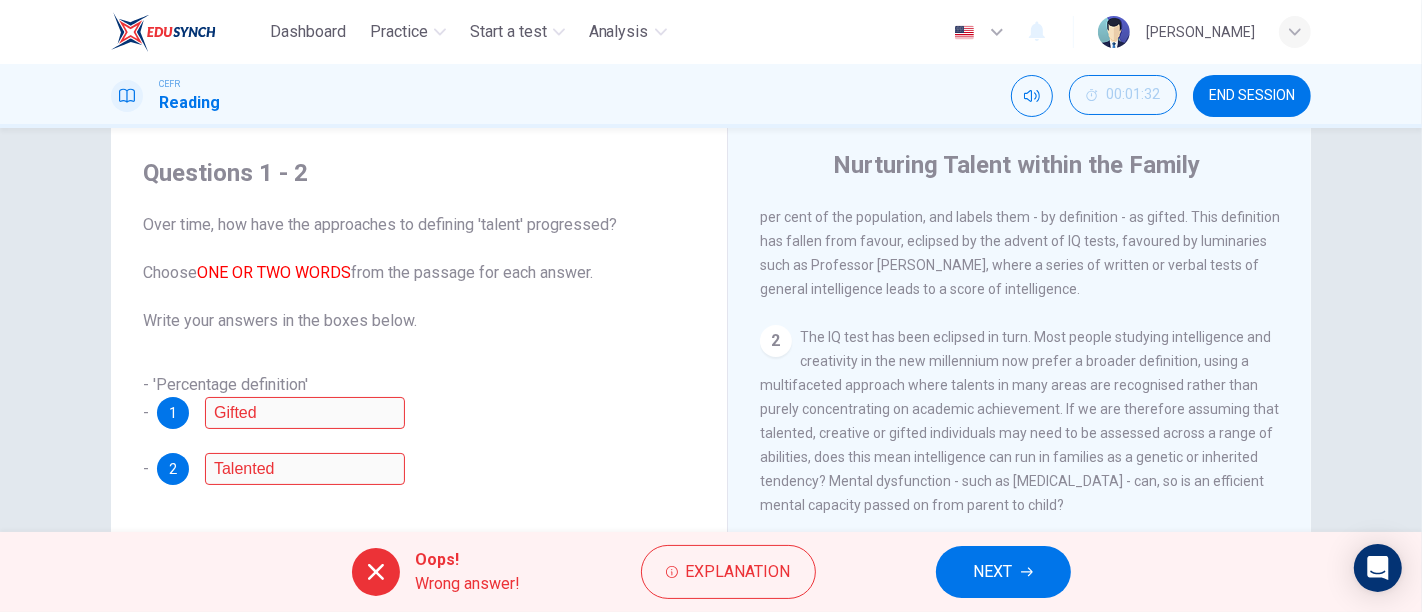 scroll, scrollTop: 530, scrollLeft: 0, axis: vertical 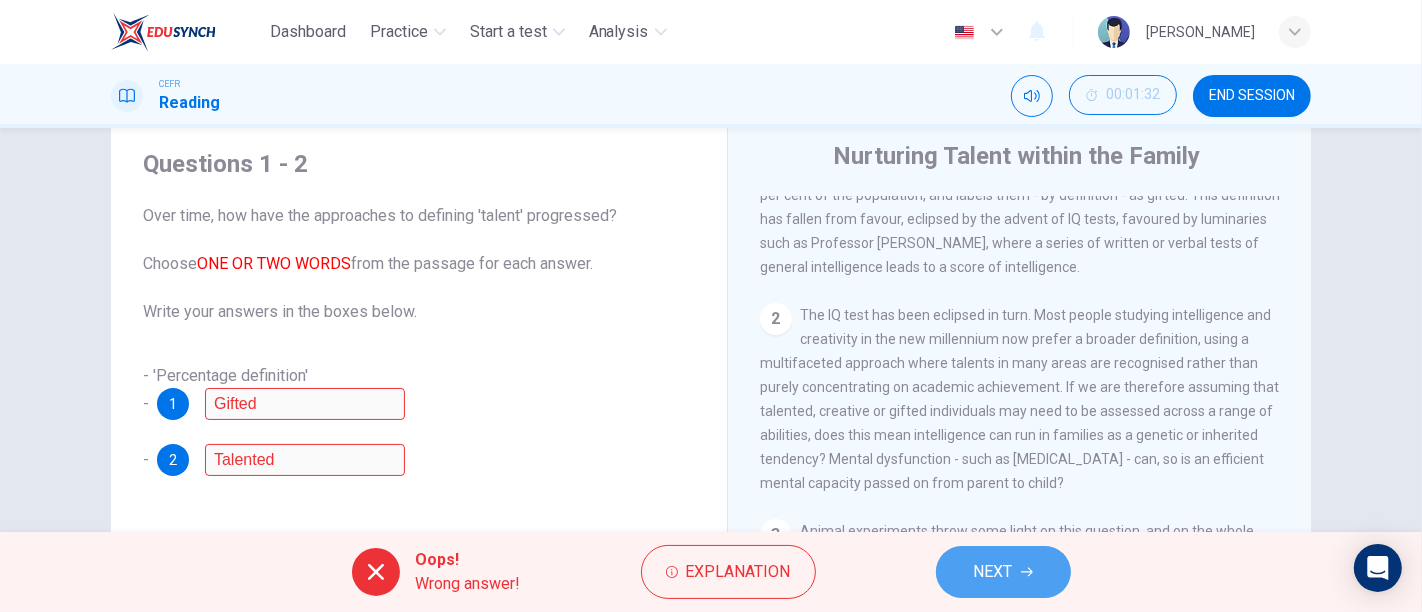 click on "NEXT" at bounding box center (1003, 572) 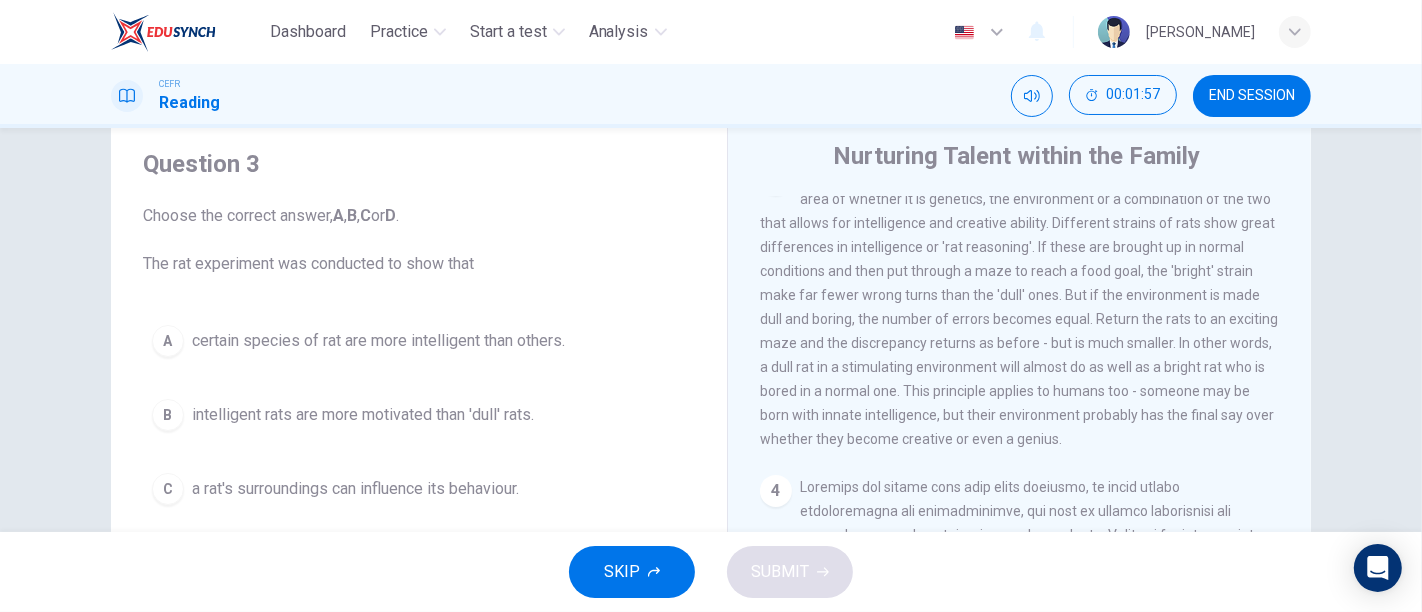 scroll, scrollTop: 885, scrollLeft: 0, axis: vertical 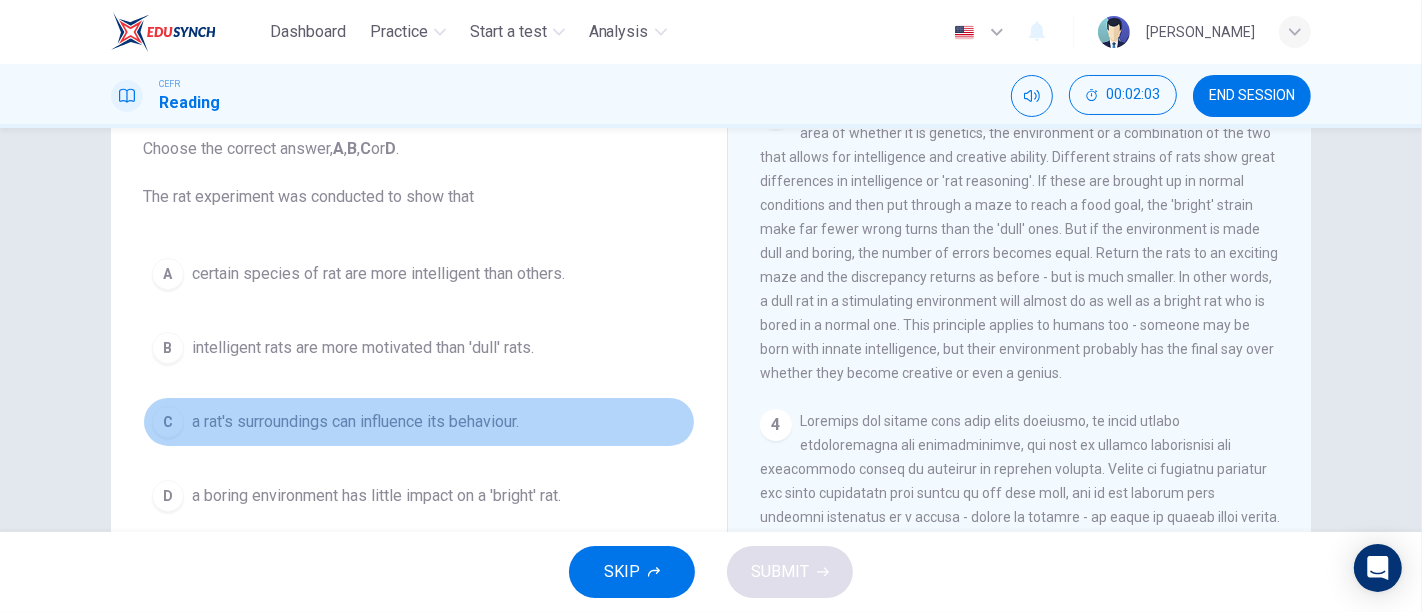 click on "C a rat's surroundings can influence its behaviour." at bounding box center (419, 422) 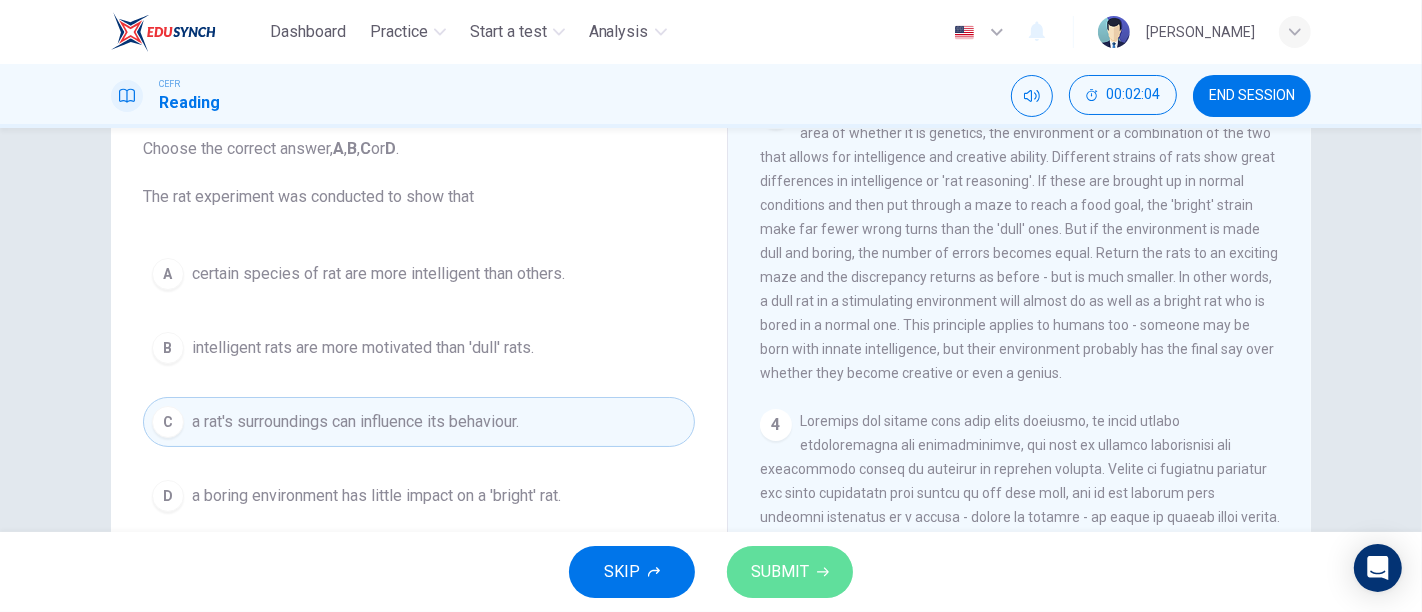 click on "SUBMIT" at bounding box center (780, 572) 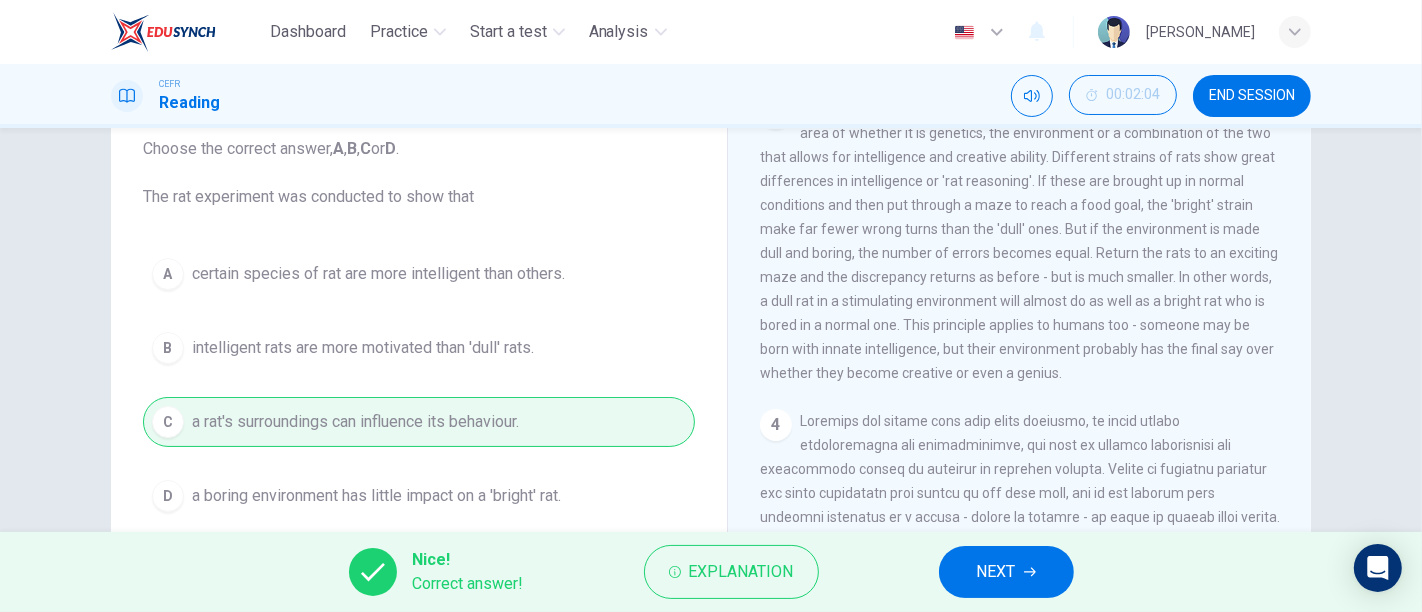 click on "NEXT" at bounding box center (996, 572) 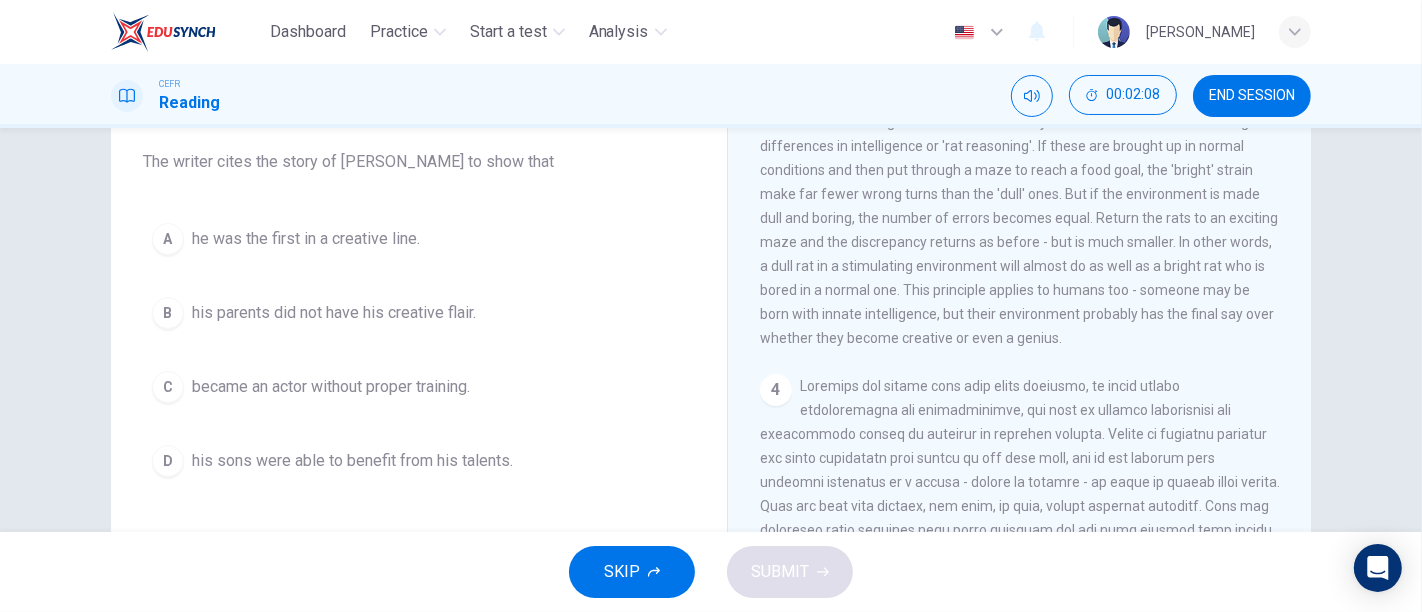 scroll, scrollTop: 165, scrollLeft: 0, axis: vertical 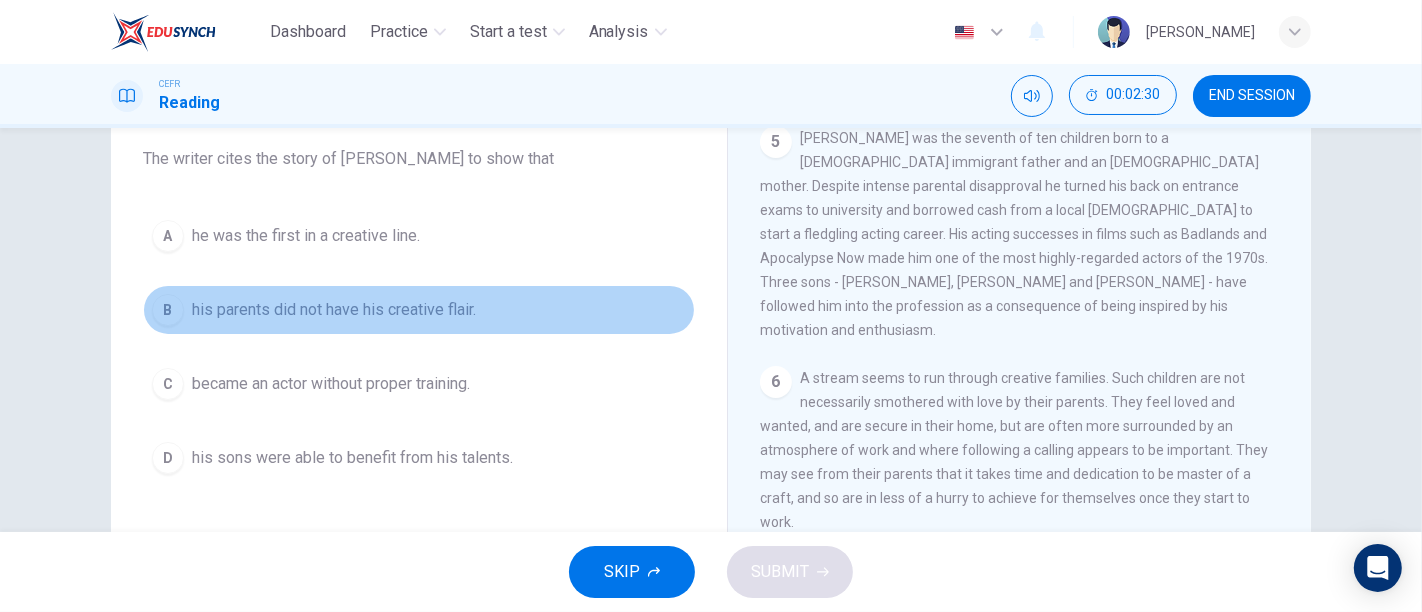 click on "B his parents did not have his creative flair." at bounding box center [419, 310] 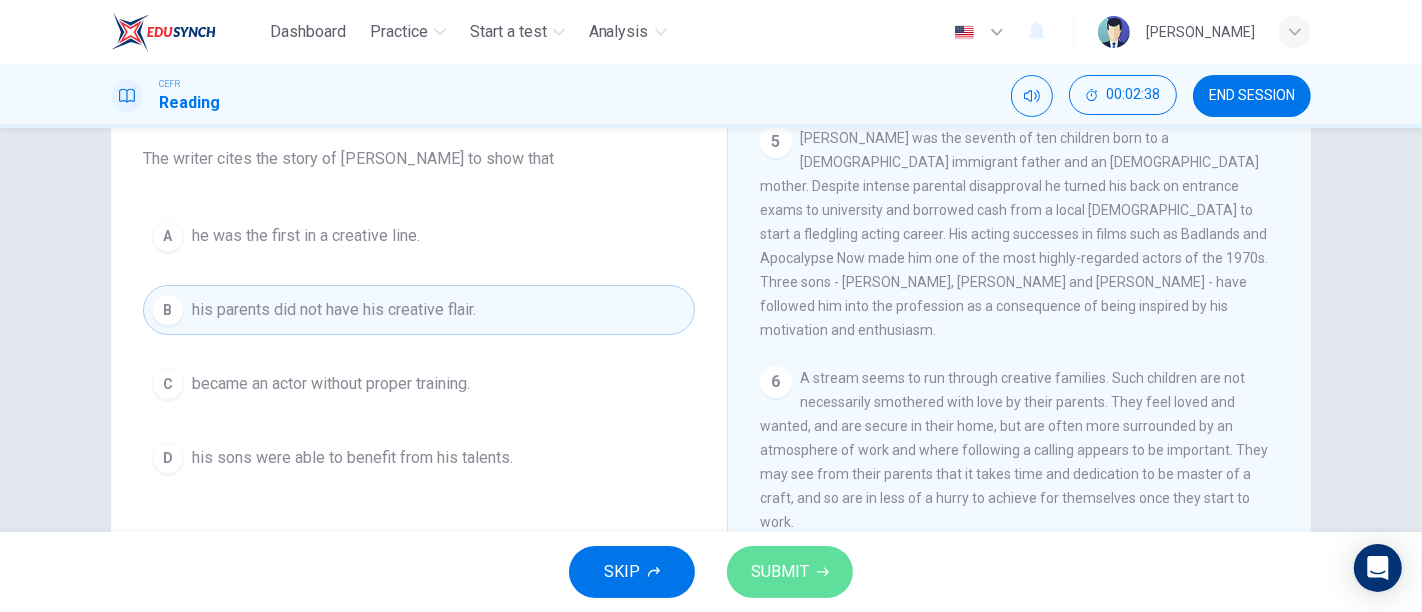click on "SUBMIT" at bounding box center [780, 572] 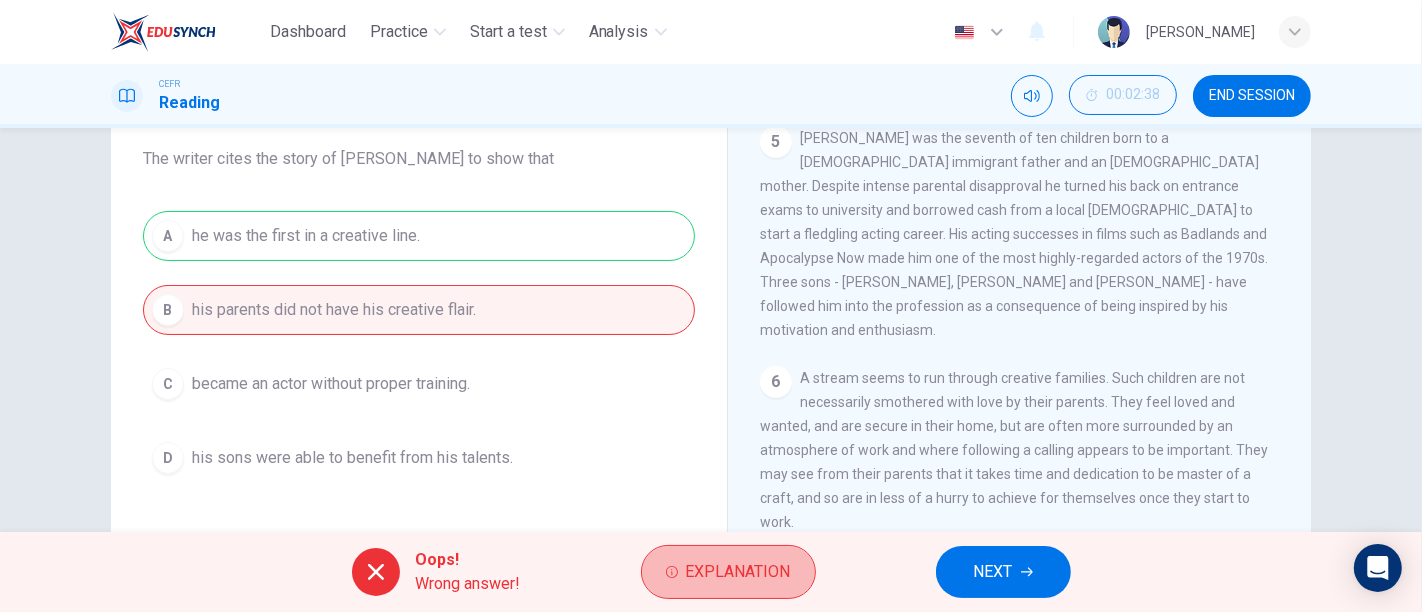 click on "Explanation" at bounding box center [738, 572] 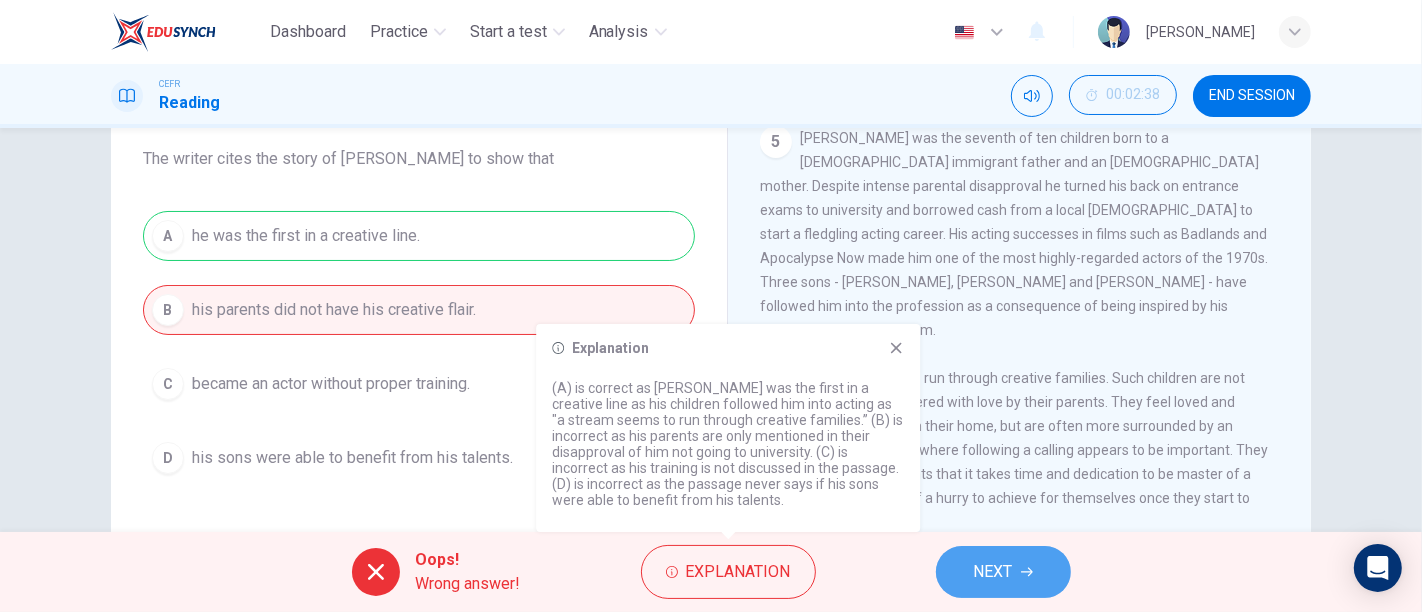 click on "NEXT" at bounding box center [993, 572] 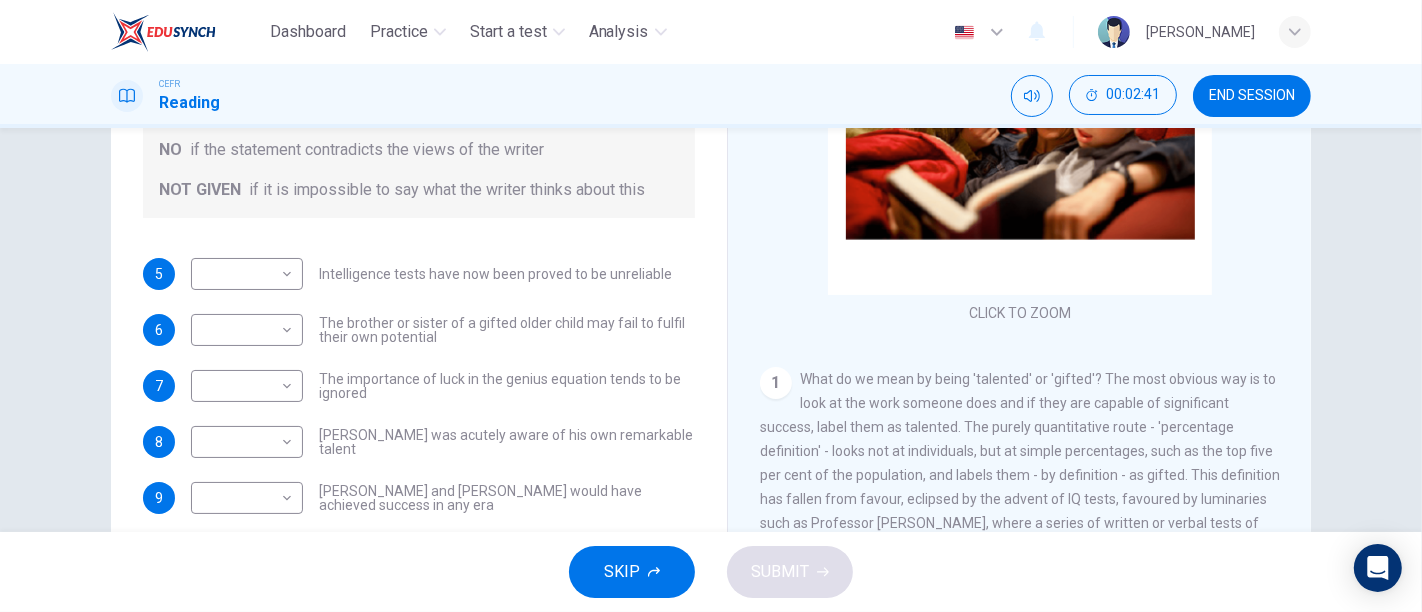 scroll, scrollTop: 345, scrollLeft: 0, axis: vertical 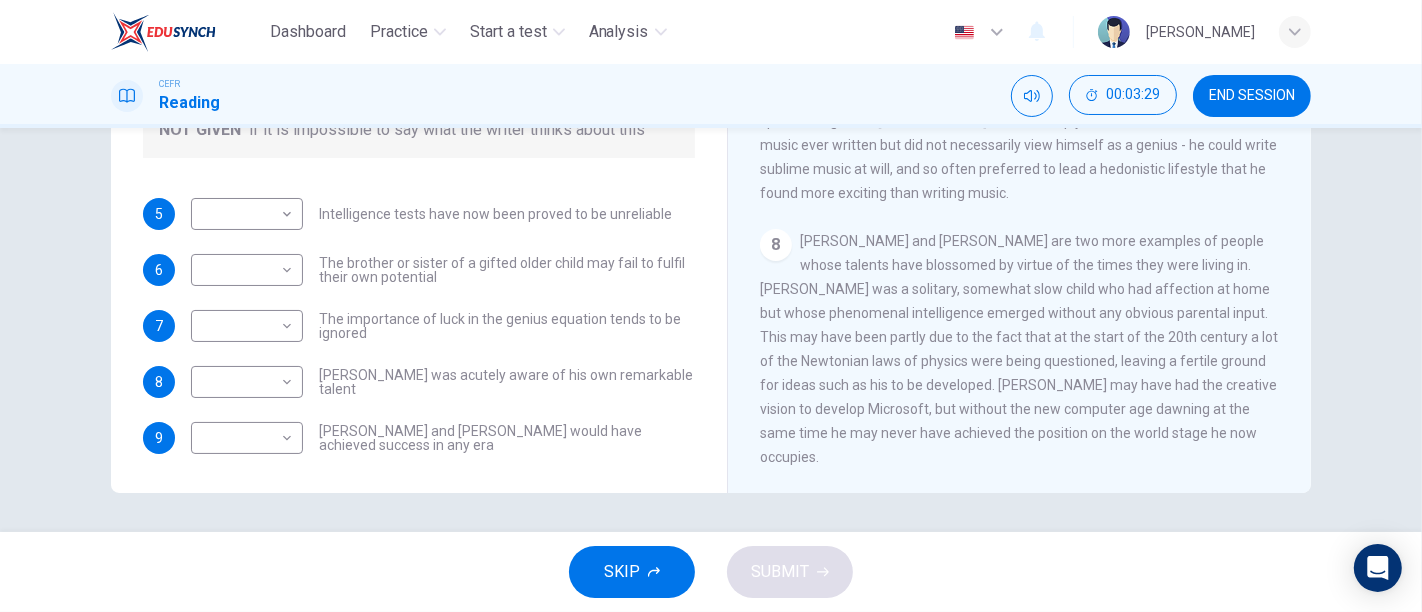 click on "Albert Einstein and Bill Gates are two more examples of people whose talents have blossomed by virtue of the times they were living in. Einstein was a solitary, somewhat slow child who had affection at home but whose phenomenal intelligence emerged without any obvious parental input. This may have been partly due to the fact that at the start of the 20th century a lot of the Newtonian laws of physics were being questioned, leaving a fertile ground for ideas such as his to be developed. Bill Gates may have had the creative vision to develop Microsoft, but without the new computer age dawning at the same time he may never have achieved the position on the world stage he now occupies." at bounding box center (1019, 349) 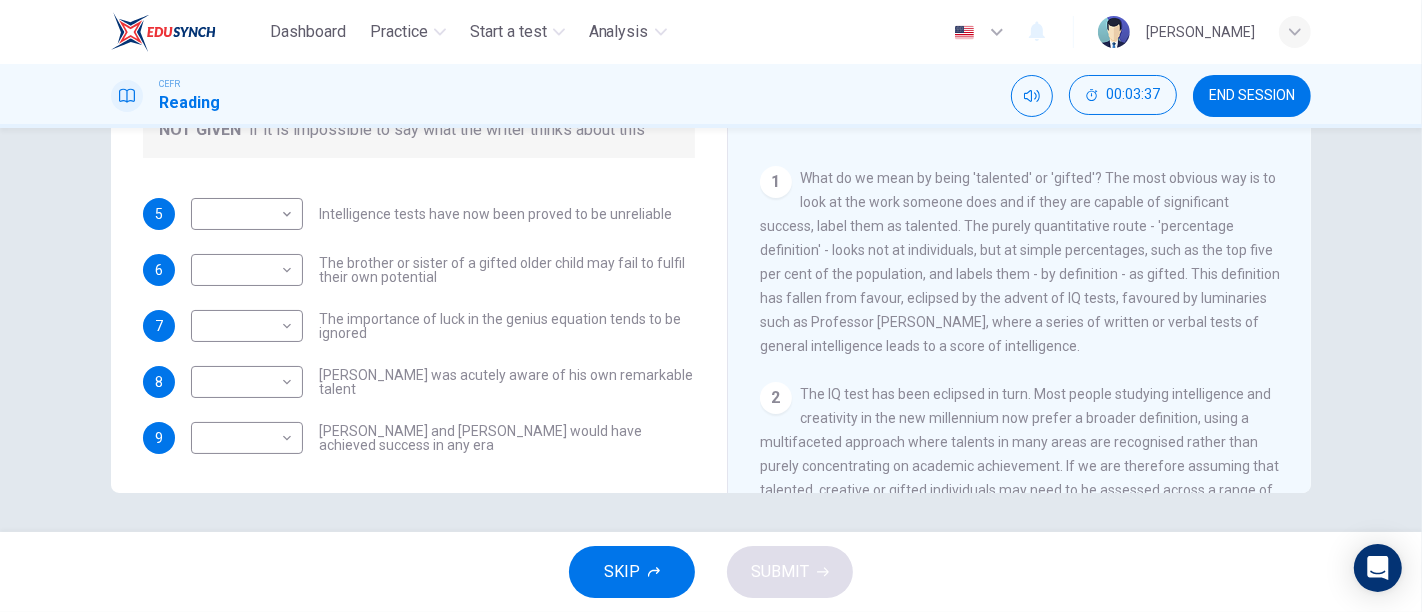 scroll, scrollTop: 140, scrollLeft: 0, axis: vertical 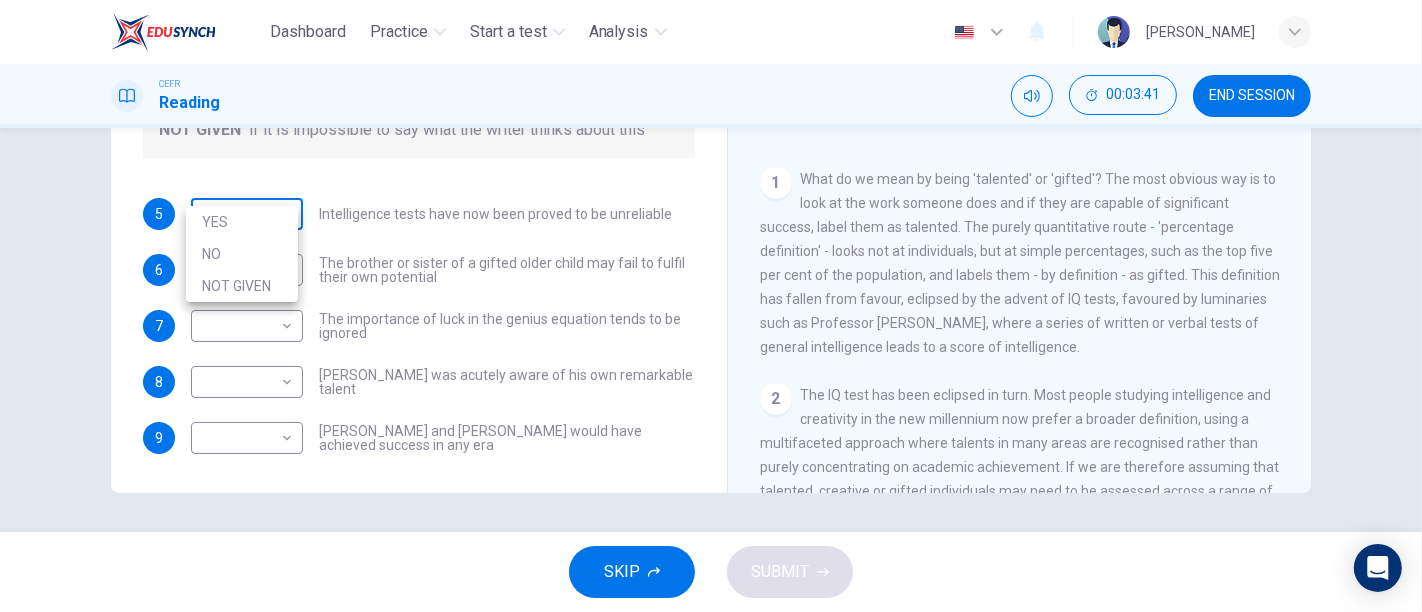 click on "Dashboard Practice Start a test Analysis English en ​ NURUL IZZATUL FARIHA BINTI SILLI MASAN CEFR Reading 00:03:41 END SESSION Questions 5 - 9 Do the following statements agree with the claims of the writer in the Reading Passage?
In the boxes below write YES if the statement agrees with the views of the writer NO if the statement contradicts the views of the writer NOT GIVEN if it is impossible to say what the writer thinks about this 5 ​ ​ Intelligence tests have now been proved to be unreliable 6 ​ ​ The brother or sister of a gifted older child may fail to fulfil their own potential 7 ​ ​ The importance of luck in the genius equation tends to be ignored 8 ​ ​ Mozart was acutely aware of his own remarkable talent 9 ​ ​ Einstein and Gates would have achieved success in any era Nurturing Talent within the Family CLICK TO ZOOM Click to Zoom 1 2 3 4 5 6 7 8 SKIP SUBMIT EduSynch - Online Language Proficiency Testing
Dashboard Practice Start a test Analysis Notifications 2025 YES" at bounding box center [711, 306] 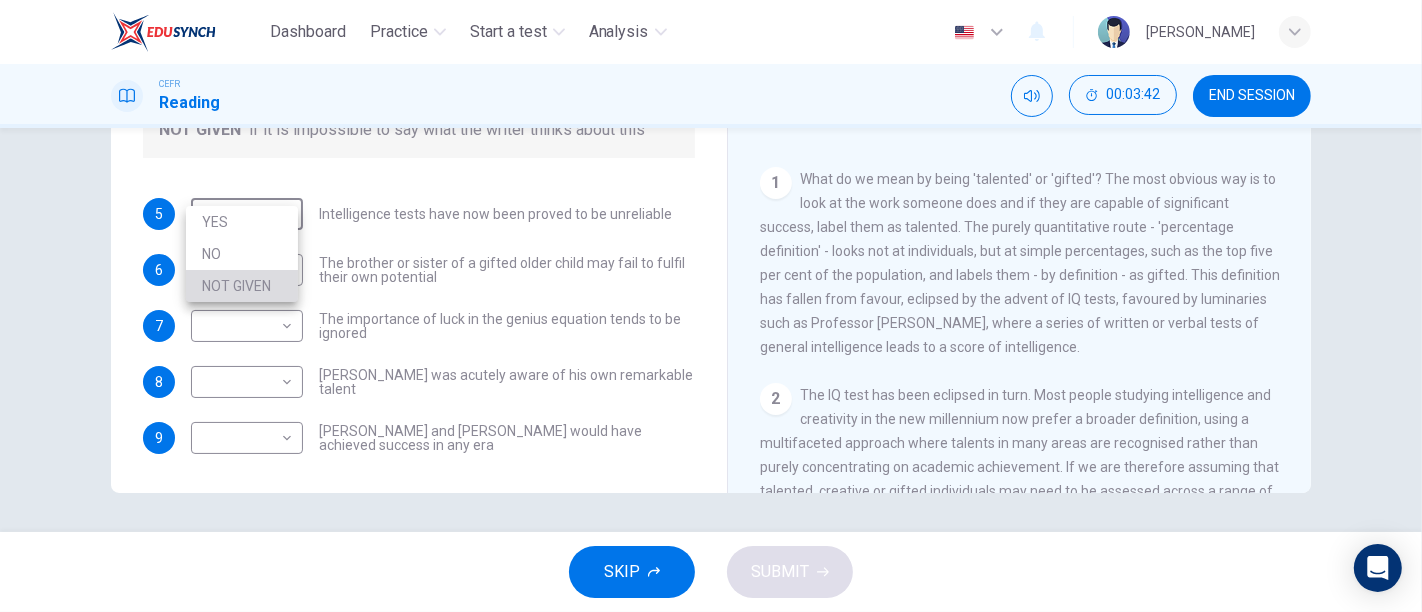 click on "NOT GIVEN" at bounding box center [242, 286] 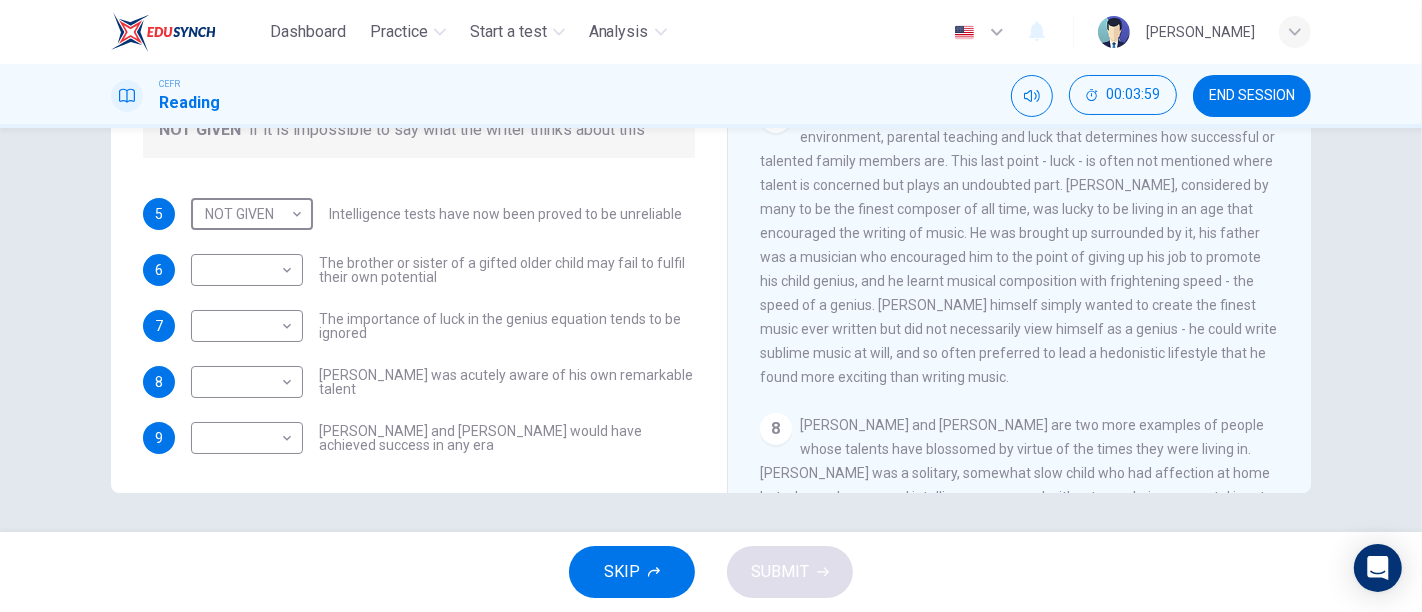 scroll, scrollTop: 1814, scrollLeft: 0, axis: vertical 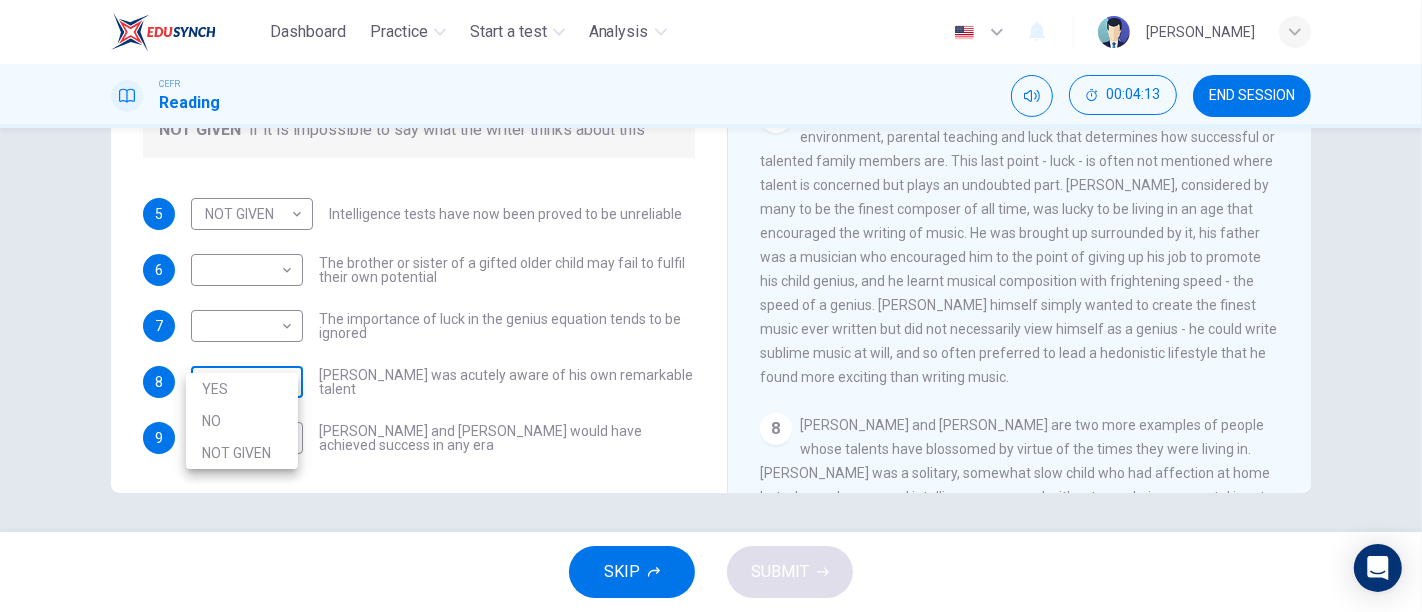 click on "Dashboard Practice Start a test Analysis English en ​ NURUL IZZATUL FARIHA BINTI SILLI MASAN CEFR Reading 00:04:13 END SESSION Questions 5 - 9 Do the following statements agree with the claims of the writer in the Reading Passage?
In the boxes below write YES if the statement agrees with the views of the writer NO if the statement contradicts the views of the writer NOT GIVEN if it is impossible to say what the writer thinks about this 5 NOT GIVEN NOT GIVEN ​ Intelligence tests have now been proved to be unreliable 6 ​ ​ The brother or sister of a gifted older child may fail to fulfil their own potential 7 ​ ​ The importance of luck in the genius equation tends to be ignored 8 ​ ​ Mozart was acutely aware of his own remarkable talent 9 ​ ​ Einstein and Gates would have achieved success in any era Nurturing Talent within the Family CLICK TO ZOOM Click to Zoom 1 2 3 4 5 6 7 8 SKIP SUBMIT EduSynch - Online Language Proficiency Testing
Dashboard Practice Start a test Analysis 2025 YES" at bounding box center [711, 306] 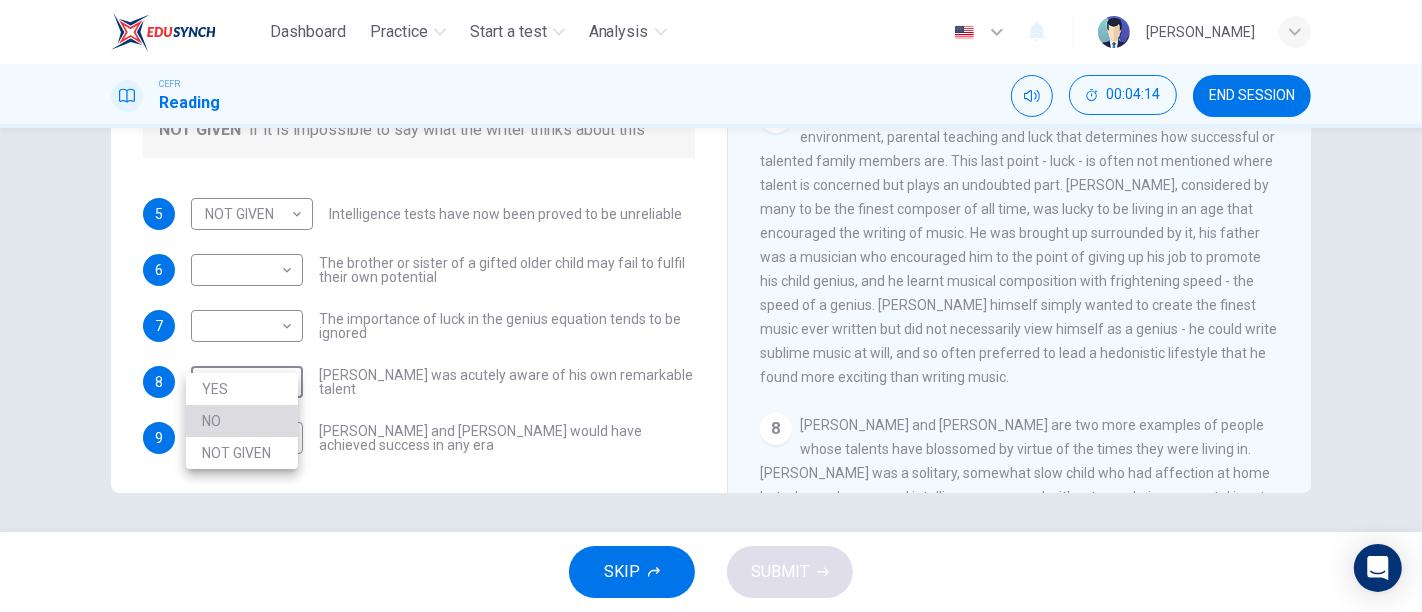 click on "NO" at bounding box center [242, 421] 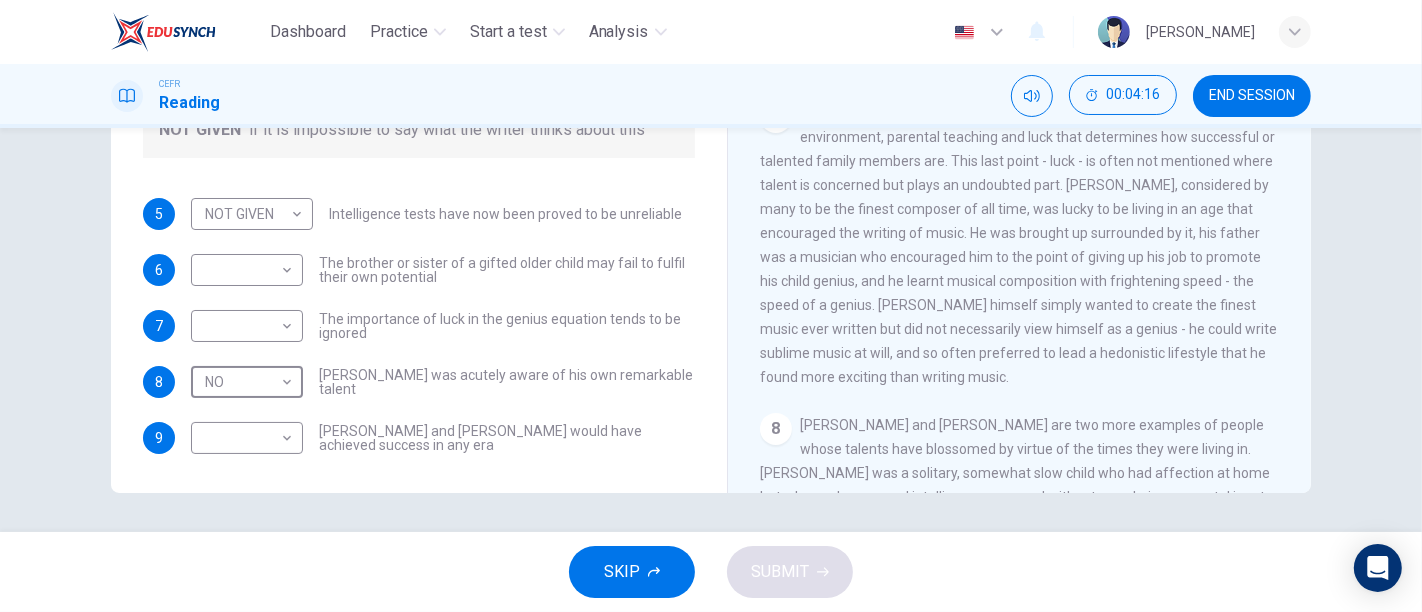 scroll, scrollTop: 2070, scrollLeft: 0, axis: vertical 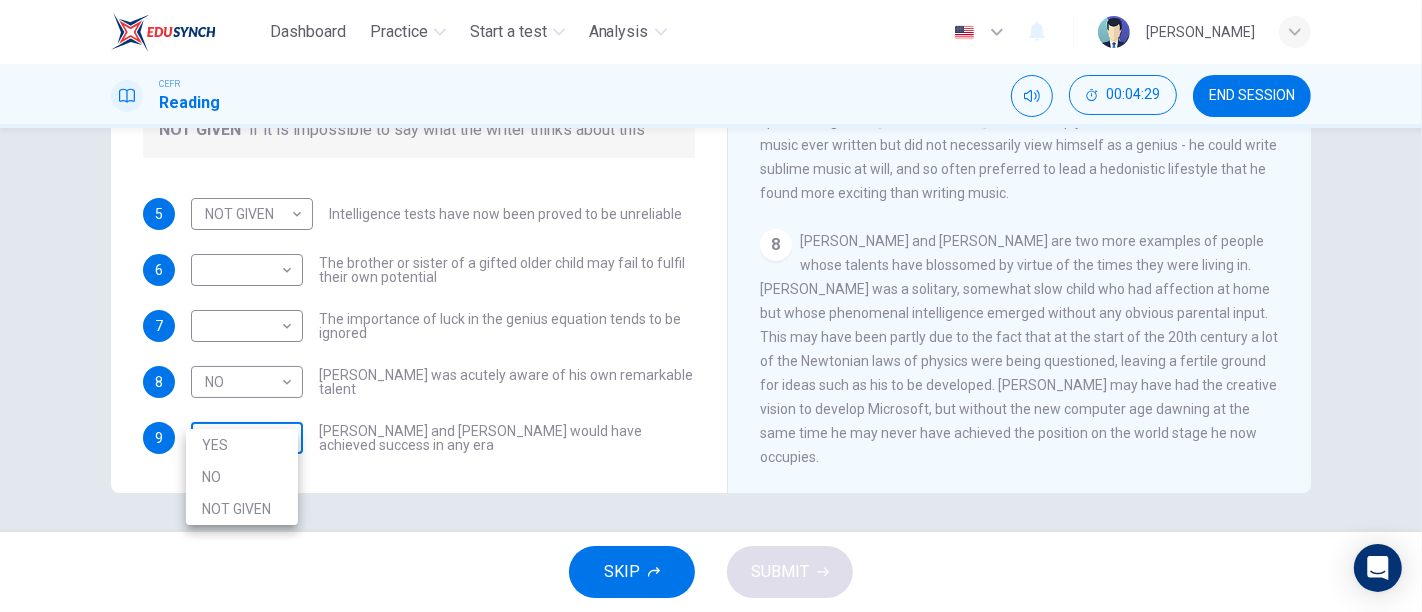 click on "Dashboard Practice Start a test Analysis English en ​ NURUL IZZATUL FARIHA BINTI SILLI MASAN CEFR Reading 00:04:29 END SESSION Questions 5 - 9 Do the following statements agree with the claims of the writer in the Reading Passage?
In the boxes below write YES if the statement agrees with the views of the writer NO if the statement contradicts the views of the writer NOT GIVEN if it is impossible to say what the writer thinks about this 5 NOT GIVEN NOT GIVEN ​ Intelligence tests have now been proved to be unreliable 6 ​ ​ The brother or sister of a gifted older child may fail to fulfil their own potential 7 ​ ​ The importance of luck in the genius equation tends to be ignored 8 NO NO ​ Mozart was acutely aware of his own remarkable talent 9 ​ ​ Einstein and Gates would have achieved success in any era Nurturing Talent within the Family CLICK TO ZOOM Click to Zoom 1 2 3 4 5 6 7 8 SKIP SUBMIT EduSynch - Online Language Proficiency Testing
Dashboard Practice Start a test Analysis 2025" at bounding box center [711, 306] 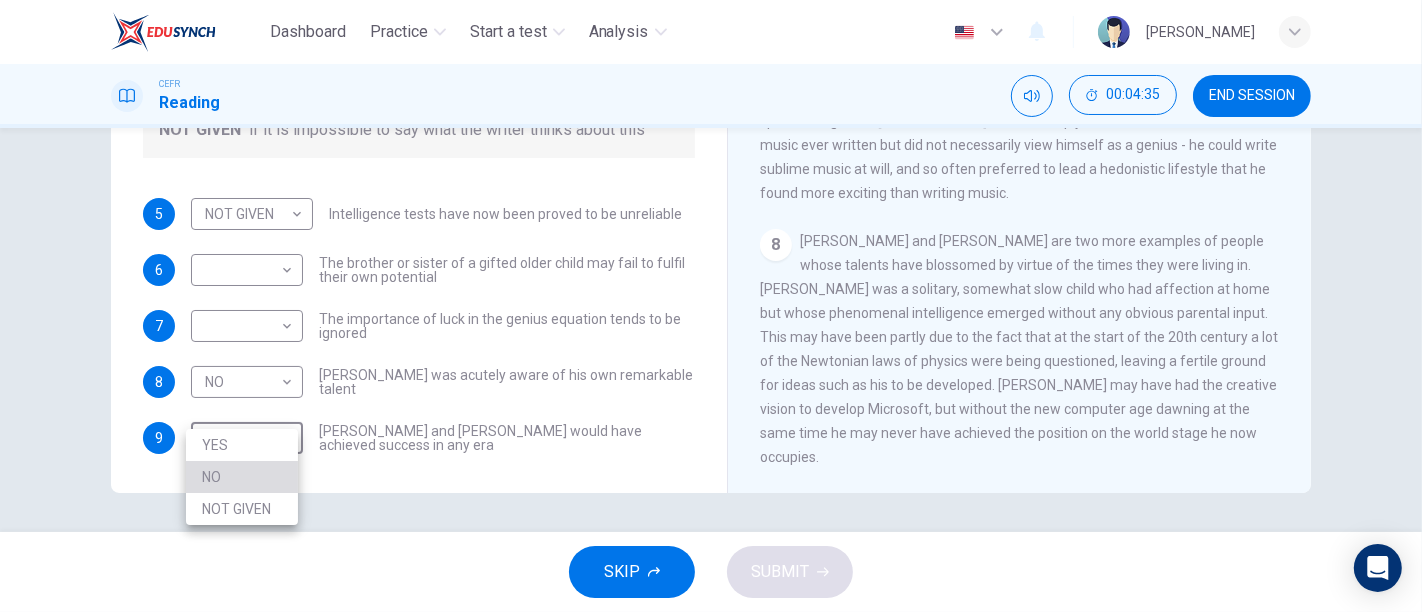 click on "NO" at bounding box center [242, 477] 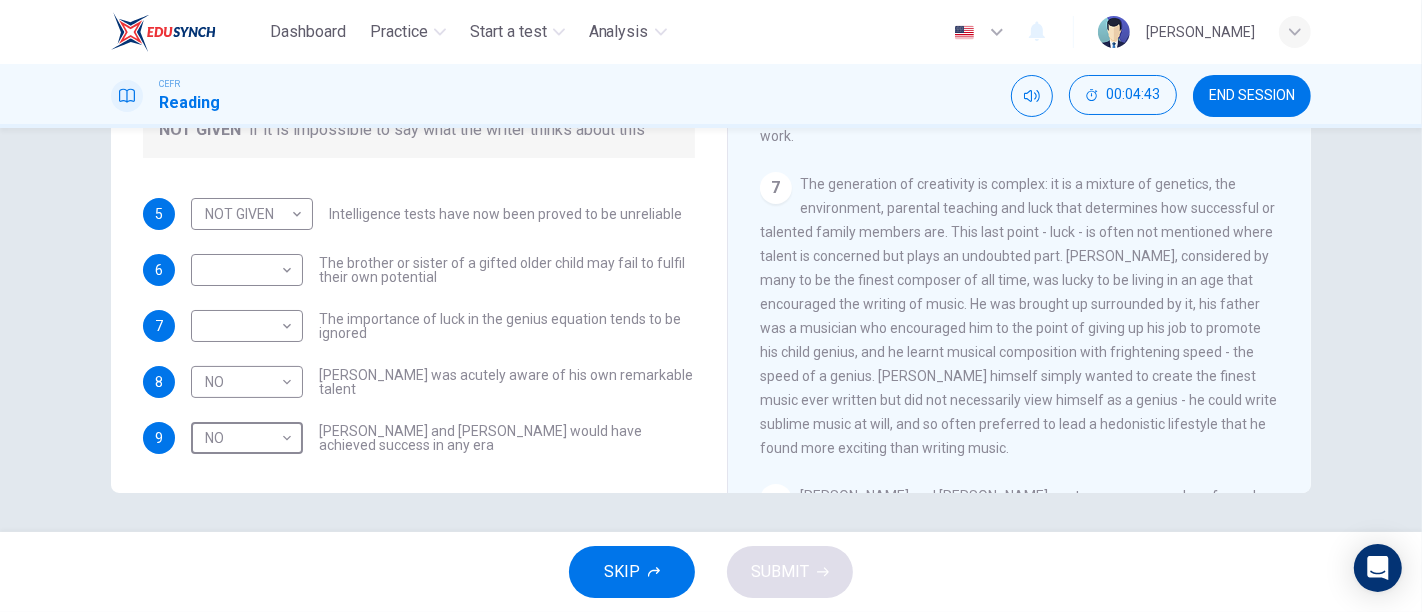 scroll, scrollTop: 1745, scrollLeft: 0, axis: vertical 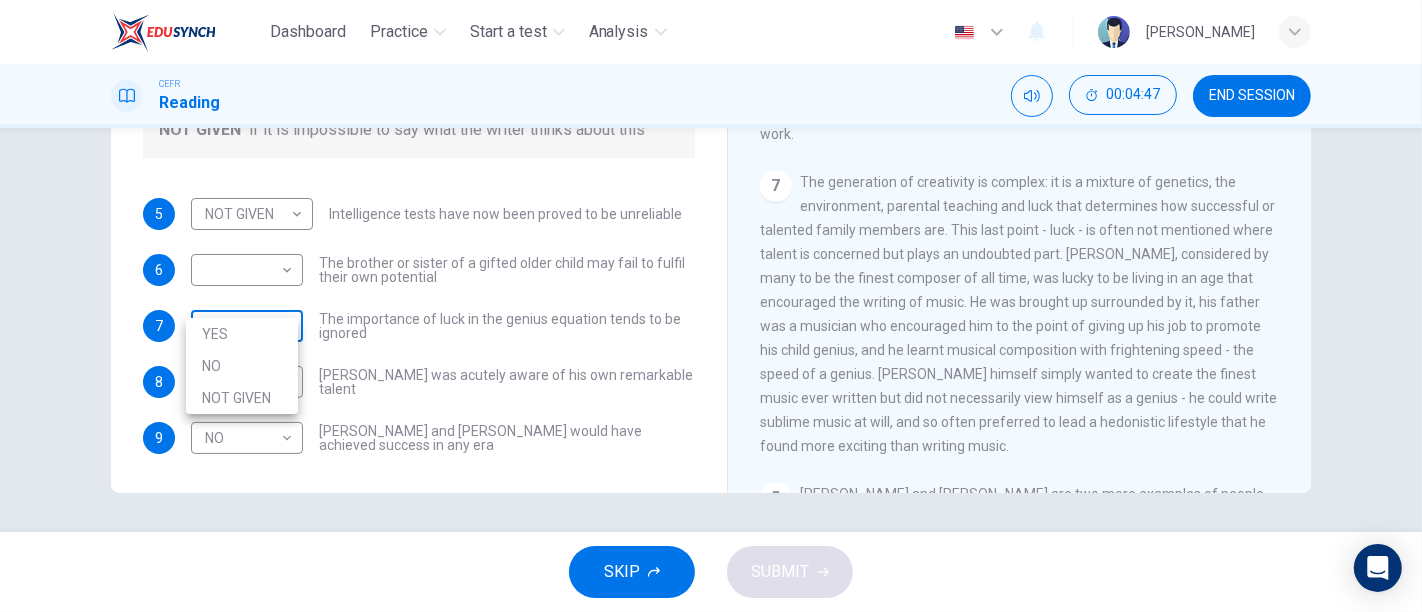click on "Dashboard Practice Start a test Analysis English en ​ NURUL IZZATUL FARIHA BINTI SILLI MASAN CEFR Reading 00:04:47 END SESSION Questions 5 - 9 Do the following statements agree with the claims of the writer in the Reading Passage?
In the boxes below write YES if the statement agrees with the views of the writer NO if the statement contradicts the views of the writer NOT GIVEN if it is impossible to say what the writer thinks about this 5 NOT GIVEN NOT GIVEN ​ Intelligence tests have now been proved to be unreliable 6 ​ ​ The brother or sister of a gifted older child may fail to fulfil their own potential 7 ​ ​ The importance of luck in the genius equation tends to be ignored 8 NO NO ​ Mozart was acutely aware of his own remarkable talent 9 NO NO ​ Einstein and Gates would have achieved success in any era Nurturing Talent within the Family CLICK TO ZOOM Click to Zoom 1 2 3 4 5 6 7 8 SKIP SUBMIT EduSynch - Online Language Proficiency Testing
Dashboard Practice Start a test Analysis 2025" at bounding box center [711, 306] 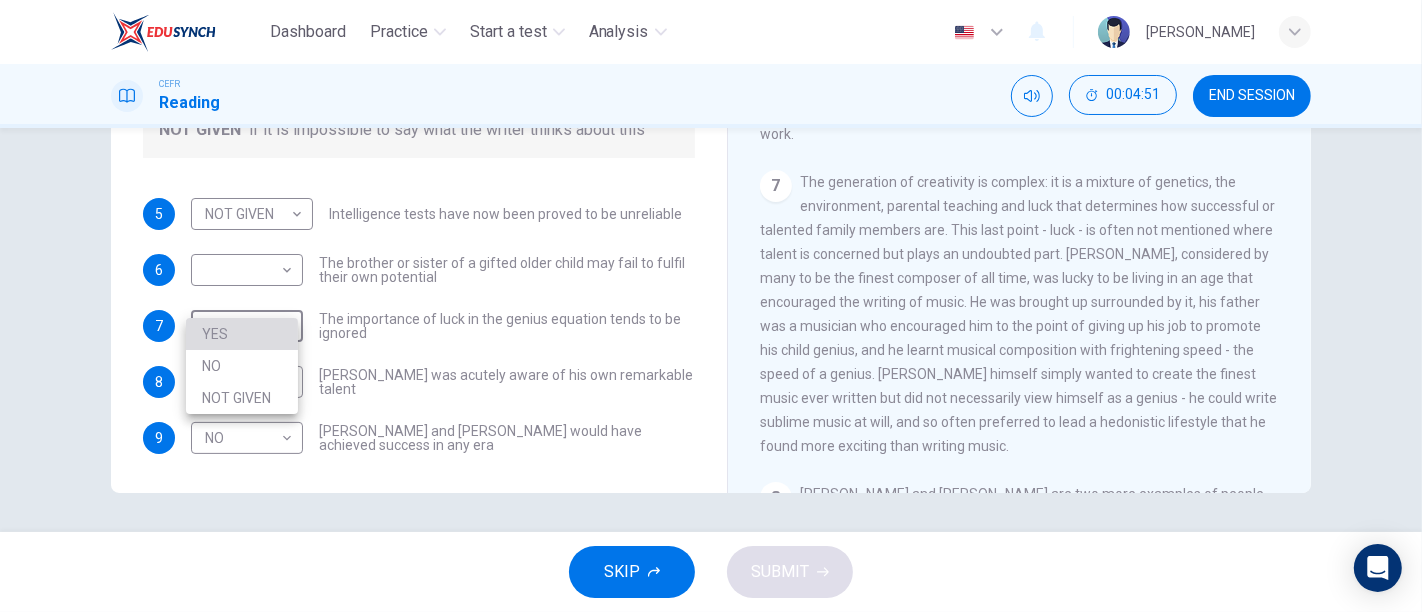 click on "YES" at bounding box center (242, 334) 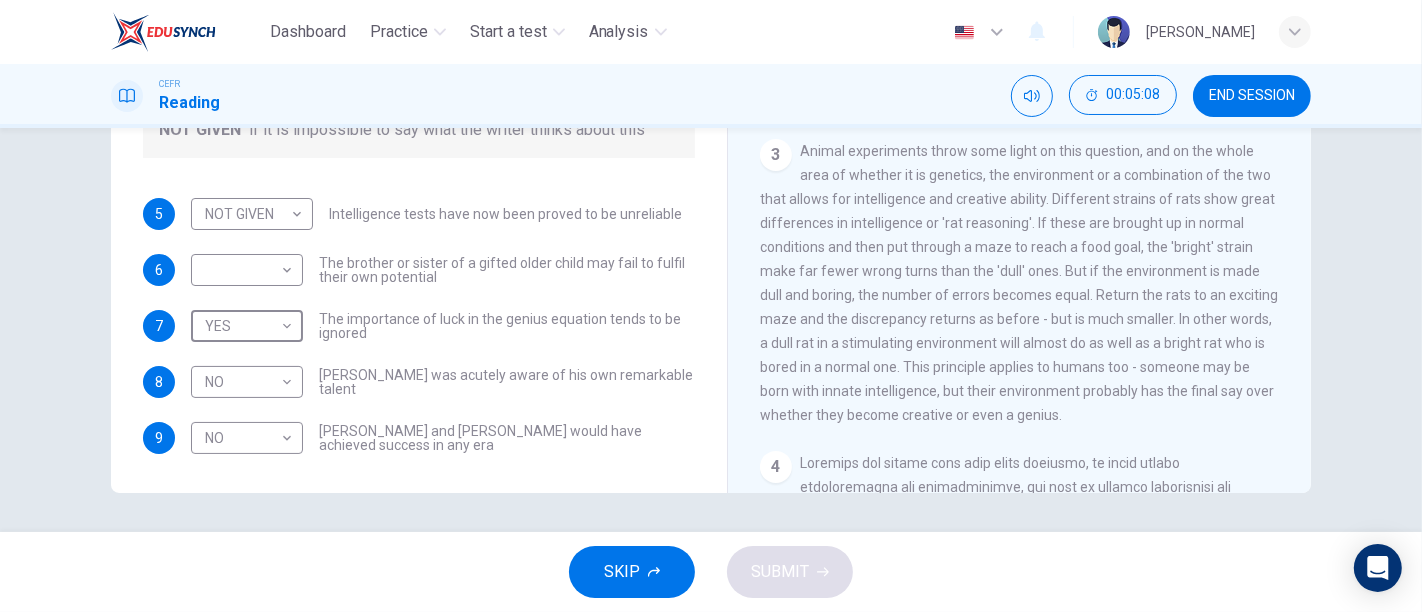 scroll, scrollTop: 599, scrollLeft: 0, axis: vertical 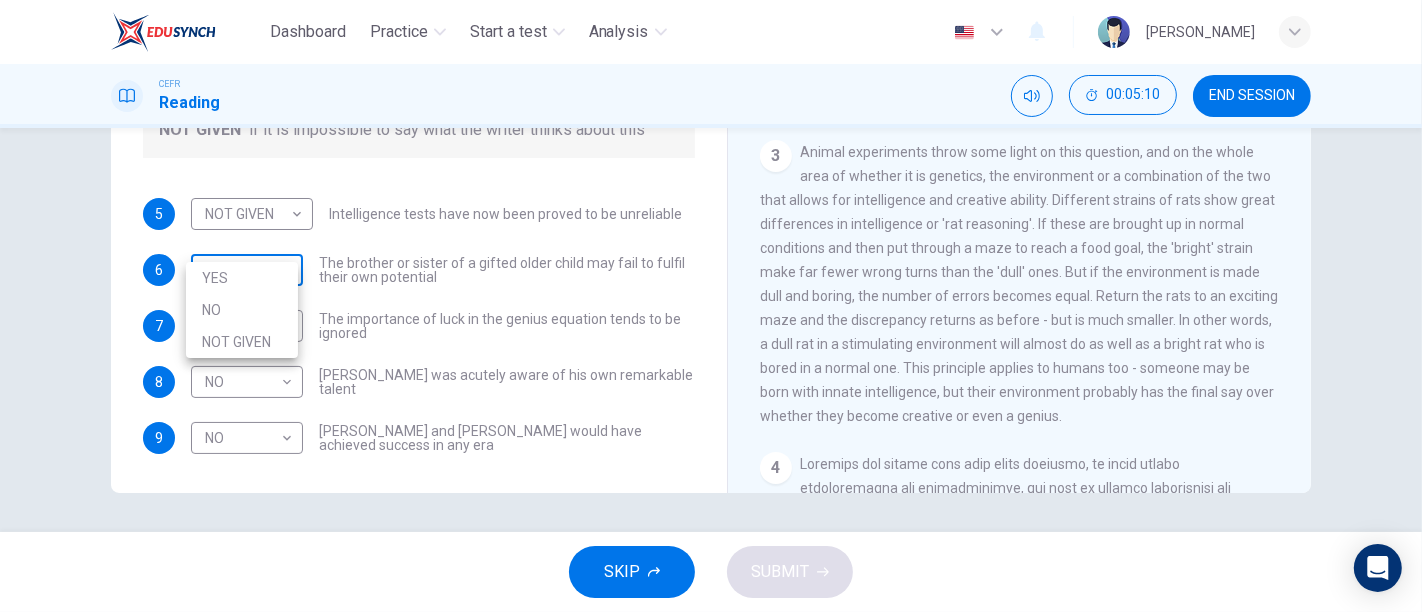 click on "Dashboard Practice Start a test Analysis English en ​ NURUL IZZATUL FARIHA BINTI SILLI MASAN CEFR Reading 00:05:10 END SESSION Questions 5 - 9 Do the following statements agree with the claims of the writer in the Reading Passage?
In the boxes below write YES if the statement agrees with the views of the writer NO if the statement contradicts the views of the writer NOT GIVEN if it is impossible to say what the writer thinks about this 5 NOT GIVEN NOT GIVEN ​ Intelligence tests have now been proved to be unreliable 6 ​ ​ The brother or sister of a gifted older child may fail to fulfil their own potential 7 YES YES ​ The importance of luck in the genius equation tends to be ignored 8 NO NO ​ Mozart was acutely aware of his own remarkable talent 9 NO NO ​ Einstein and Gates would have achieved success in any era Nurturing Talent within the Family CLICK TO ZOOM Click to Zoom 1 2 3 4 5 6 7 8 SKIP SUBMIT EduSynch - Online Language Proficiency Testing
Dashboard Practice Start a test Analysis" at bounding box center (711, 306) 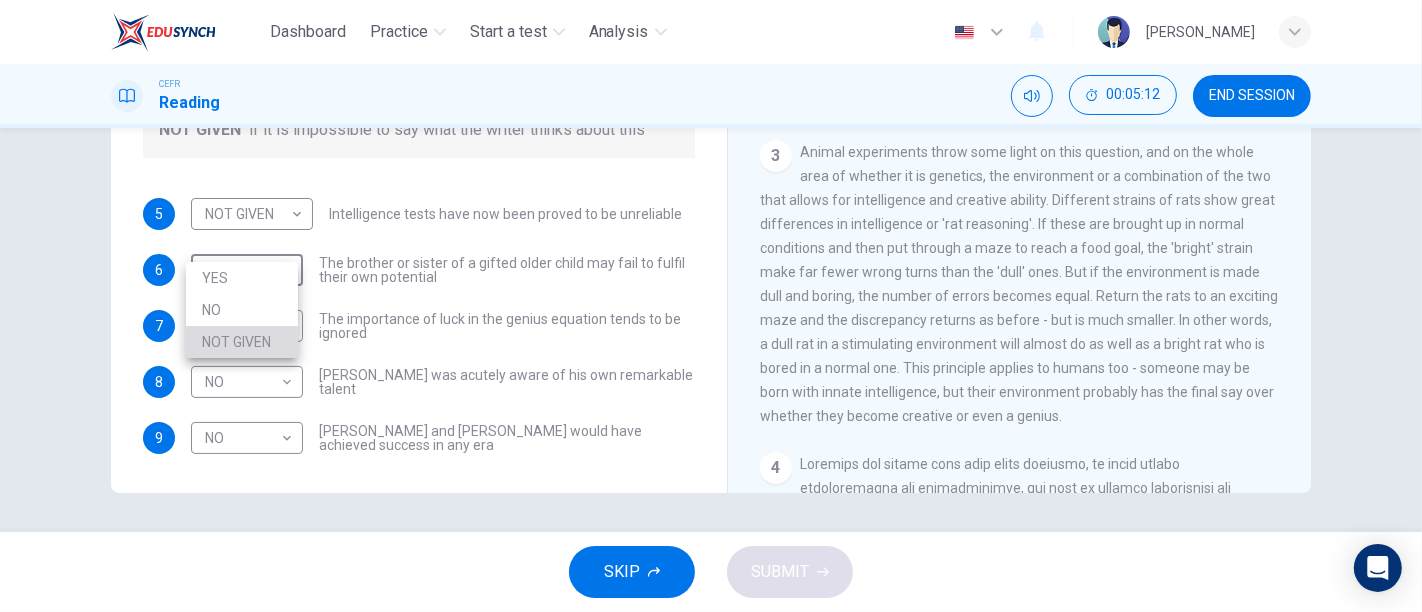 click on "NOT GIVEN" at bounding box center (242, 342) 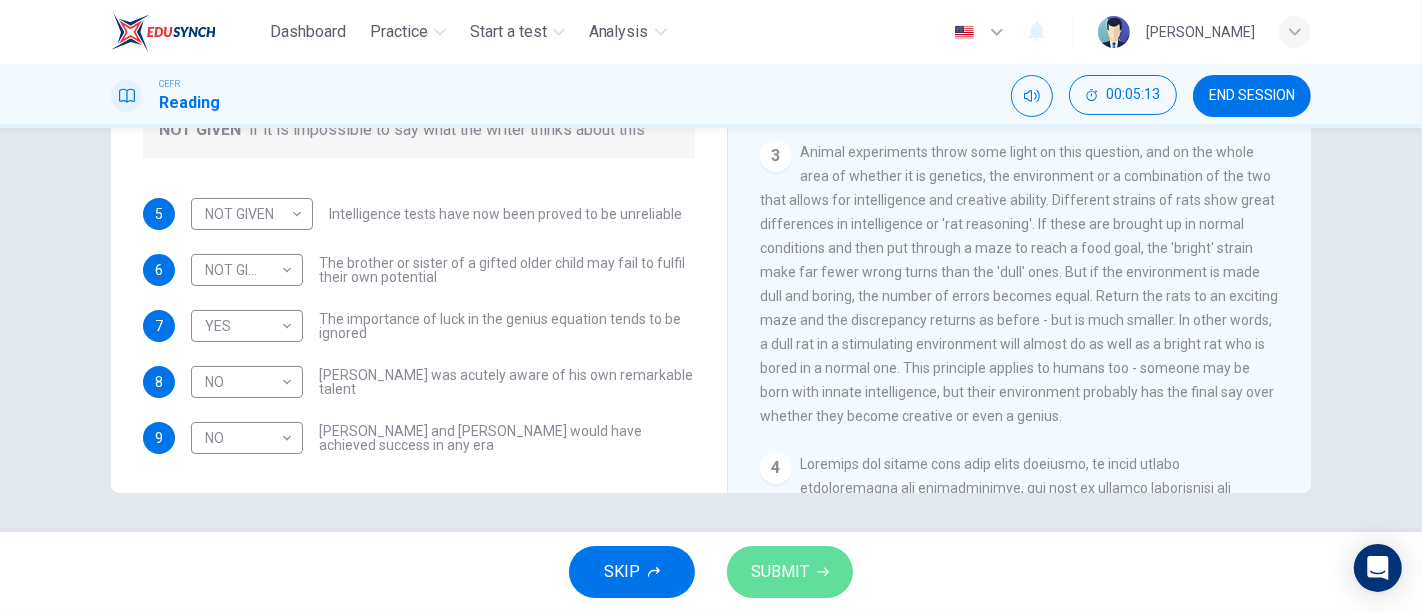 click on "SUBMIT" at bounding box center (790, 572) 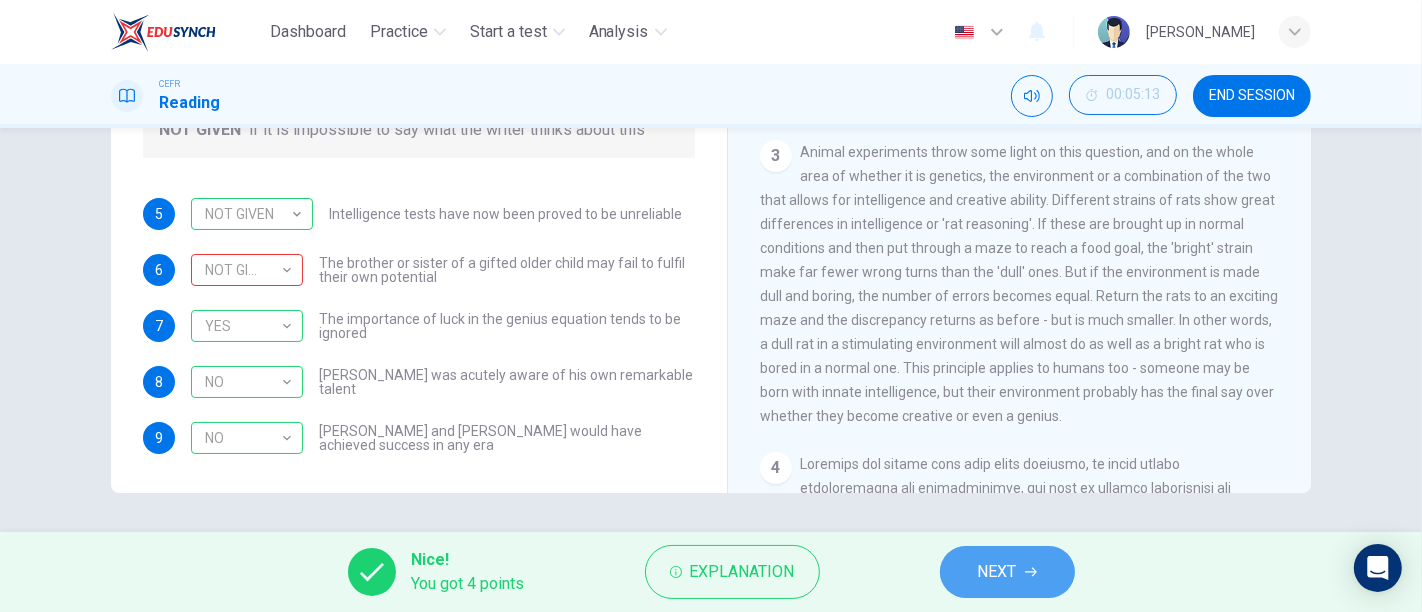 click on "NEXT" at bounding box center [1007, 572] 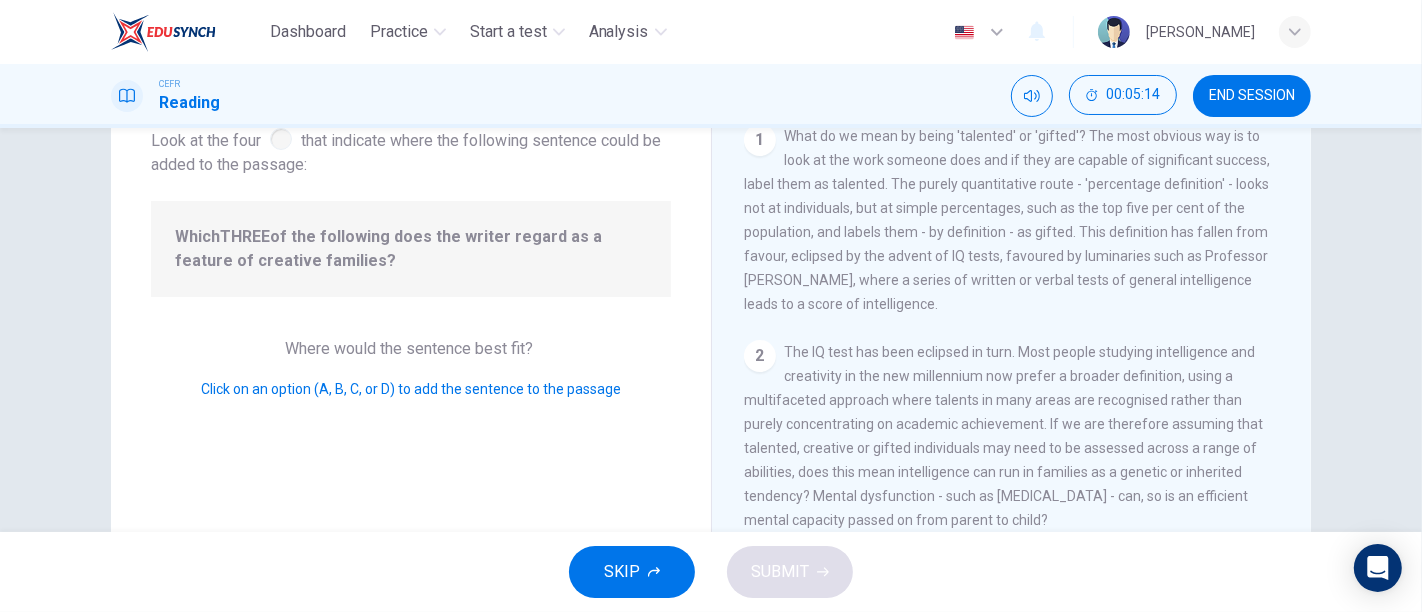 scroll, scrollTop: 118, scrollLeft: 0, axis: vertical 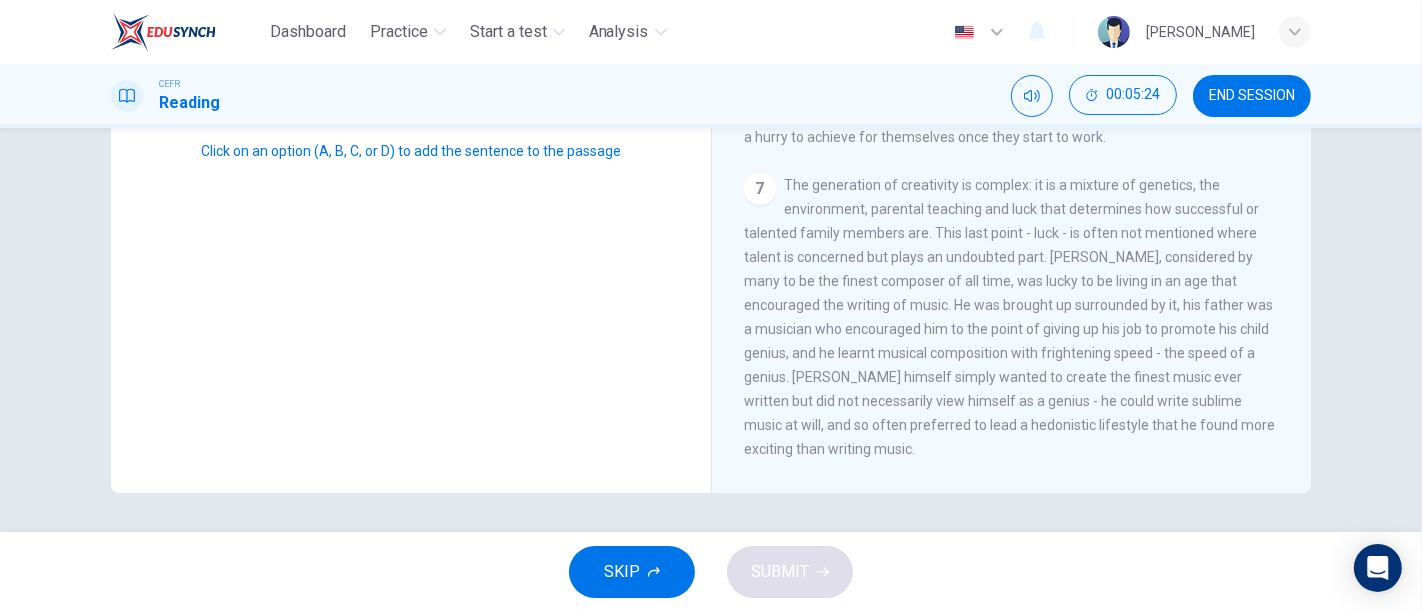 click on "The generation of creativity is complex: it is a mixture of genetics, the environment, parental teaching and luck that determines how successful or talented family members are. This last point - luck - is often not mentioned where talent is concerned but plays an undoubted part. Mozart, considered by many to be the finest composer of all time, was lucky to be living in an age that encouraged the writing of music. He was brought up surrounded by it, his father was a musician who encouraged him to the point of giving up his job to promote his child genius, and he learnt musical composition with frightening speed - the speed of a genius. Mozart himself simply wanted to create the finest music ever written but did not necessarily view himself as a genius - he could write sublime music at will, and so often preferred to lead a hedonistic lifestyle that he found more exciting than writing music." at bounding box center [1009, 317] 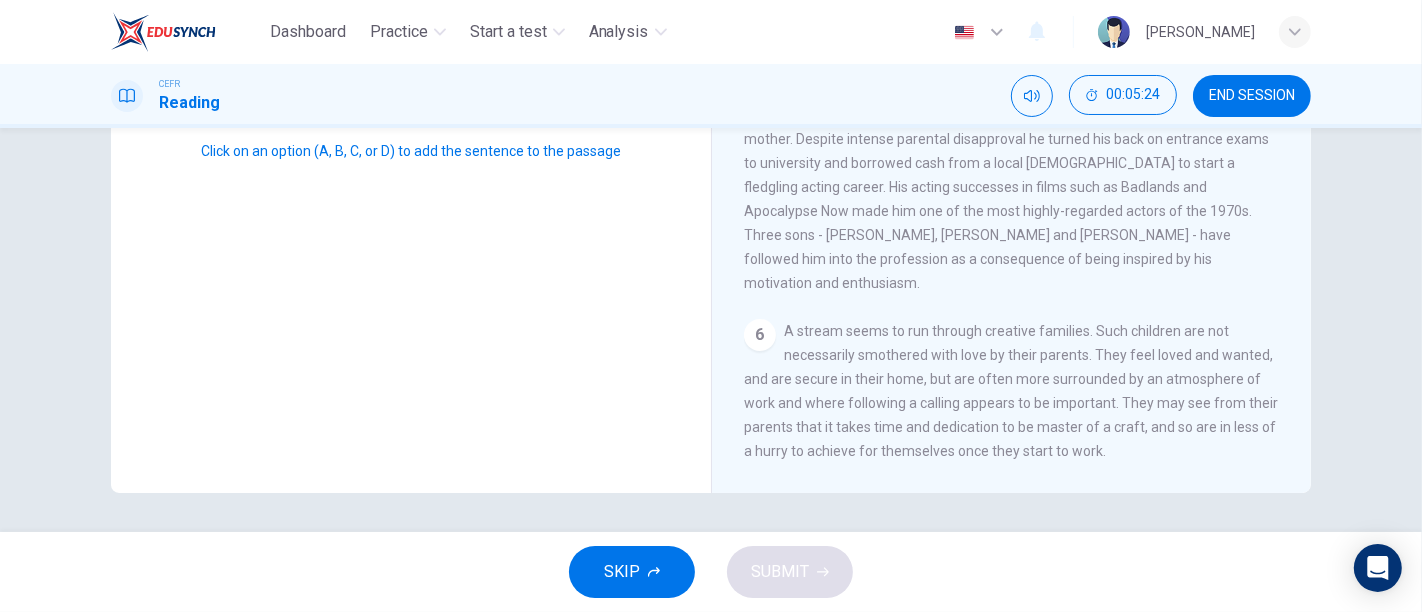scroll, scrollTop: 979, scrollLeft: 0, axis: vertical 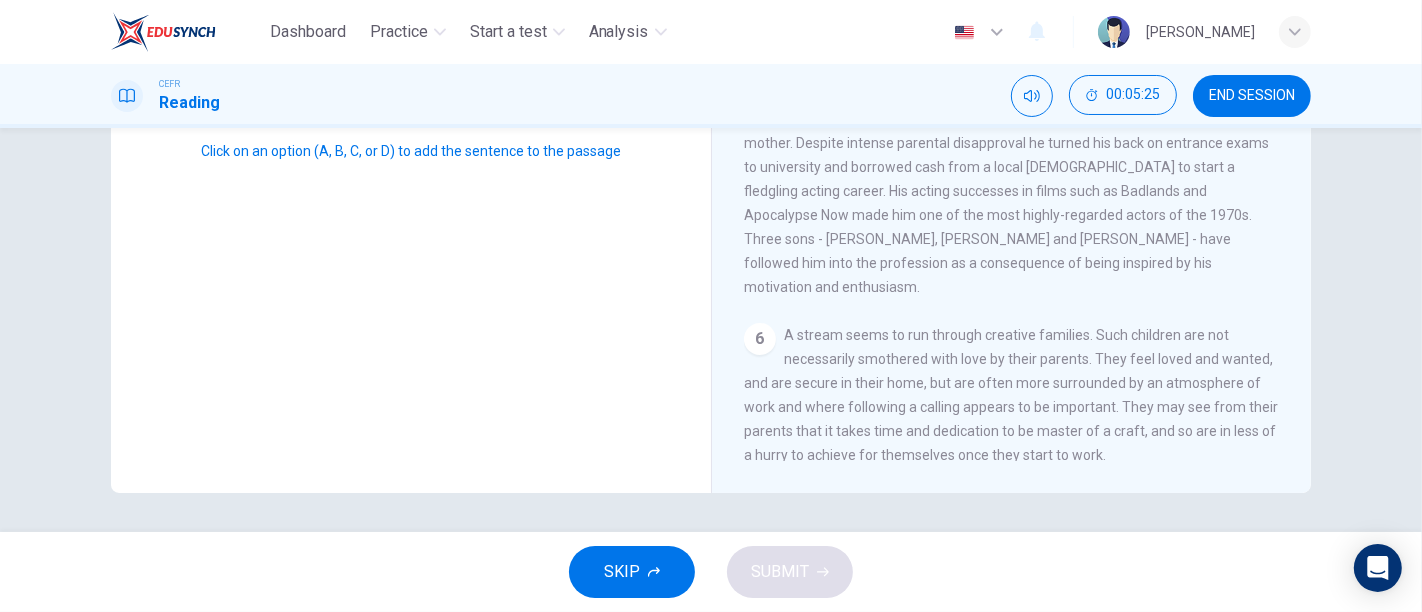 click on "Question 10 Look at the four     that indicate where the following sentence could be added to the passage: Which  THREE  of the following does the writer regard as a feature of creative families? Where would the sentence best fit?   Click on an option (A, B, C, or D) to add the sentence to the passage" at bounding box center [411, 145] 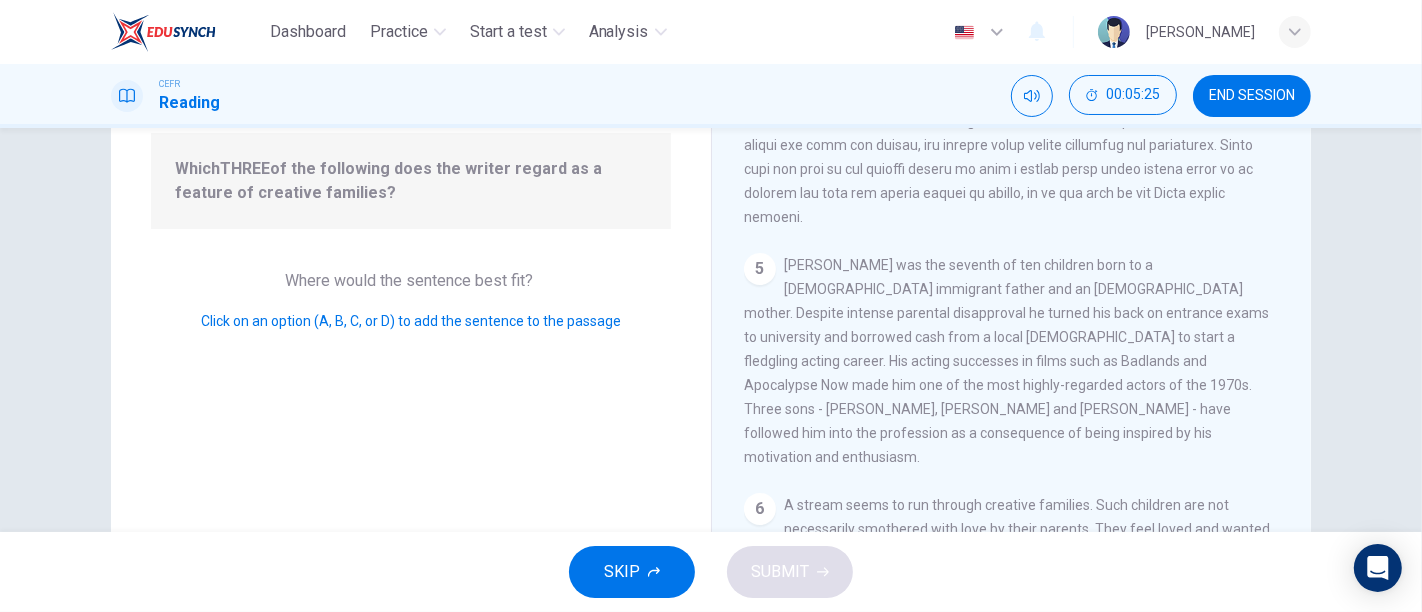 scroll, scrollTop: 199, scrollLeft: 0, axis: vertical 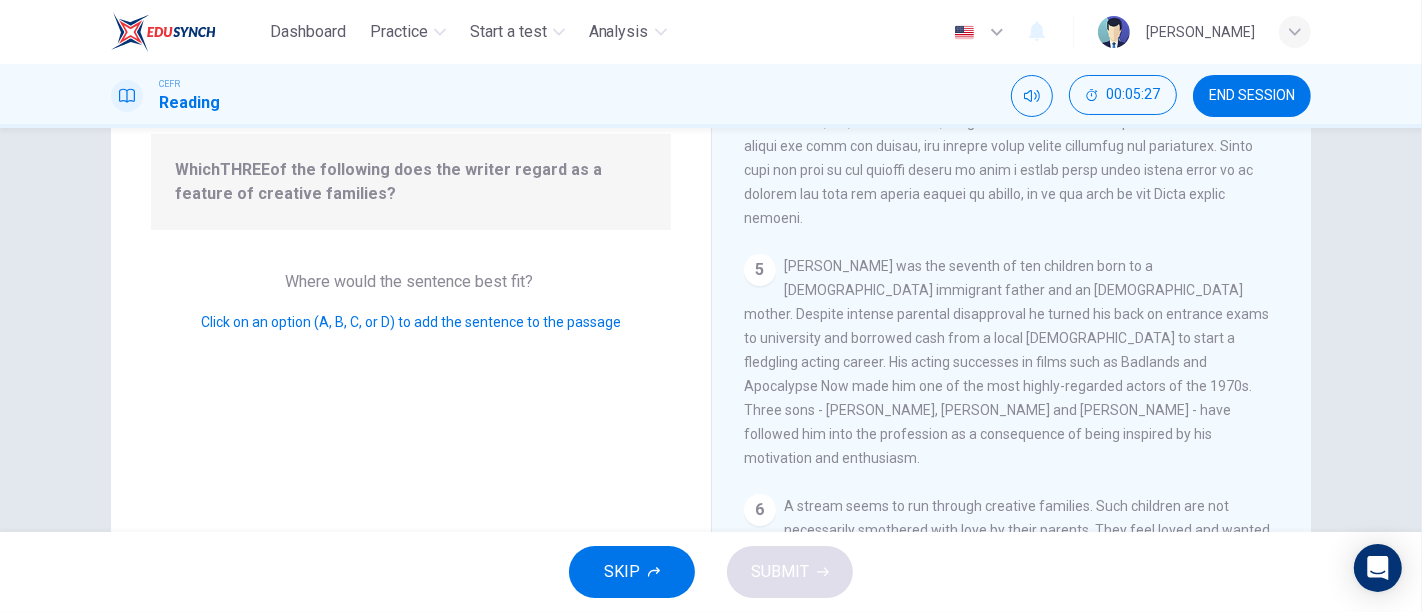 click on "5" at bounding box center [760, 270] 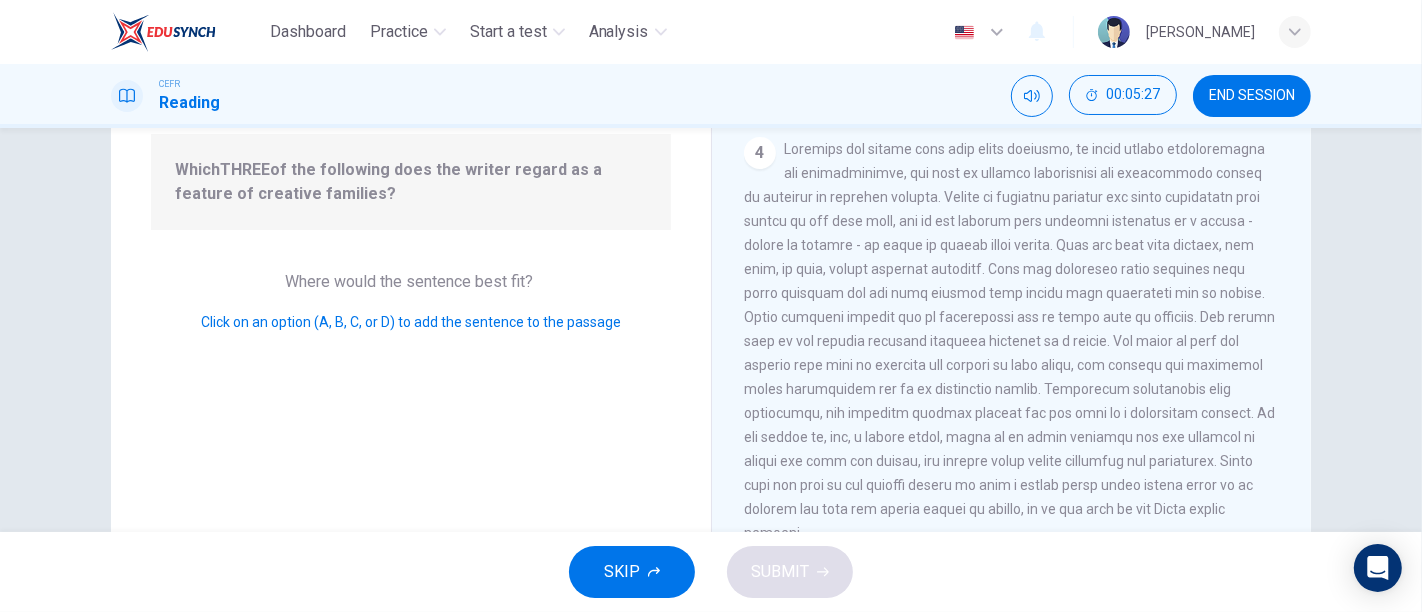 scroll, scrollTop: 653, scrollLeft: 0, axis: vertical 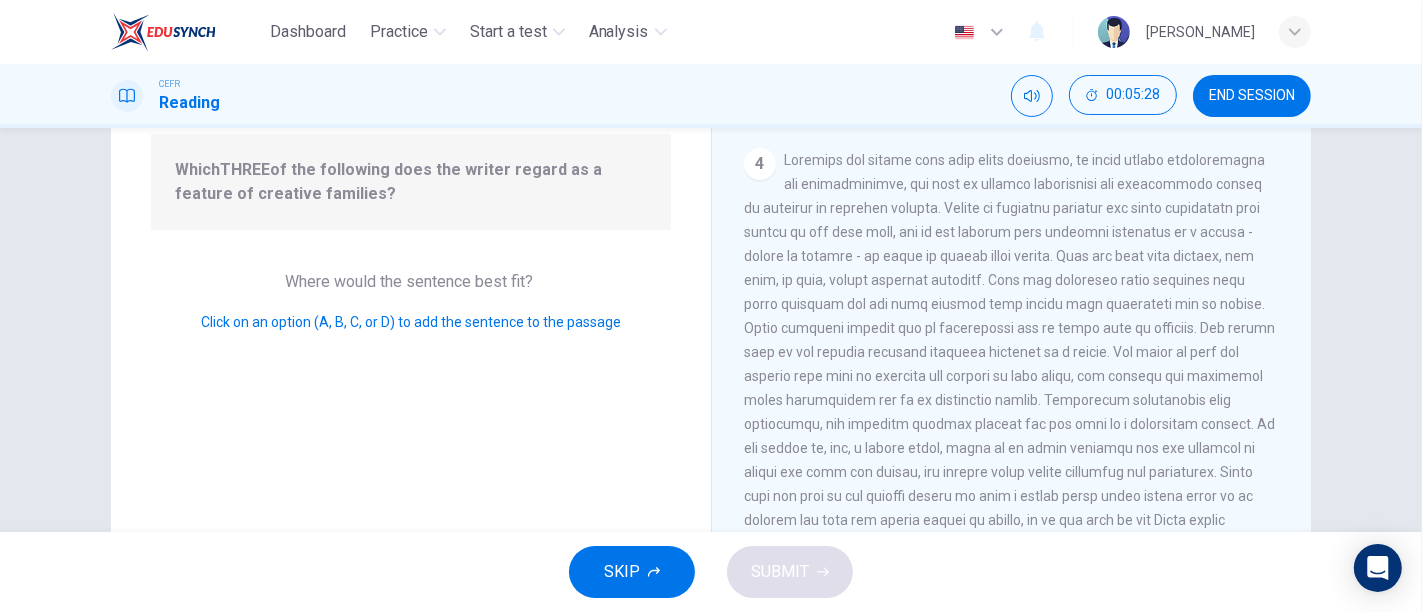 click on "Question 10 Look at the four     that indicate where the following sentence could be added to the passage: Which  THREE  of the following does the writer regard as a feature of creative families? Where would the sentence best fit?   Click on an option (A, B, C, or D) to add the sentence to the passage" at bounding box center (411, 316) 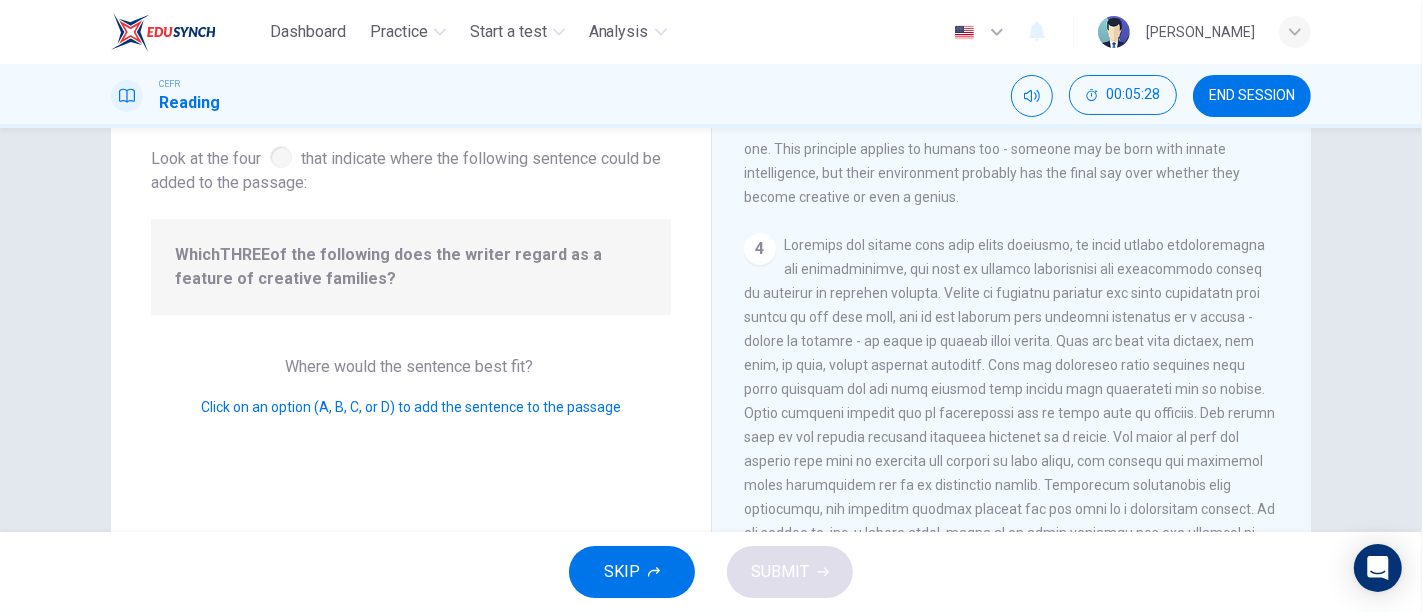 scroll, scrollTop: 96, scrollLeft: 0, axis: vertical 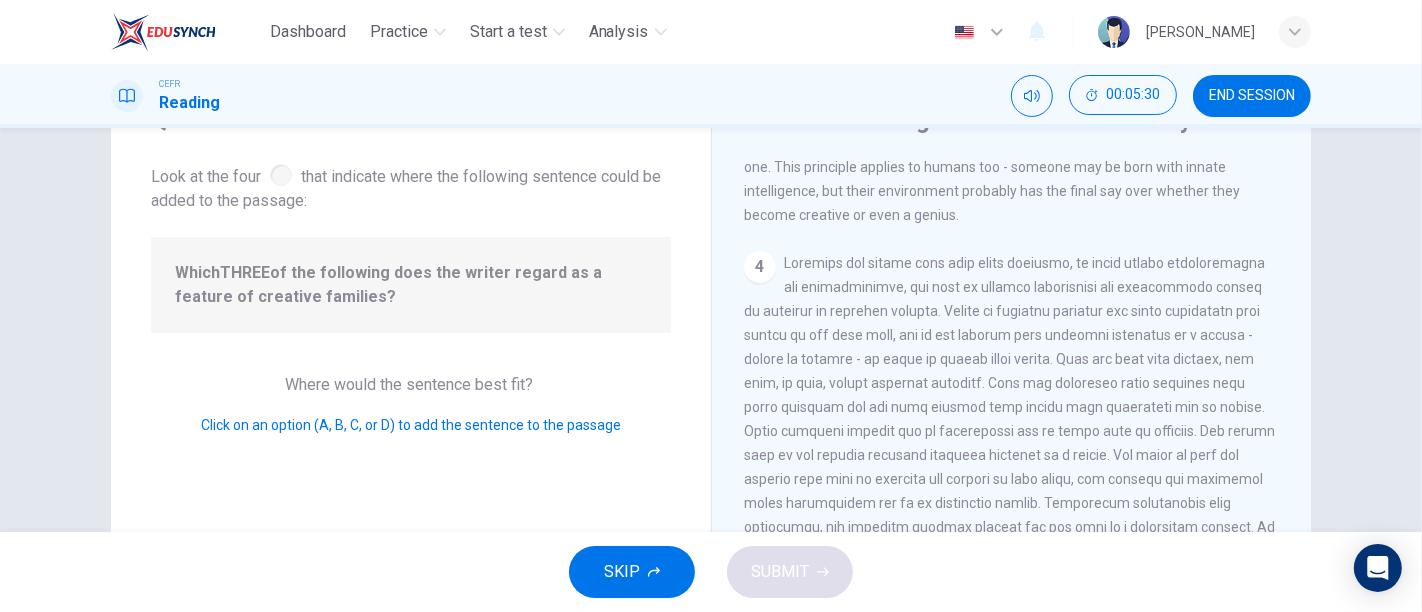 click on "Click on an option (A, B, C, or D) to add the sentence to the passage" at bounding box center (411, 425) 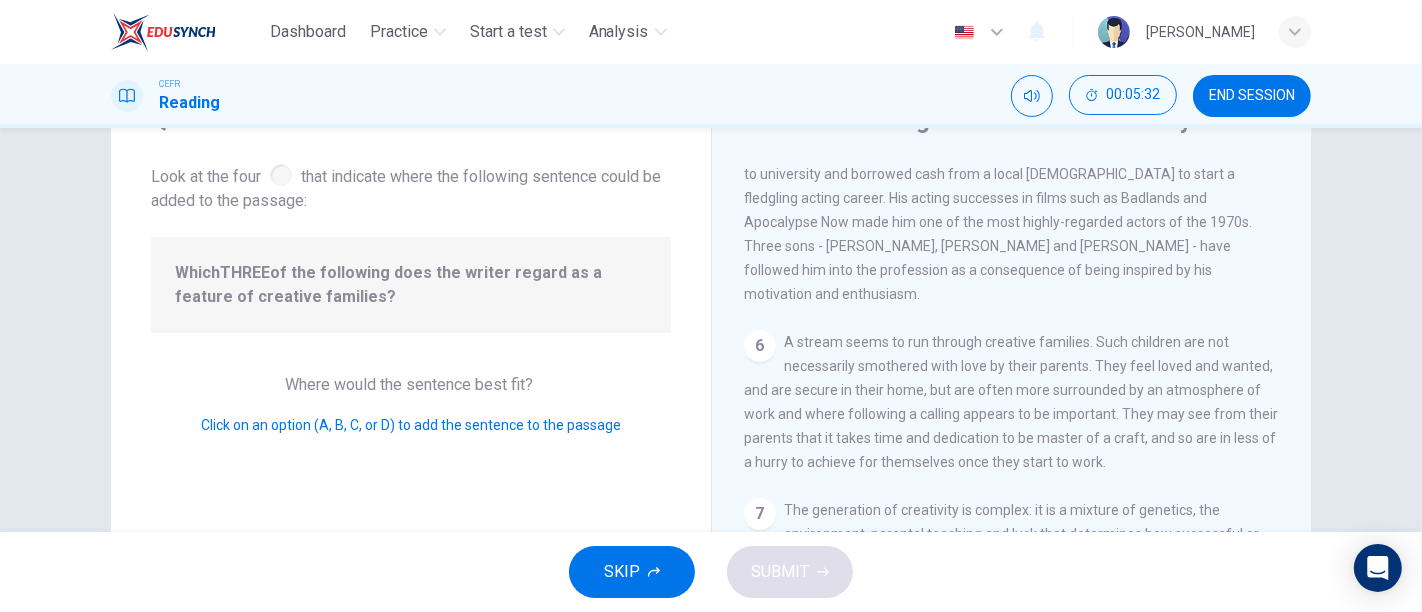 scroll, scrollTop: 1655, scrollLeft: 0, axis: vertical 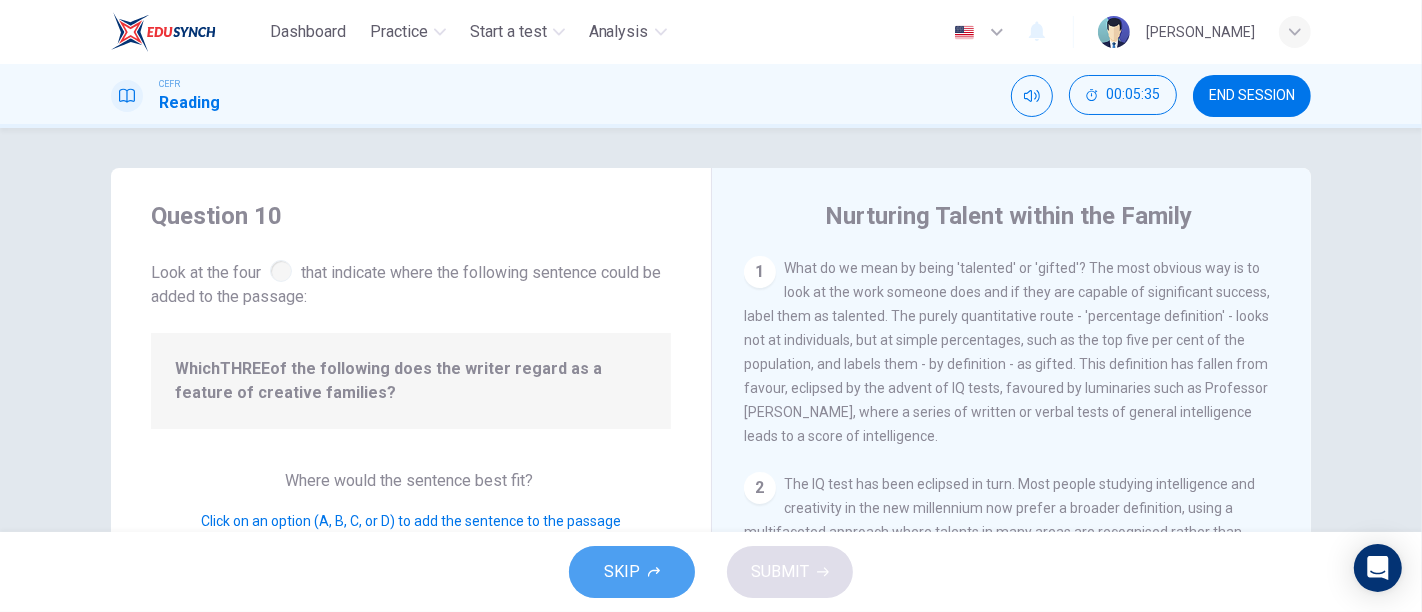 click on "SKIP" at bounding box center (622, 572) 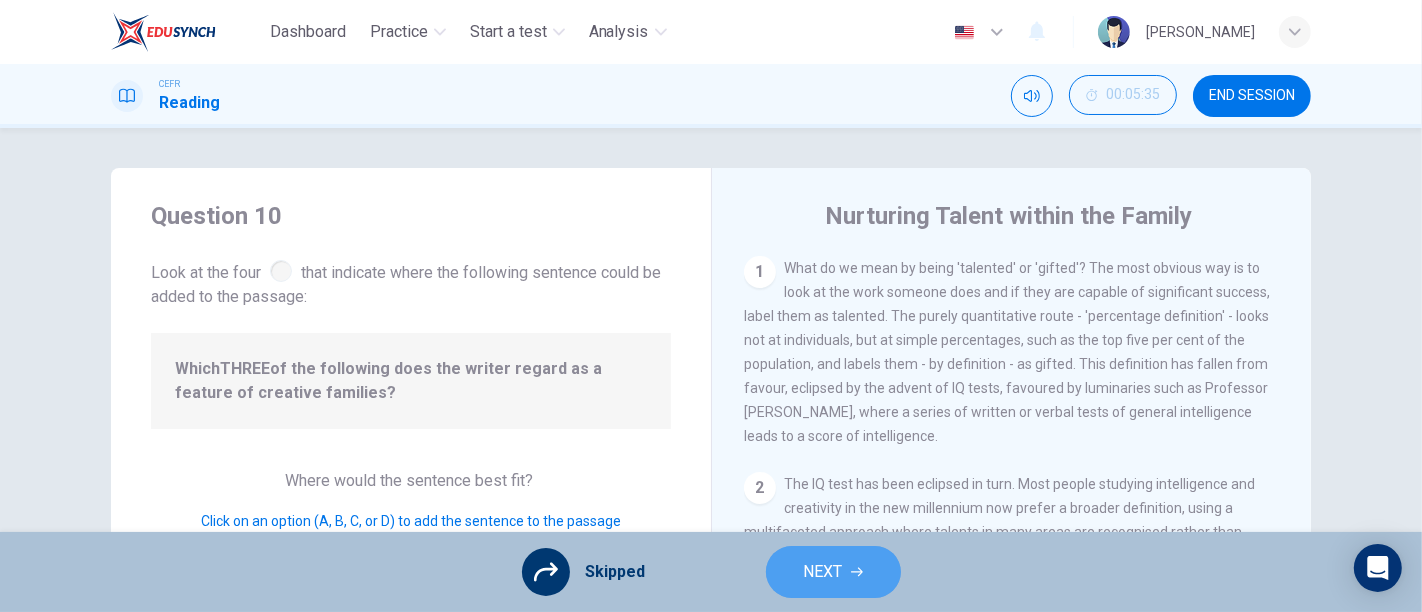 click on "NEXT" at bounding box center [823, 572] 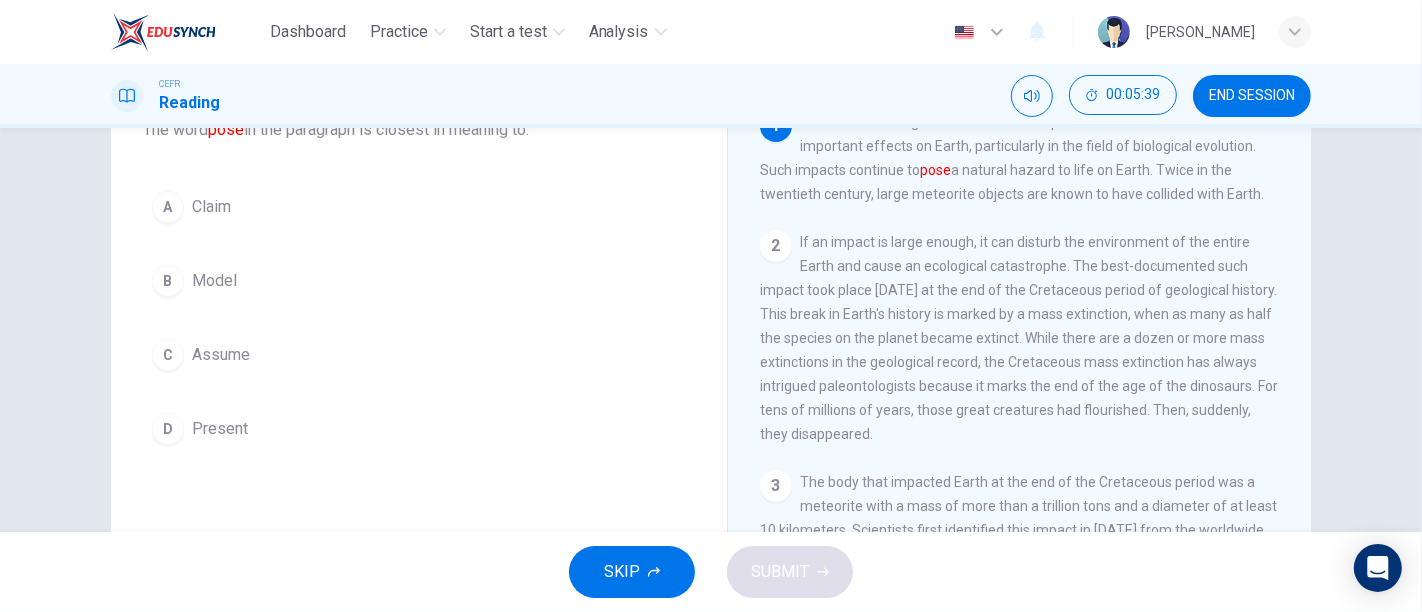 scroll, scrollTop: 71, scrollLeft: 0, axis: vertical 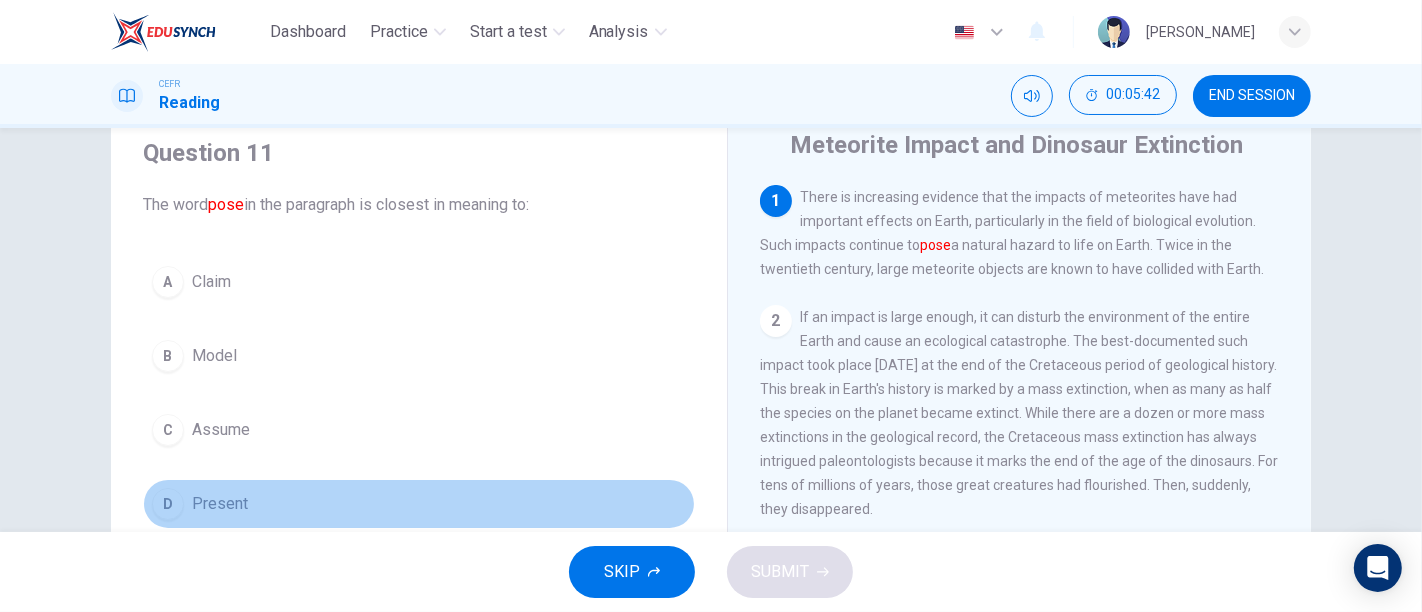 click on "Present" at bounding box center (220, 504) 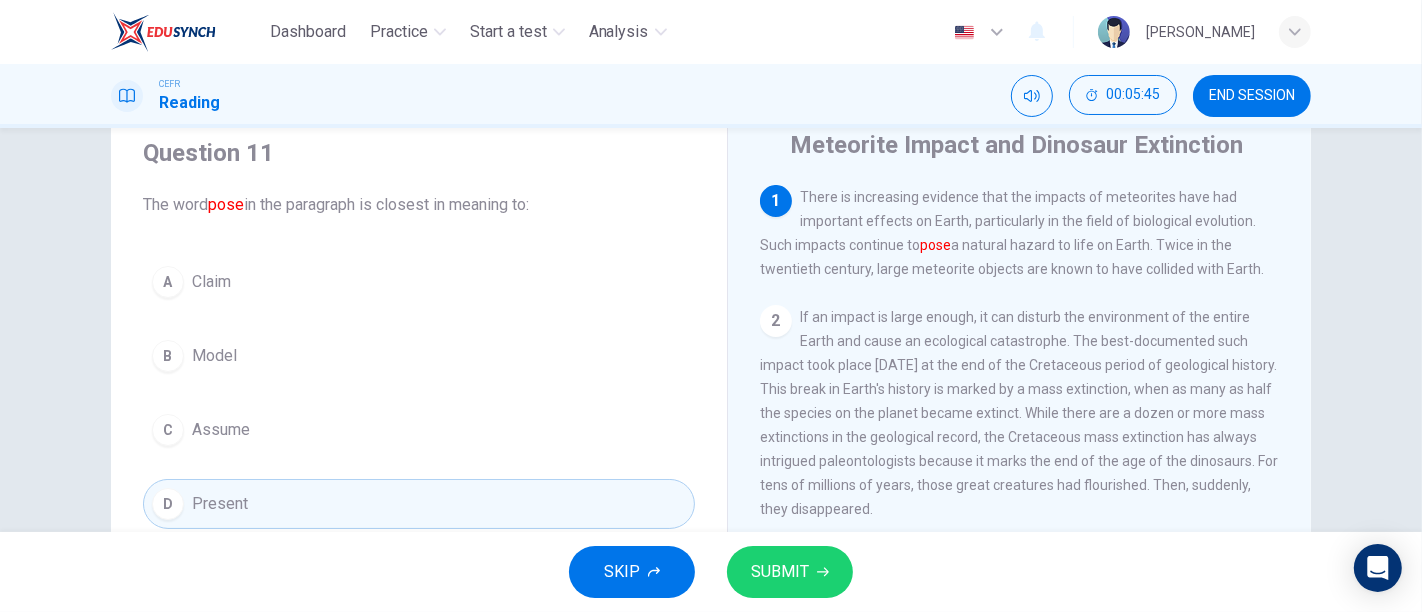 click on "SUBMIT" at bounding box center (780, 572) 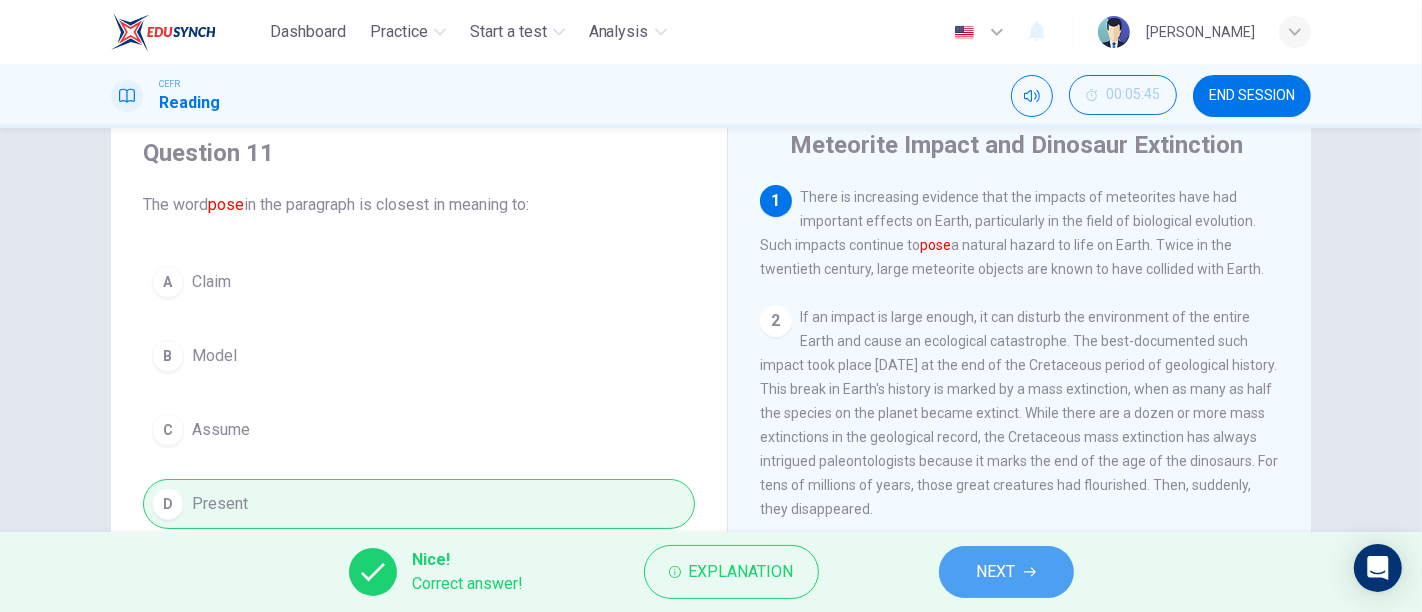 click on "NEXT" at bounding box center [996, 572] 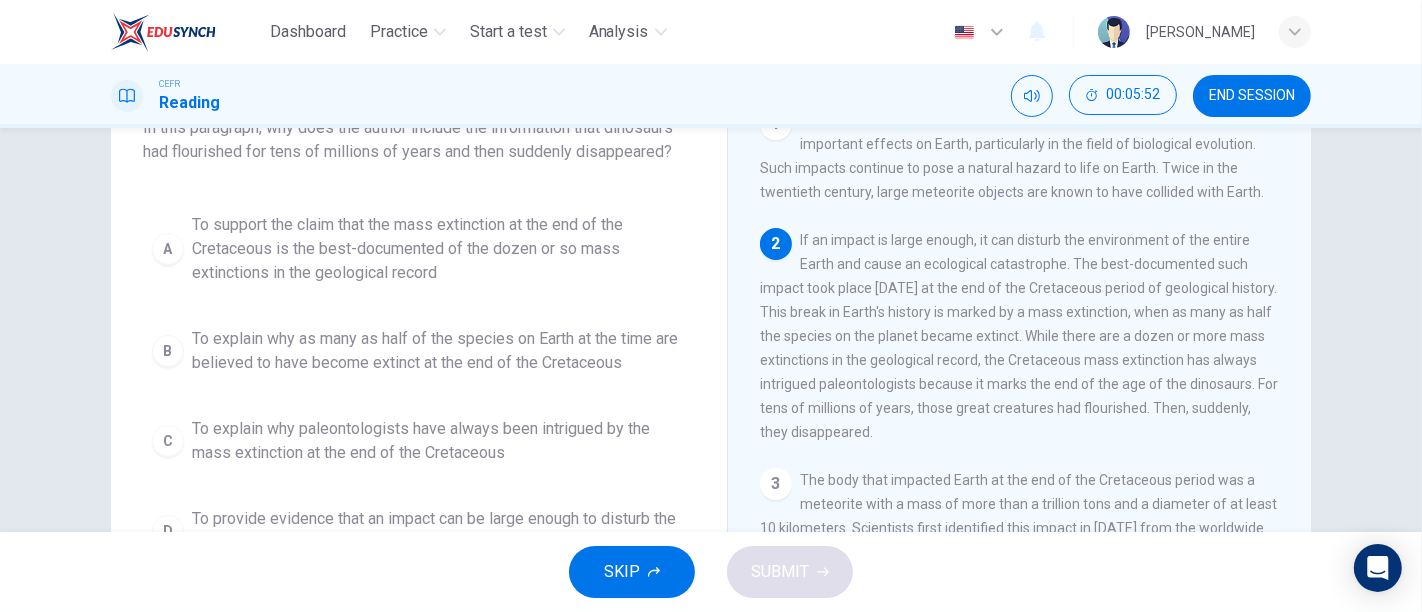 scroll, scrollTop: 148, scrollLeft: 0, axis: vertical 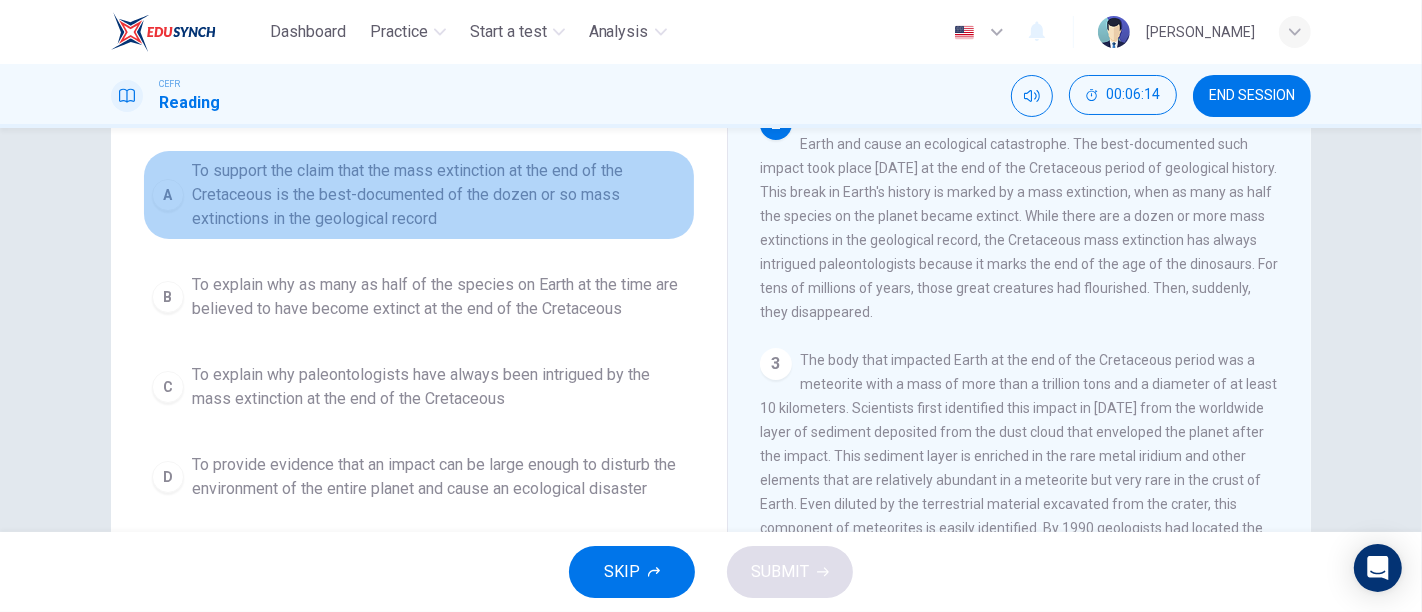 click on "To support the claim that the mass extinction at the end of the Cretaceous is the best-documented of the dozen or so mass extinctions in the geological record" at bounding box center [439, 195] 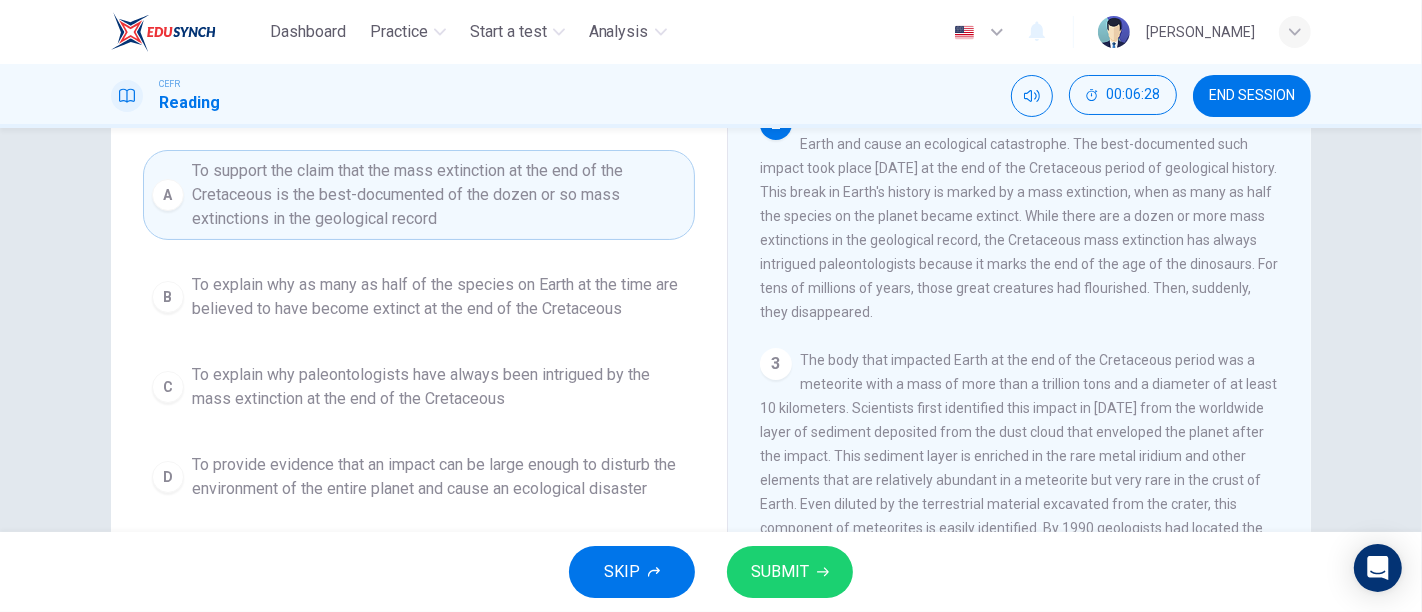 scroll, scrollTop: 200, scrollLeft: 0, axis: vertical 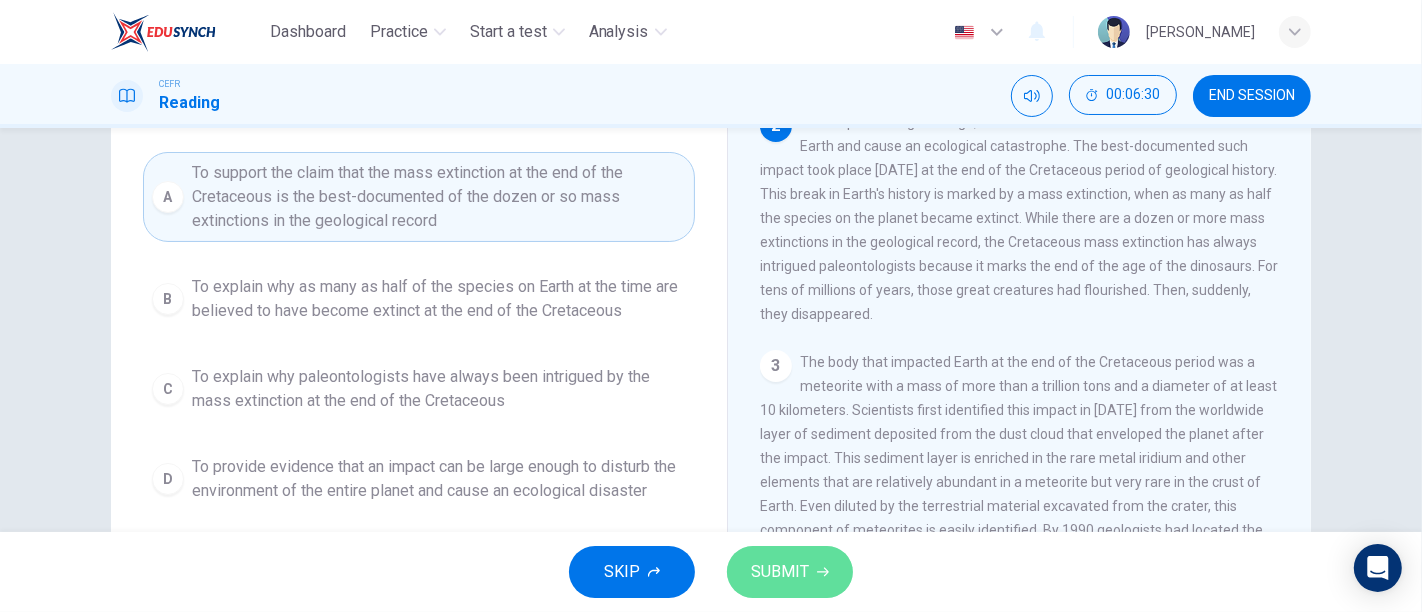 click on "SUBMIT" at bounding box center (790, 572) 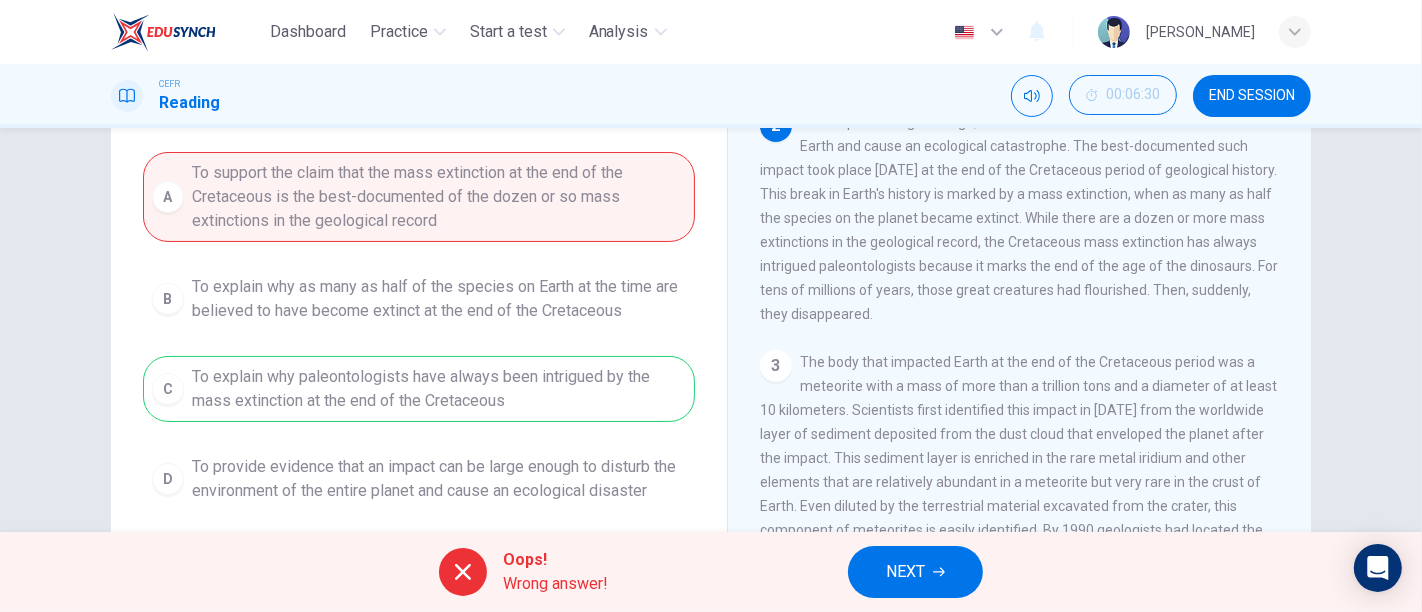 click 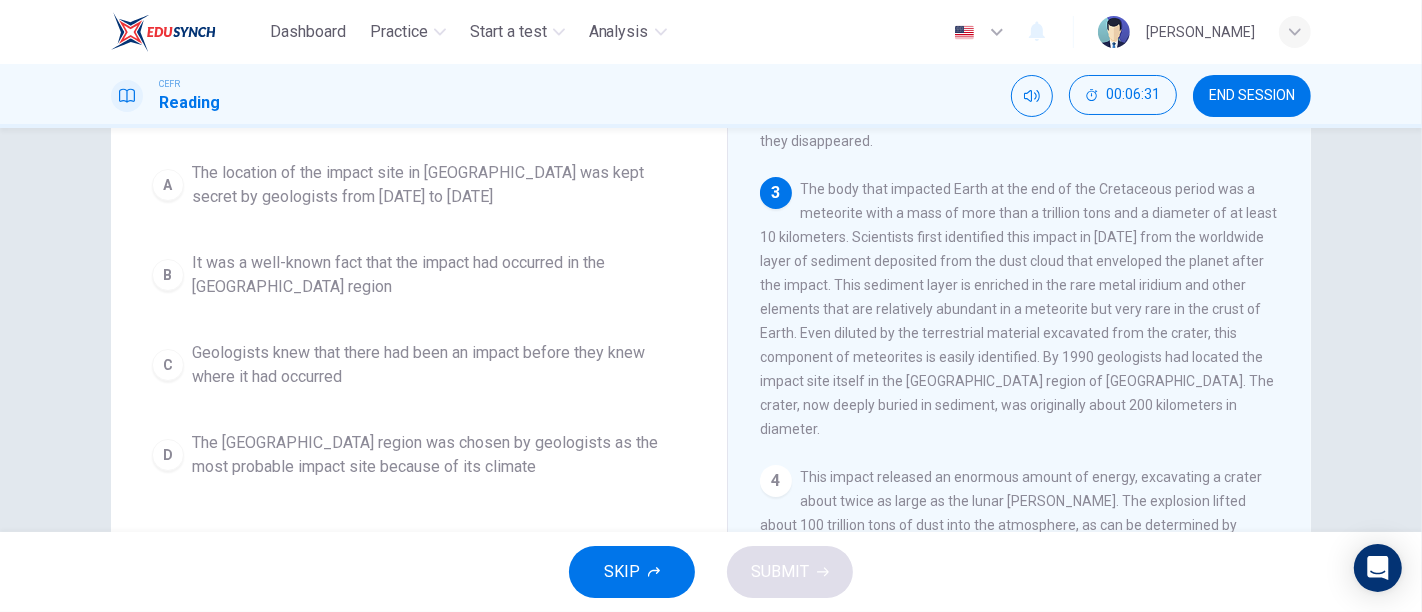 scroll, scrollTop: 243, scrollLeft: 0, axis: vertical 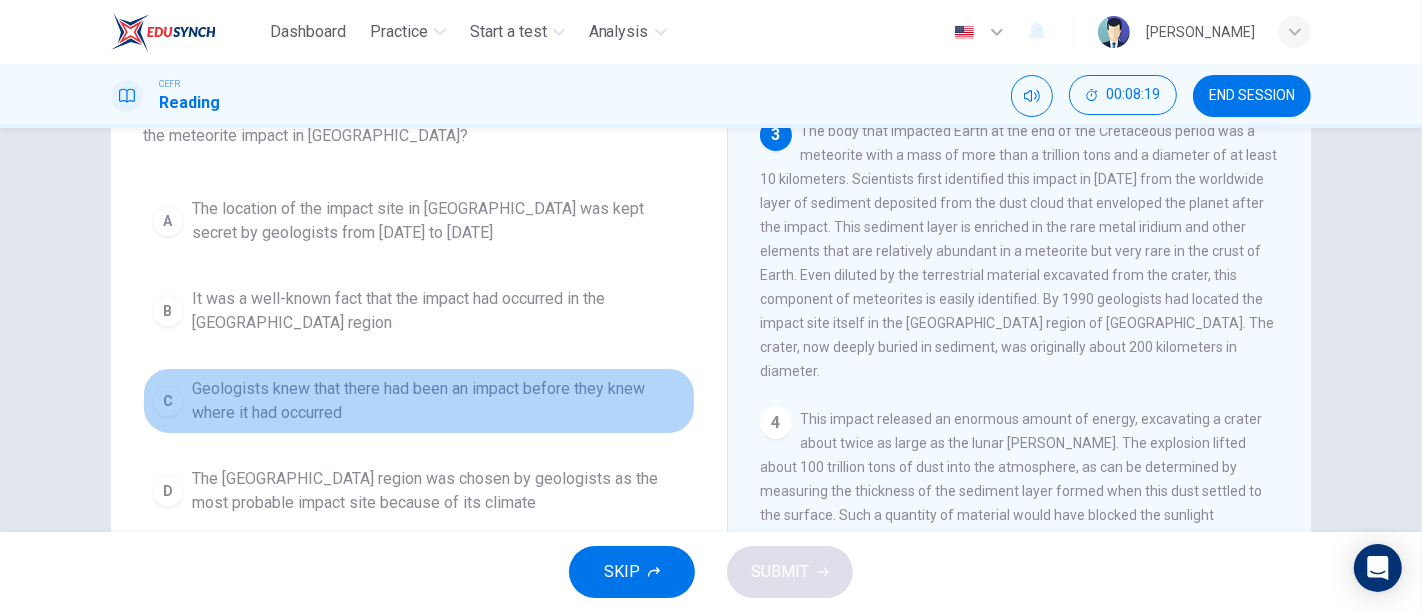 click on "Geologists knew that there had been an impact before they knew where it had occurred" at bounding box center (439, 401) 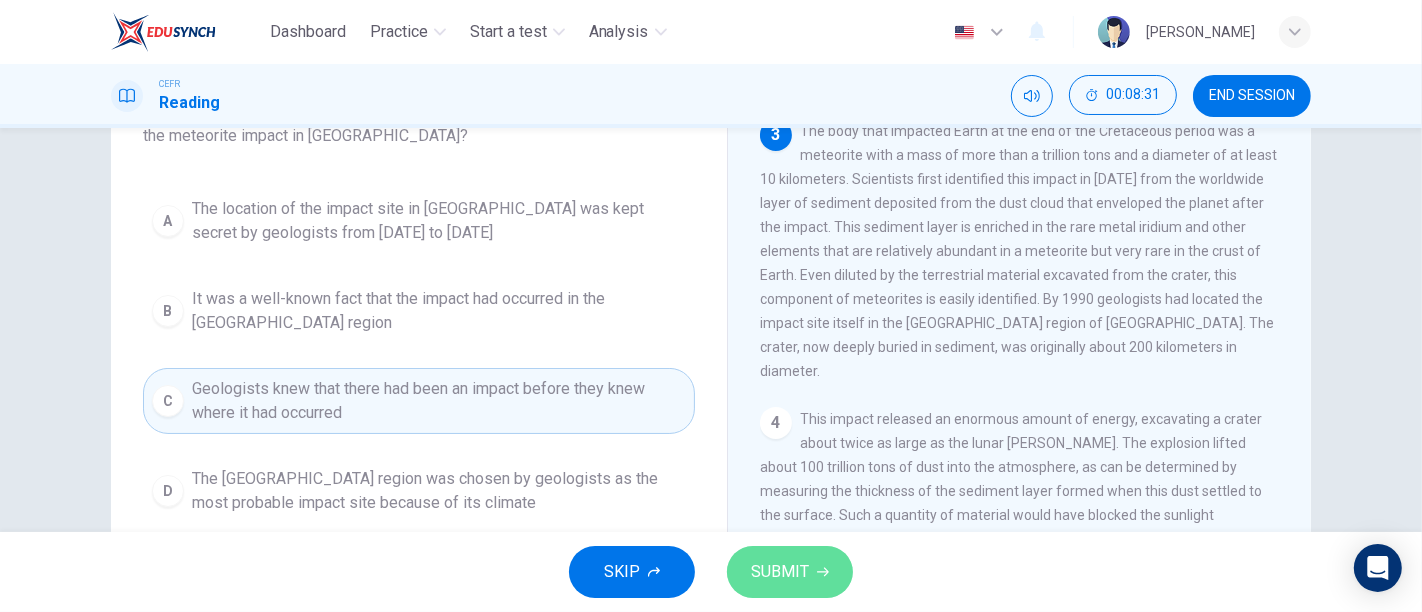 click on "SUBMIT" at bounding box center (780, 572) 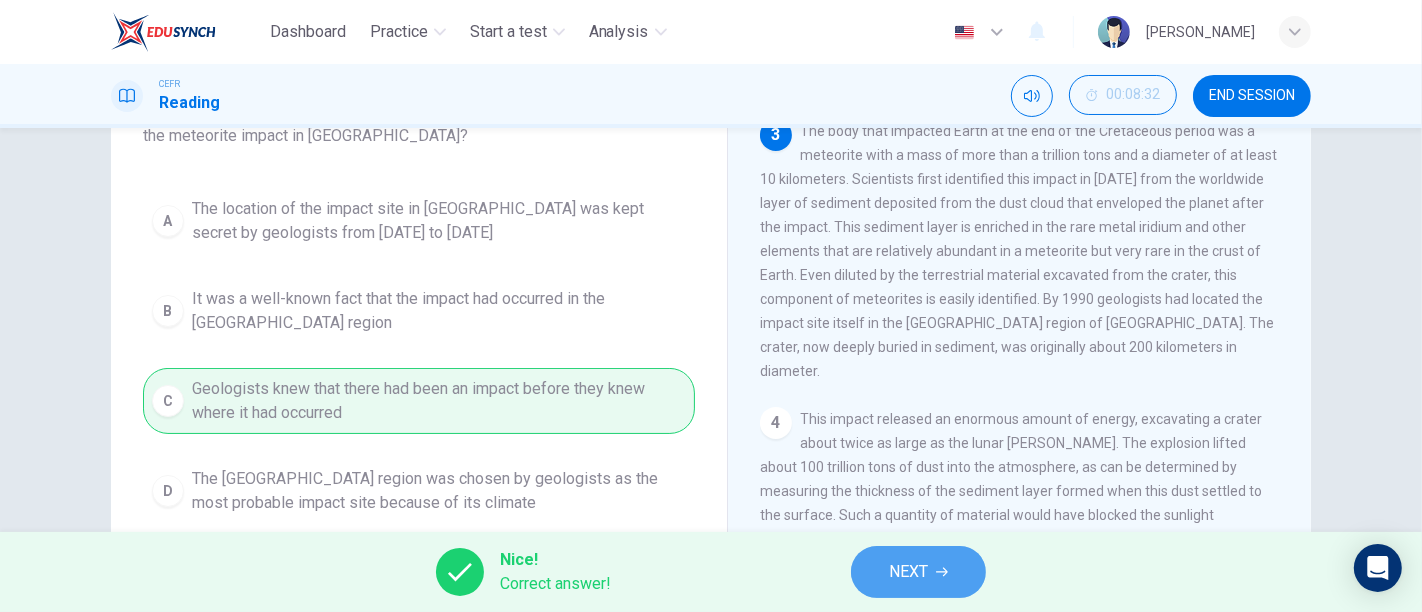 click on "NEXT" at bounding box center (908, 572) 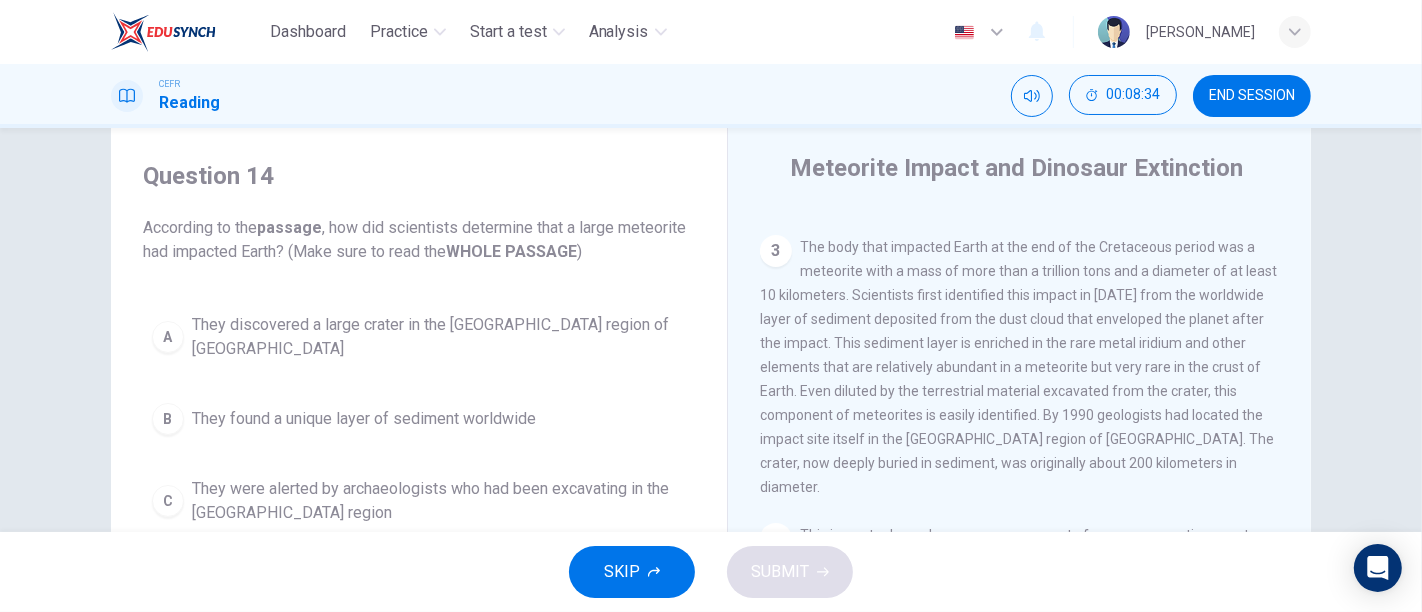 scroll, scrollTop: 50, scrollLeft: 0, axis: vertical 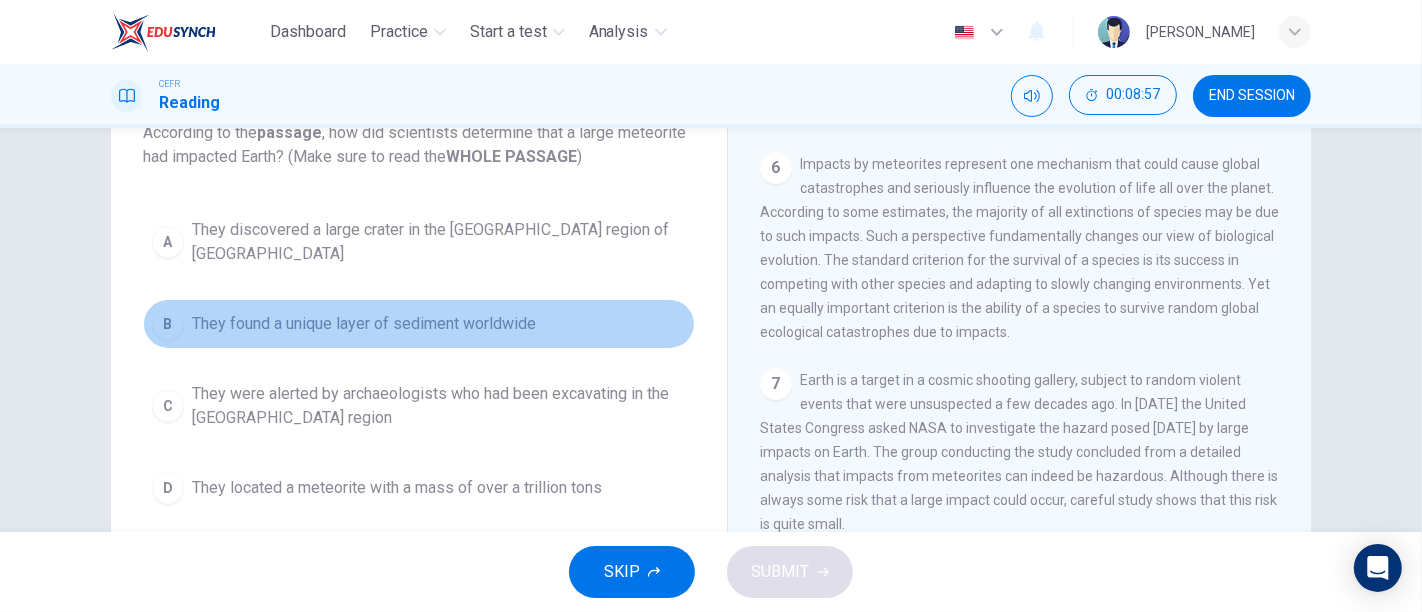 click on "They found a unique layer of sediment worldwide" at bounding box center (364, 324) 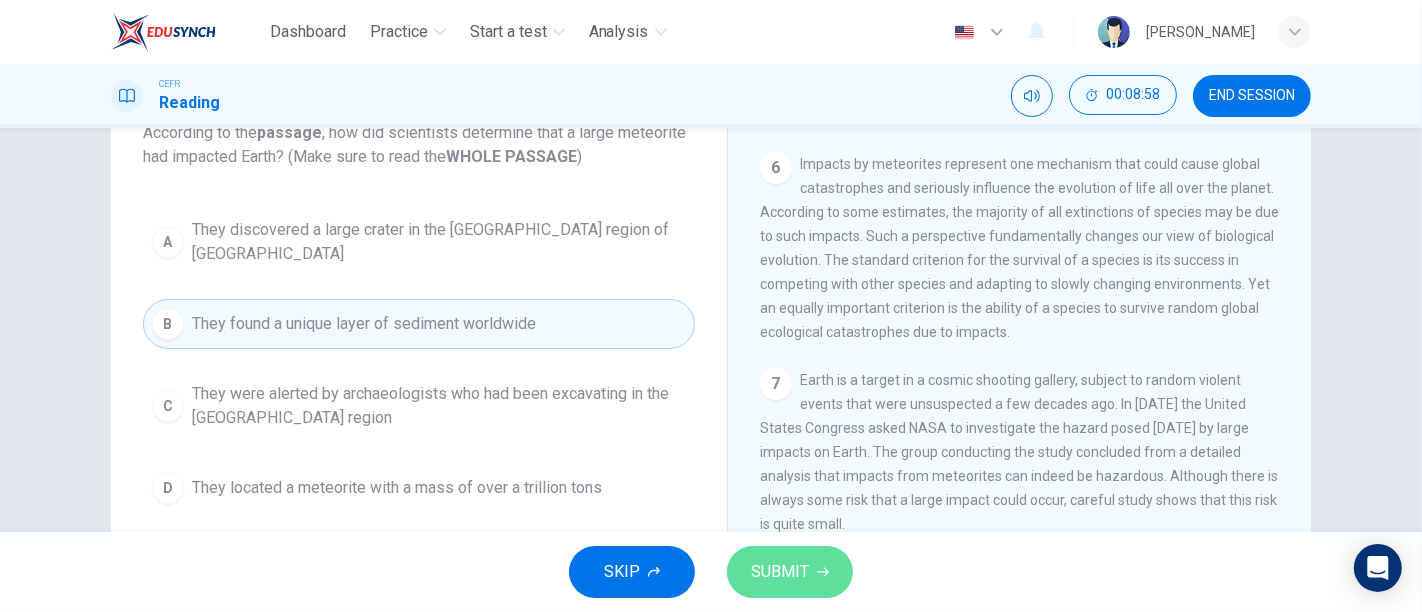 click on "SUBMIT" at bounding box center [780, 572] 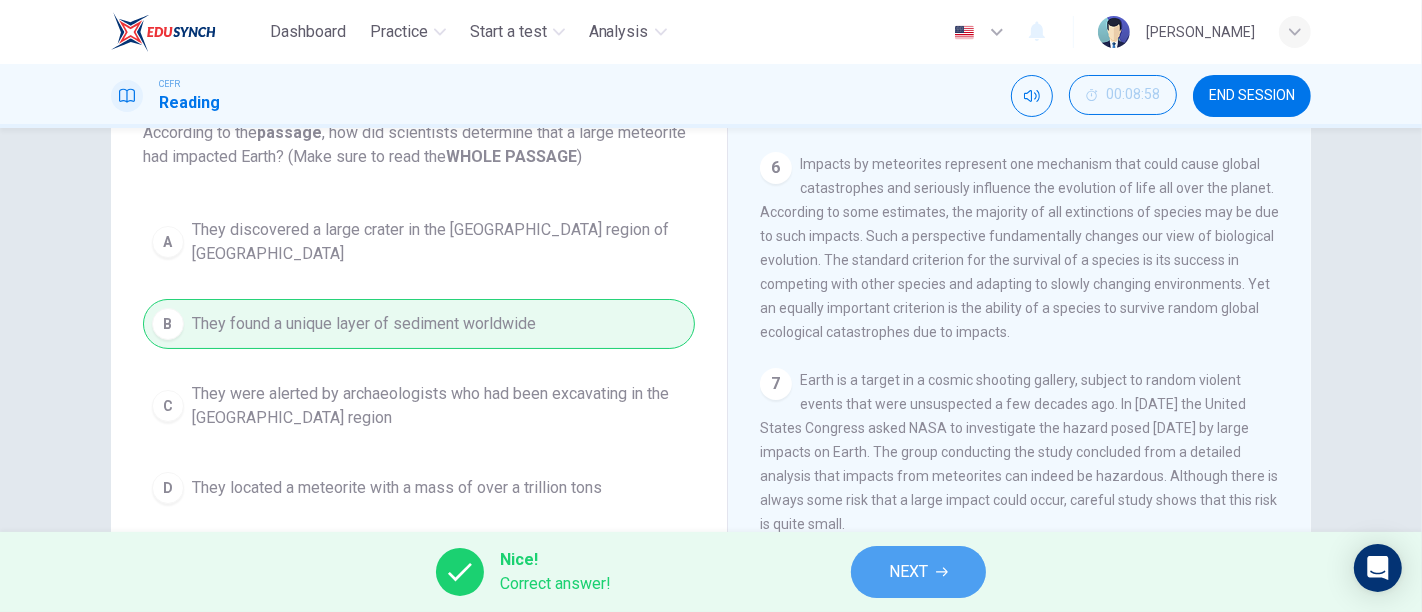 click on "NEXT" at bounding box center (918, 572) 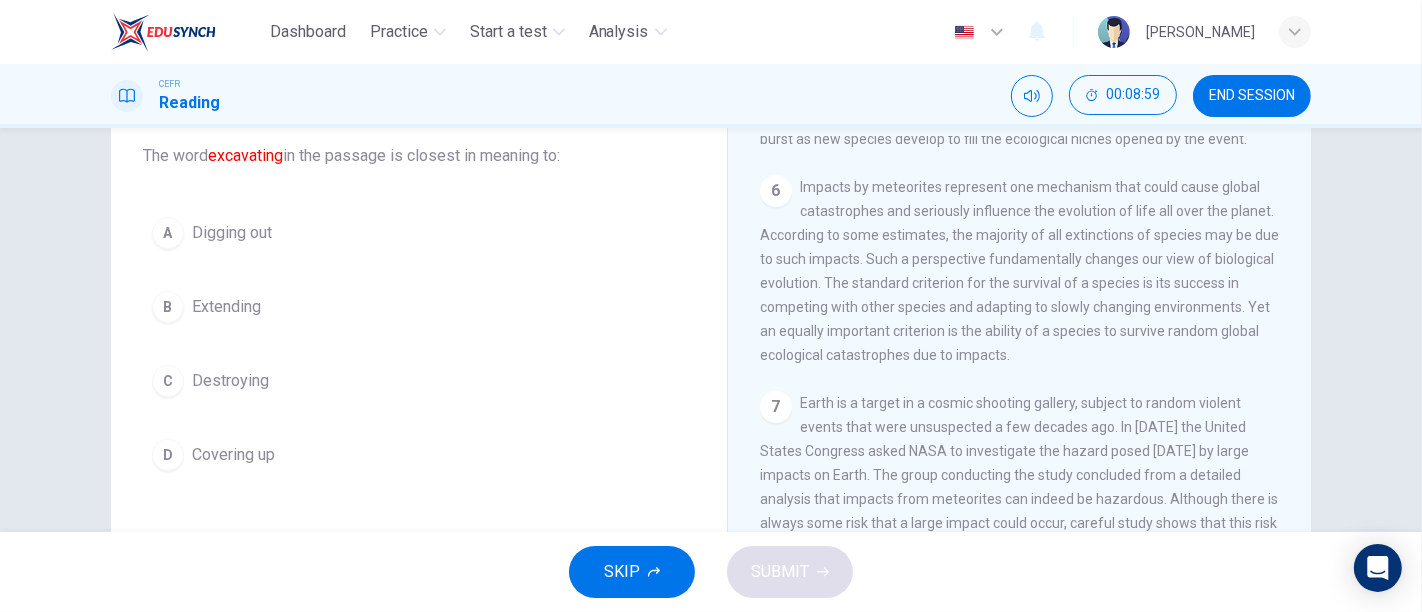 scroll, scrollTop: 119, scrollLeft: 0, axis: vertical 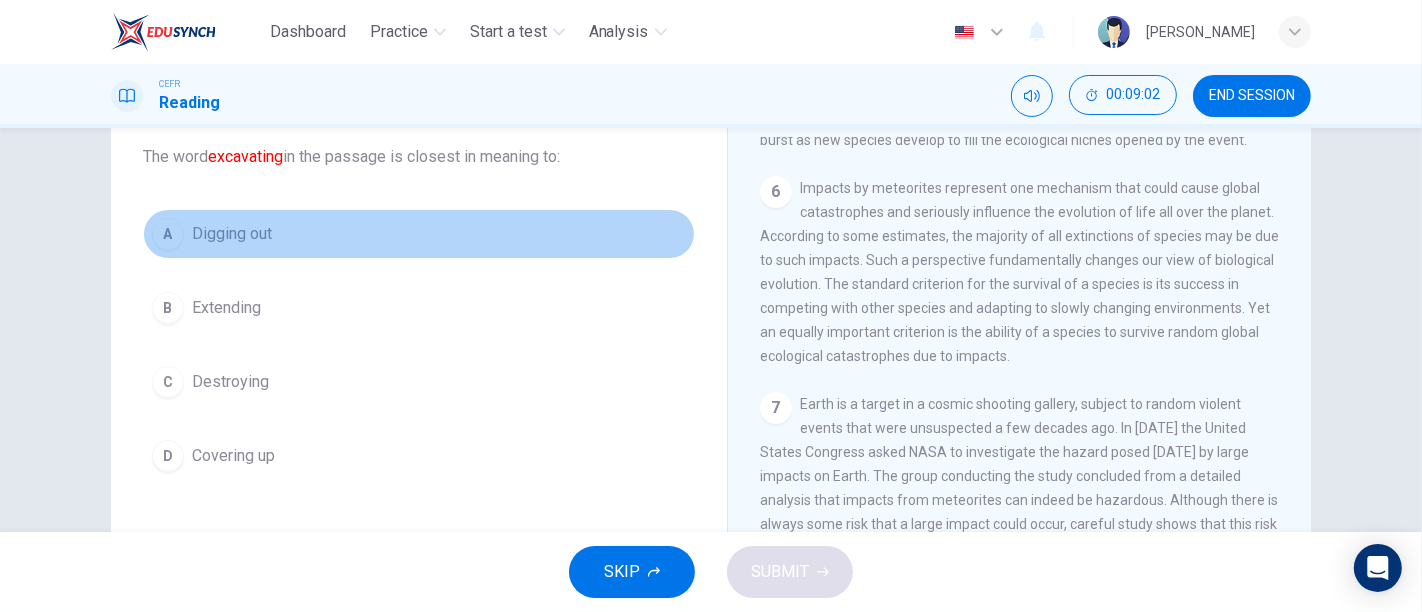 click on "Digging out" at bounding box center [232, 234] 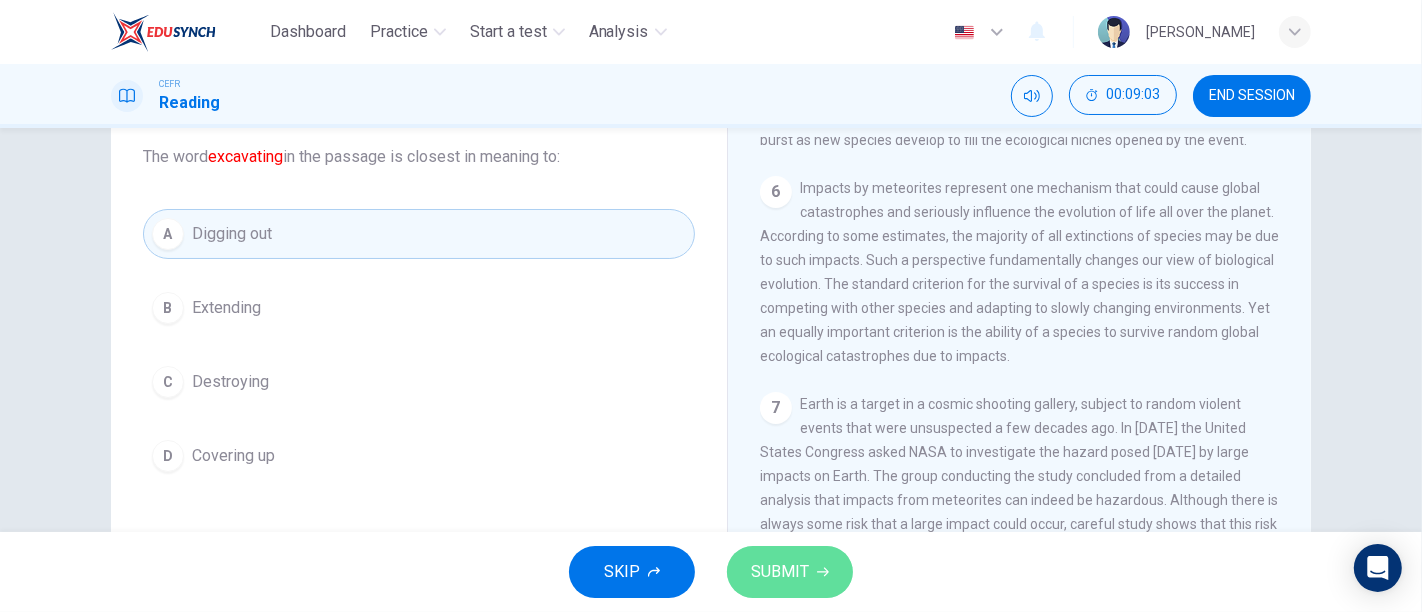click 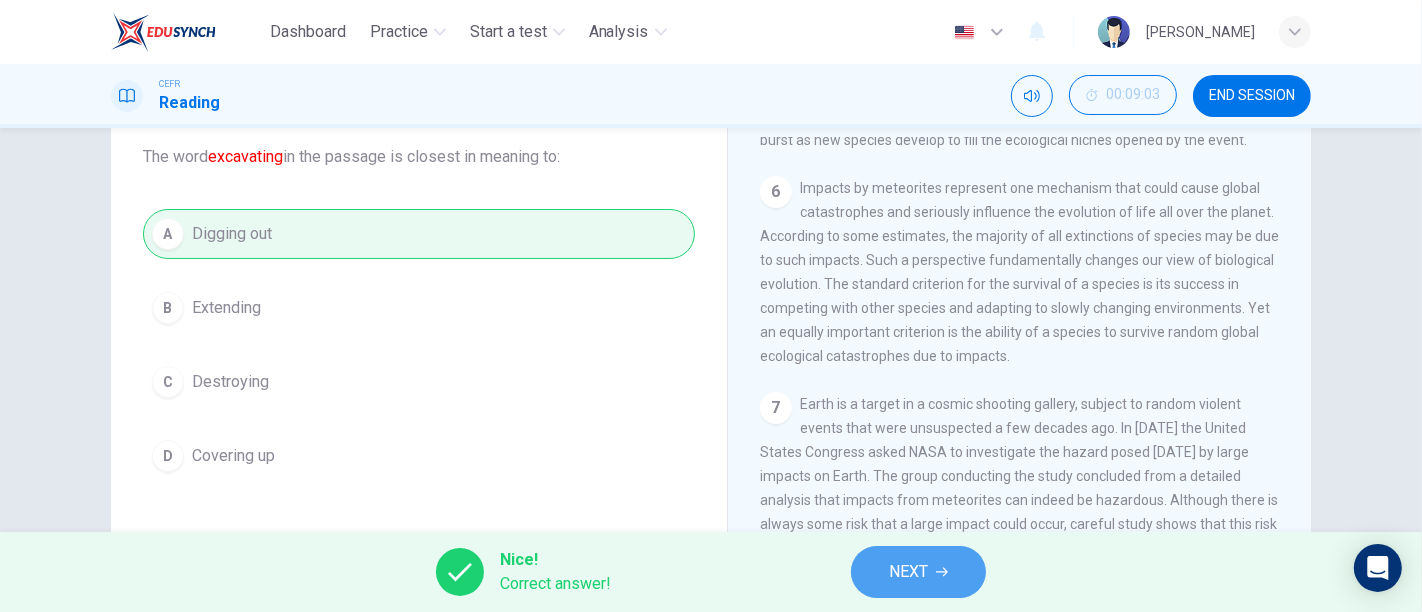 click on "NEXT" at bounding box center [908, 572] 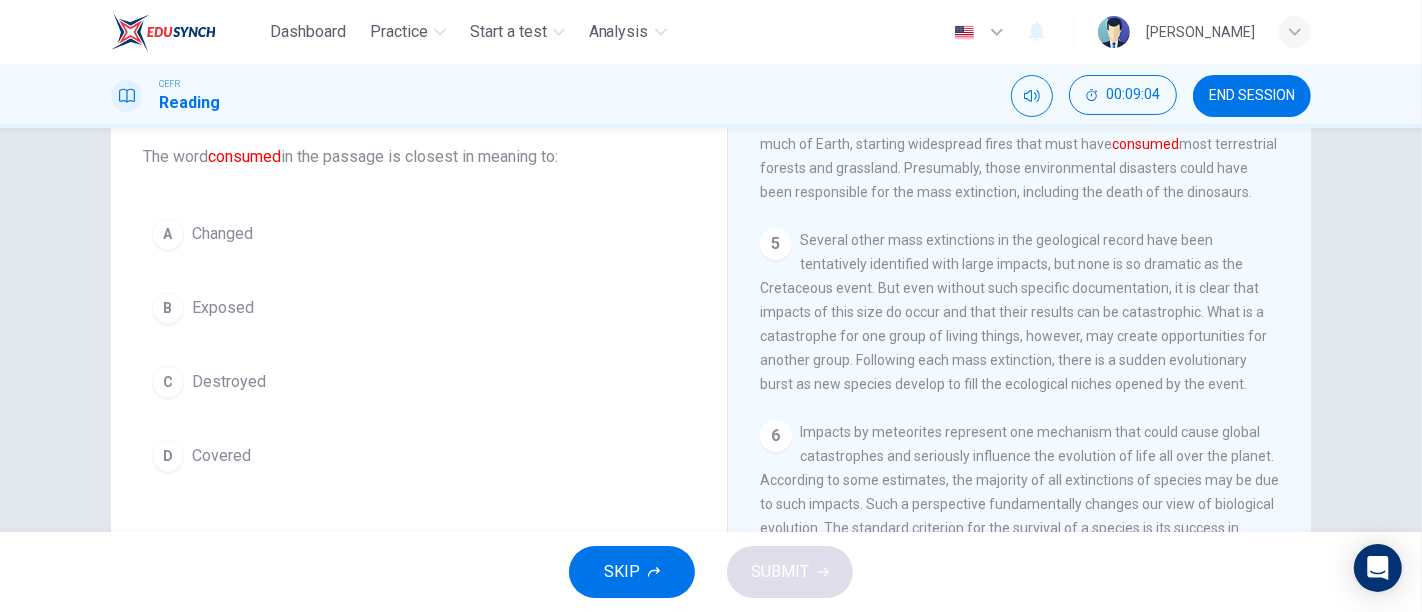 scroll, scrollTop: 820, scrollLeft: 0, axis: vertical 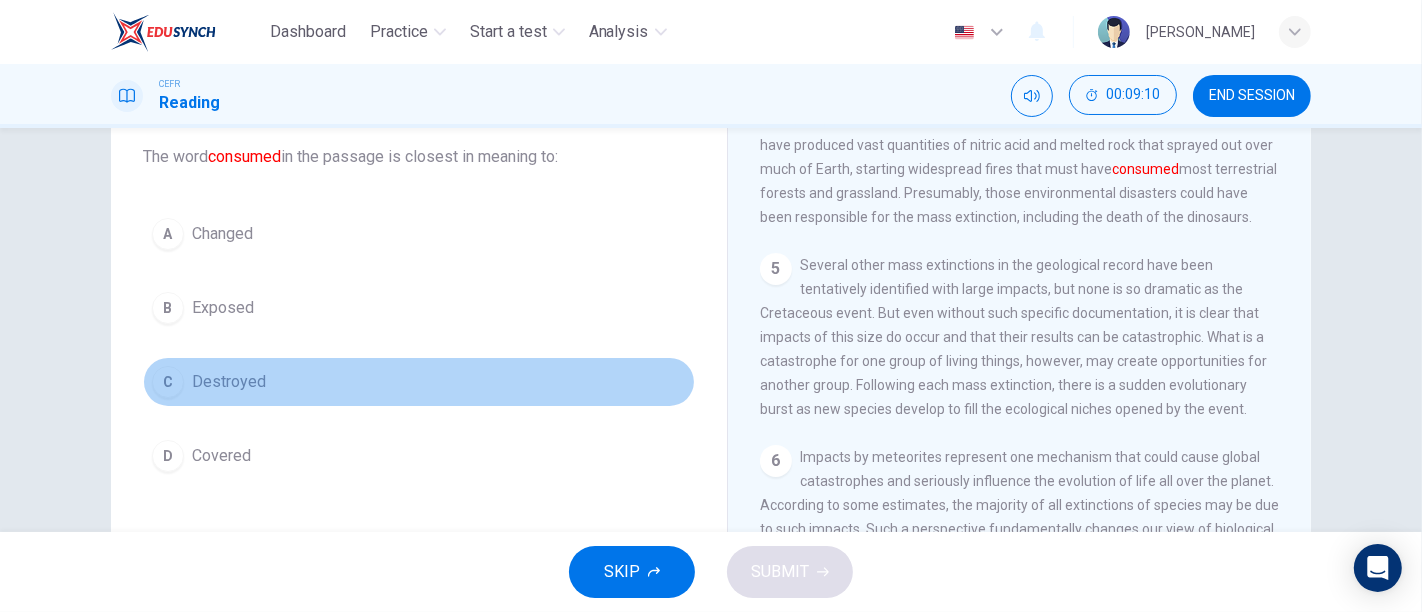 click on "C Destroyed" at bounding box center [419, 382] 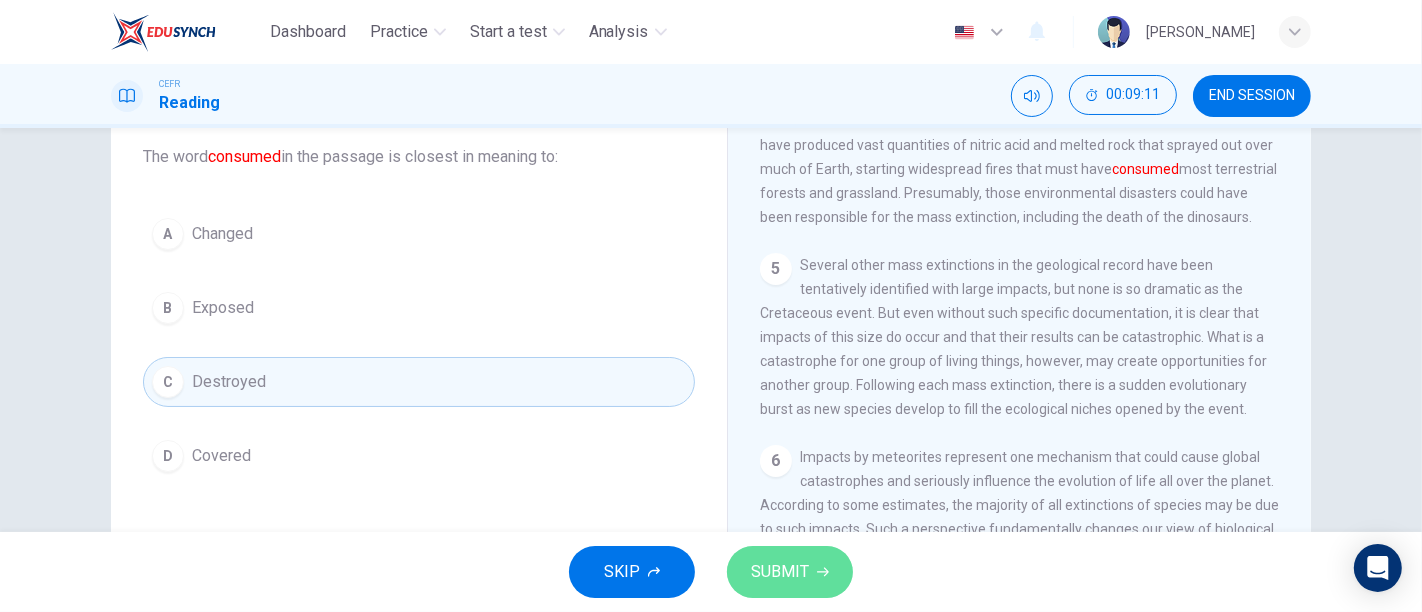 click on "SUBMIT" at bounding box center [790, 572] 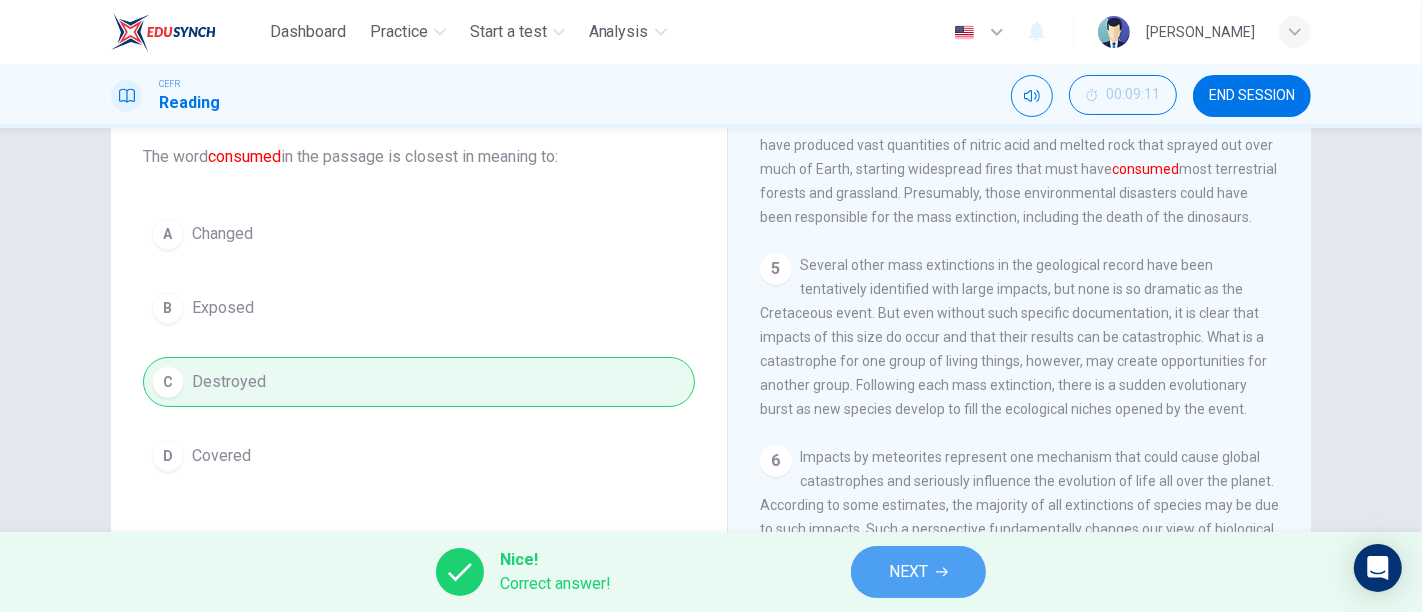 click on "NEXT" at bounding box center (908, 572) 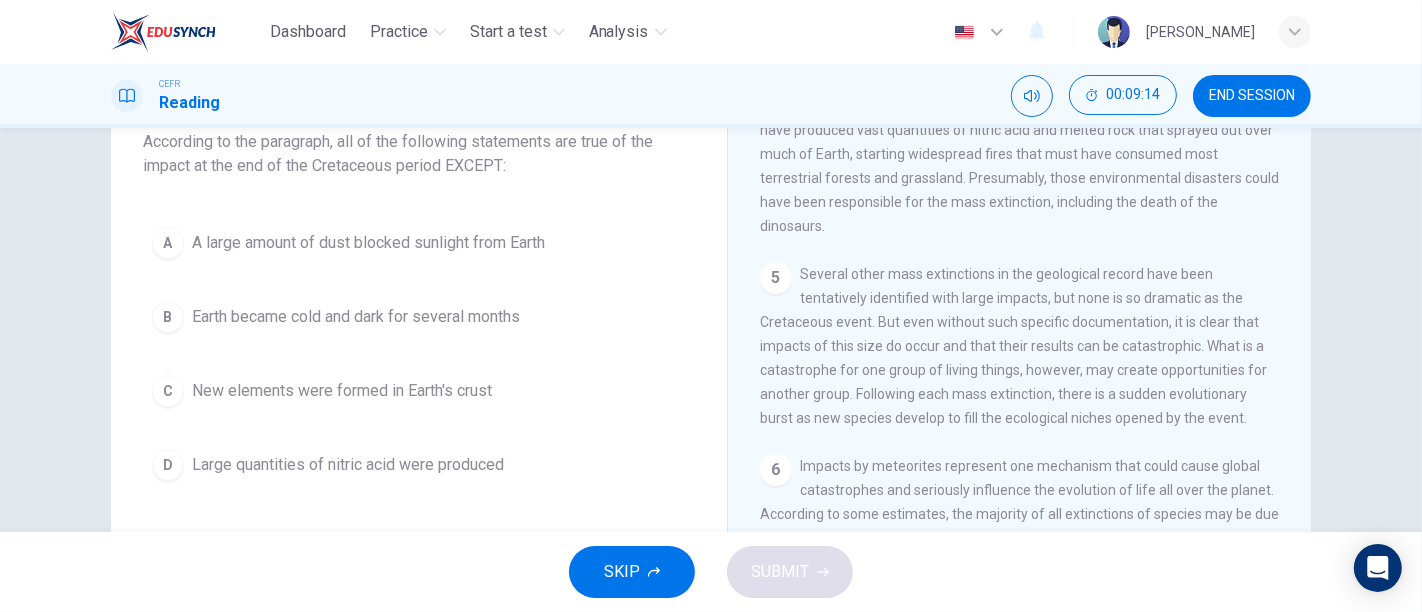 scroll, scrollTop: 130, scrollLeft: 0, axis: vertical 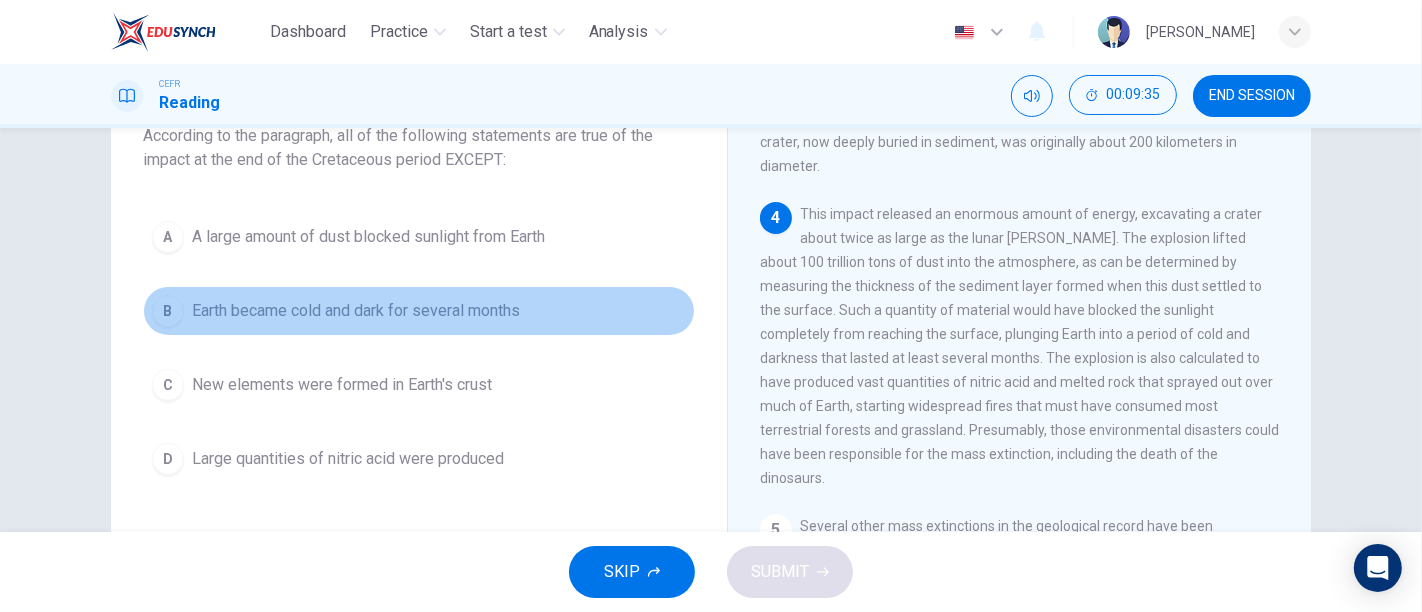 click on "B Earth became cold and dark for several months" at bounding box center [419, 311] 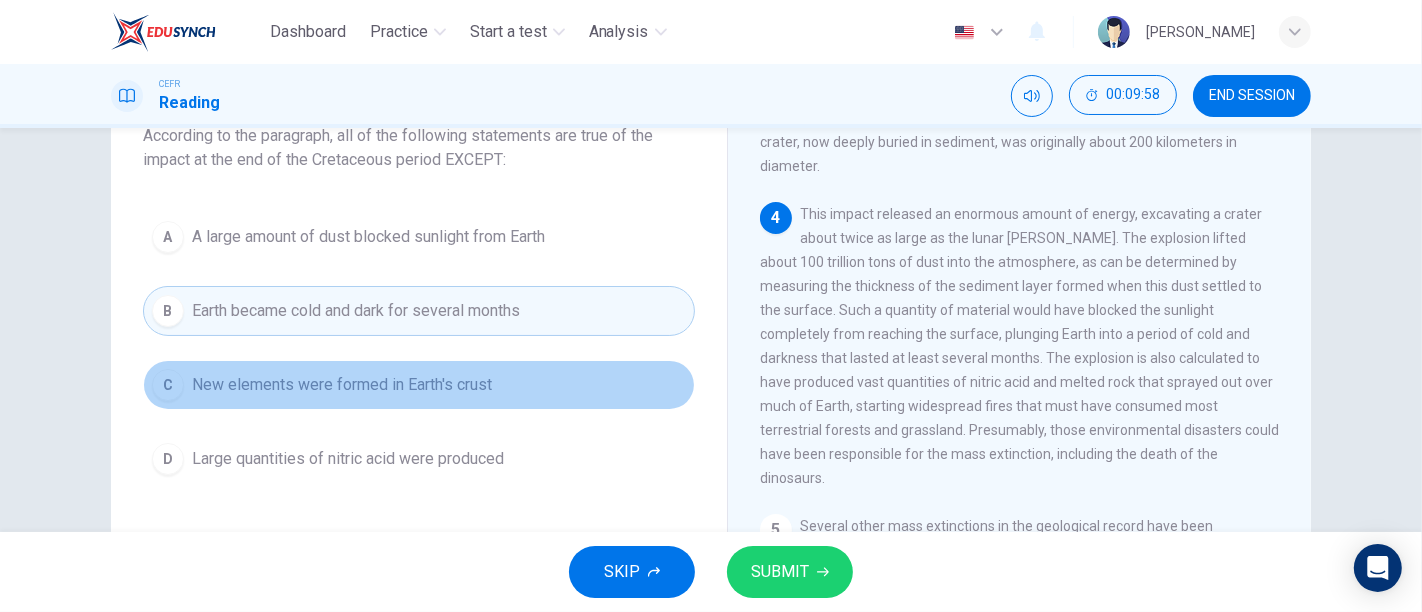 click on "New elements were formed in Earth's crust" at bounding box center [342, 385] 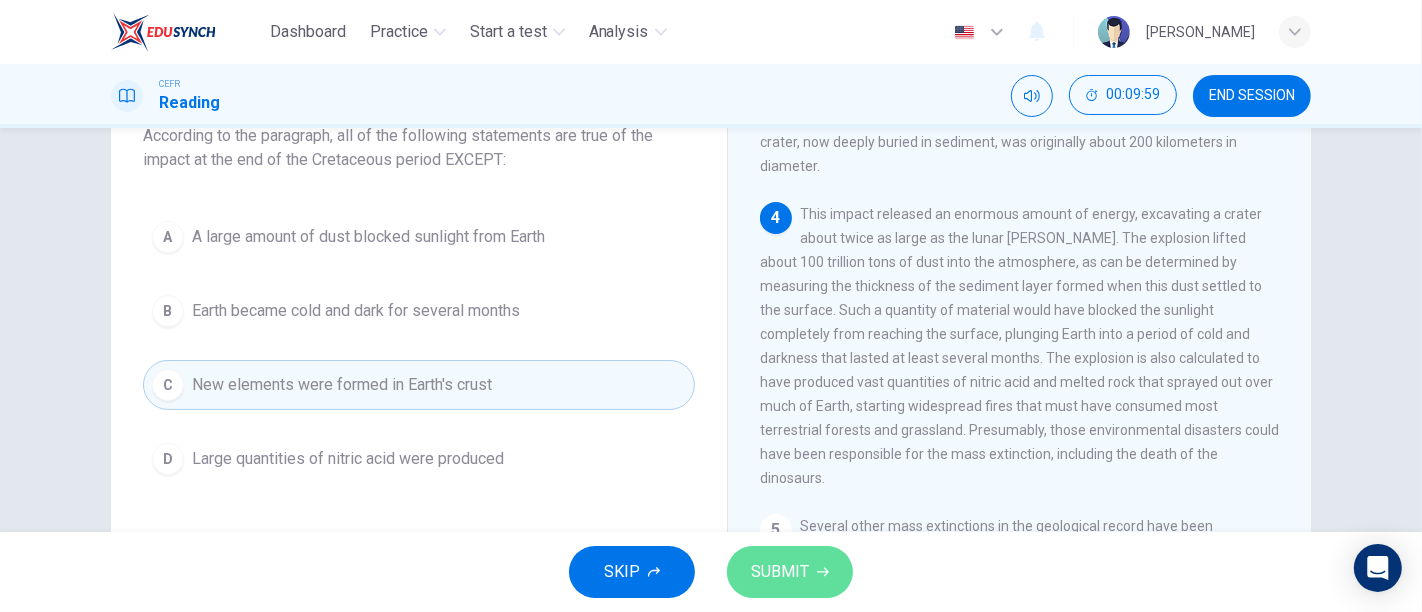 click on "SUBMIT" at bounding box center [790, 572] 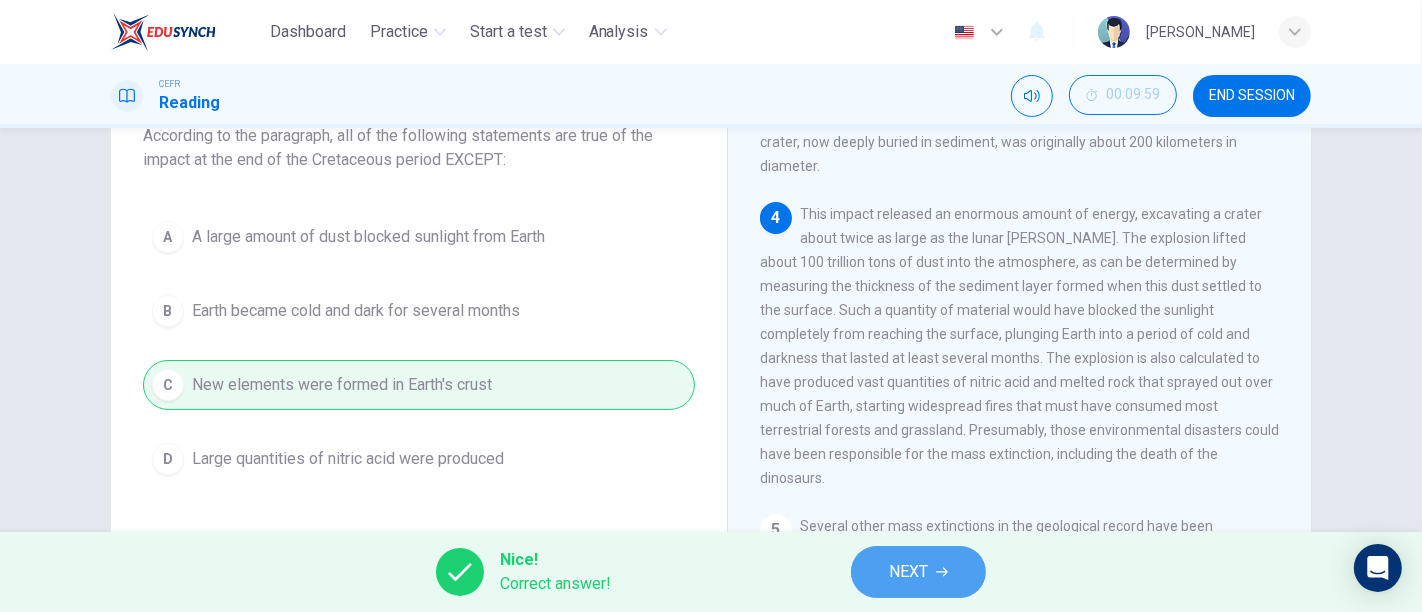 click on "NEXT" at bounding box center [908, 572] 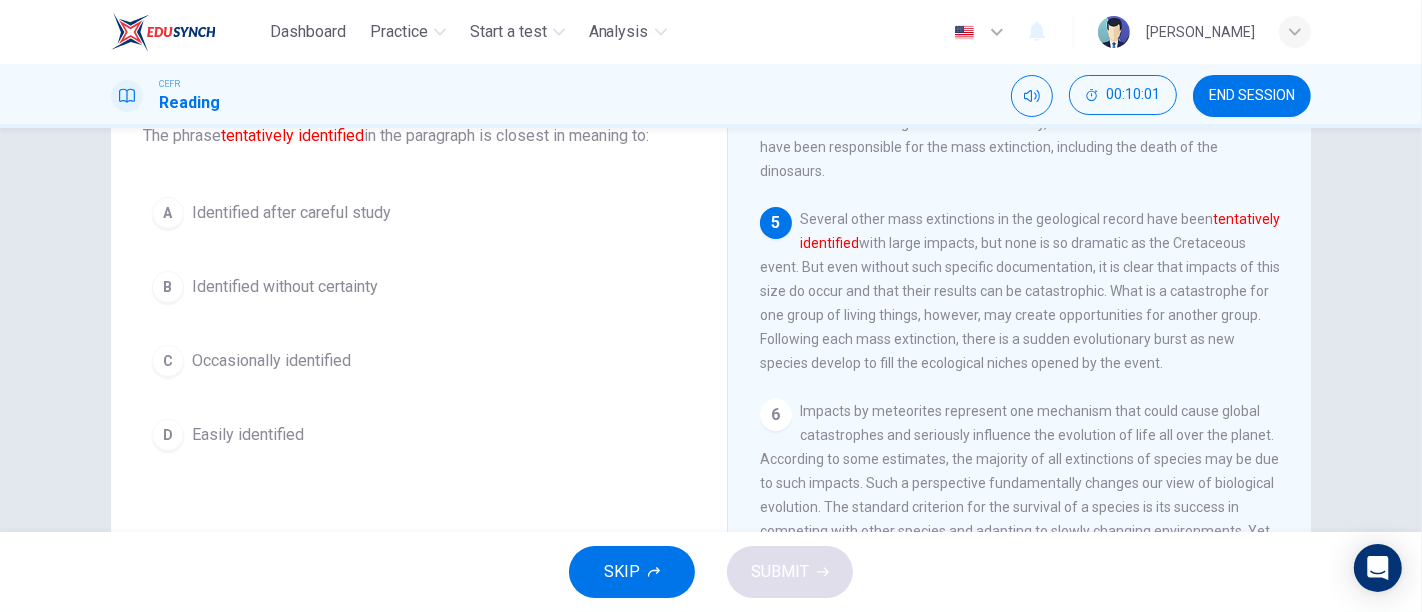 scroll, scrollTop: 880, scrollLeft: 0, axis: vertical 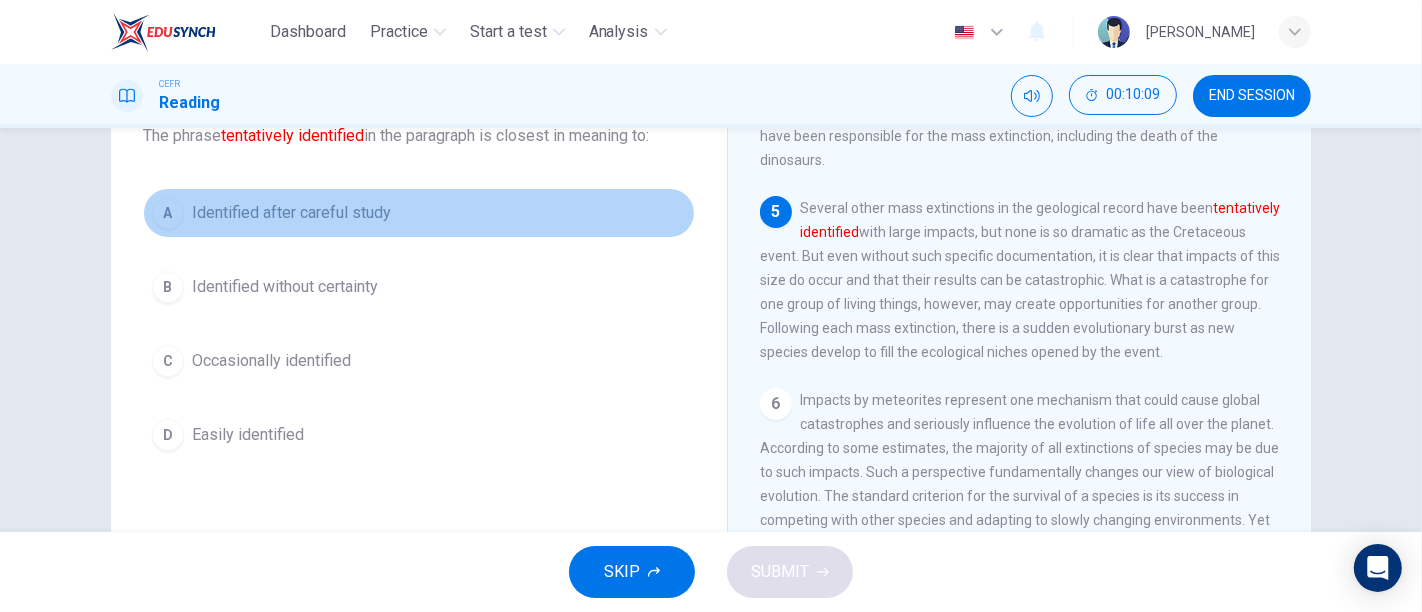 click on "Identified after careful study" at bounding box center (291, 213) 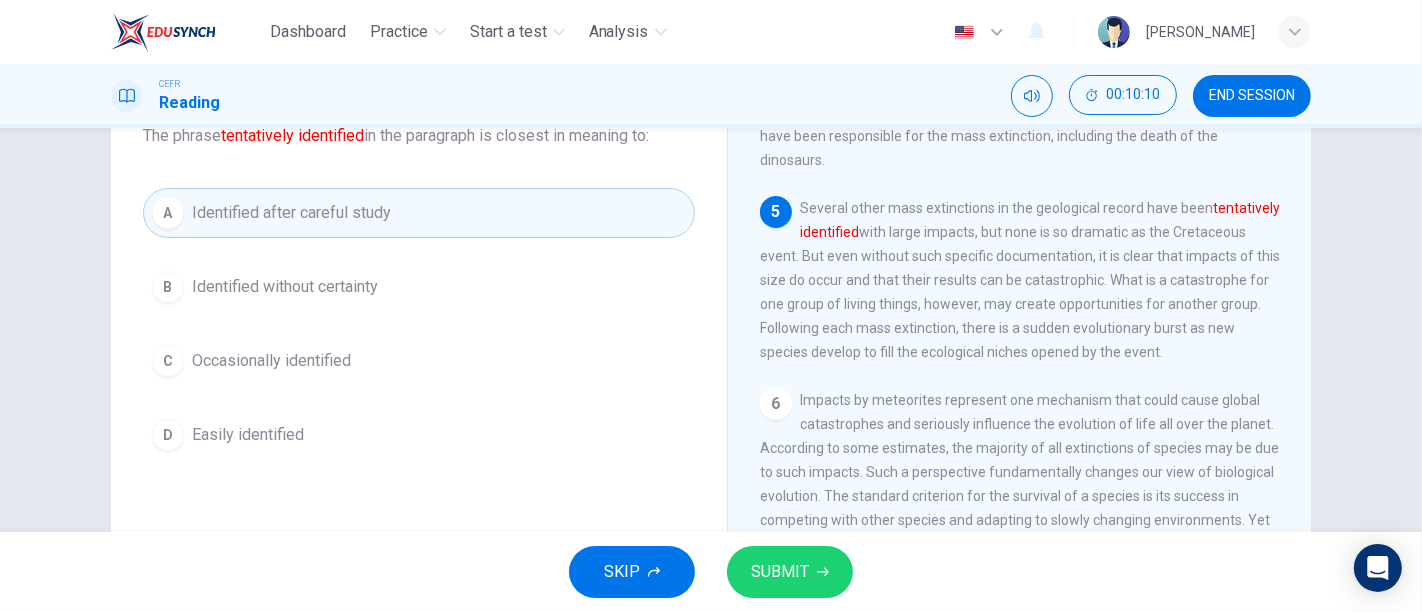 click on "SKIP SUBMIT" at bounding box center [711, 572] 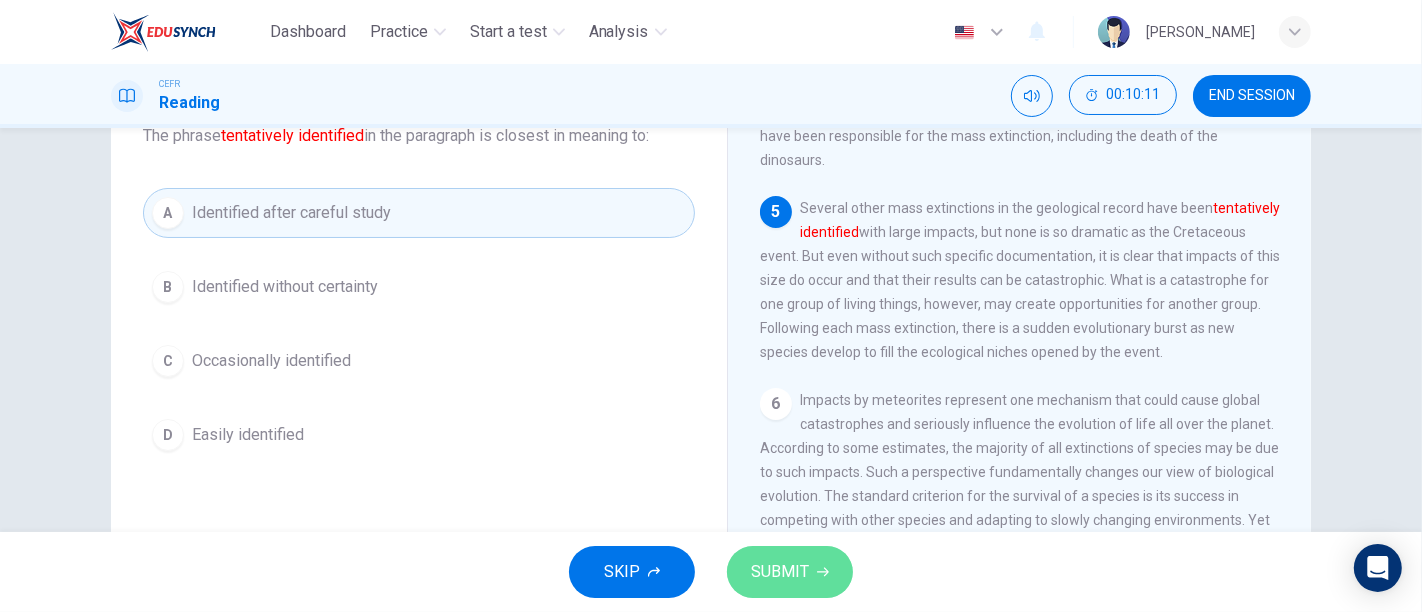 click on "SUBMIT" at bounding box center [790, 572] 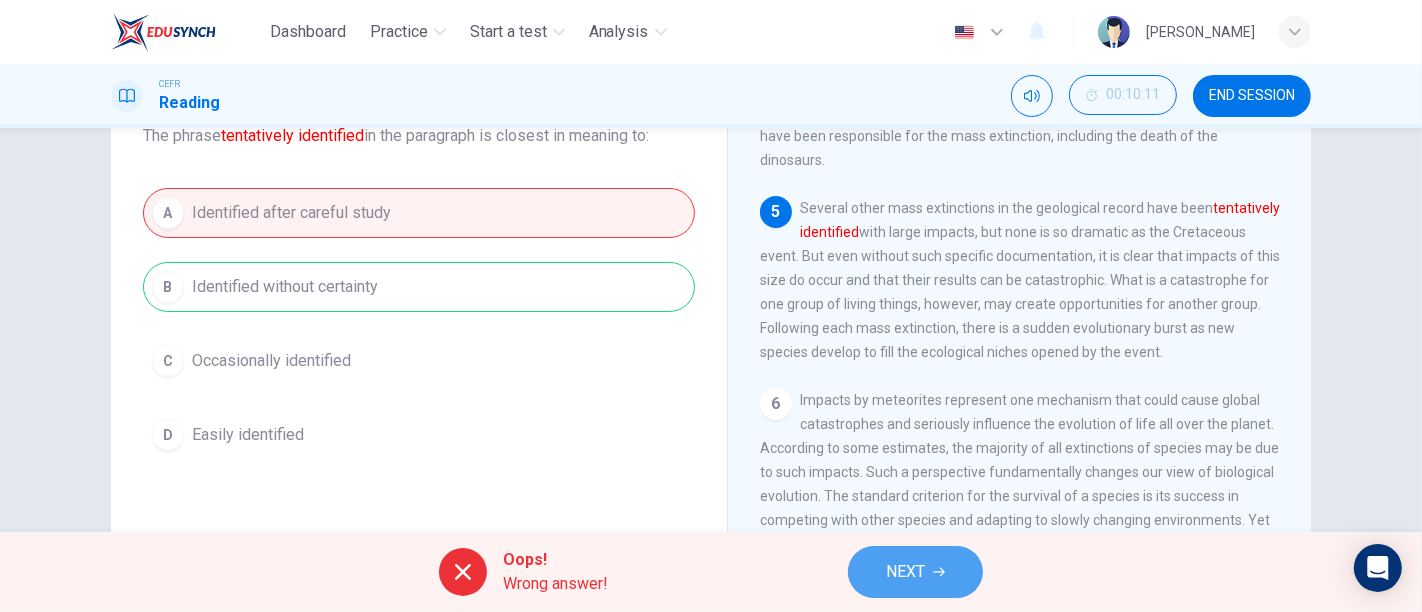 click on "NEXT" at bounding box center (915, 572) 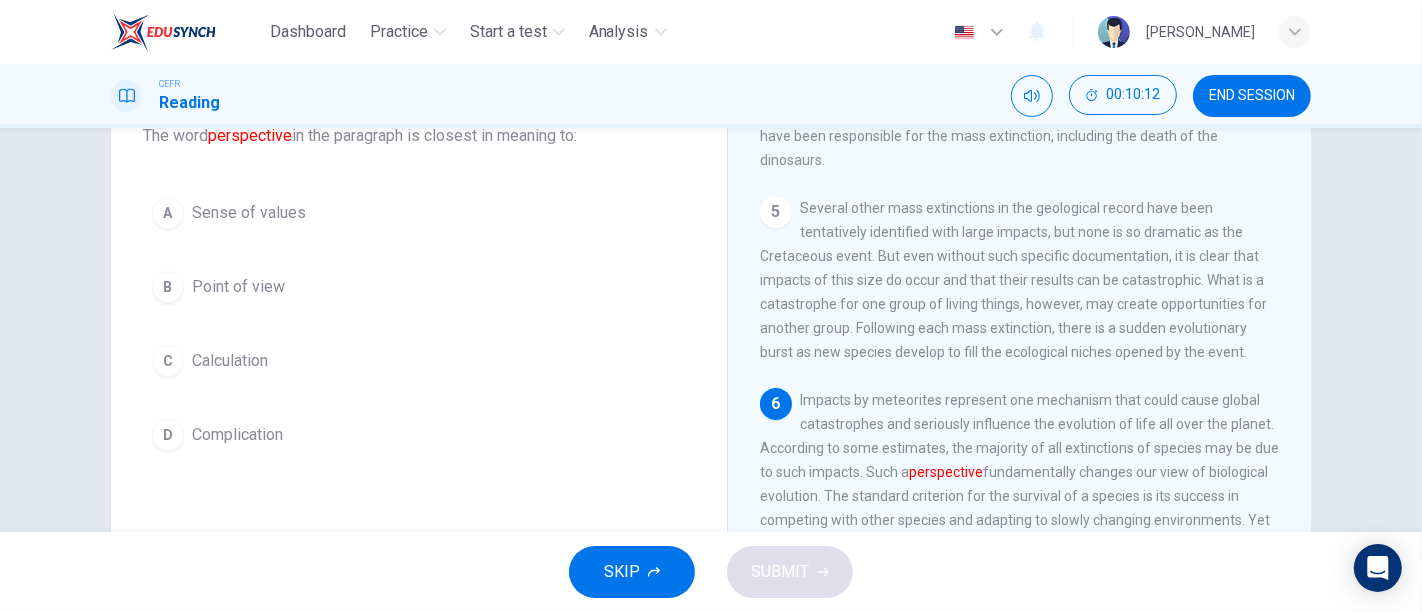 scroll, scrollTop: 908, scrollLeft: 0, axis: vertical 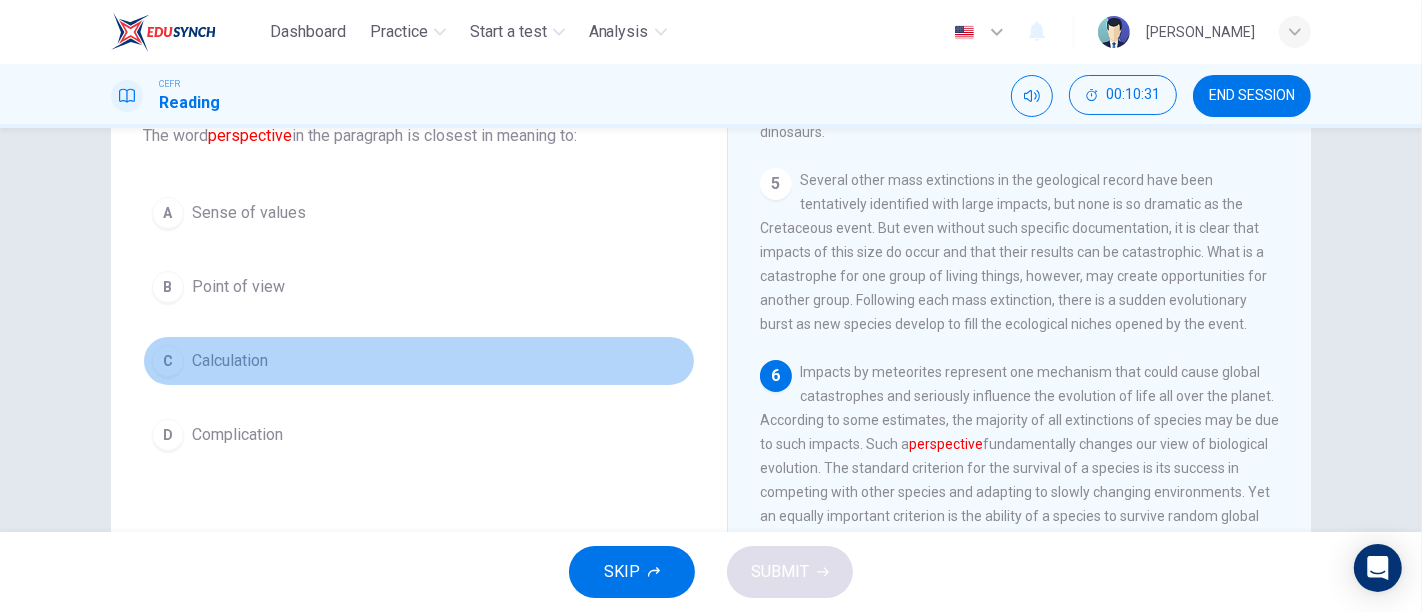 click on "Calculation" at bounding box center [230, 361] 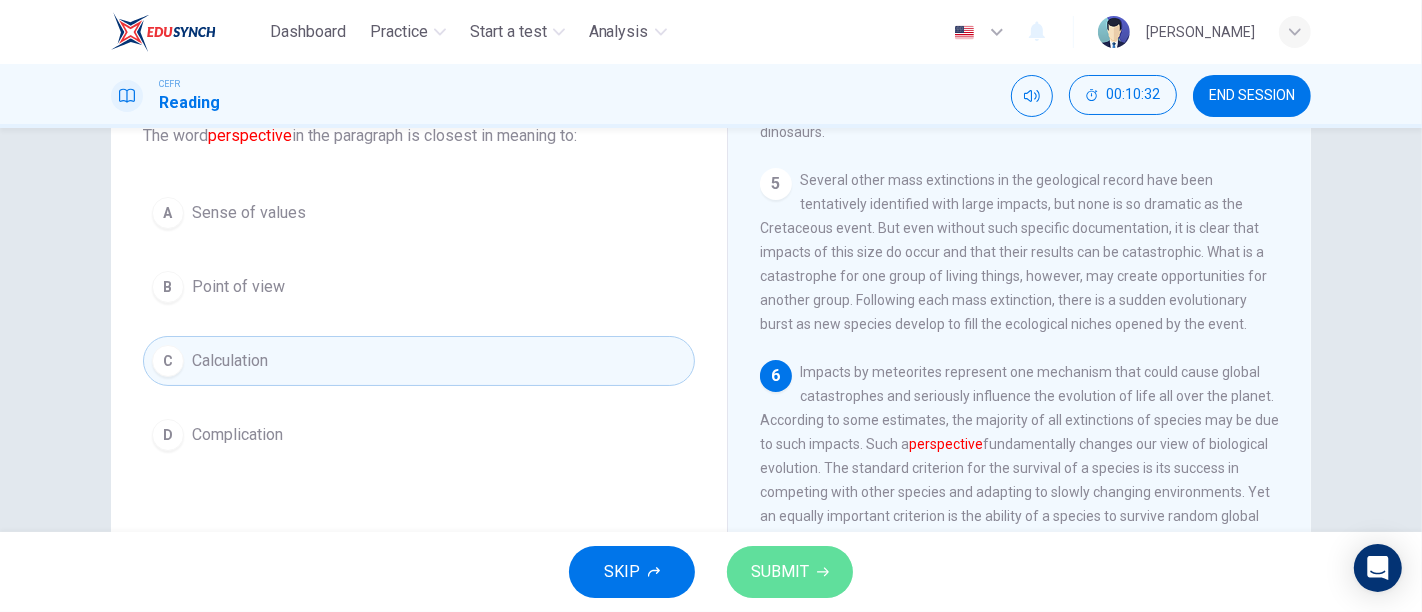 click on "SUBMIT" at bounding box center [780, 572] 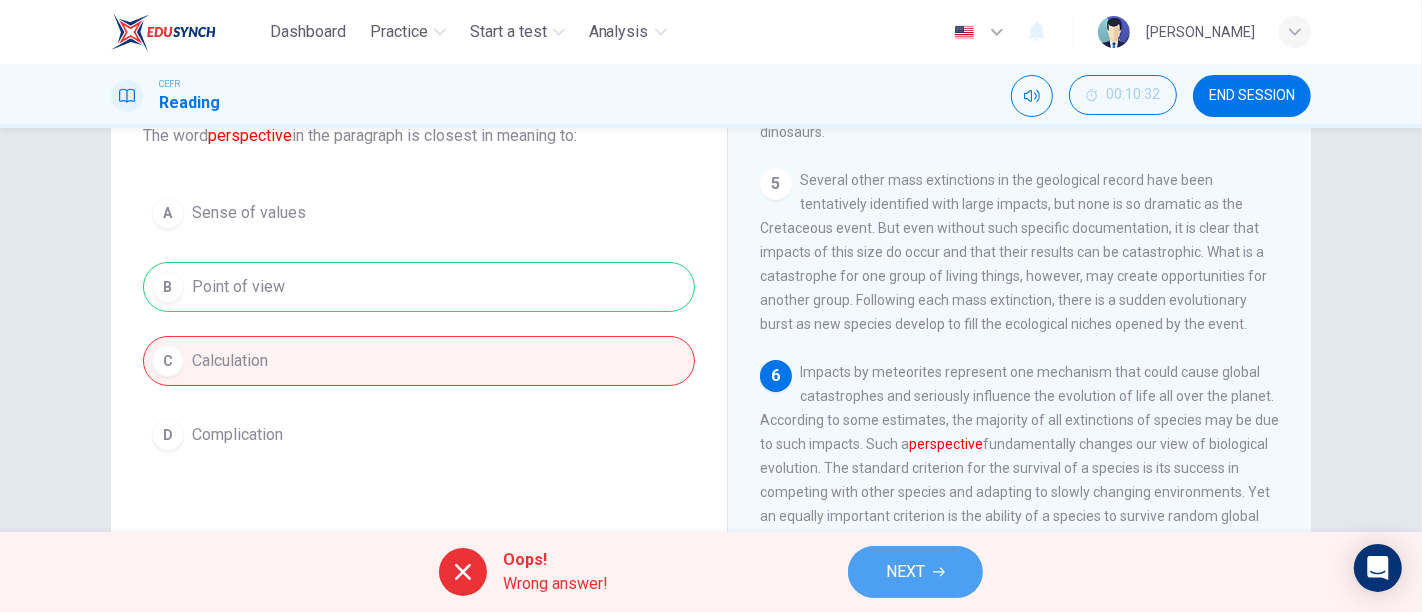 click on "NEXT" at bounding box center (905, 572) 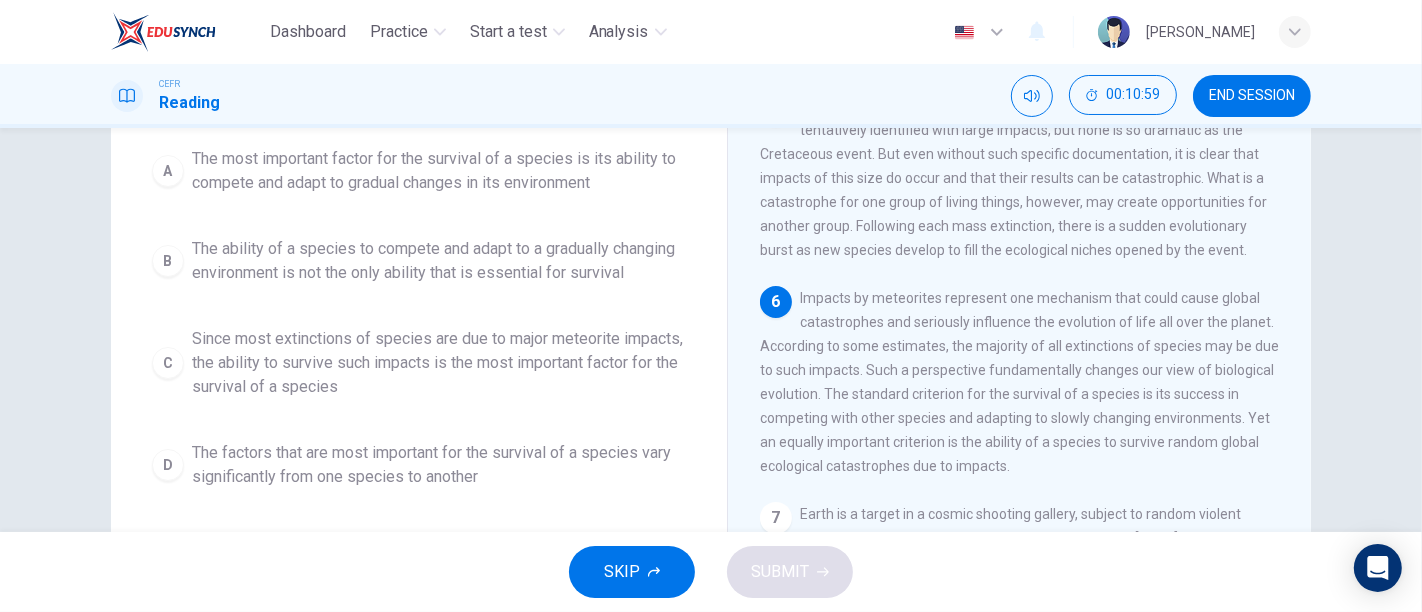 scroll, scrollTop: 216, scrollLeft: 0, axis: vertical 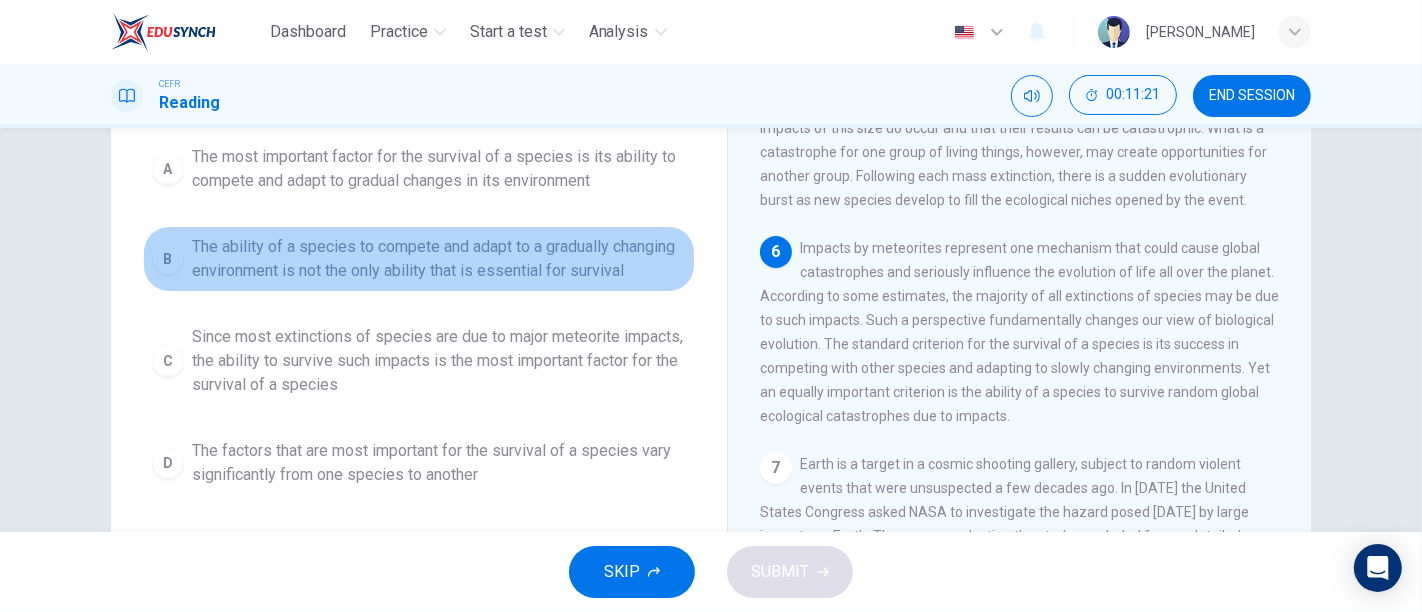 click on "The ability of a species to compete and adapt to a gradually changing environment is not the only ability that is essential for survival" at bounding box center (439, 259) 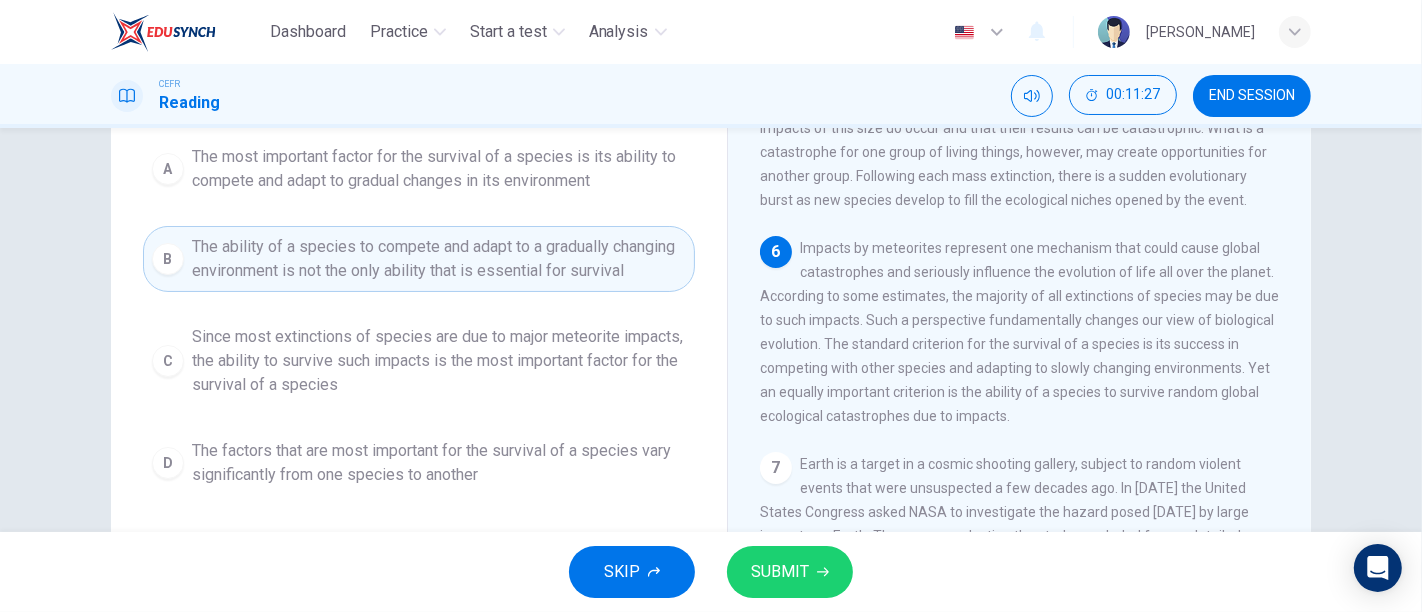 click on "The most important factor for the survival of a species is its ability to compete and adapt to gradual changes in its environment" at bounding box center [439, 169] 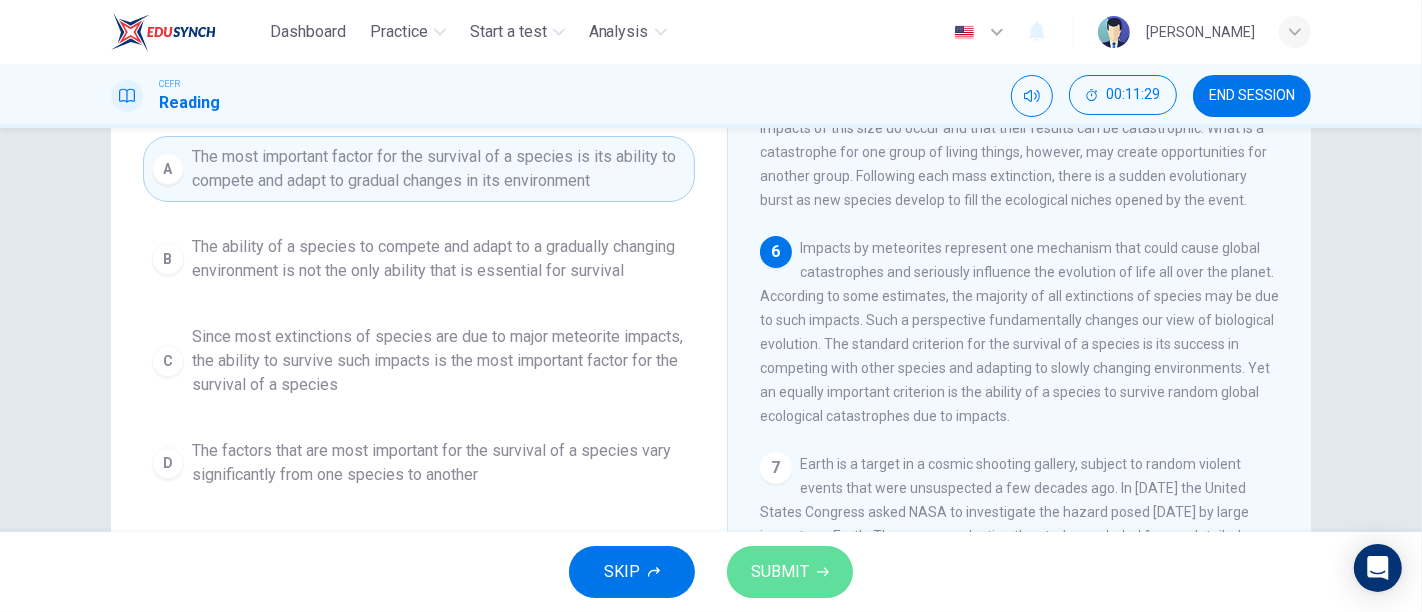 click on "SUBMIT" at bounding box center (780, 572) 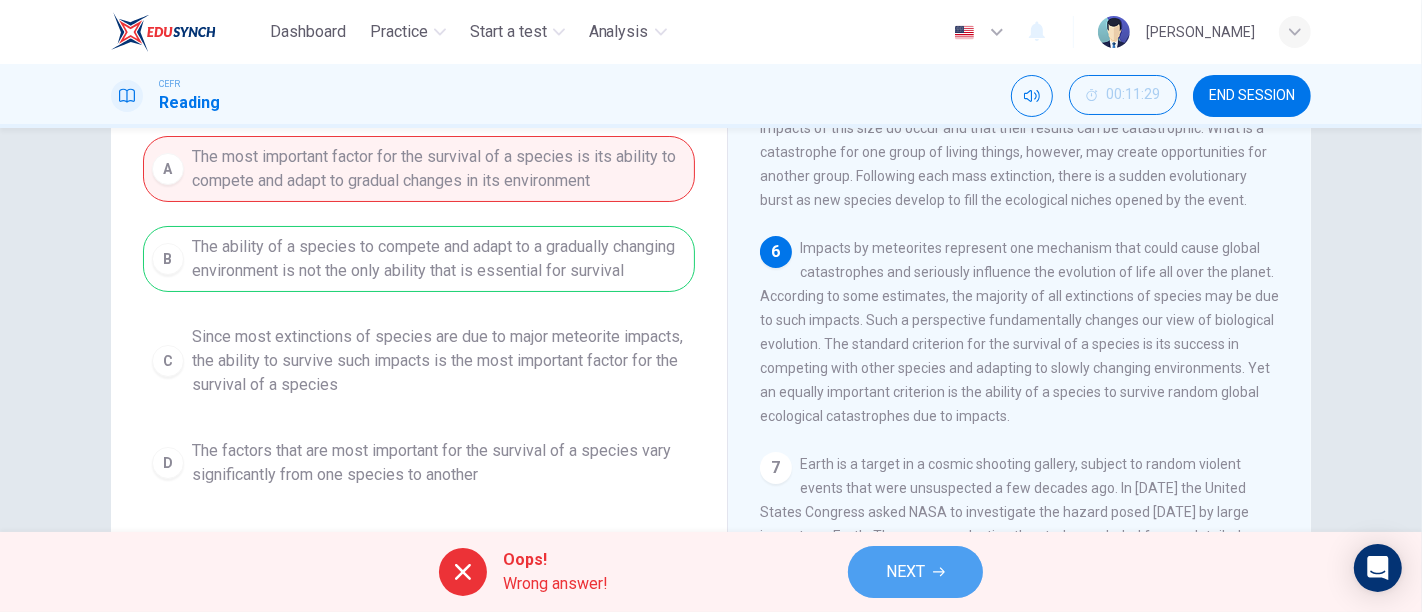 click on "NEXT" at bounding box center (915, 572) 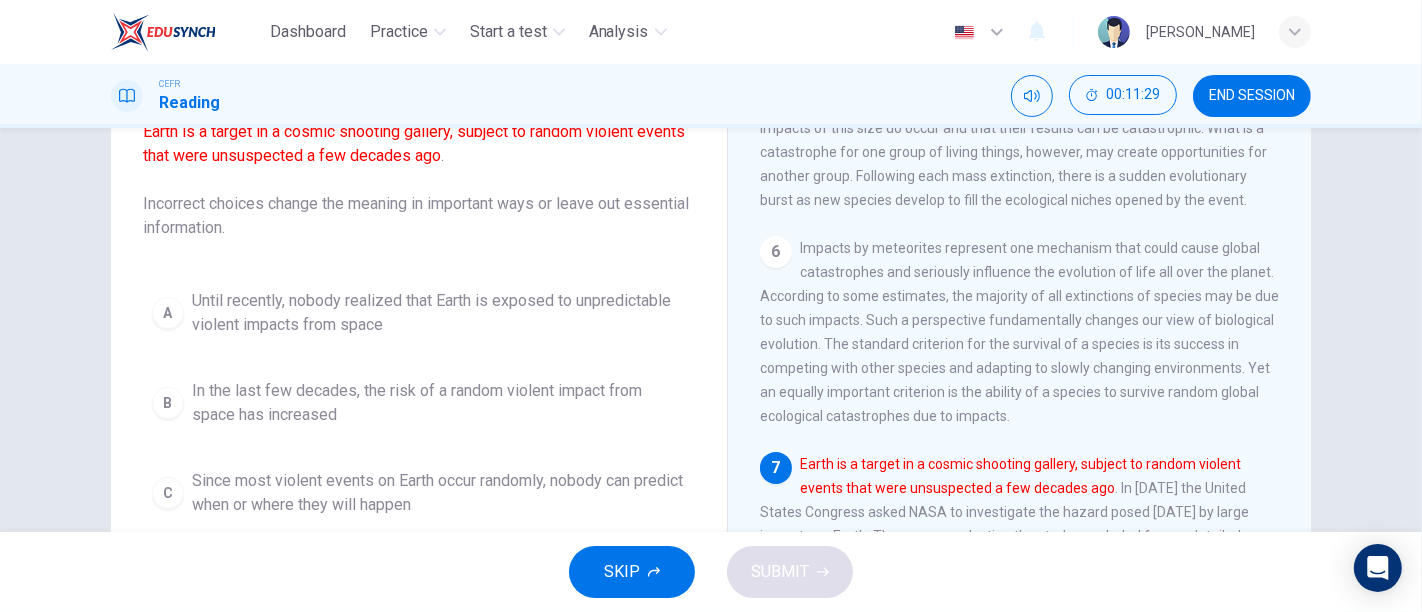 scroll, scrollTop: 360, scrollLeft: 0, axis: vertical 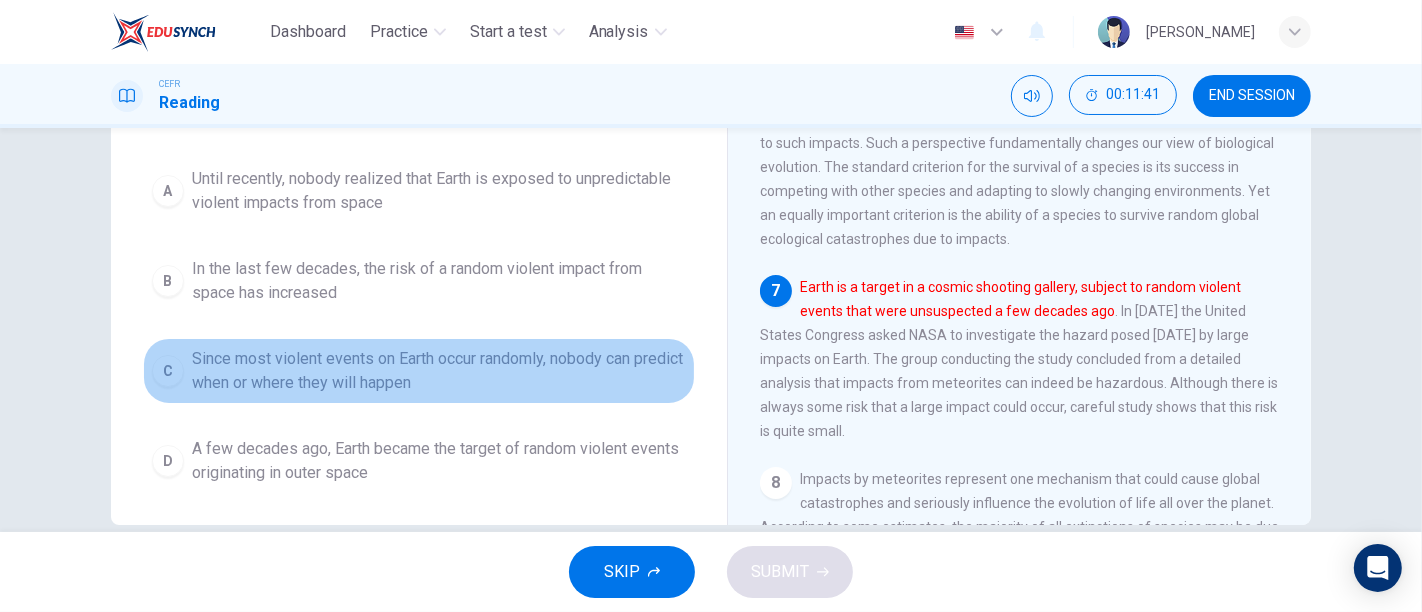 click on "Since most violent events on Earth occur randomly, nobody can predict when or where they will happen" at bounding box center (439, 371) 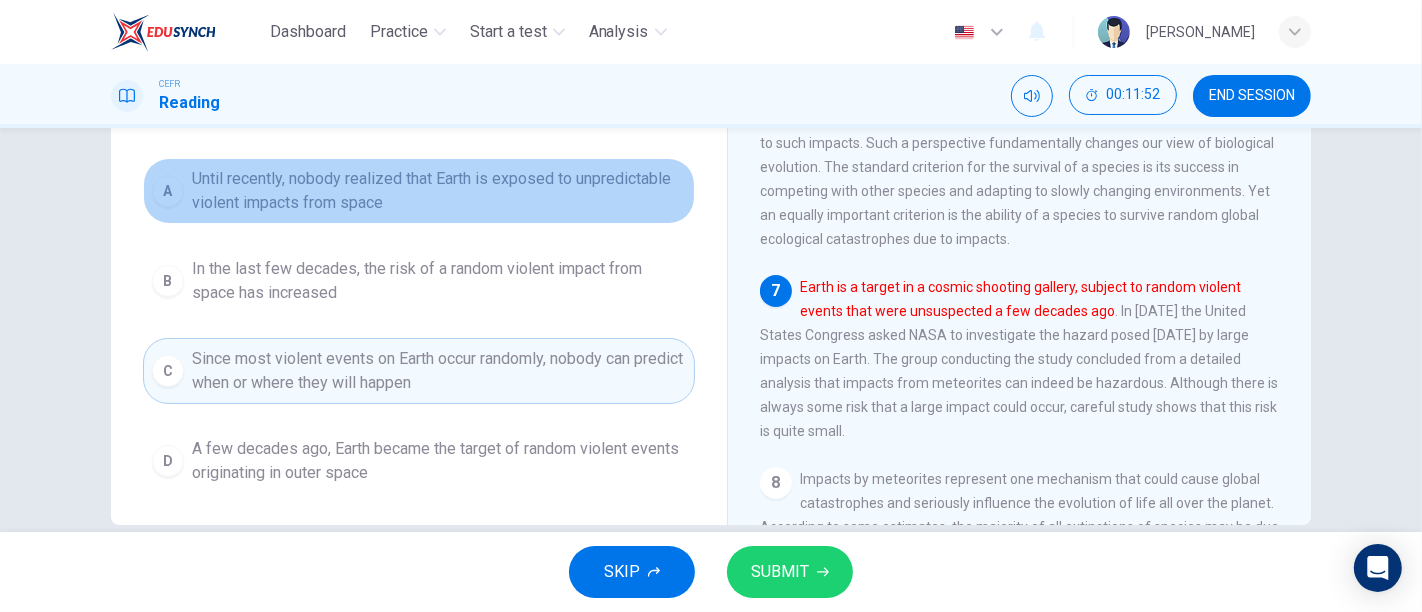 click on "Until recently, nobody realized that Earth is exposed to unpredictable violent impacts from space" at bounding box center (439, 191) 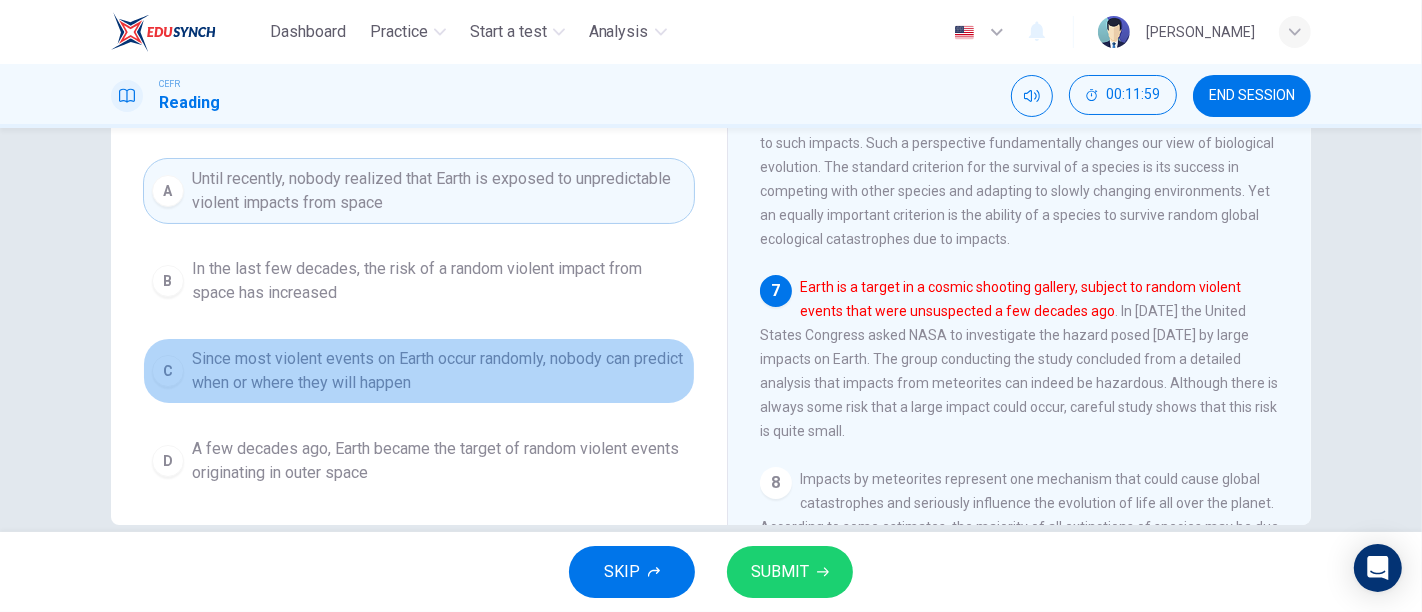 click on "Since most violent events on Earth occur randomly, nobody can predict when or where they will happen" at bounding box center (439, 371) 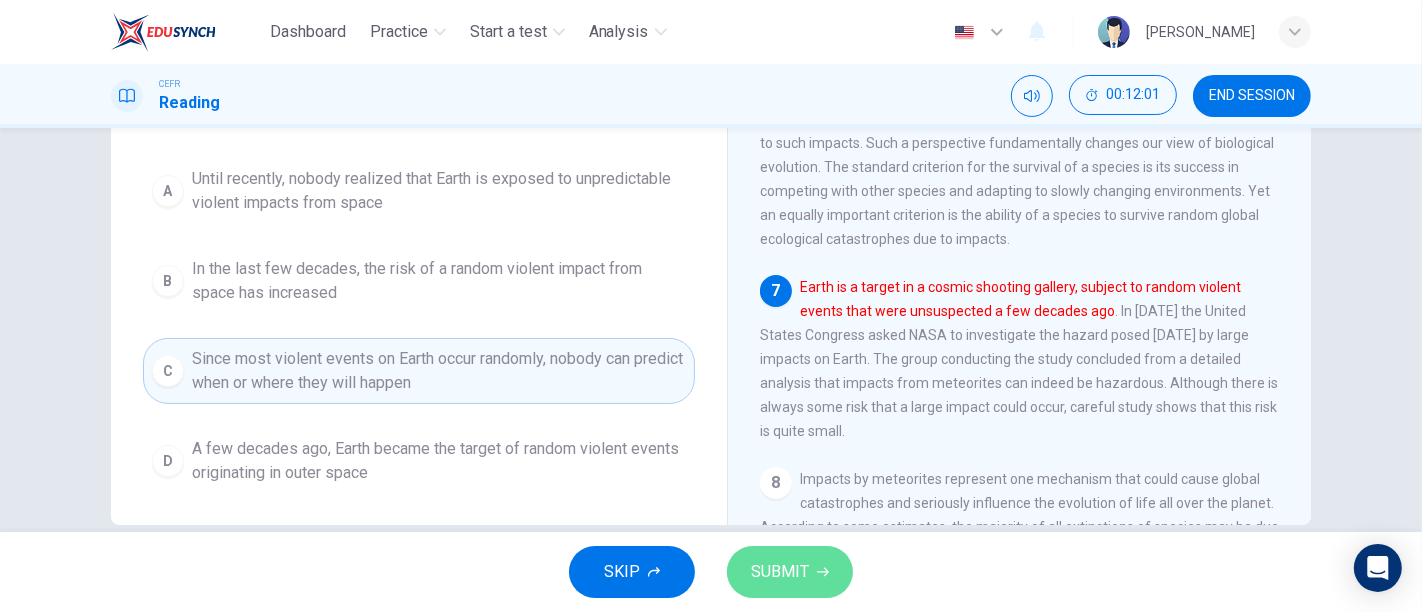 click 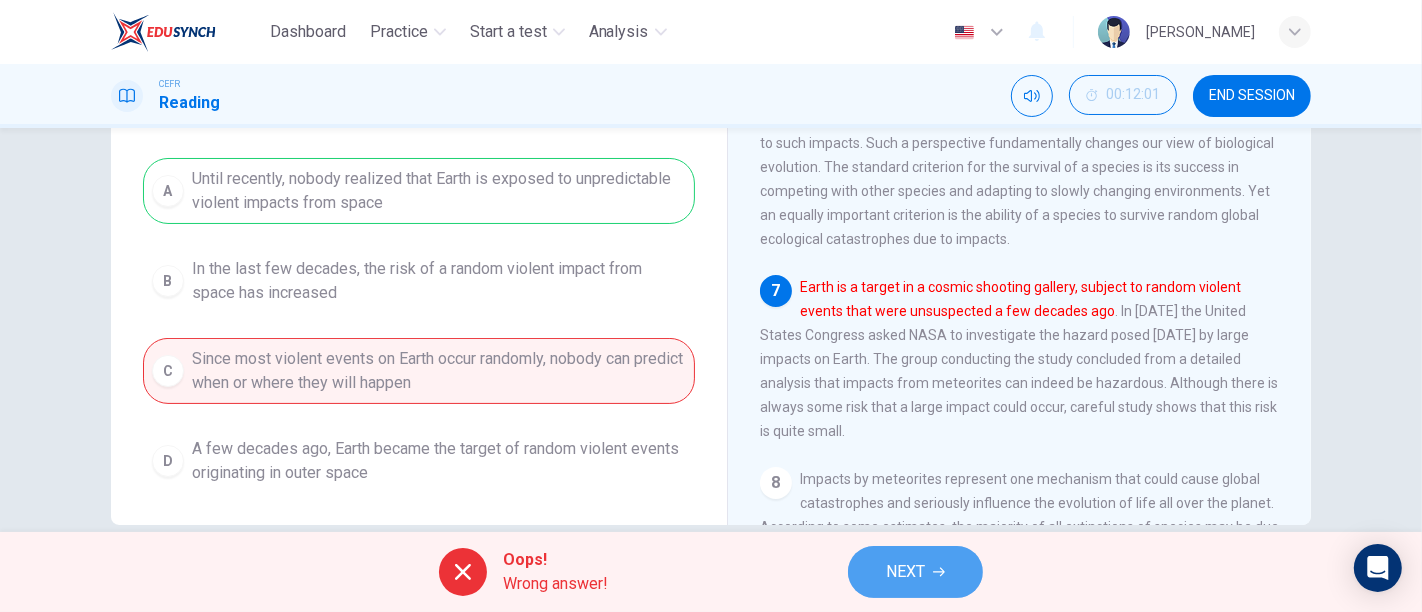 click on "NEXT" at bounding box center (915, 572) 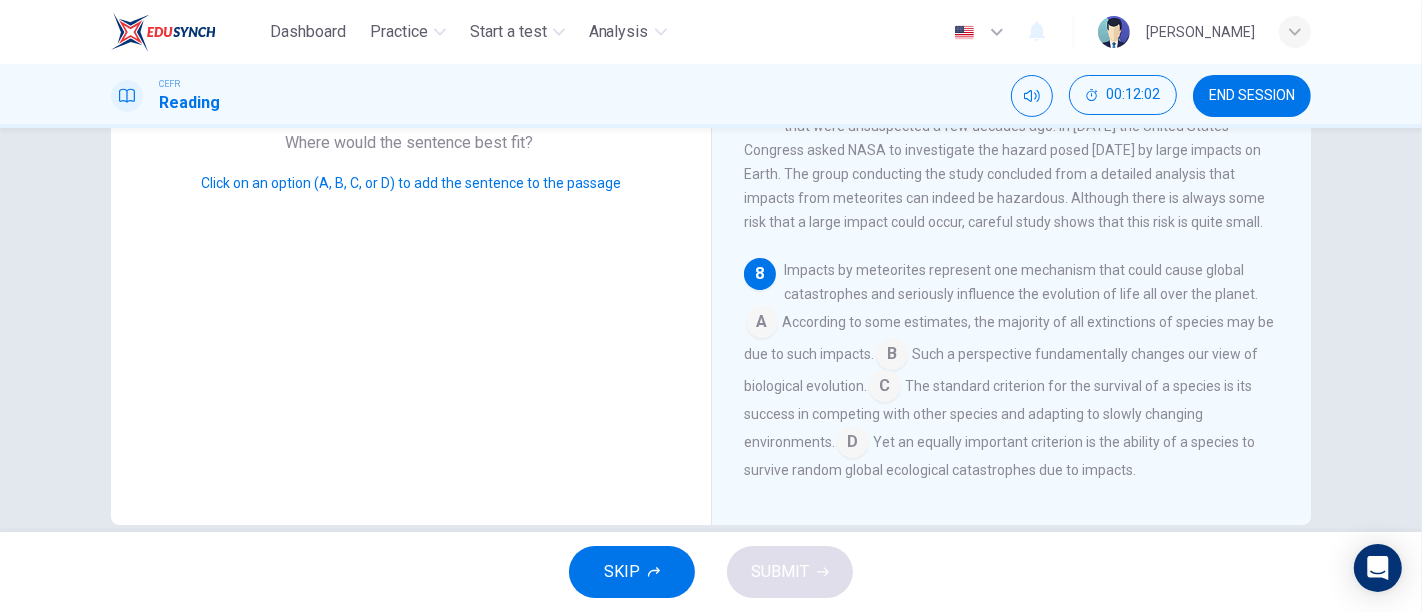 scroll, scrollTop: 1128, scrollLeft: 0, axis: vertical 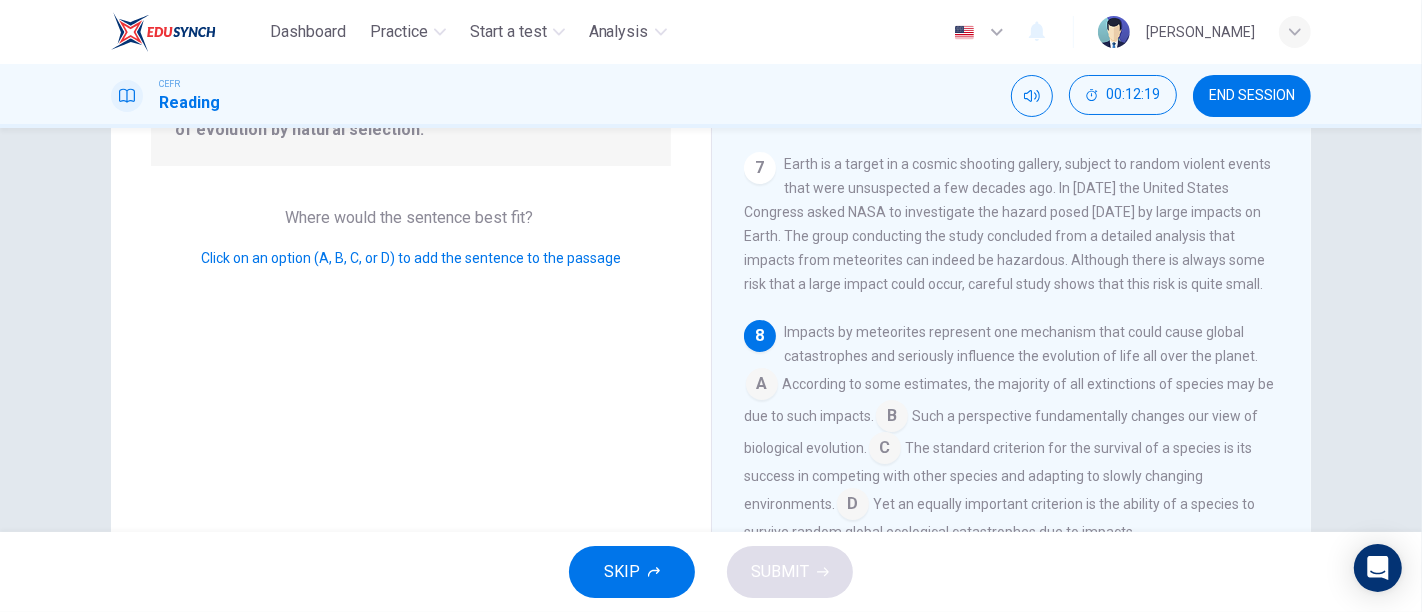 click at bounding box center [853, 506] 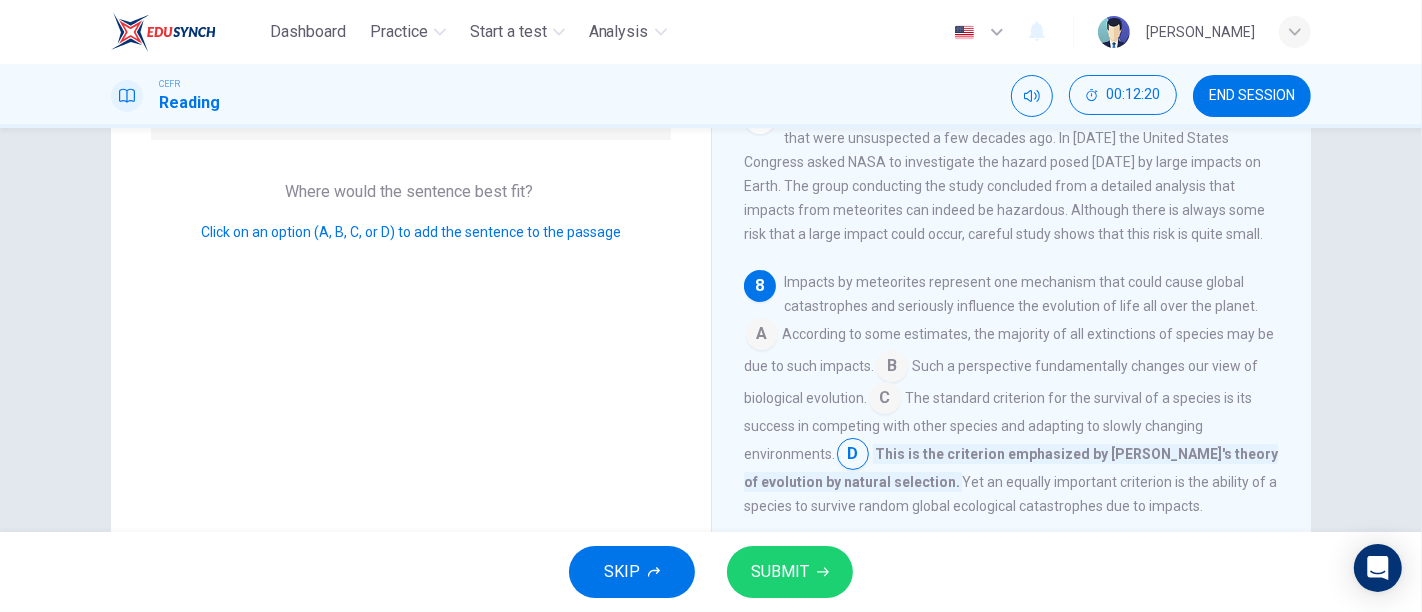 scroll, scrollTop: 339, scrollLeft: 0, axis: vertical 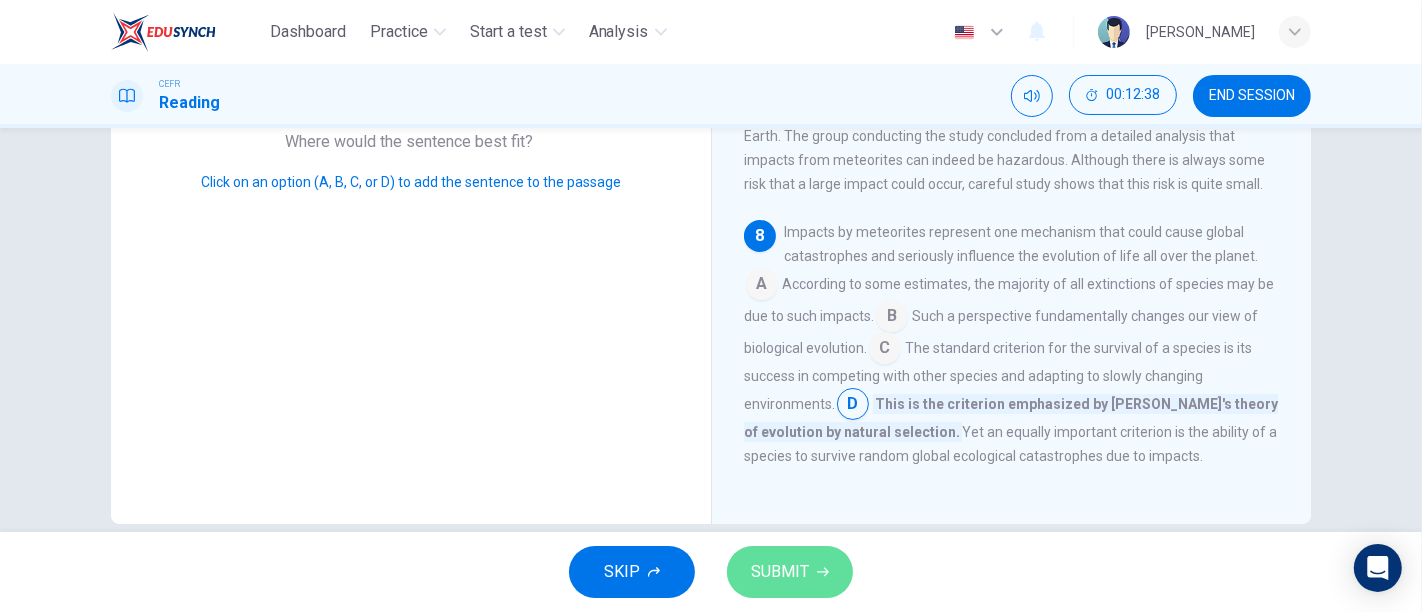 click on "SUBMIT" at bounding box center [790, 572] 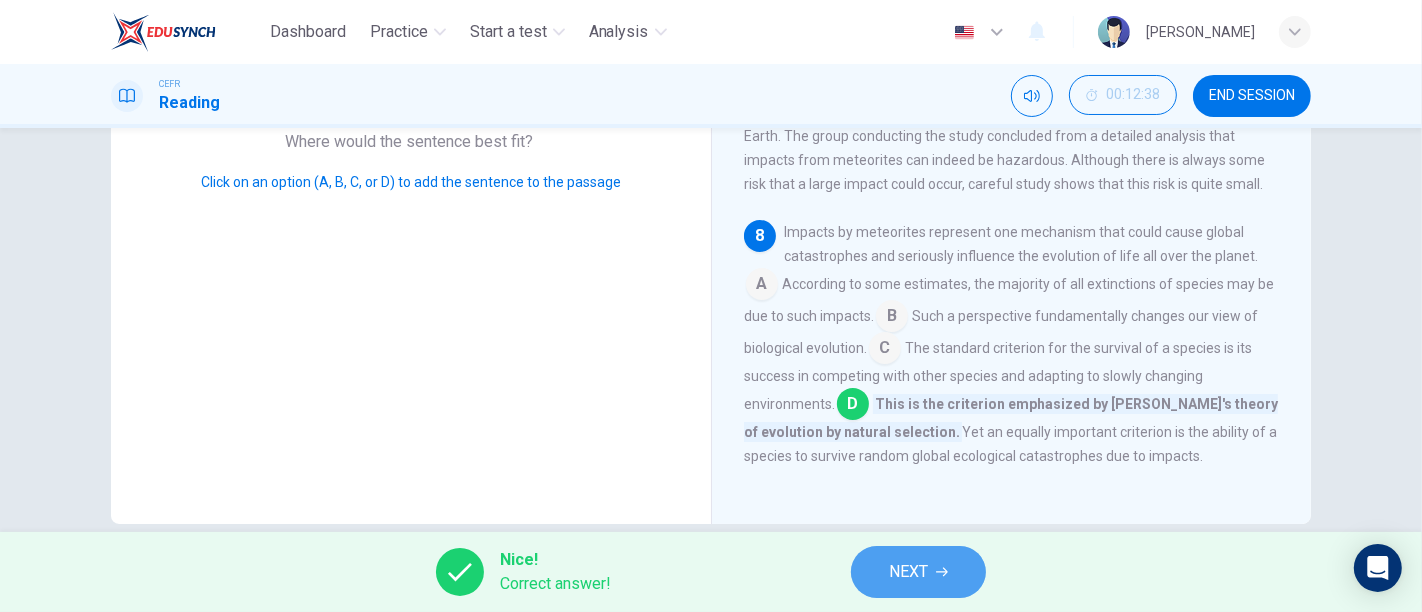 click on "NEXT" at bounding box center [908, 572] 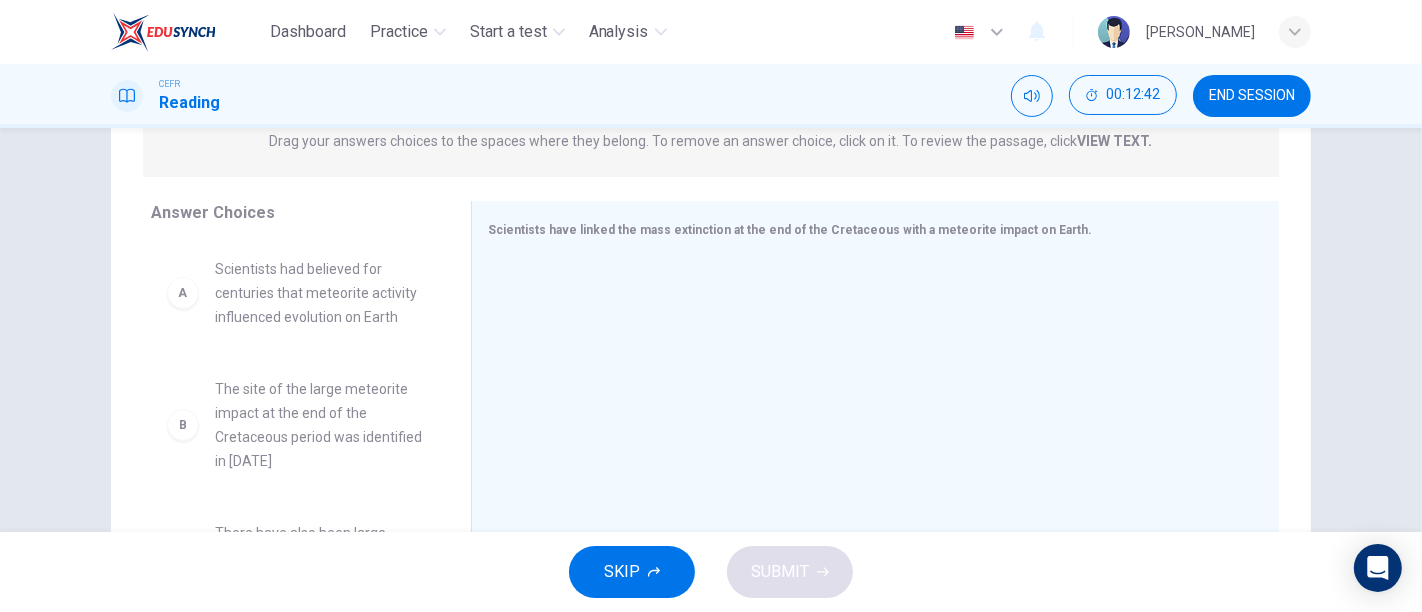 scroll, scrollTop: 270, scrollLeft: 0, axis: vertical 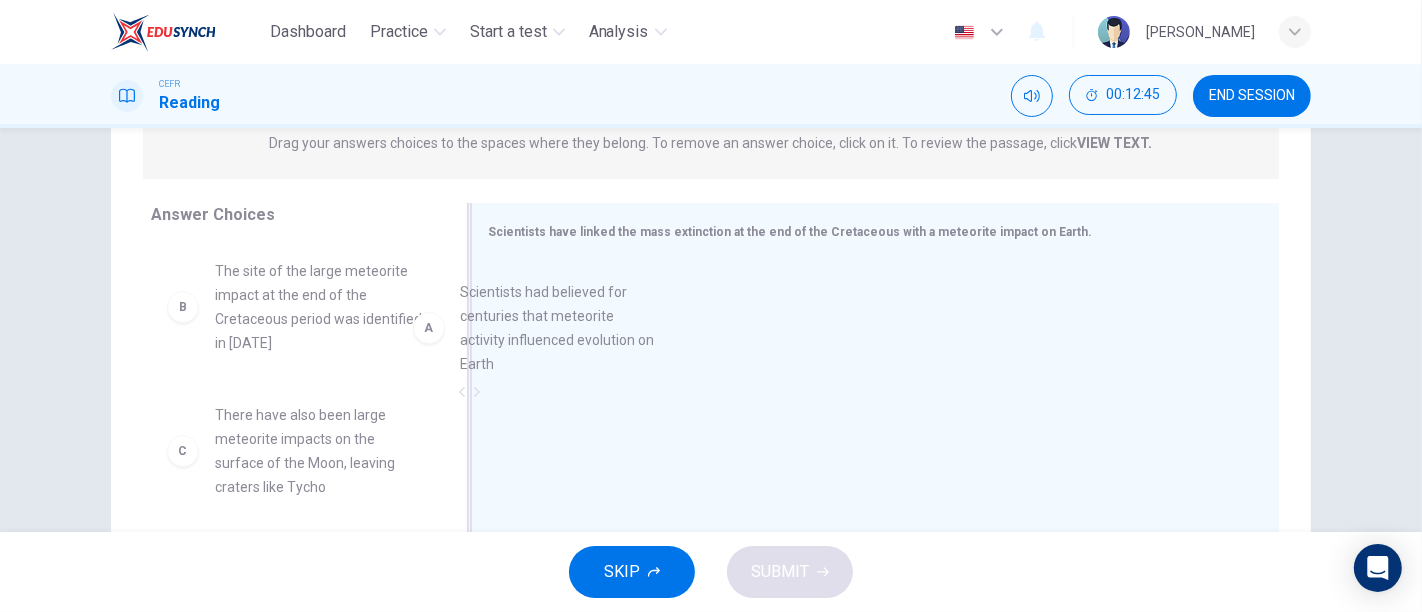 drag, startPoint x: 360, startPoint y: 317, endPoint x: 645, endPoint y: 351, distance: 287.0209 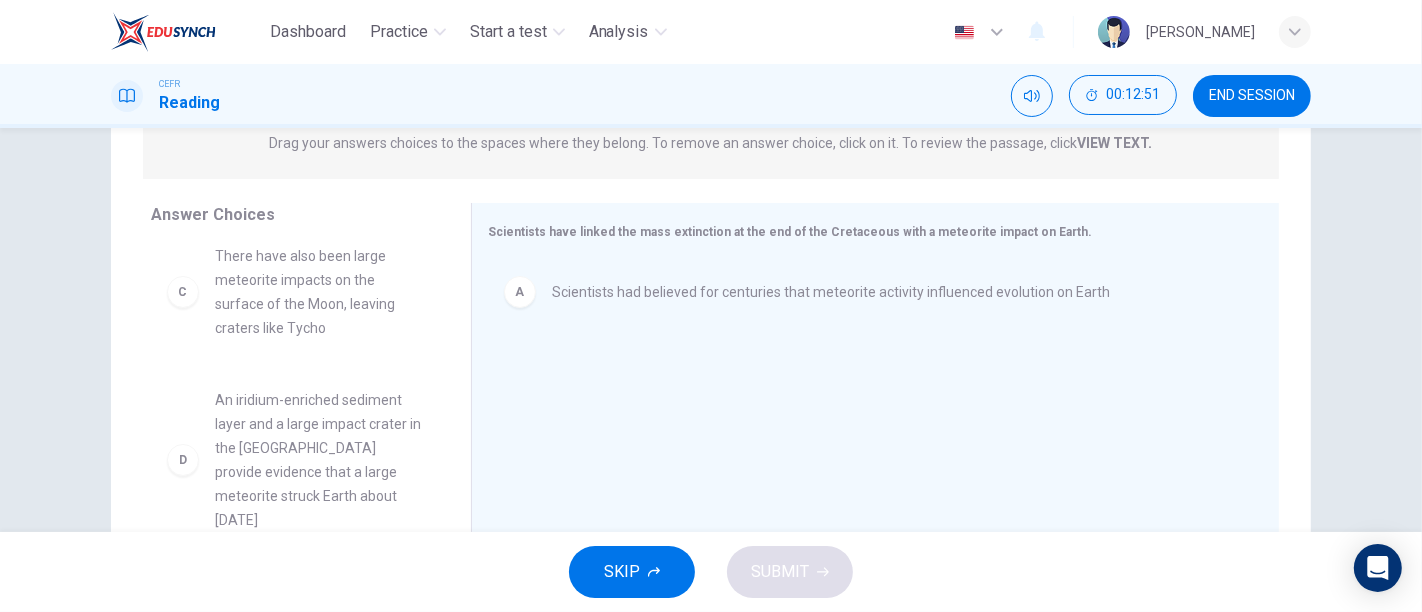 scroll, scrollTop: 167, scrollLeft: 0, axis: vertical 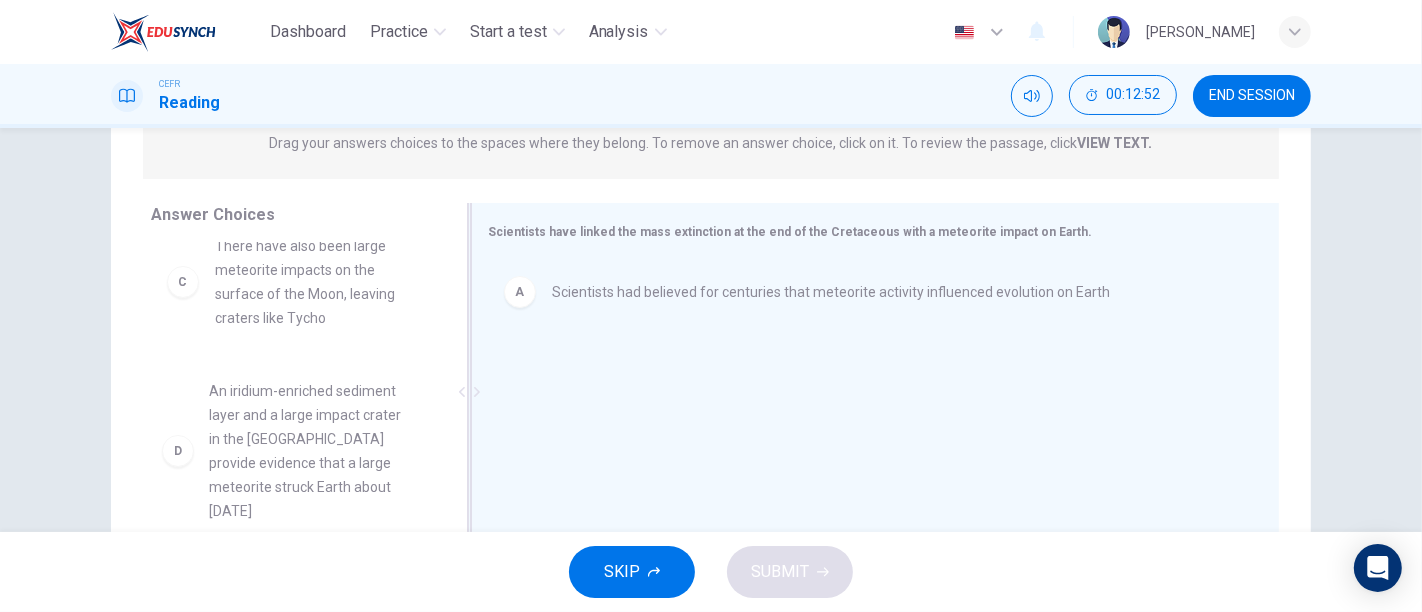 drag, startPoint x: 303, startPoint y: 438, endPoint x: 539, endPoint y: 468, distance: 237.89914 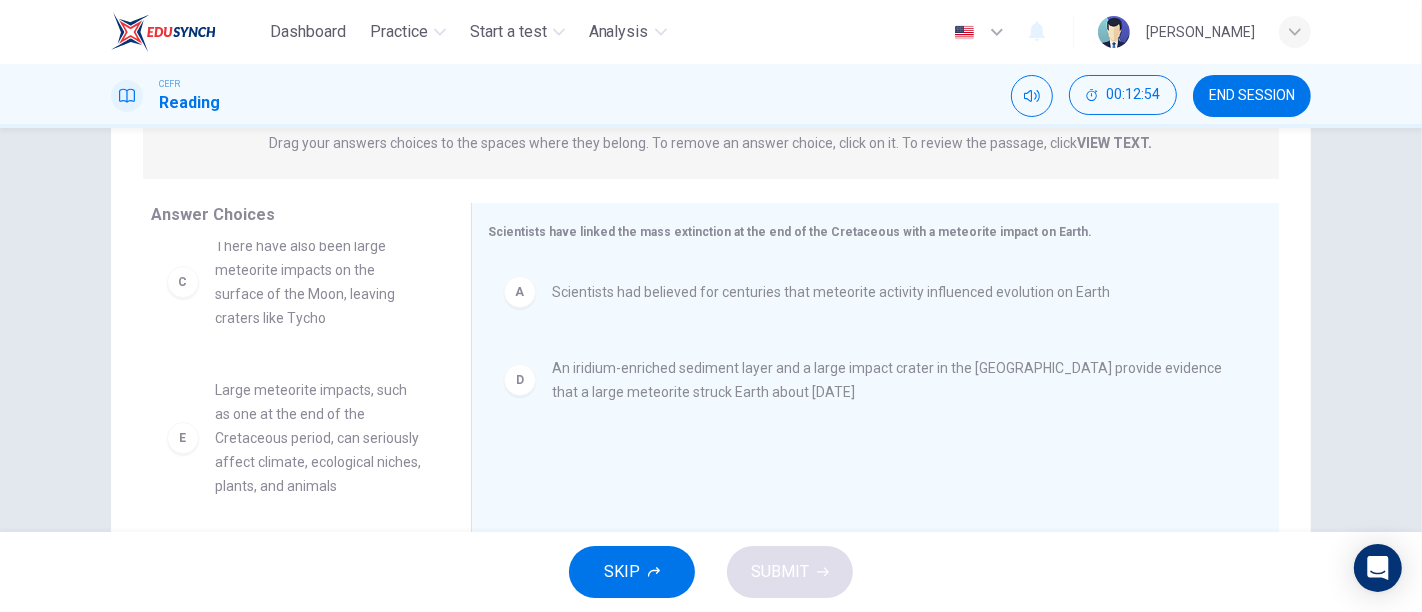 scroll, scrollTop: 323, scrollLeft: 0, axis: vertical 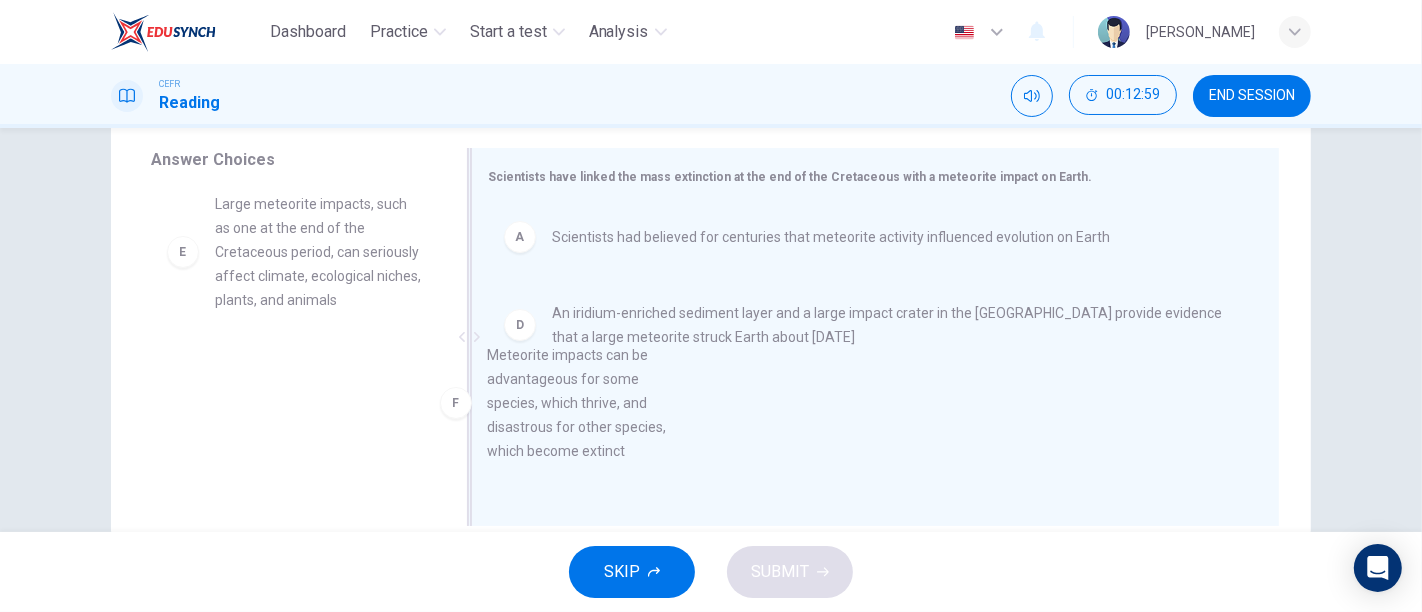 drag, startPoint x: 365, startPoint y: 409, endPoint x: 665, endPoint y: 395, distance: 300.32648 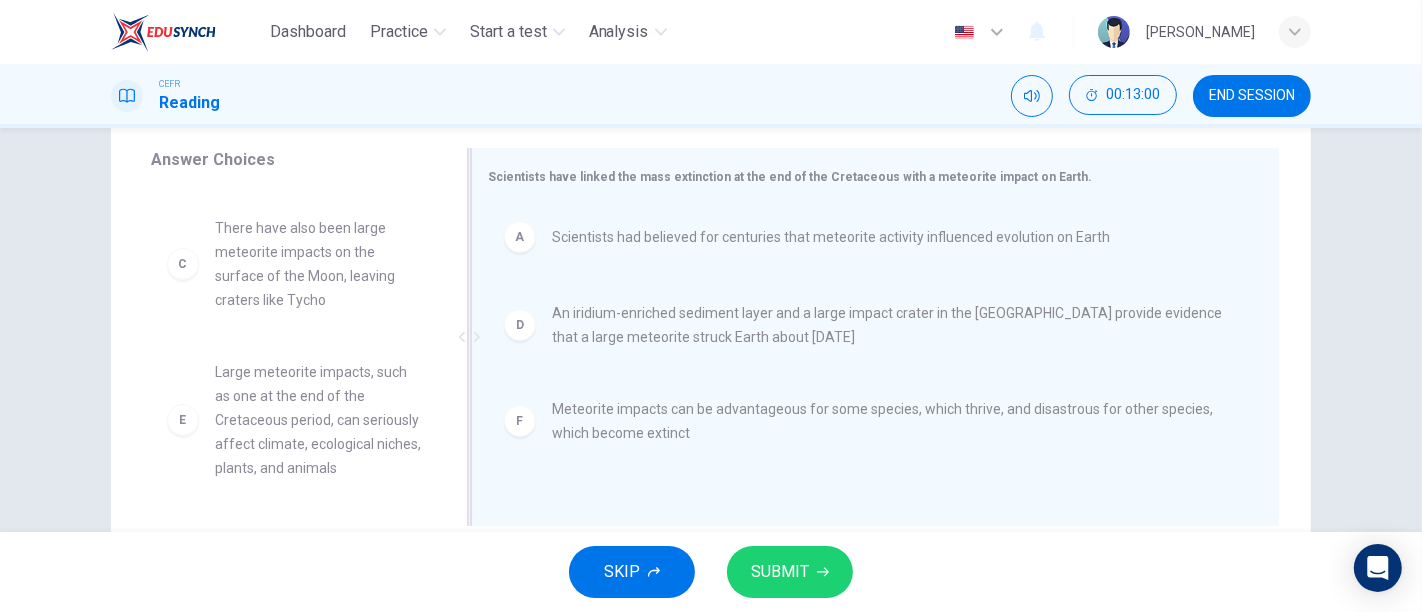 scroll, scrollTop: 155, scrollLeft: 0, axis: vertical 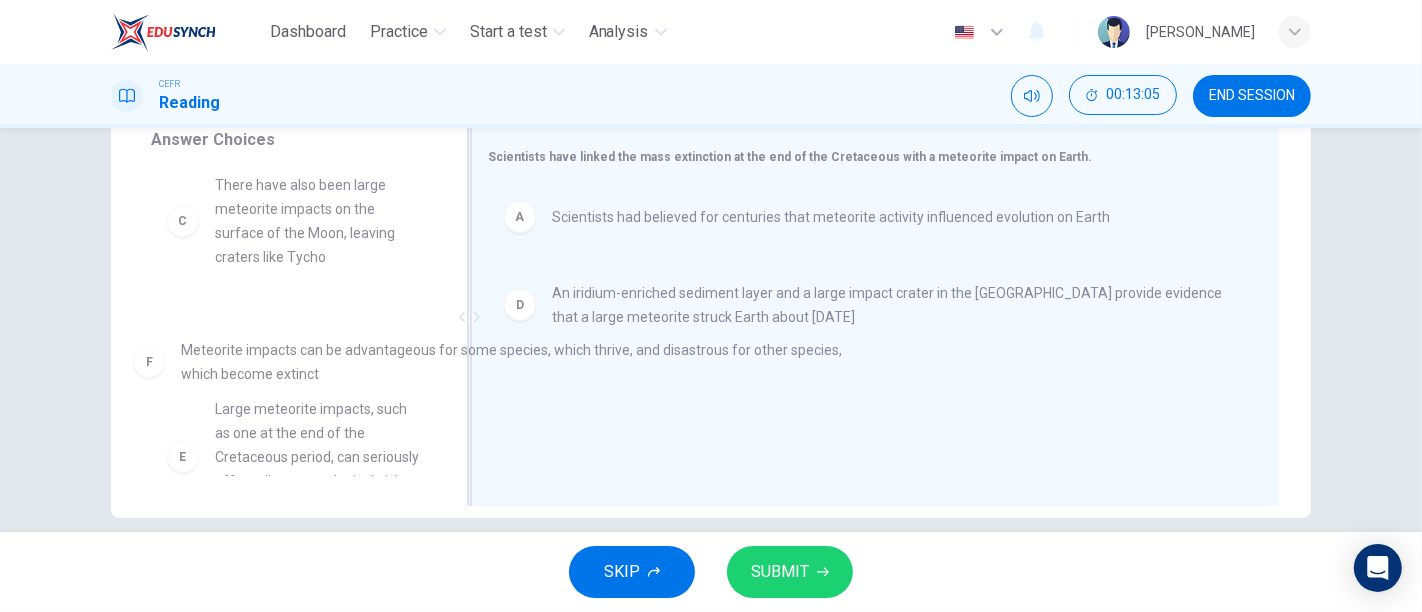 drag, startPoint x: 684, startPoint y: 428, endPoint x: 285, endPoint y: 390, distance: 400.80545 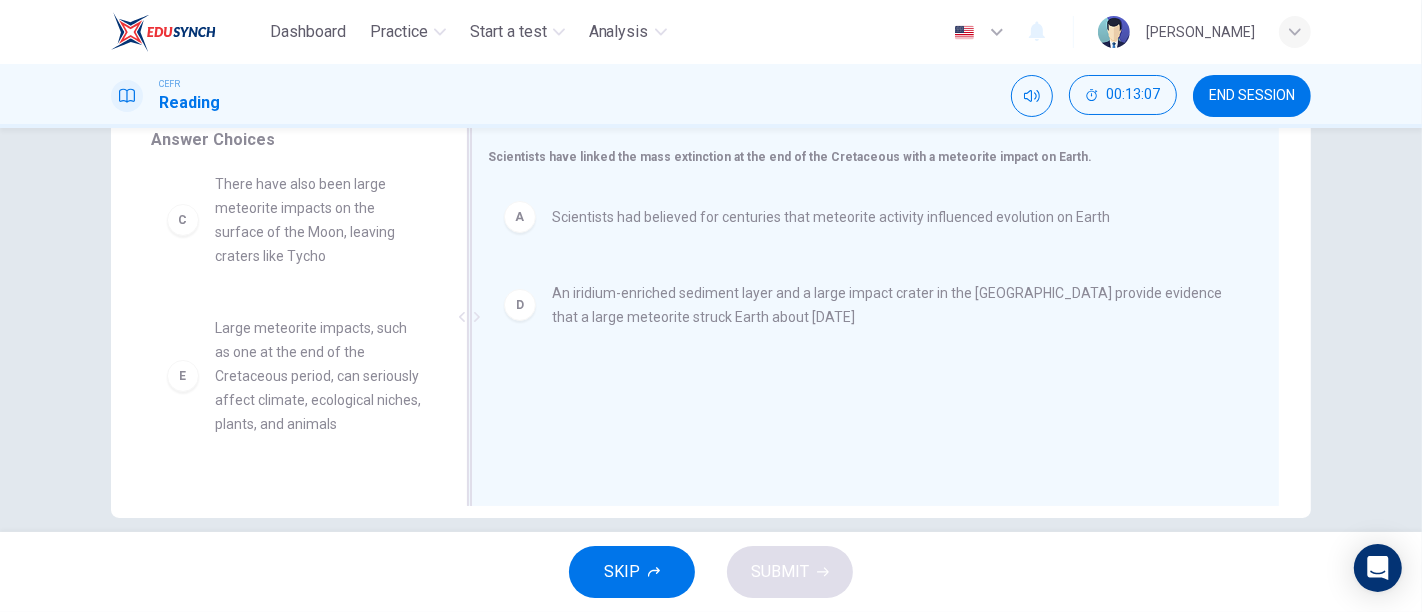 drag, startPoint x: 291, startPoint y: 423, endPoint x: 673, endPoint y: 402, distance: 382.57678 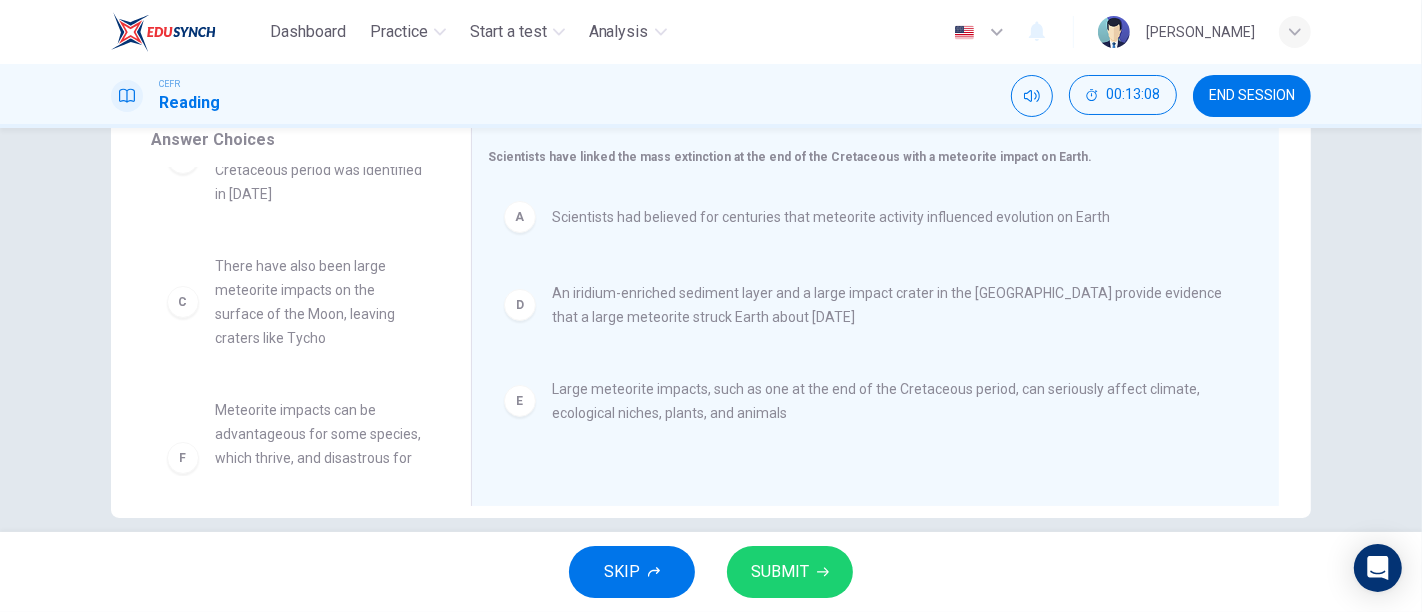 scroll, scrollTop: 0, scrollLeft: 0, axis: both 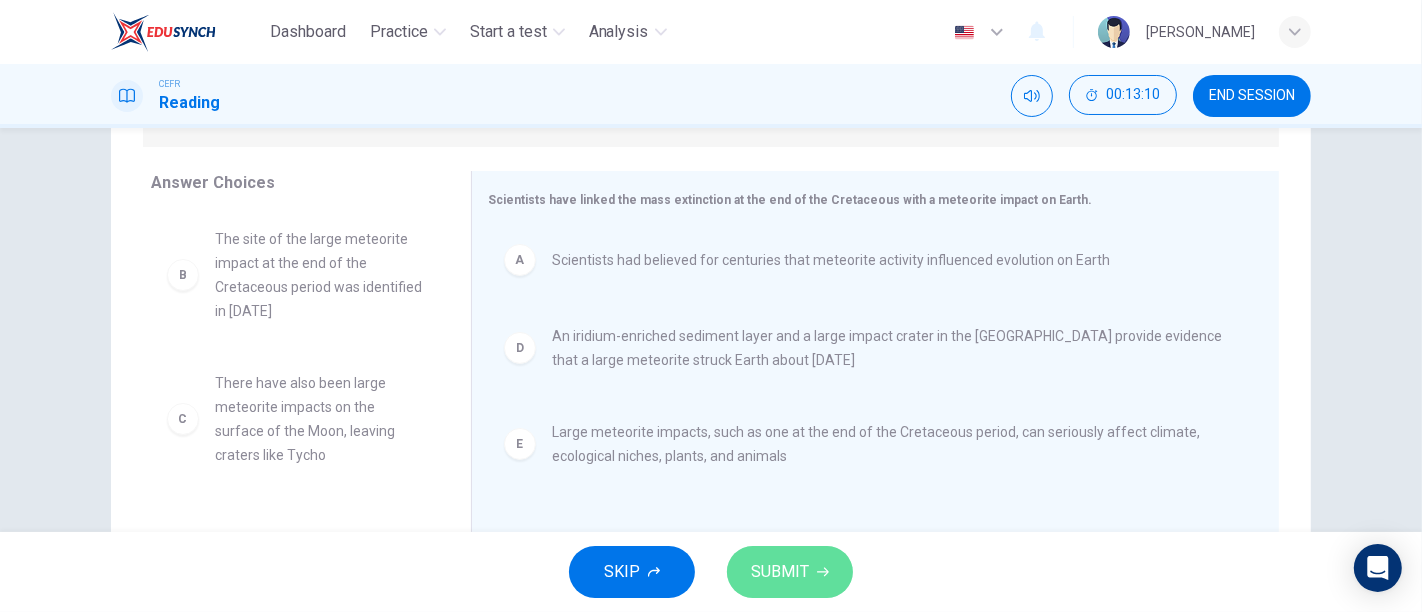 click on "SUBMIT" at bounding box center (780, 572) 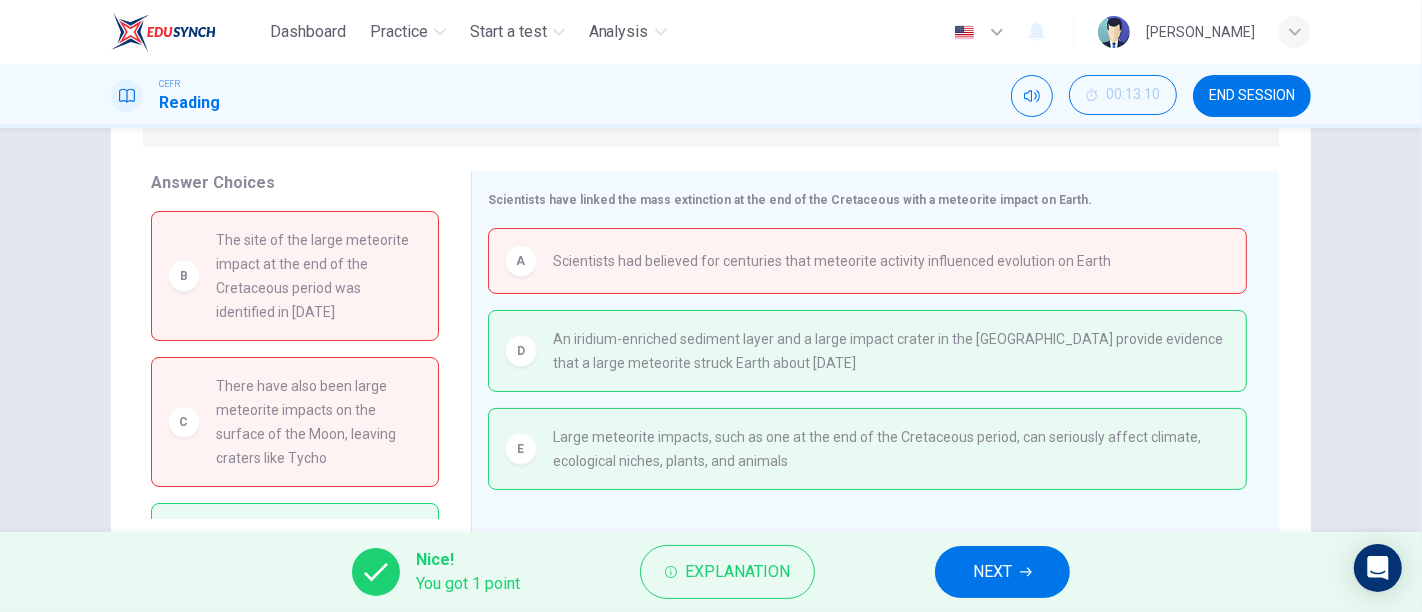 scroll, scrollTop: 136, scrollLeft: 0, axis: vertical 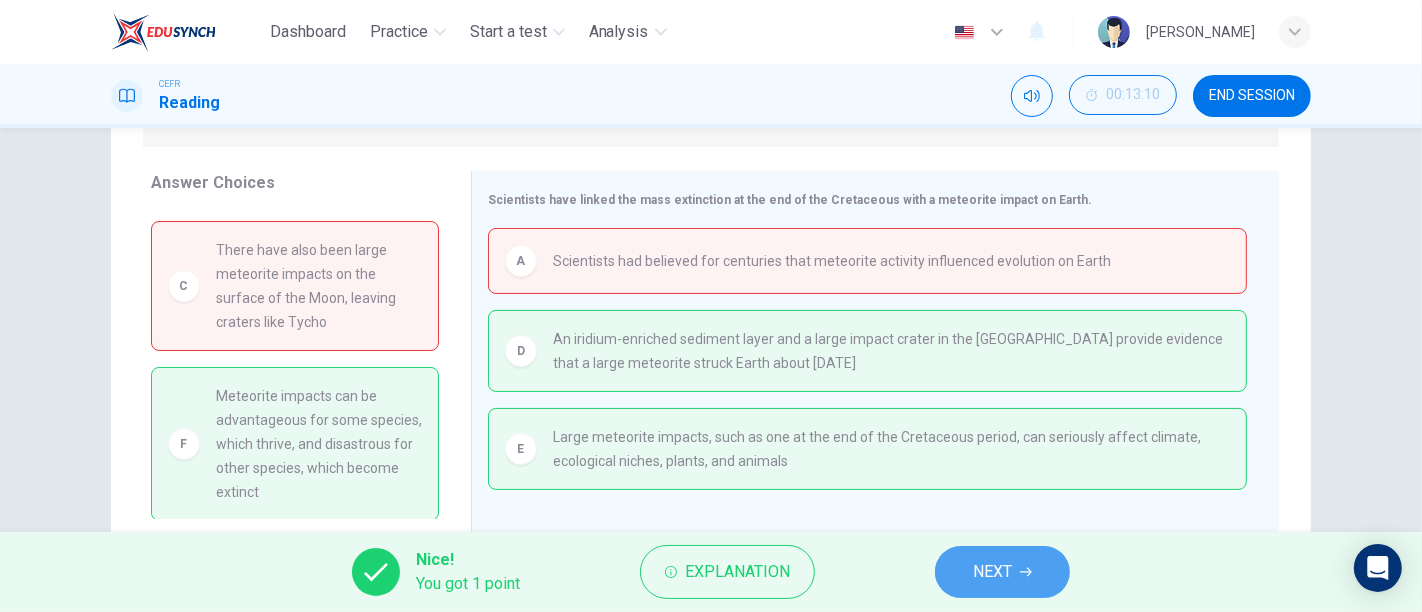 click on "NEXT" at bounding box center [992, 572] 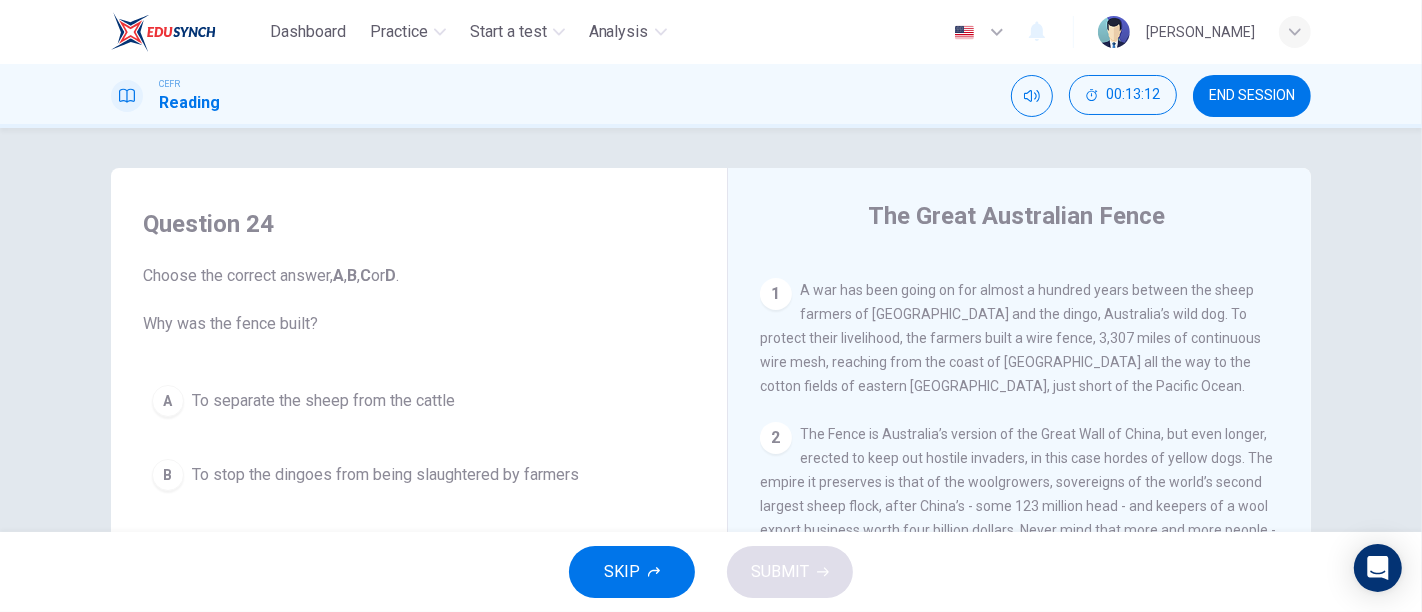scroll, scrollTop: 400, scrollLeft: 0, axis: vertical 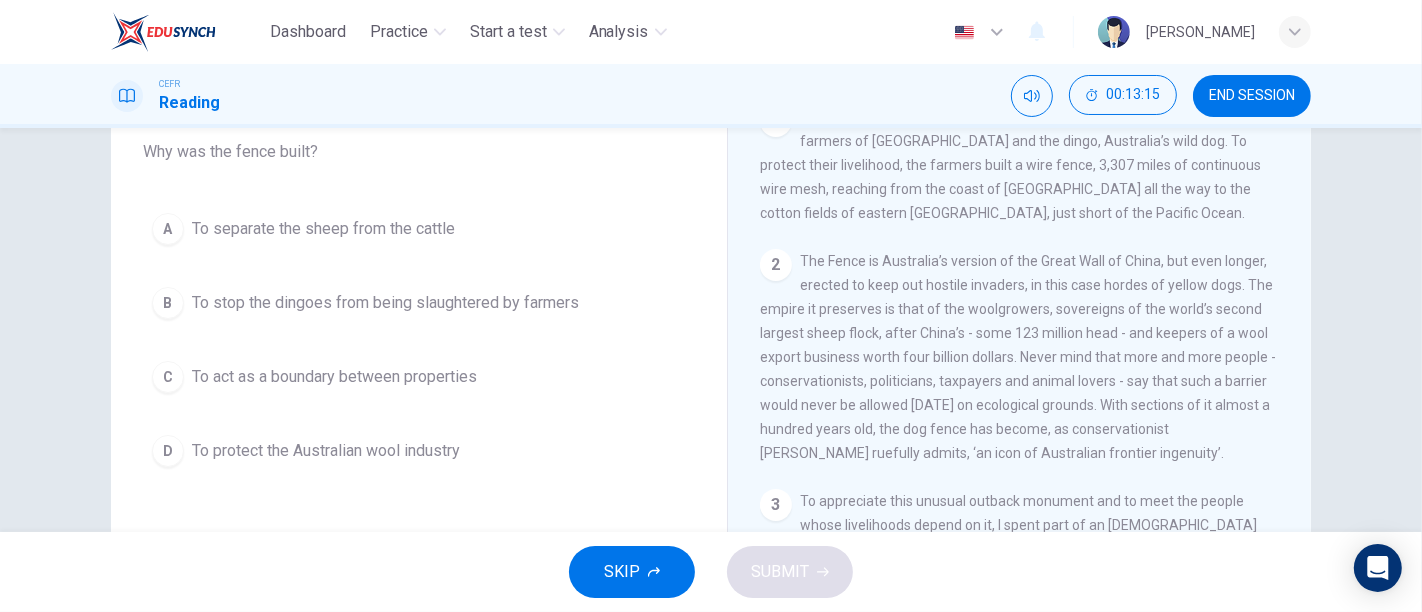 click on "To protect the Australian wool industry" at bounding box center [326, 451] 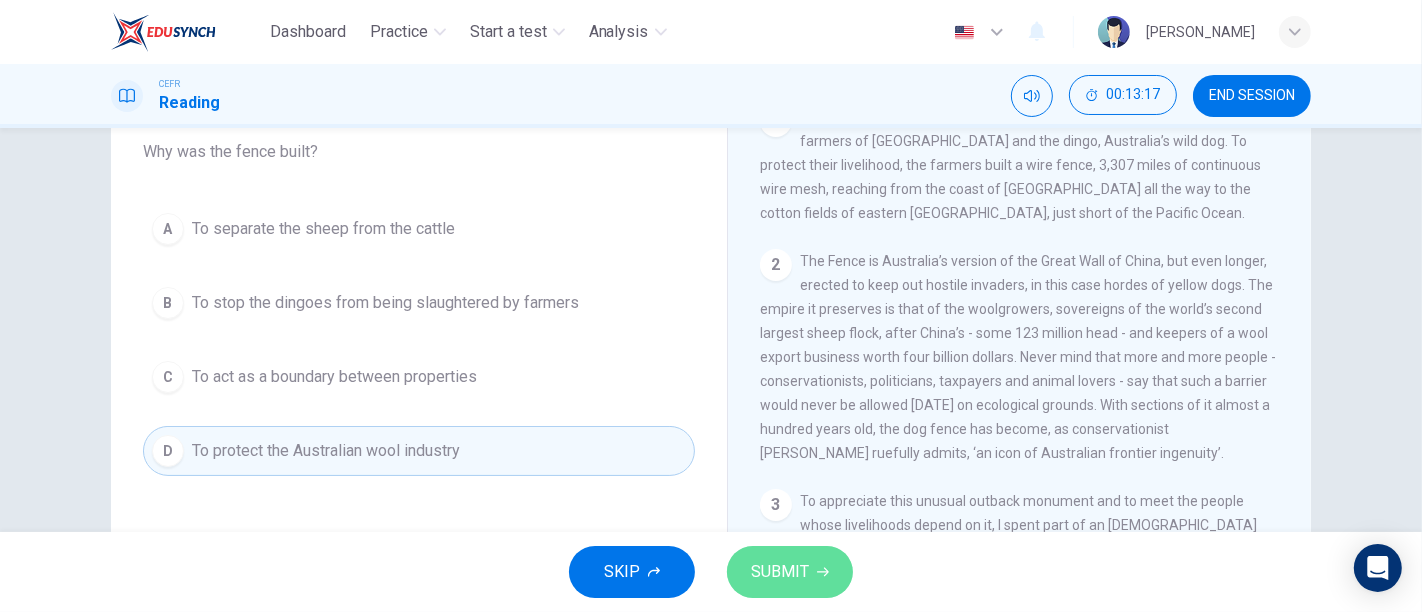 click on "SUBMIT" at bounding box center (780, 572) 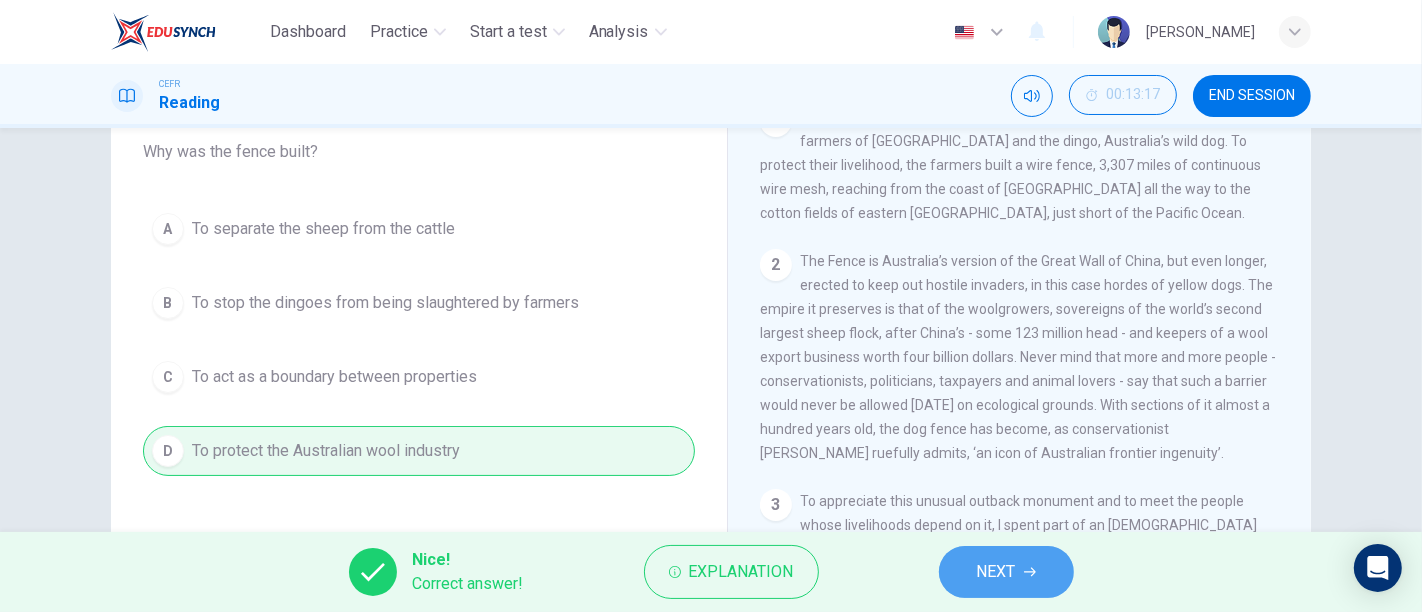 click on "NEXT" at bounding box center (996, 572) 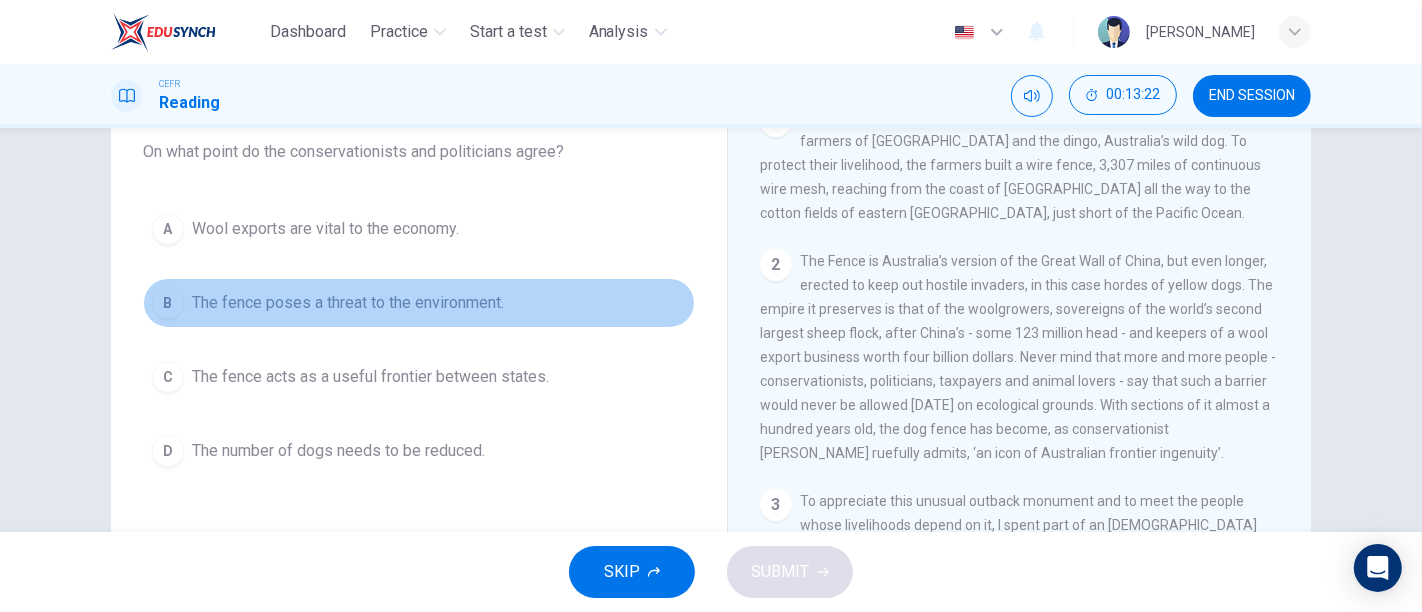 click on "The fence poses a threat to the environment." at bounding box center (348, 303) 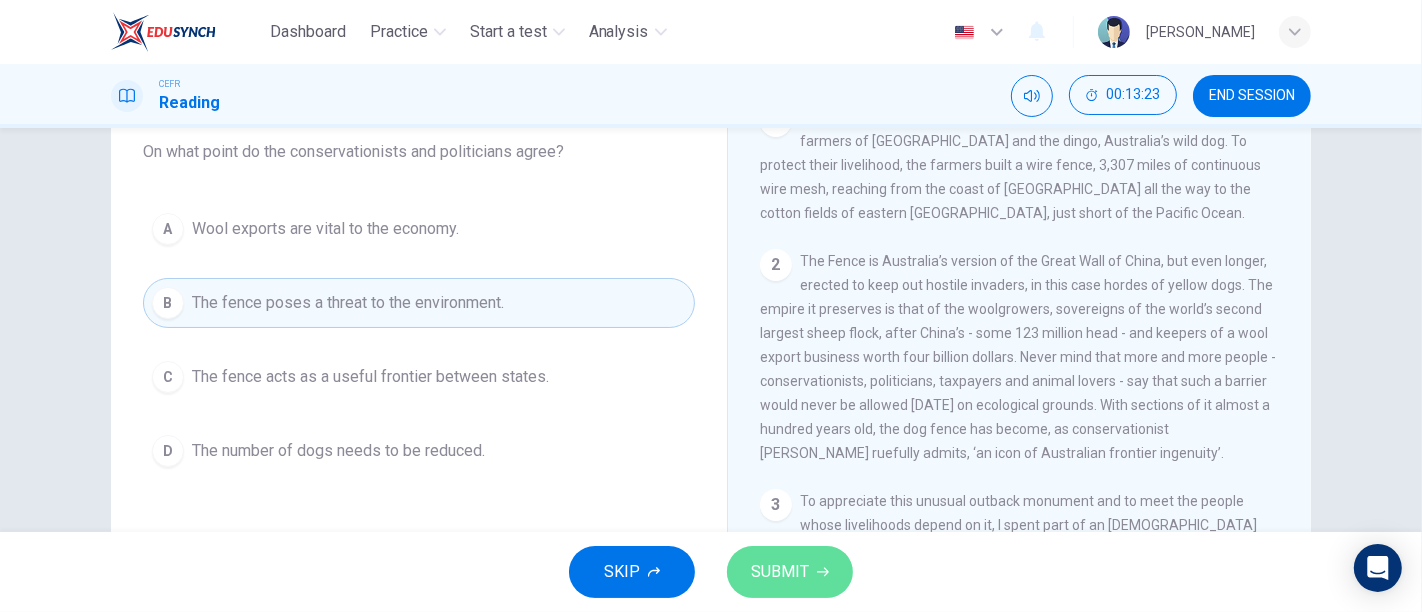 click on "SUBMIT" at bounding box center (790, 572) 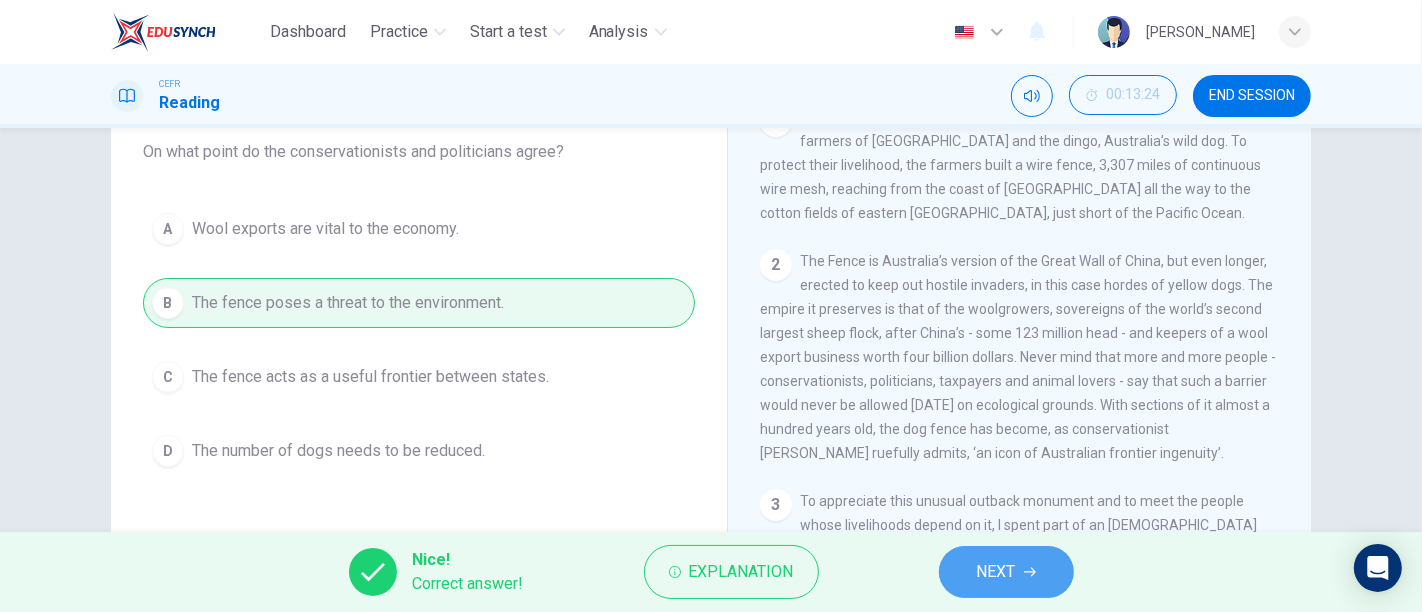 click on "NEXT" at bounding box center [1006, 572] 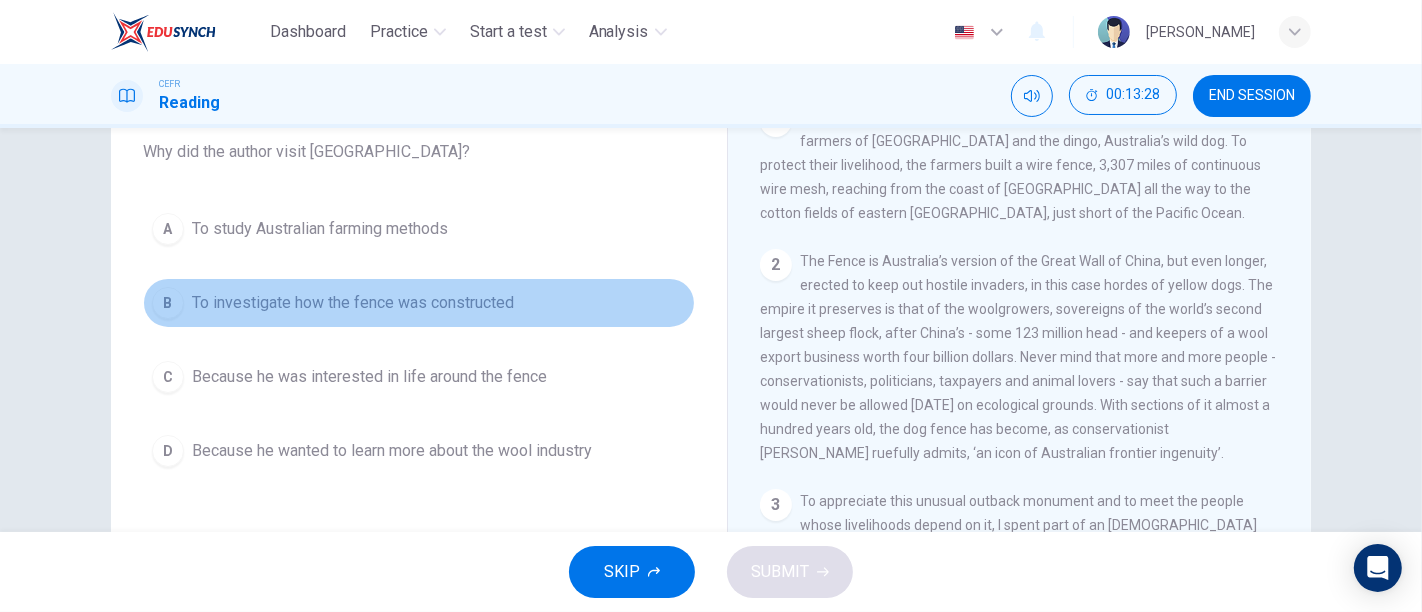 click on "B To investigate how the fence was constructed" at bounding box center [419, 303] 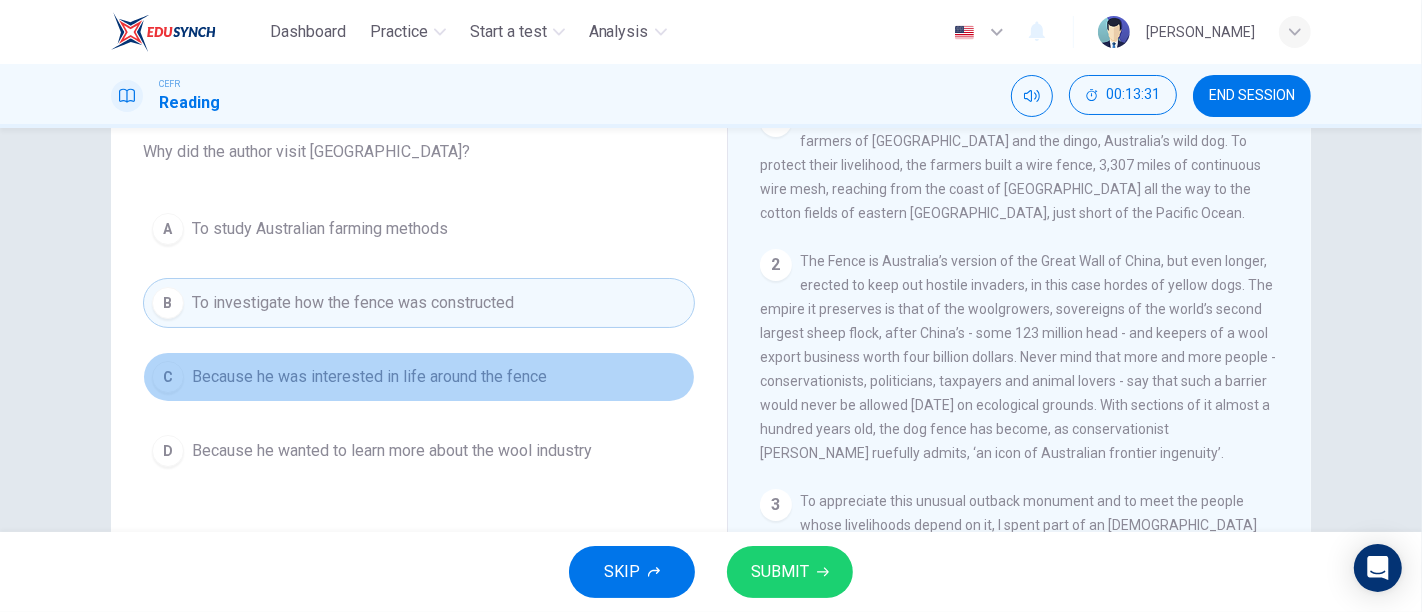 click on "Because he was interested in life around the fence" at bounding box center [369, 377] 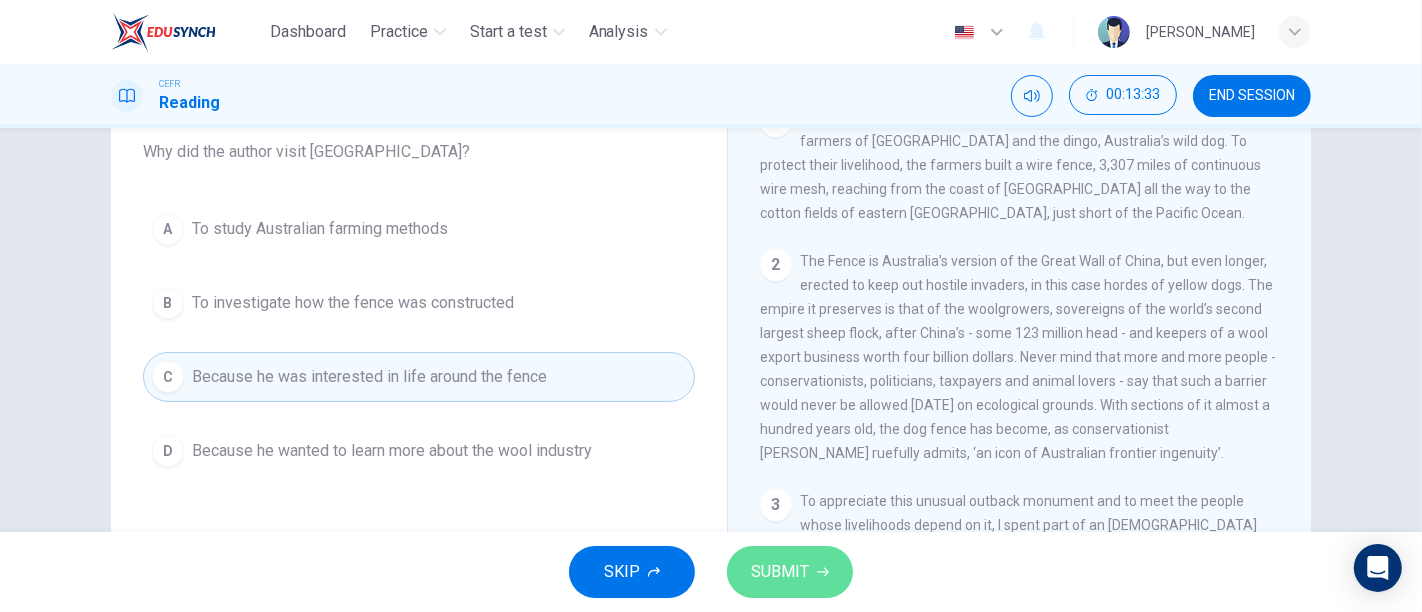 click on "SUBMIT" at bounding box center [780, 572] 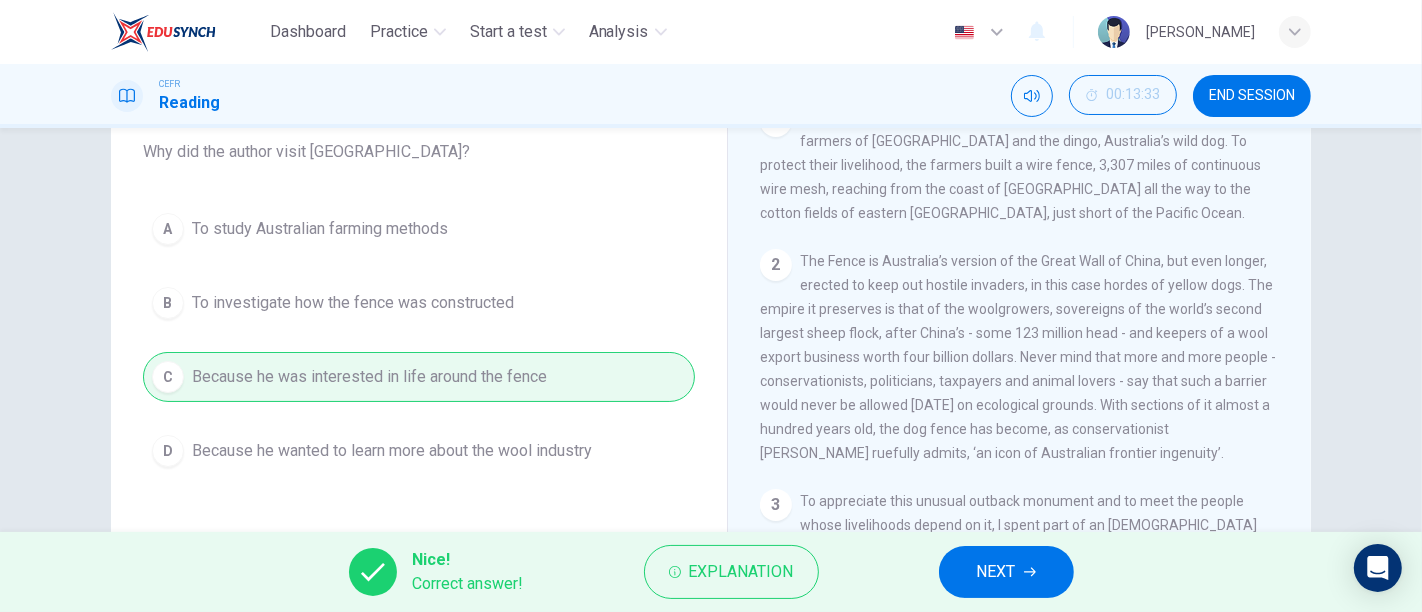 click on "NEXT" at bounding box center (996, 572) 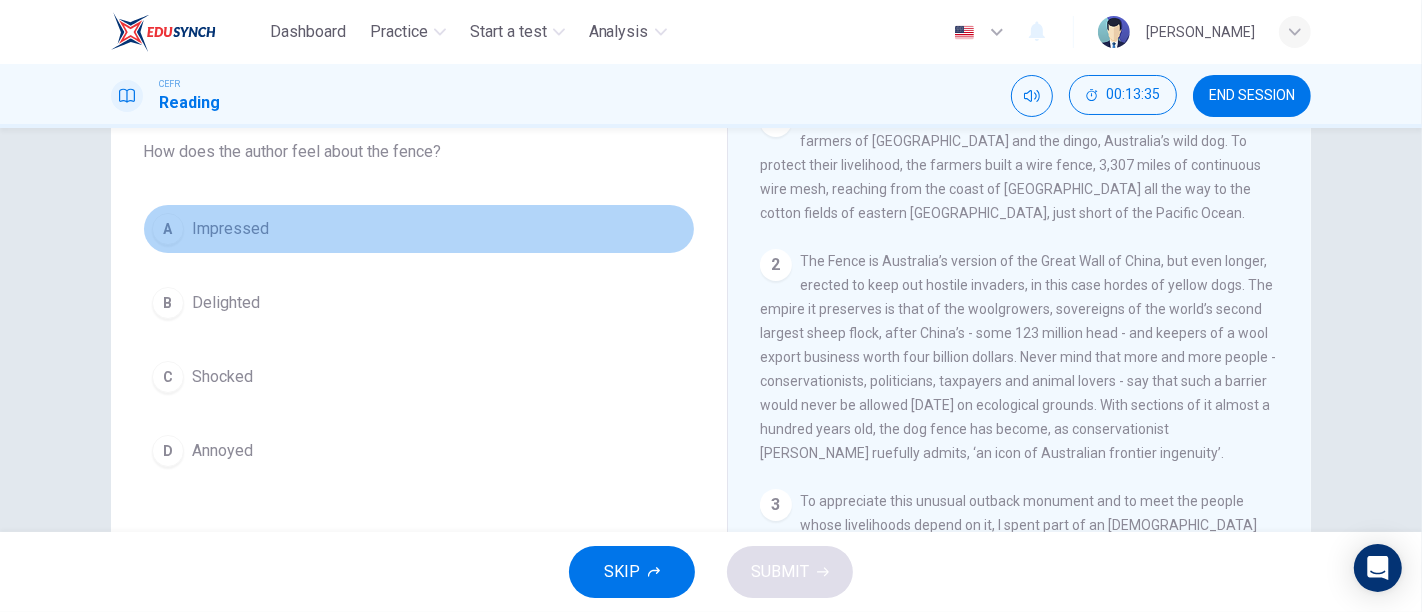 click on "Impressed" at bounding box center [230, 229] 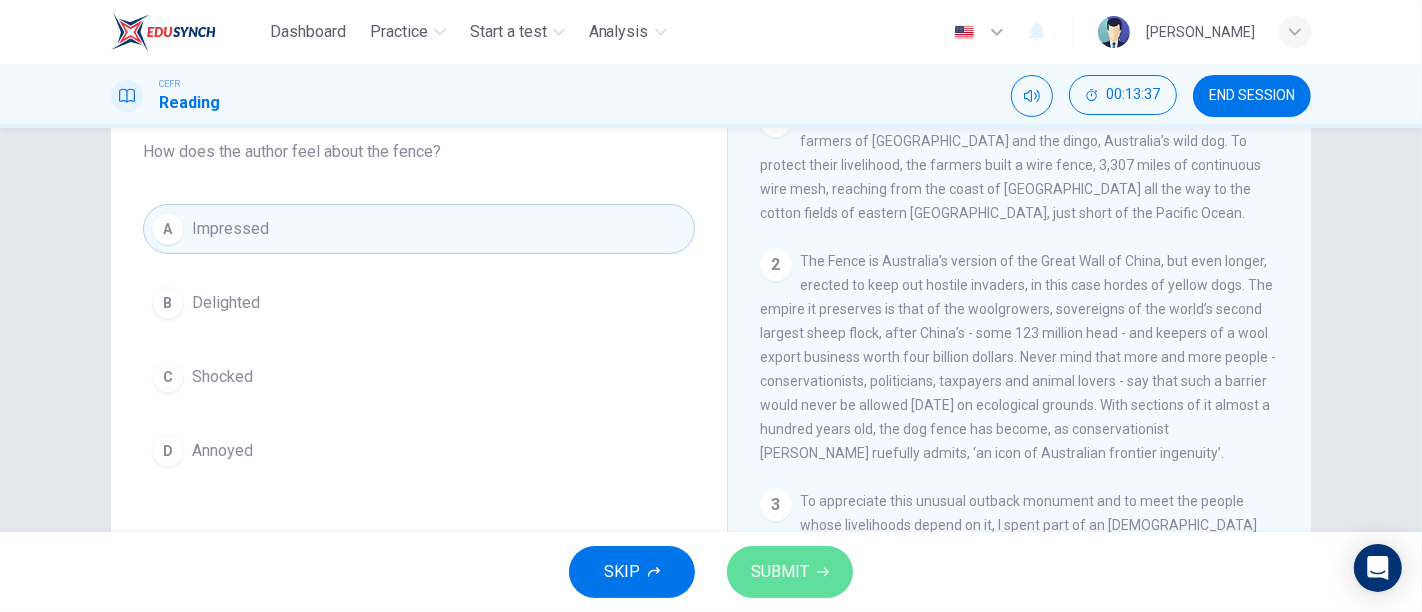 click on "SUBMIT" at bounding box center [790, 572] 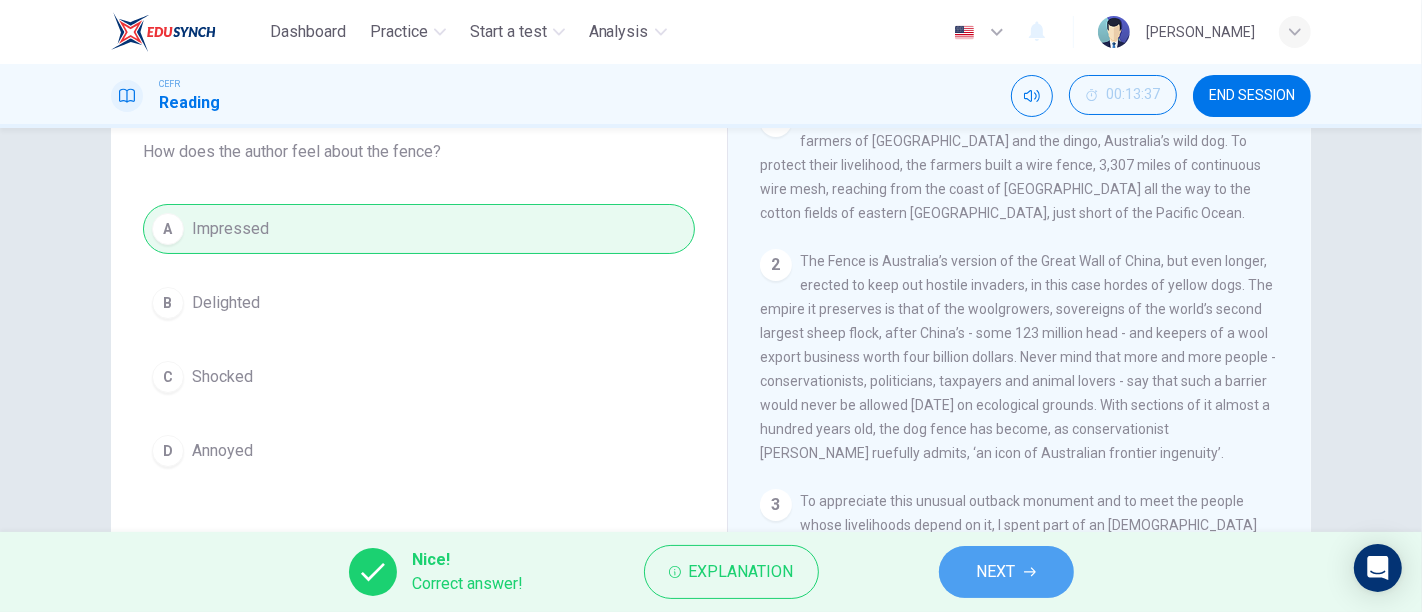 click on "NEXT" at bounding box center [996, 572] 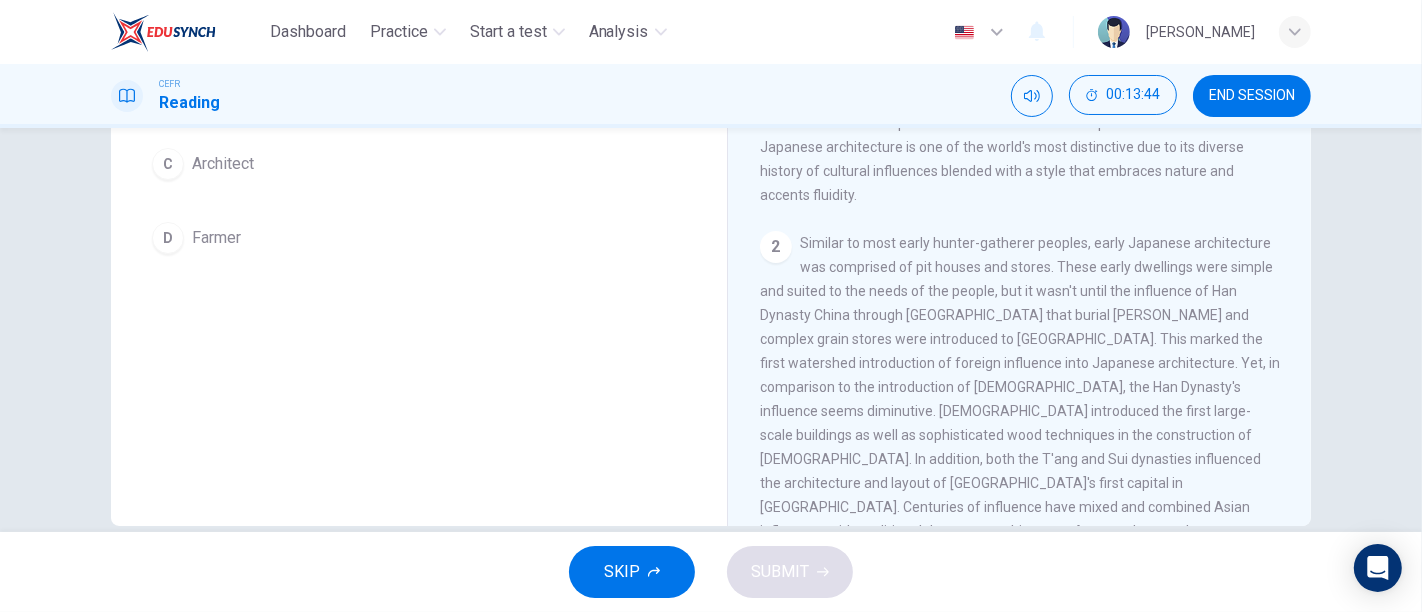 scroll, scrollTop: 370, scrollLeft: 0, axis: vertical 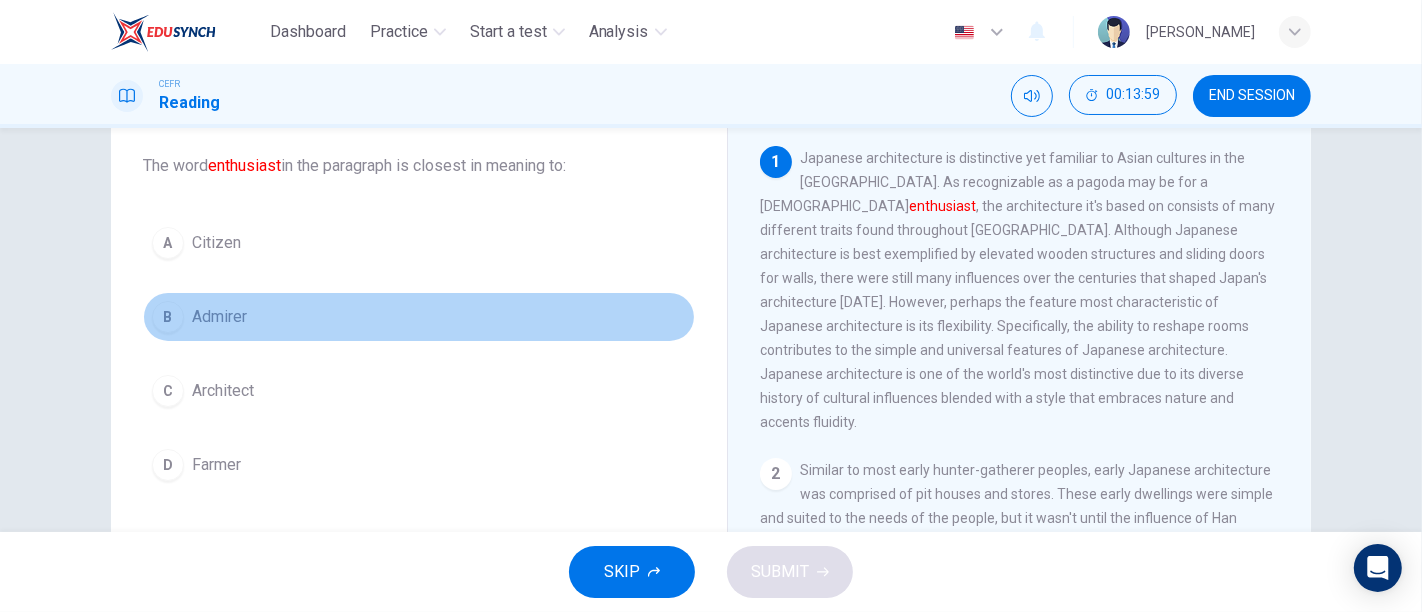 click on "Admirer" at bounding box center (219, 317) 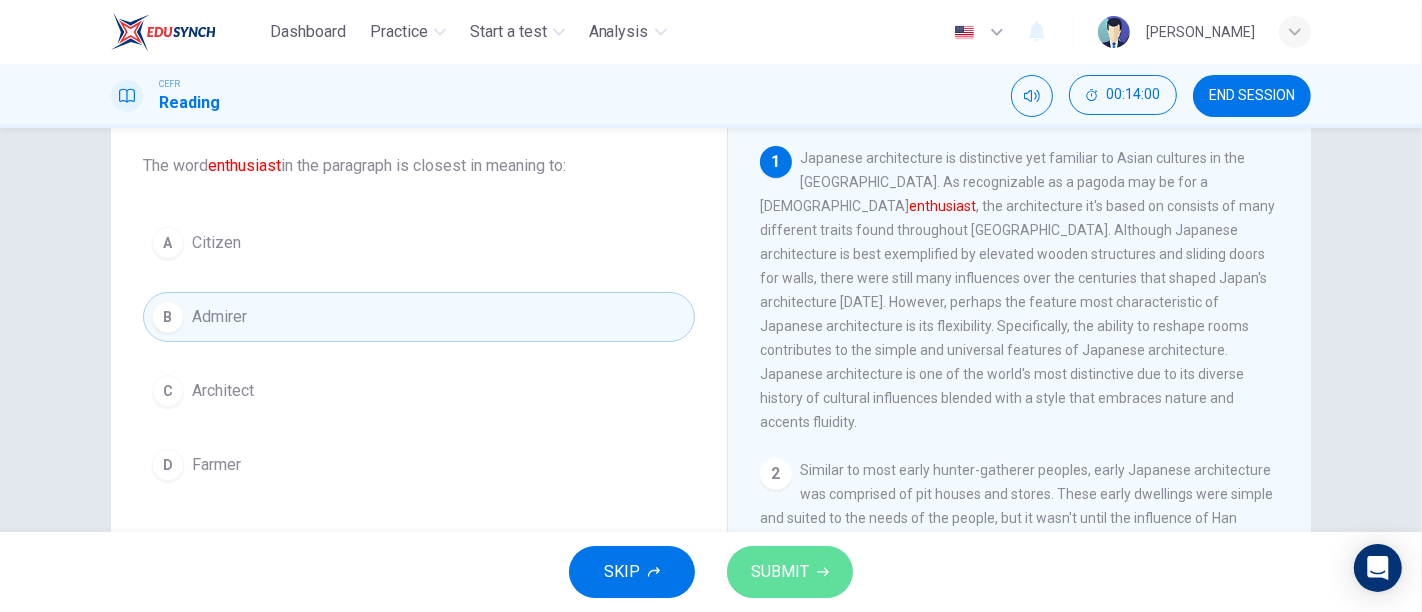 click on "SUBMIT" at bounding box center (780, 572) 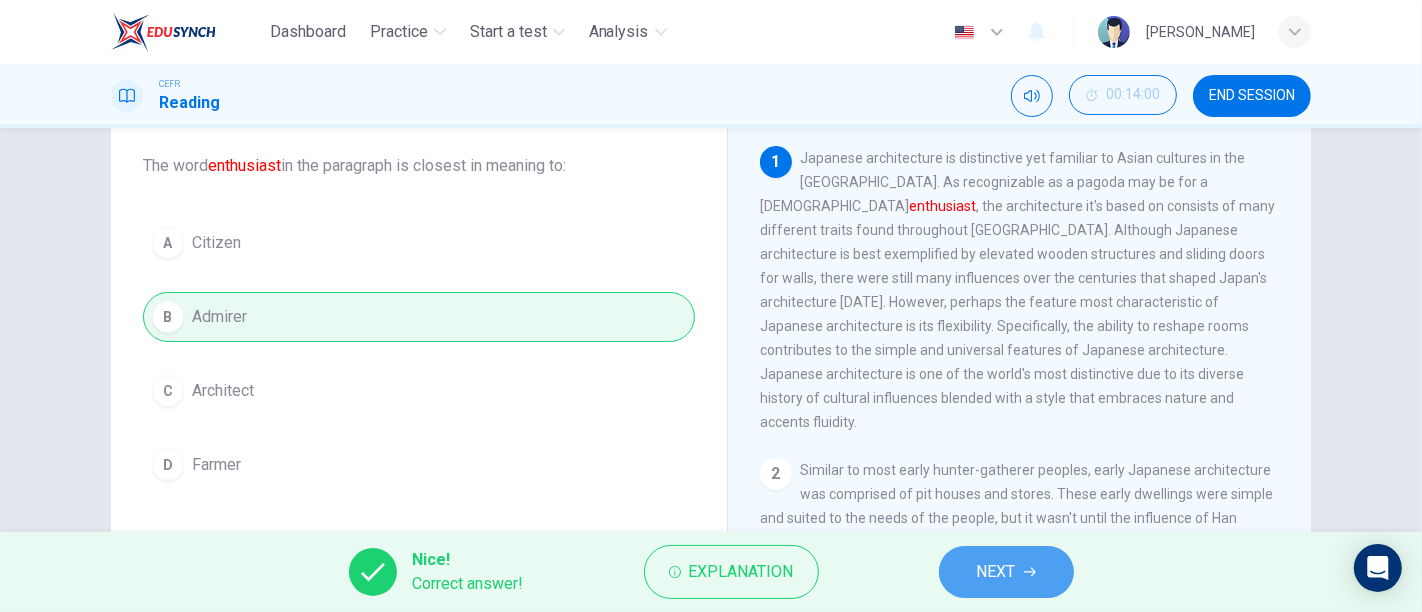 click on "NEXT" at bounding box center (996, 572) 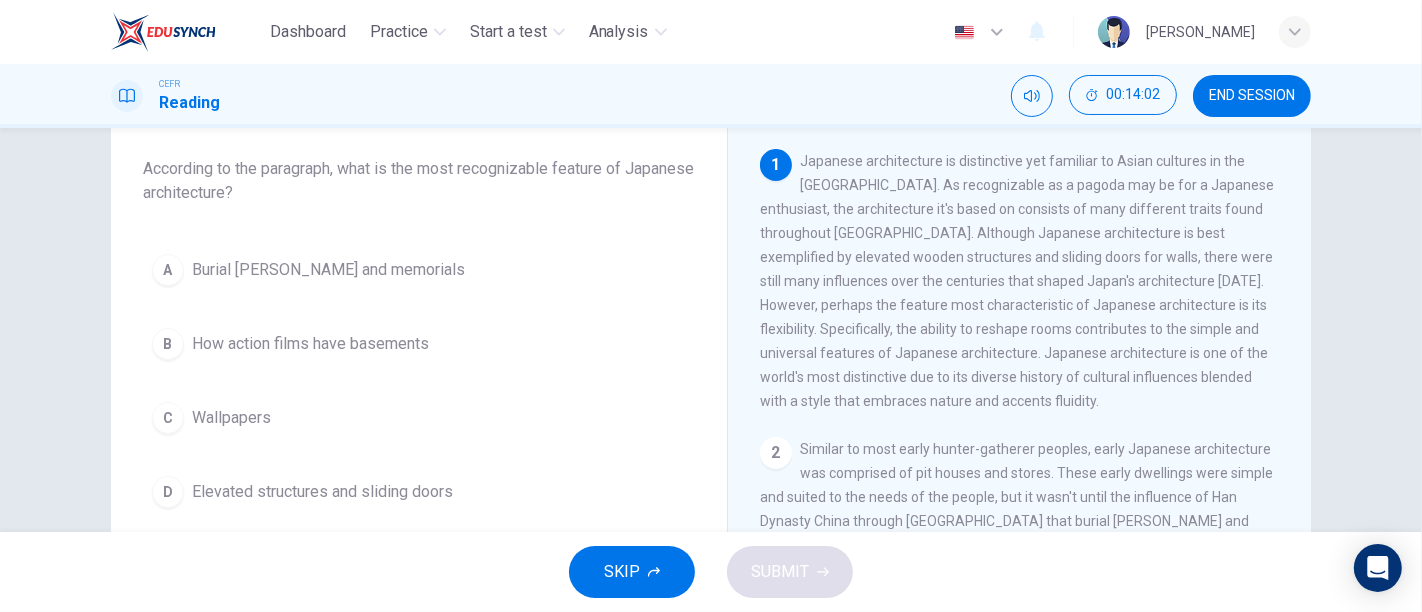scroll, scrollTop: 103, scrollLeft: 0, axis: vertical 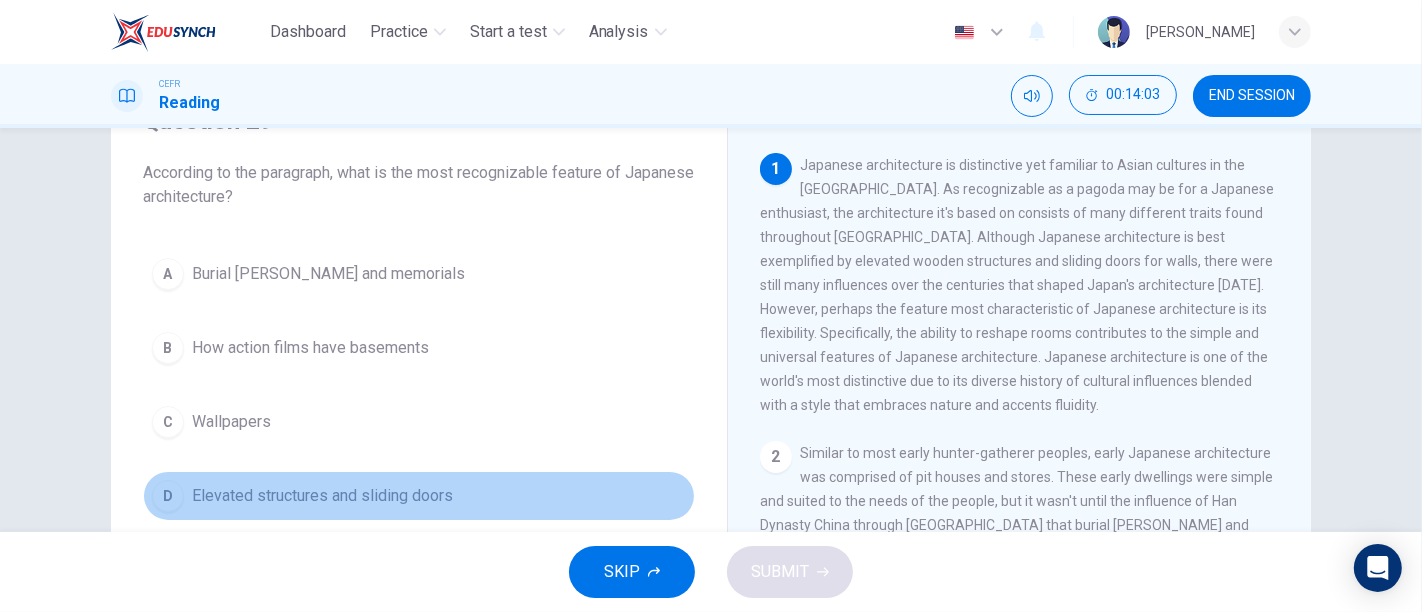 click on "D Elevated structures and sliding doors" at bounding box center [419, 496] 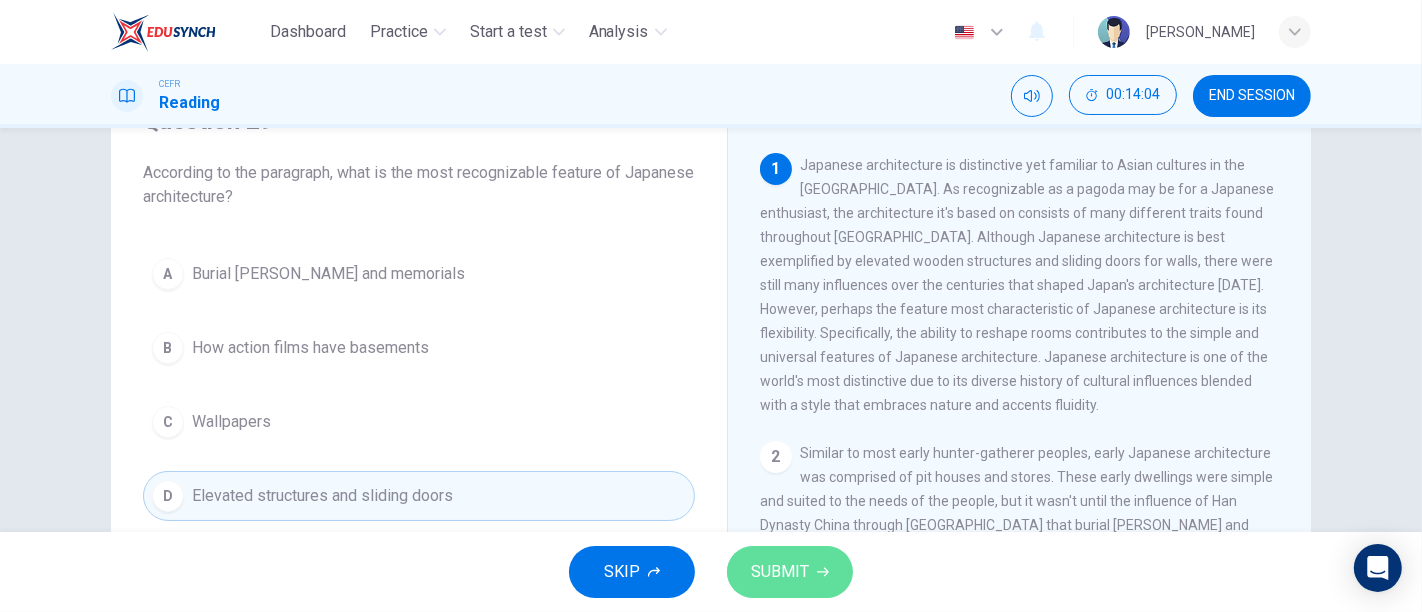 click on "SUBMIT" at bounding box center (790, 572) 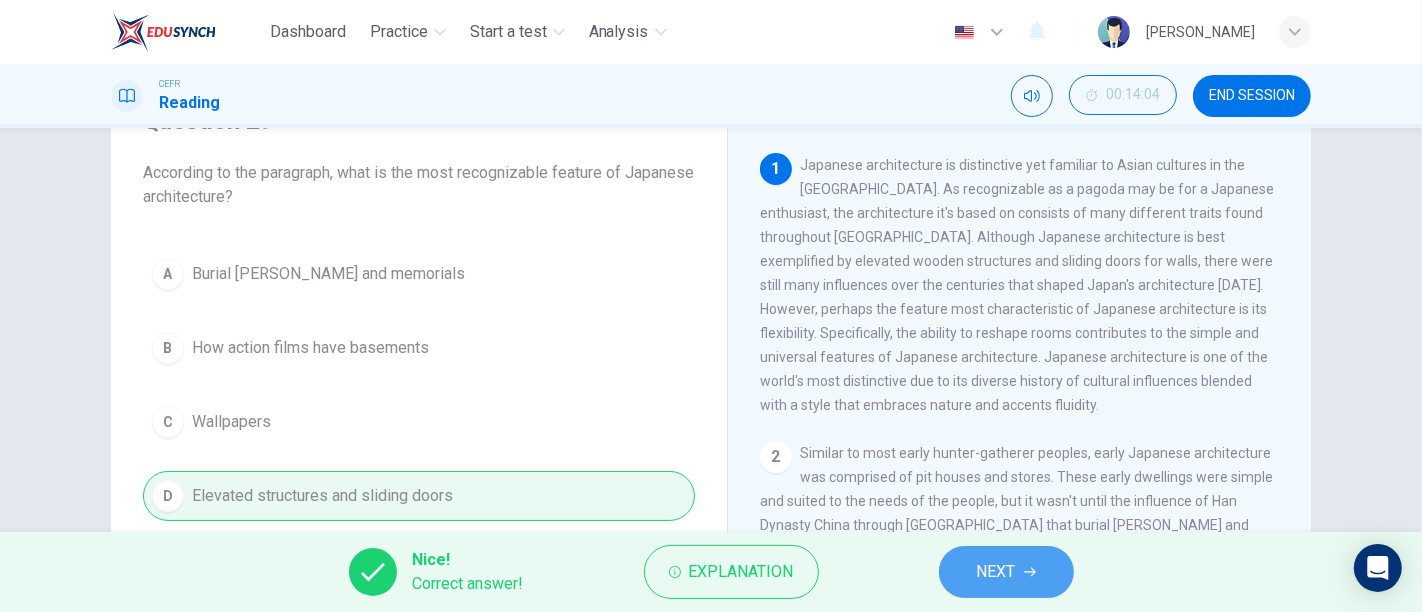 click on "NEXT" at bounding box center (1006, 572) 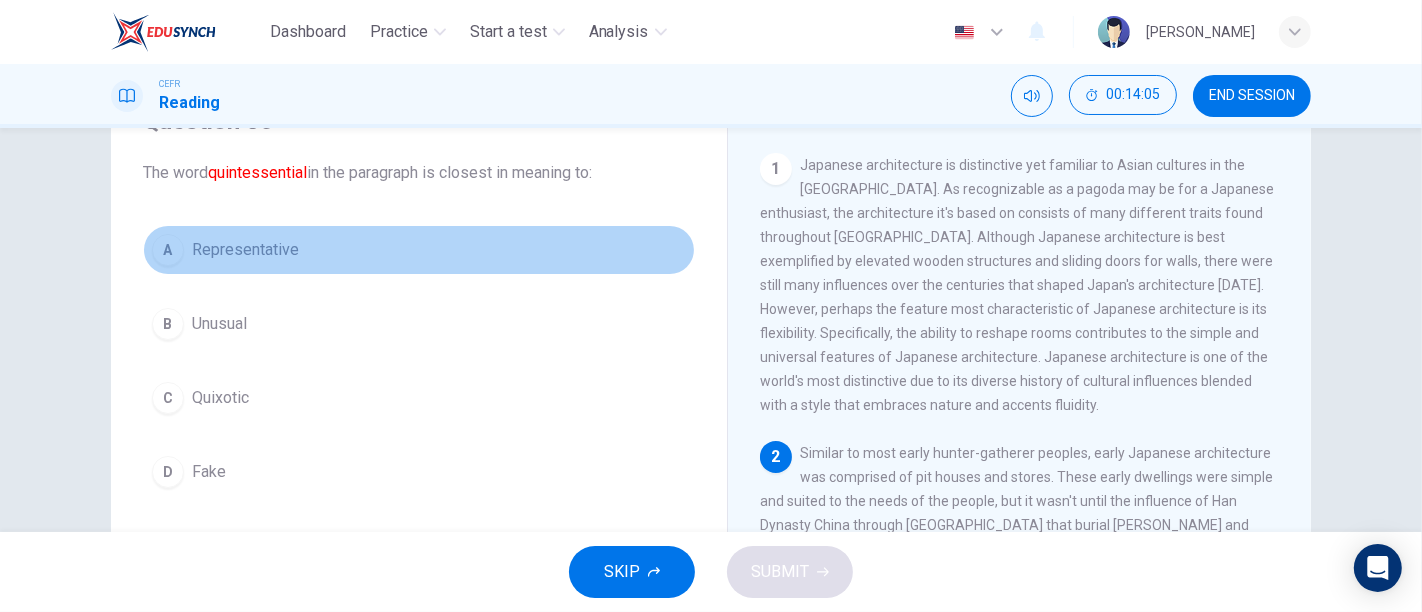 click on "Representative" at bounding box center [245, 250] 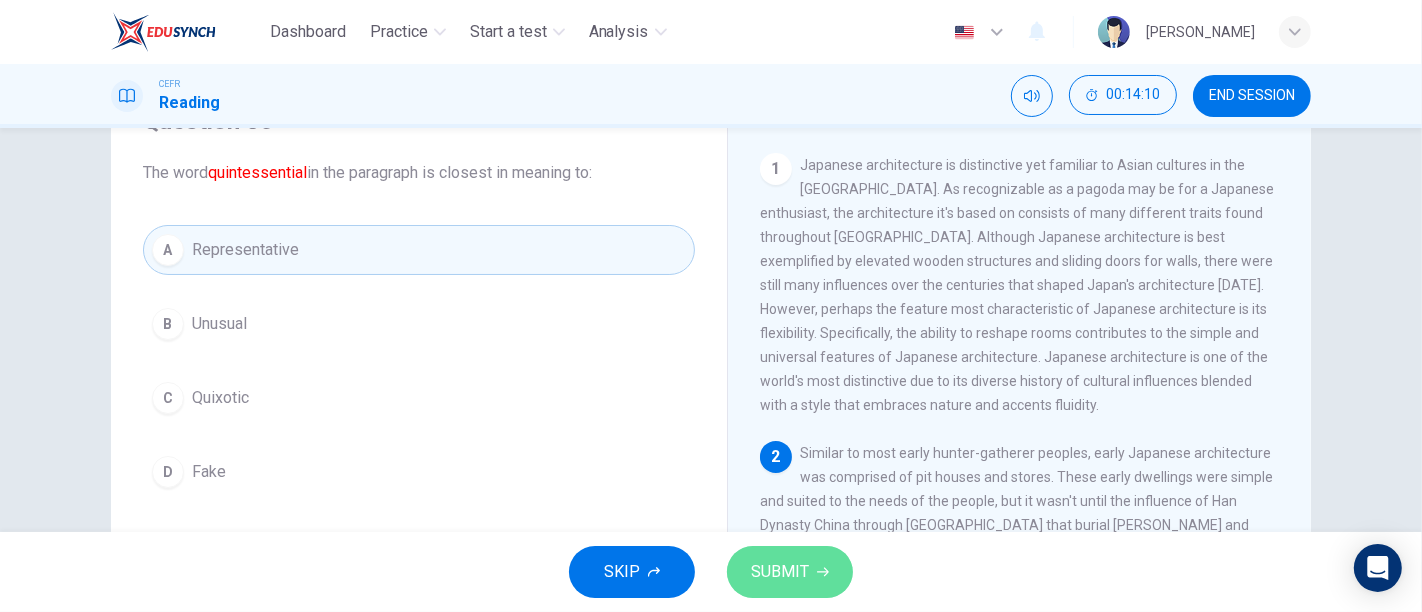 click on "SUBMIT" at bounding box center [790, 572] 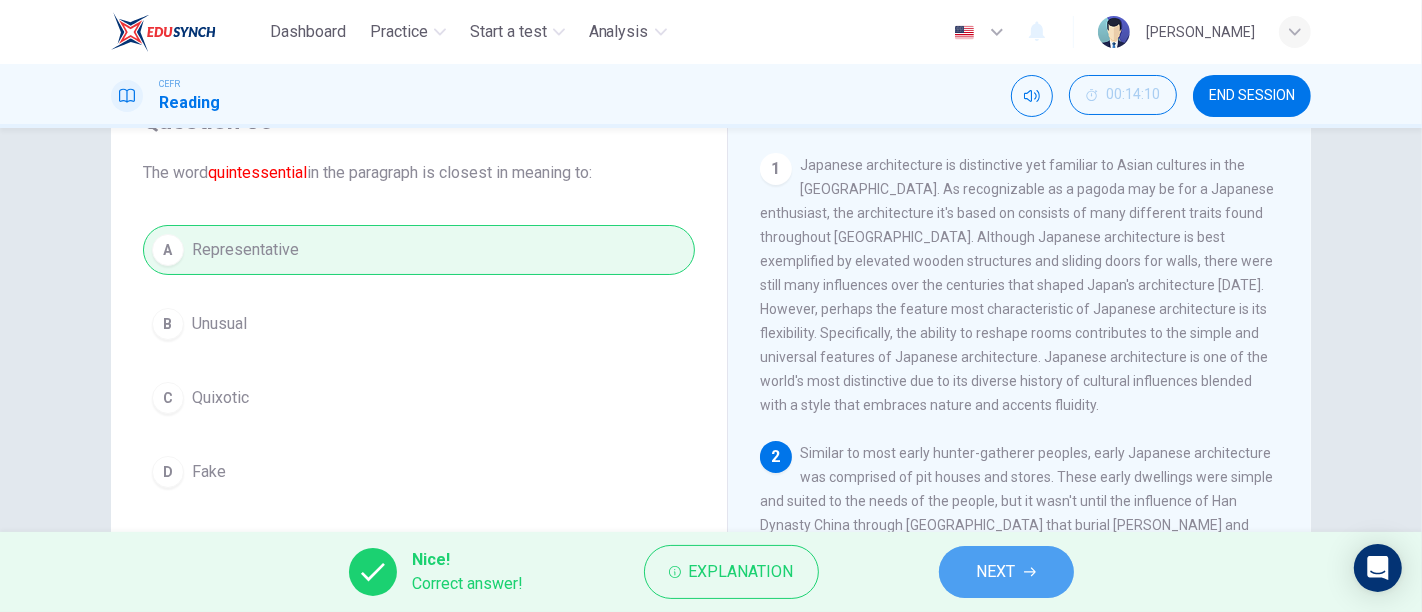 click on "NEXT" at bounding box center (1006, 572) 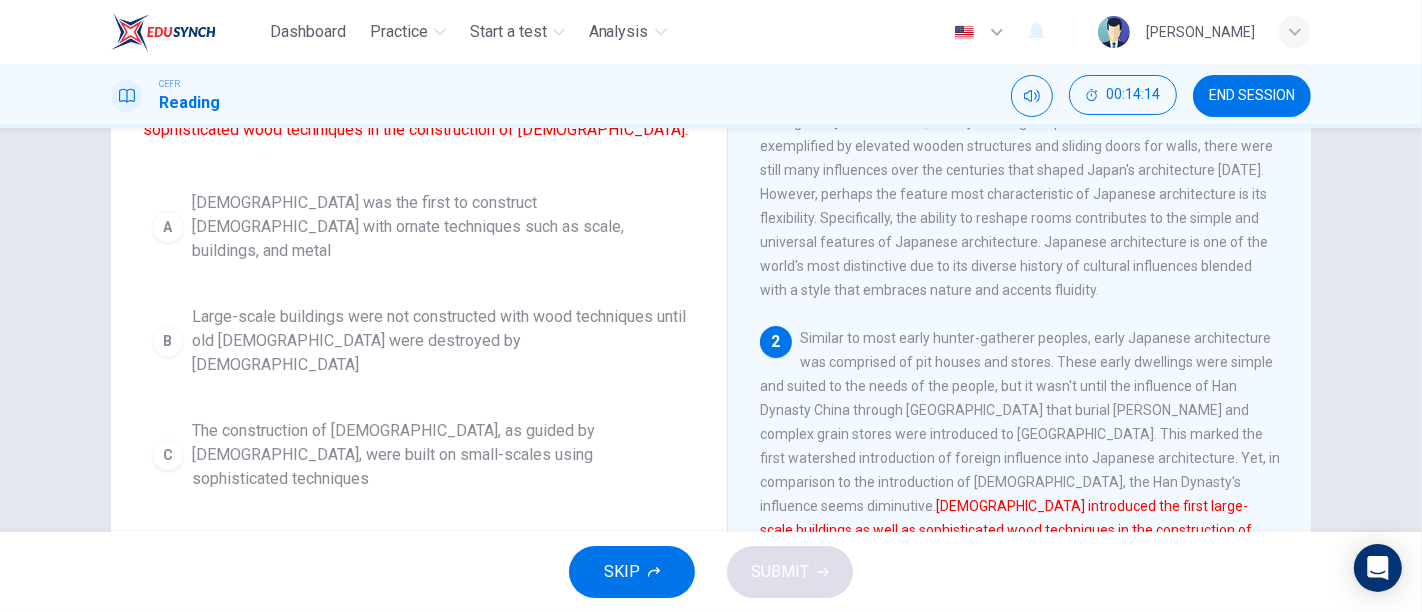scroll, scrollTop: 219, scrollLeft: 0, axis: vertical 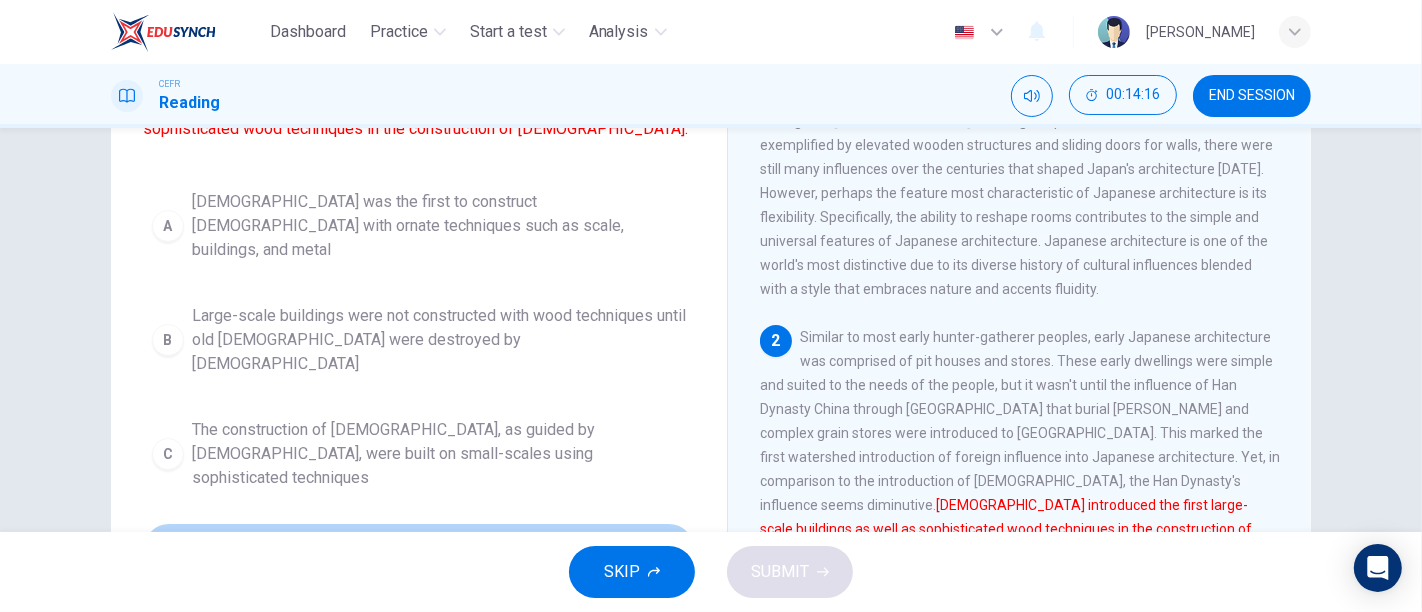click on "D Buddhist influences led to temples with ornate wood techniques being constructed on a large-scale for the first time" at bounding box center (419, 568) 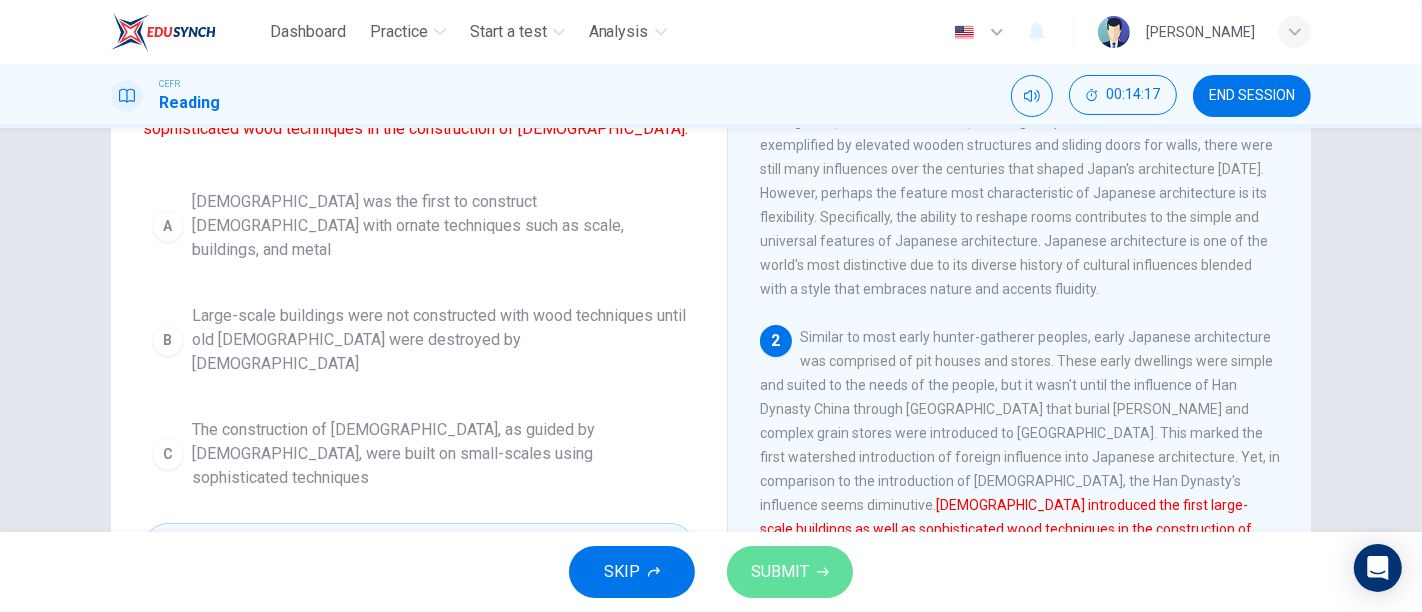 click on "SUBMIT" at bounding box center [780, 572] 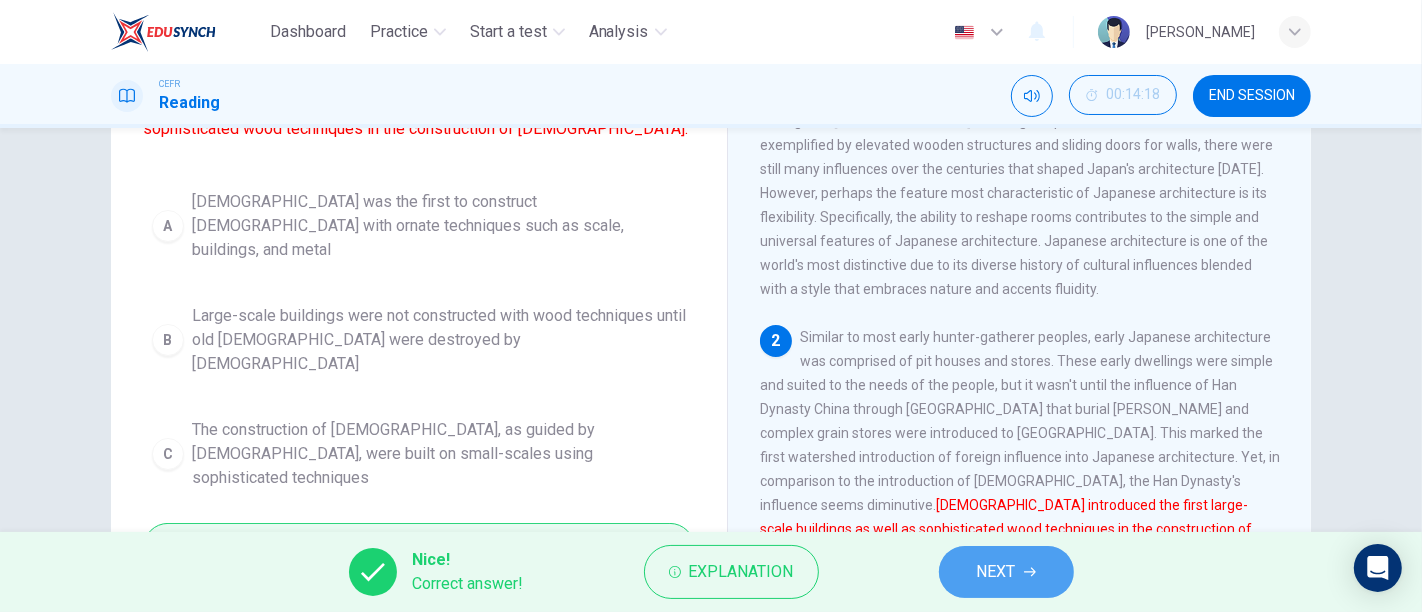 click on "NEXT" at bounding box center [1006, 572] 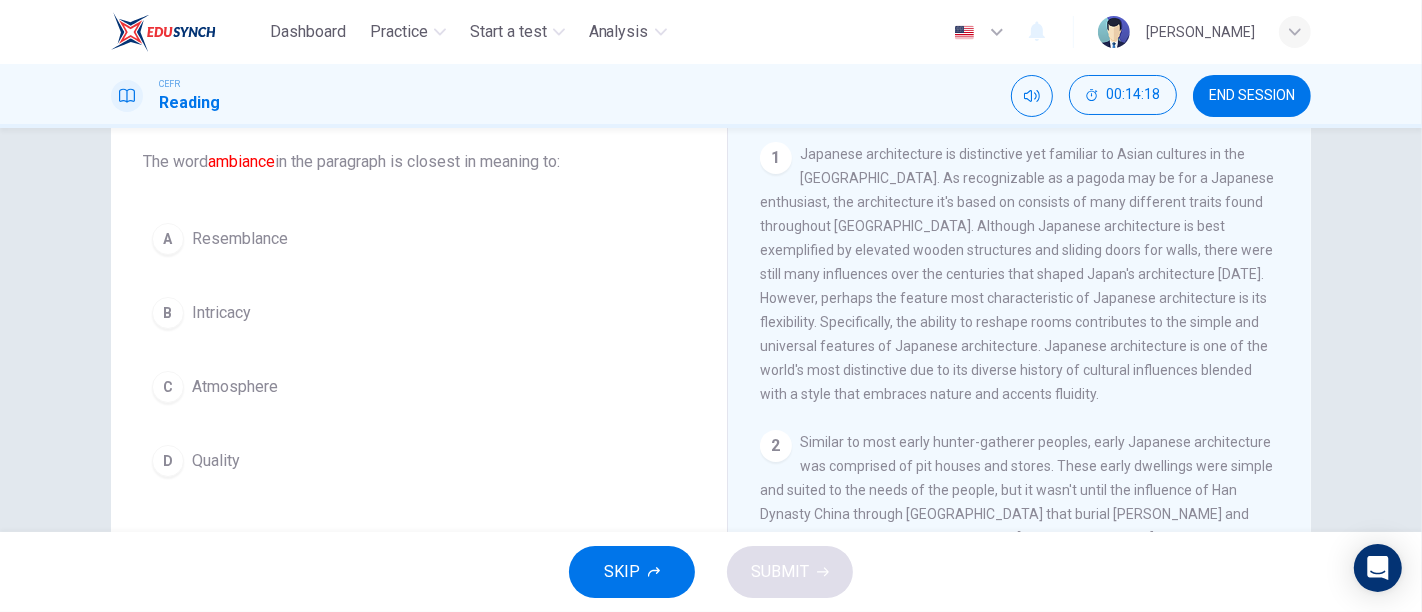 scroll, scrollTop: 112, scrollLeft: 0, axis: vertical 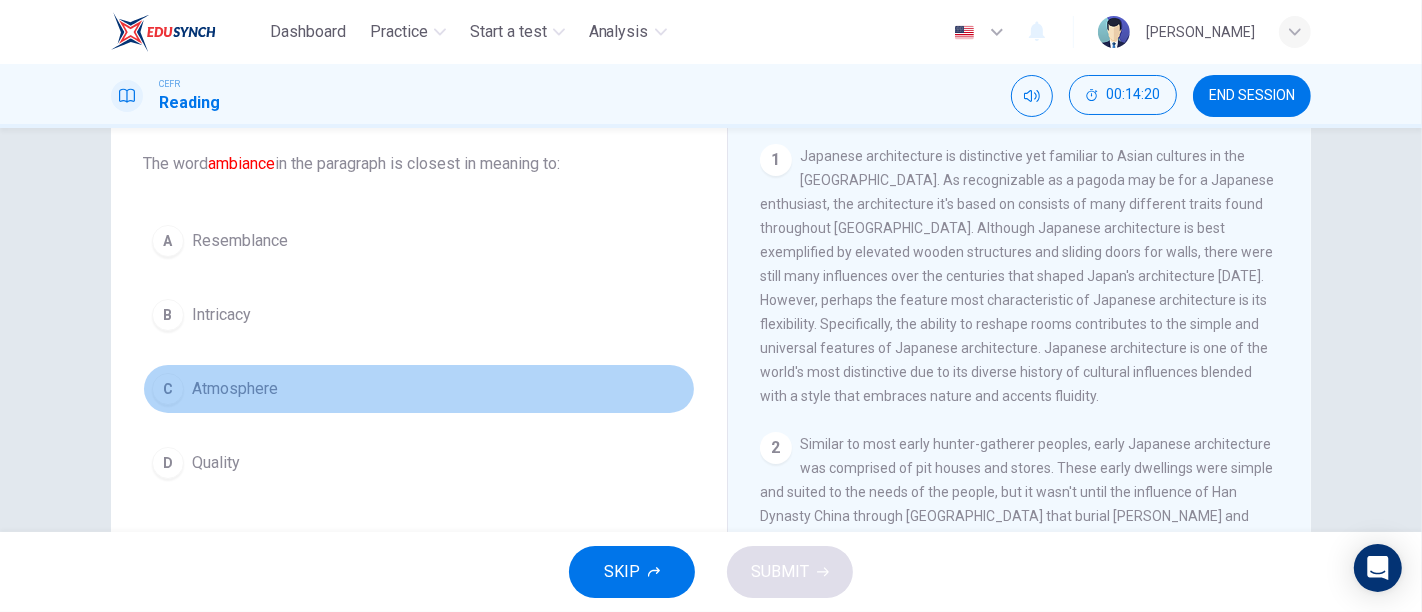 click on "C Atmosphere" at bounding box center (419, 389) 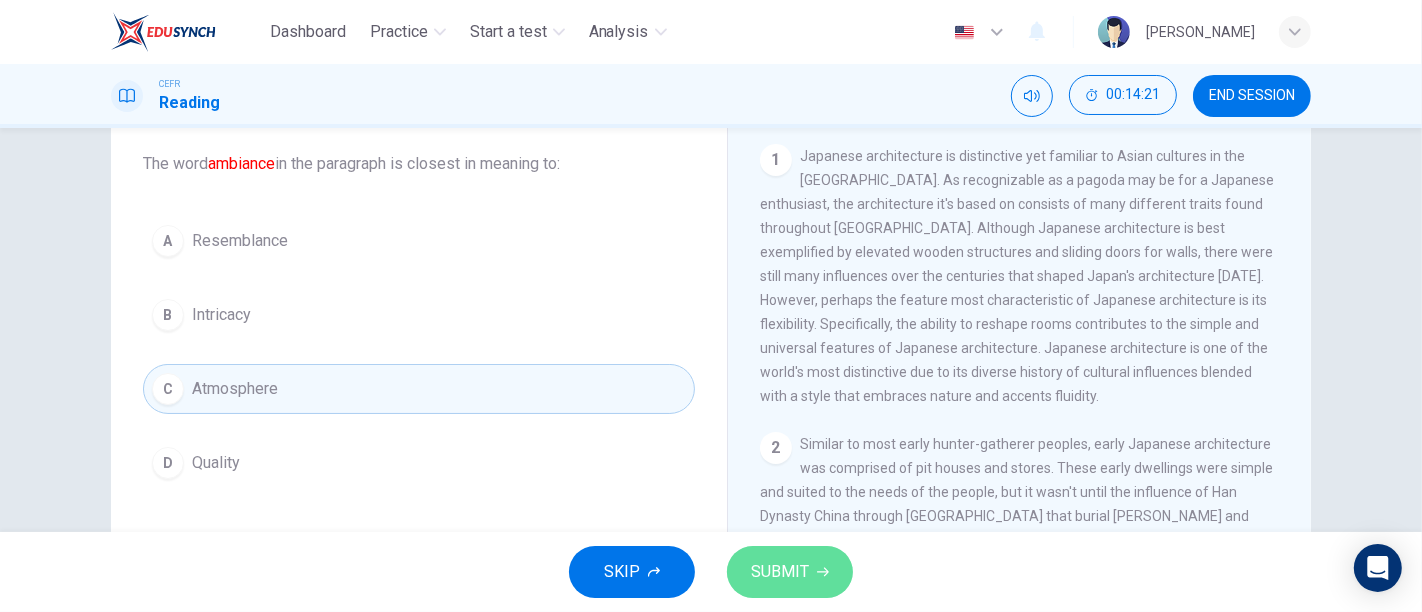 click on "SUBMIT" at bounding box center (780, 572) 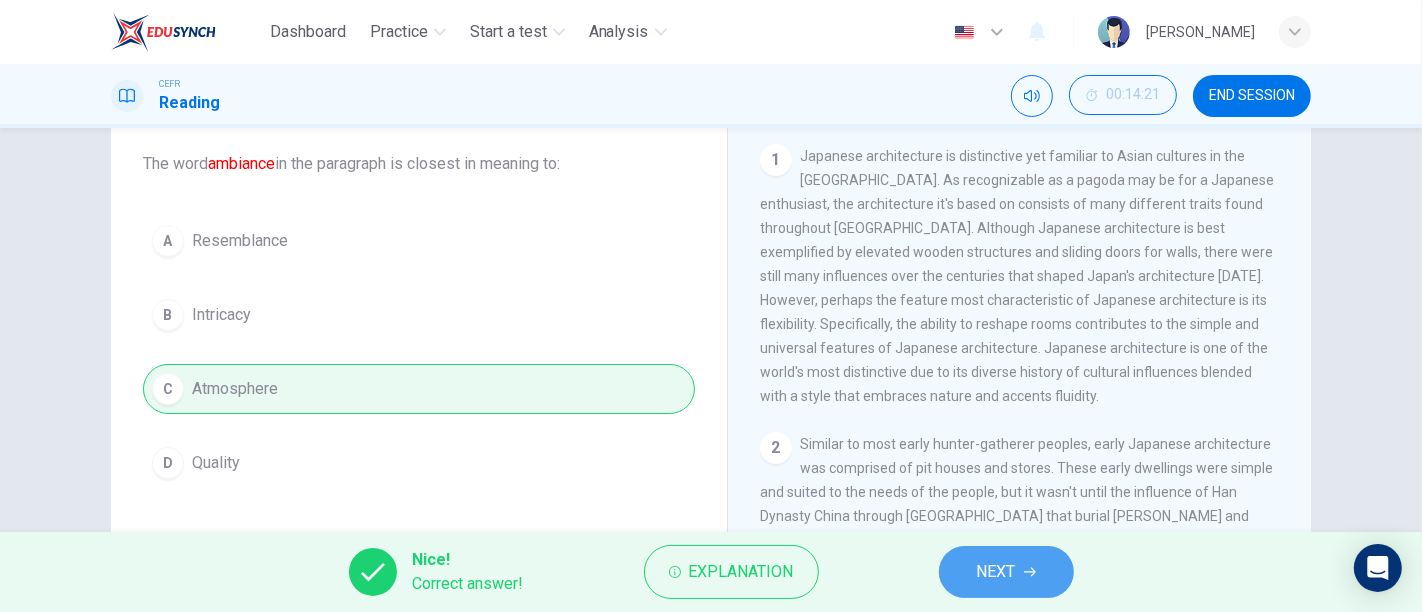 click on "NEXT" at bounding box center [996, 572] 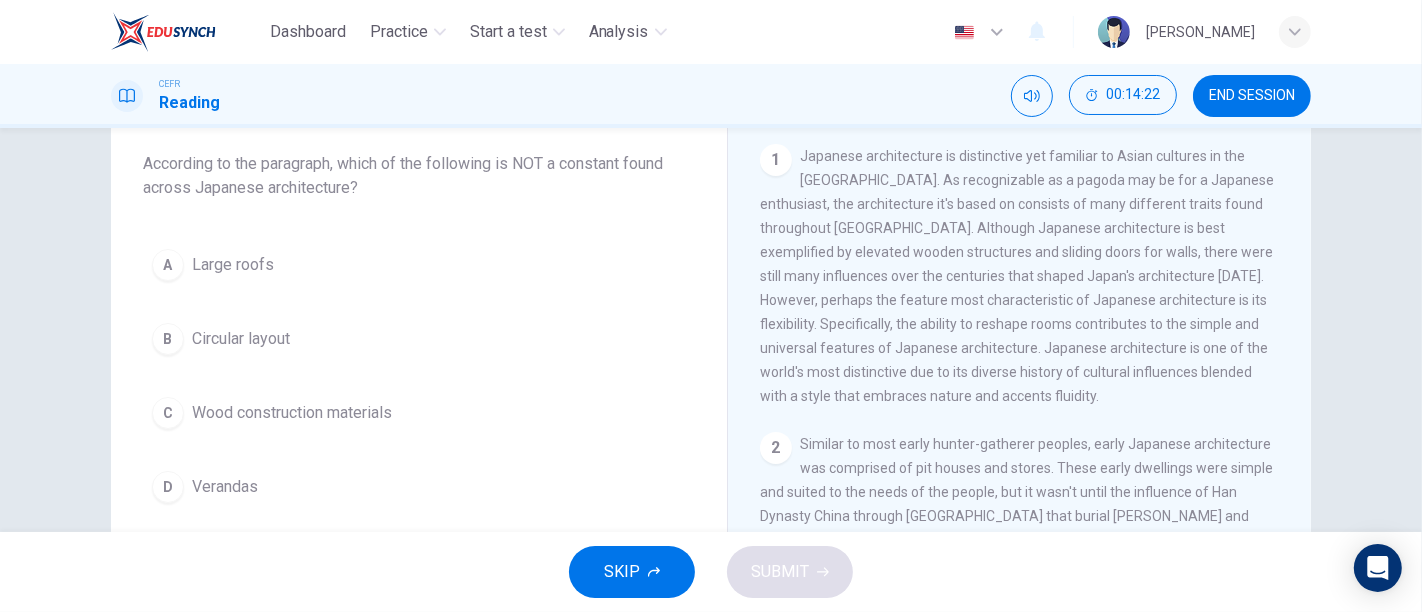 scroll, scrollTop: 122, scrollLeft: 0, axis: vertical 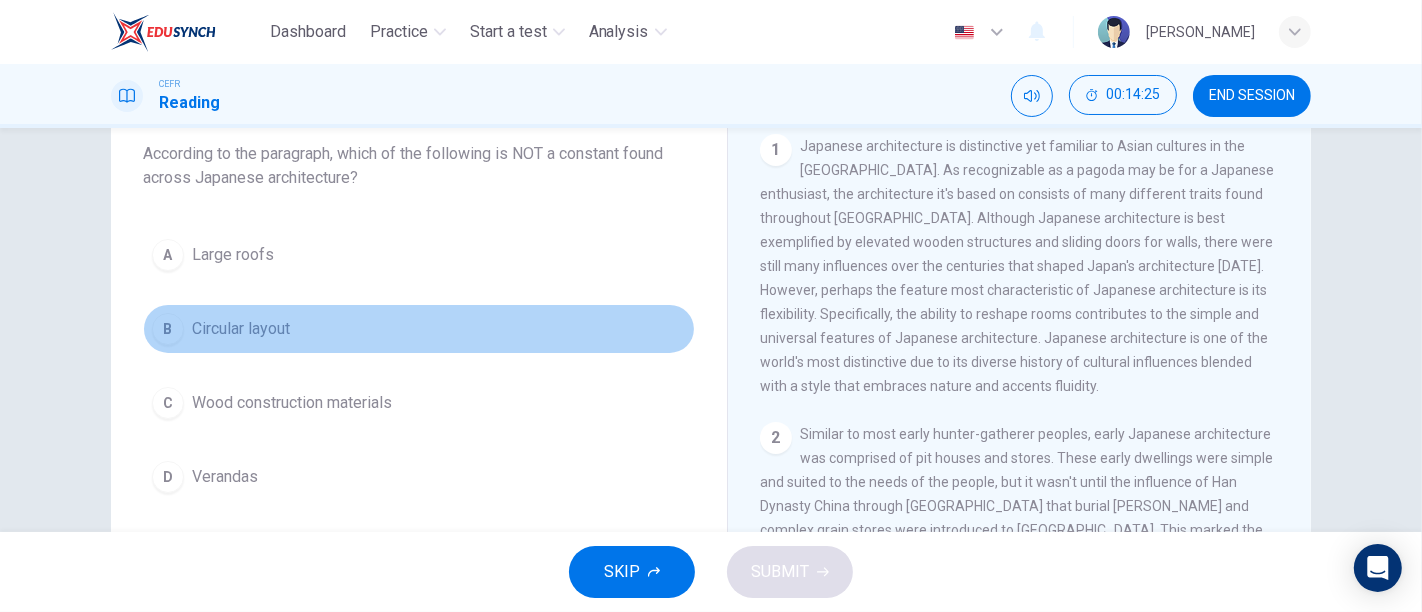 click on "B Circular layout" at bounding box center (419, 329) 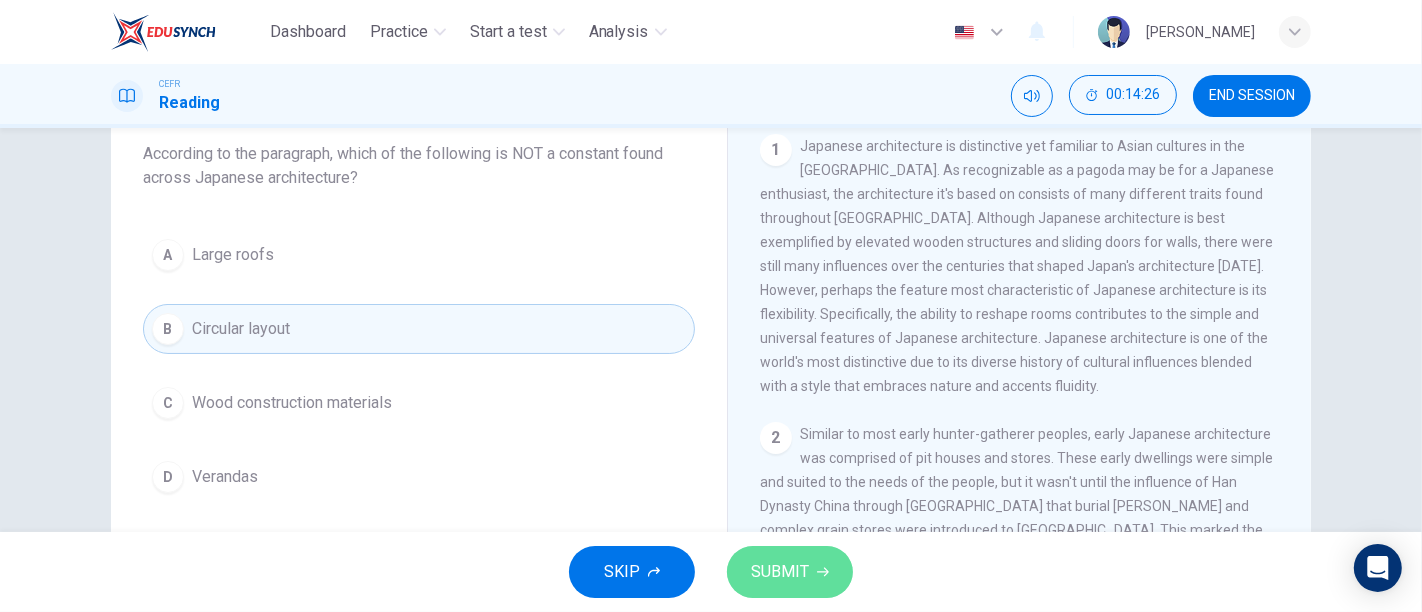 click on "SUBMIT" at bounding box center [790, 572] 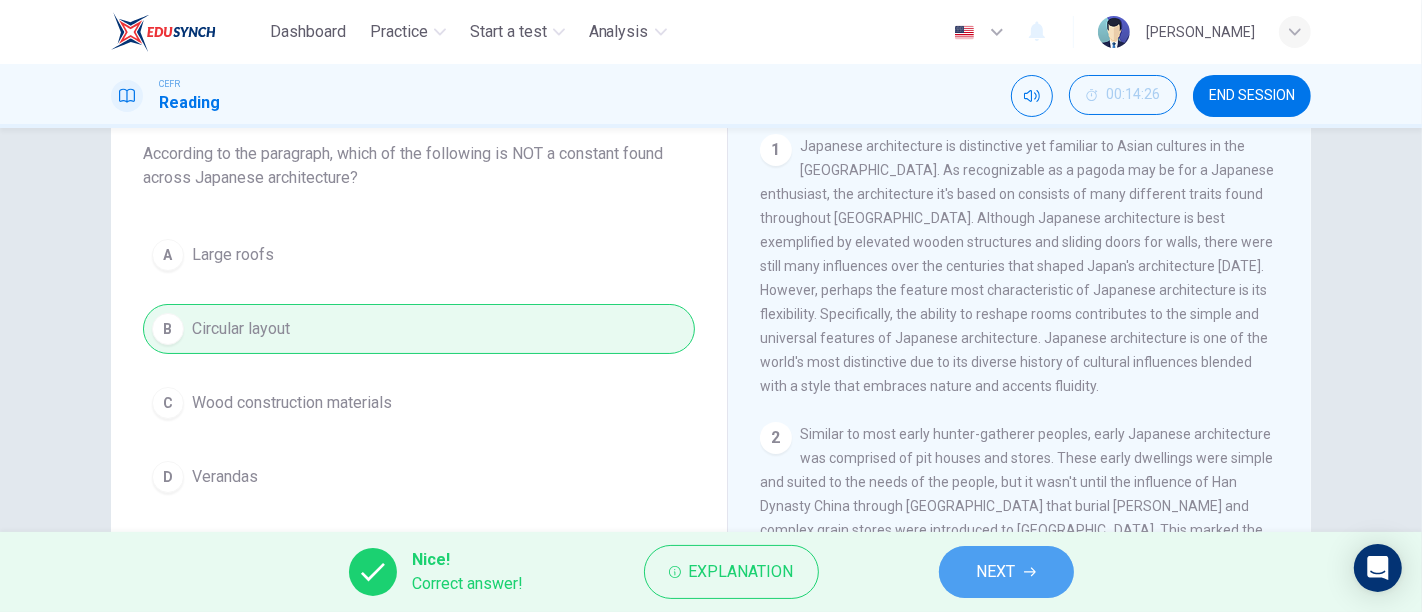 click on "NEXT" at bounding box center (1006, 572) 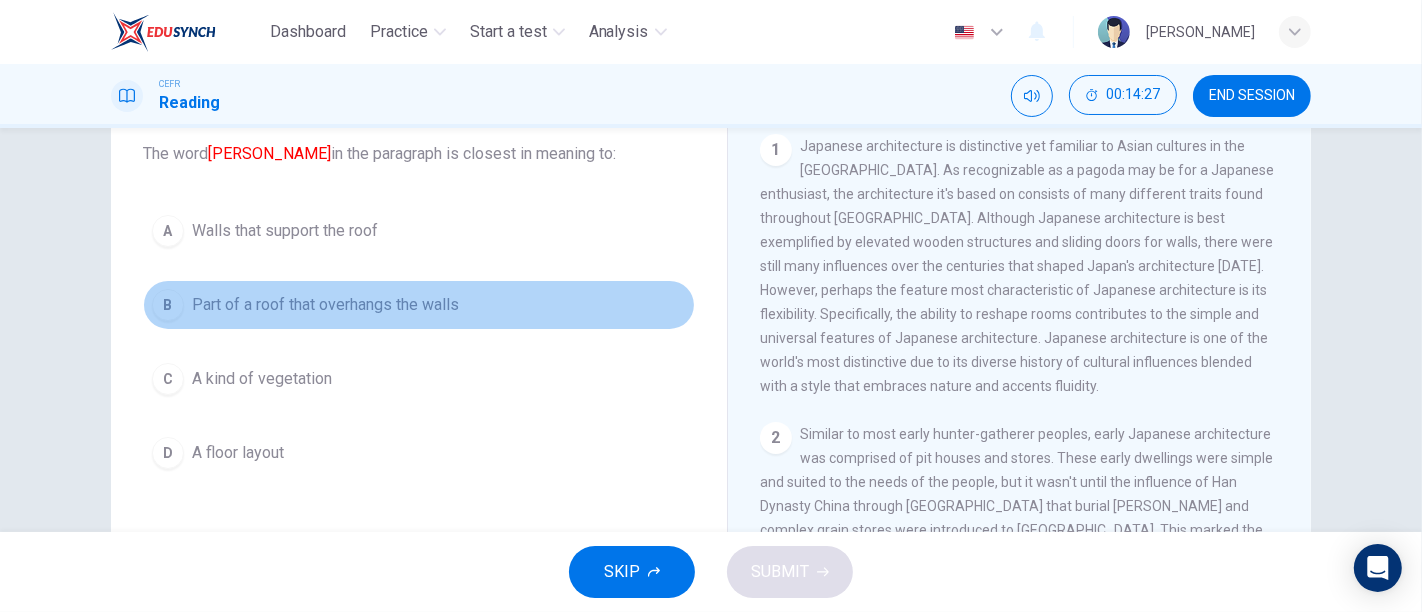 click on "B Part of a roof that overhangs the walls" at bounding box center (419, 305) 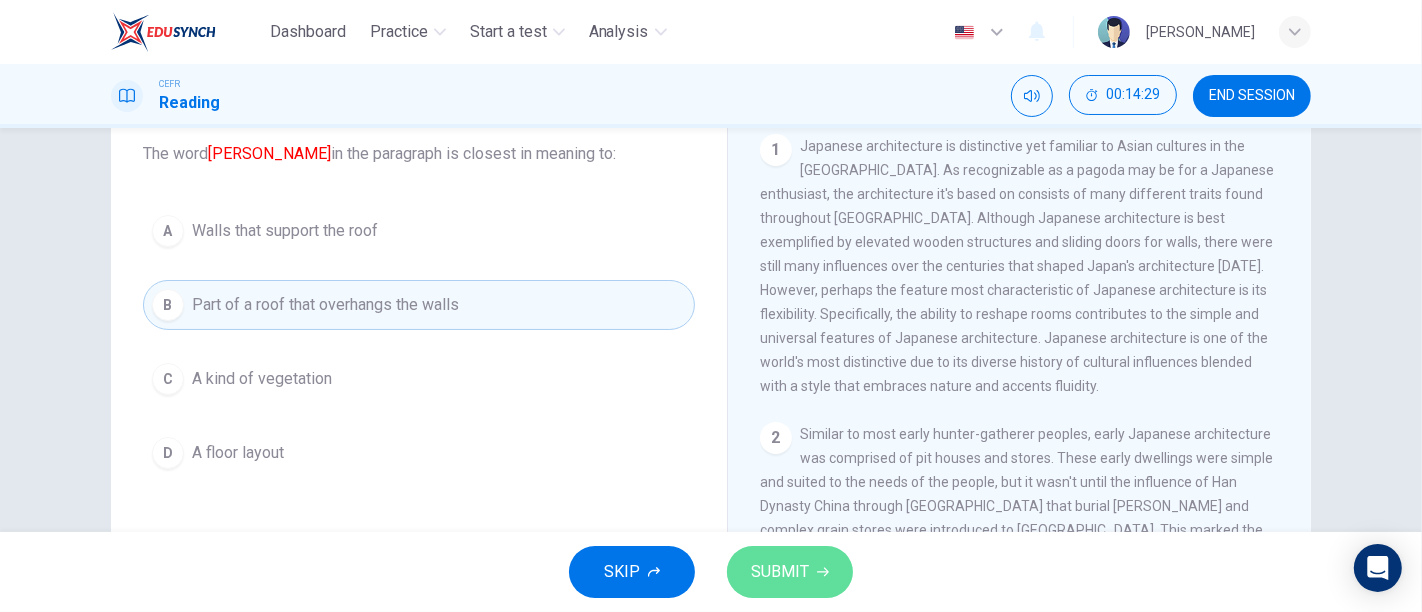 click 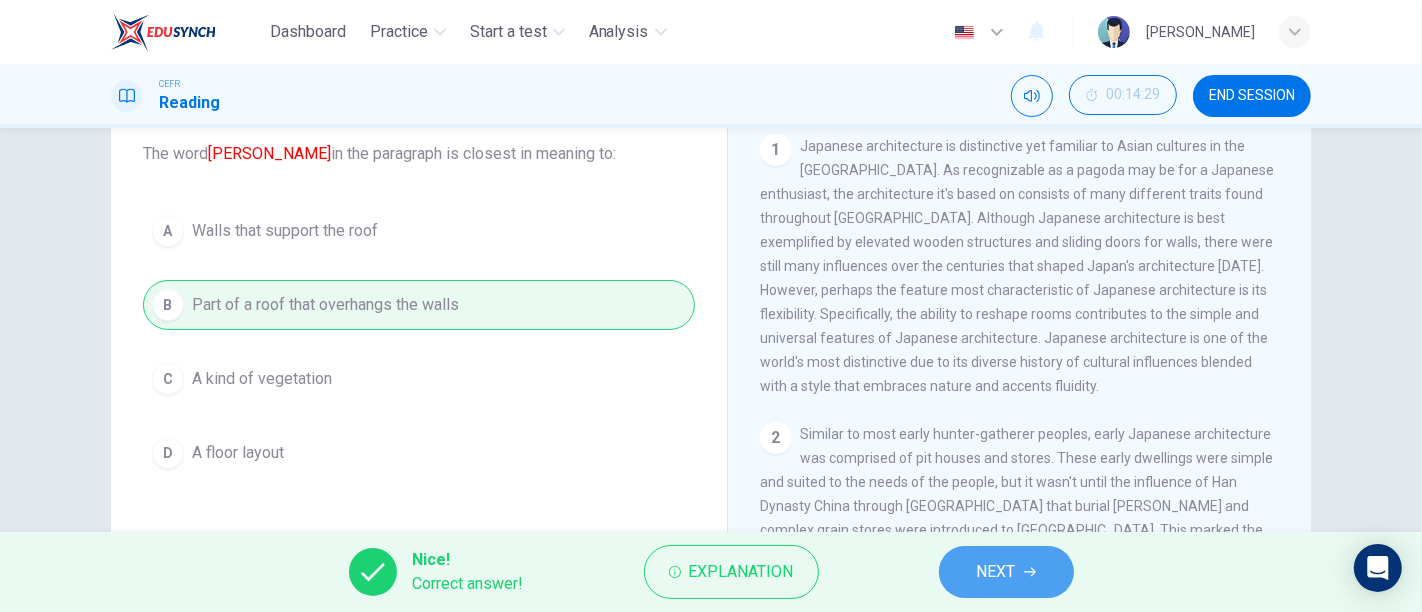 click on "NEXT" at bounding box center [996, 572] 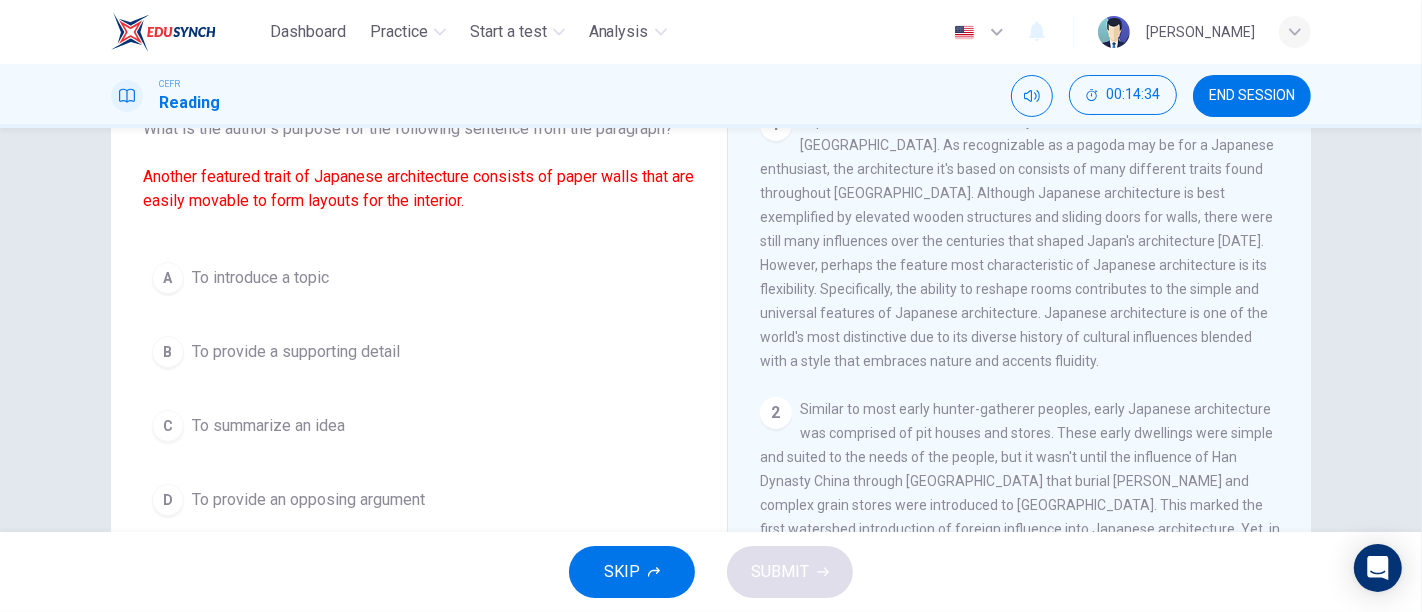 scroll, scrollTop: 148, scrollLeft: 0, axis: vertical 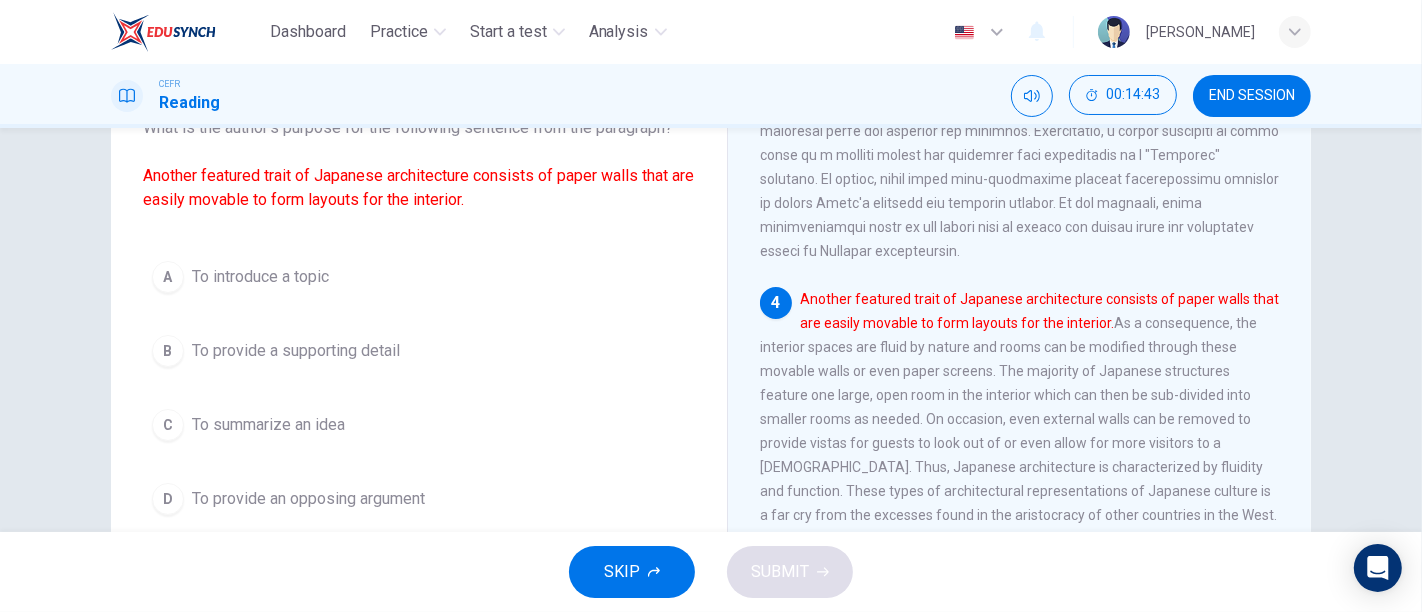 click on "A To introduce a topic" at bounding box center [419, 277] 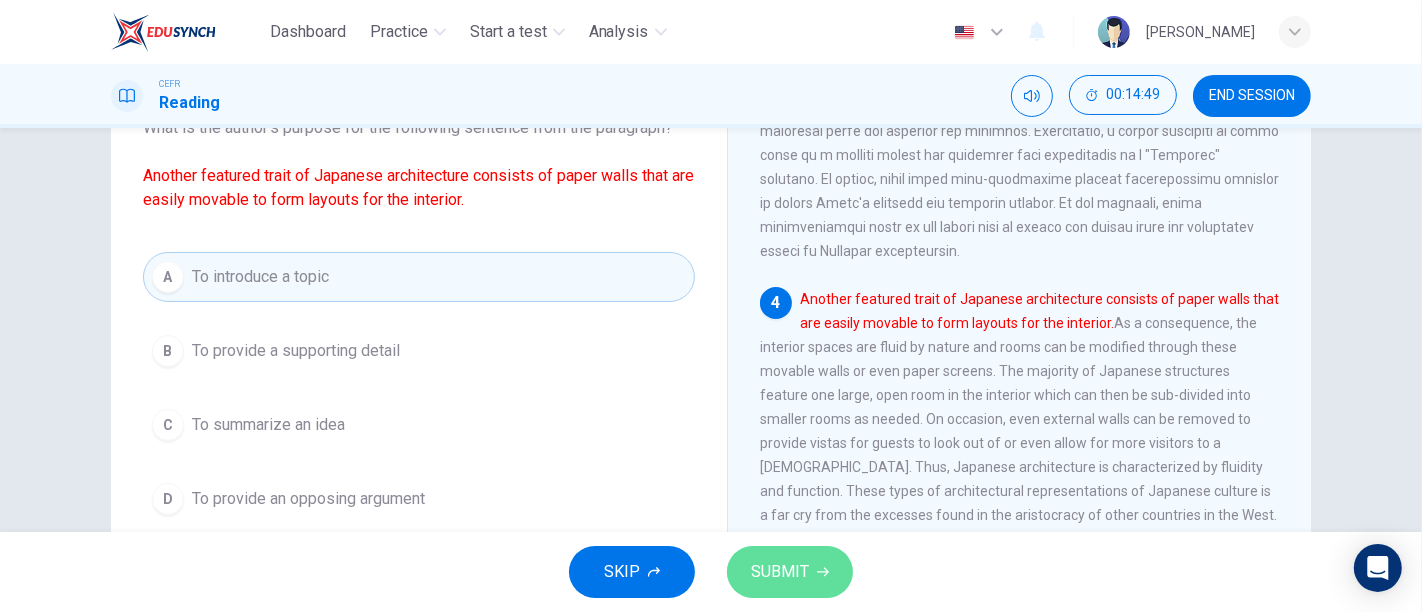 click on "SUBMIT" at bounding box center [790, 572] 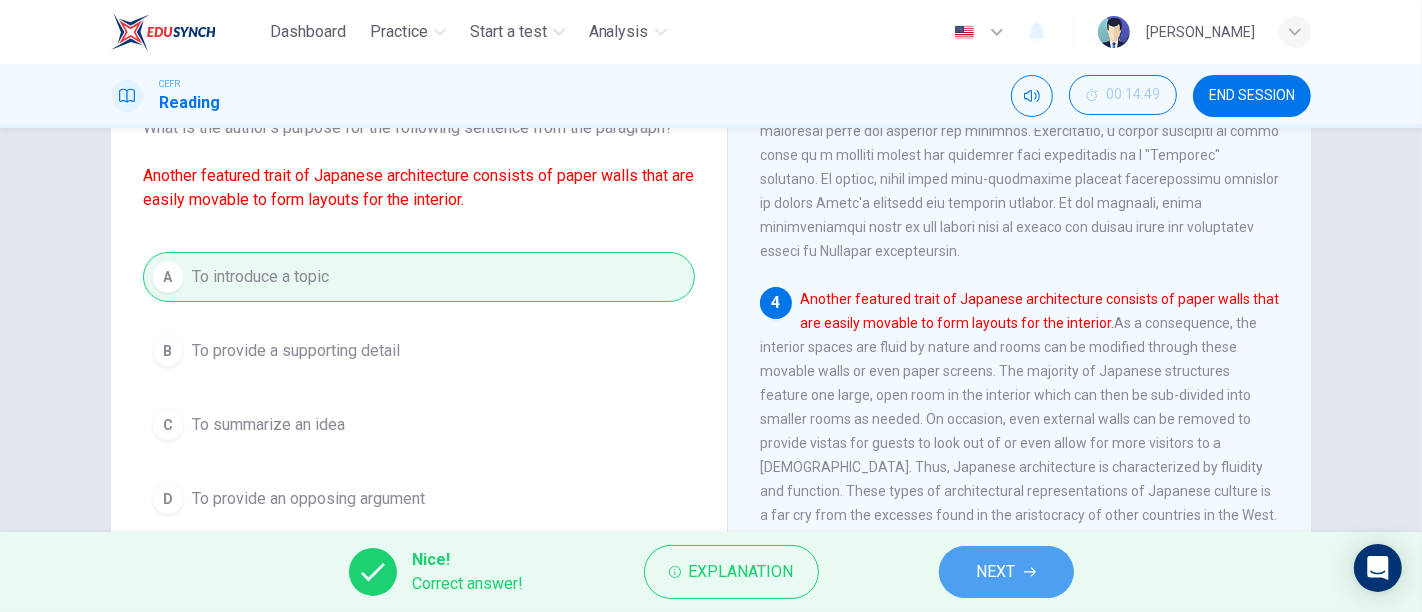 click on "NEXT" at bounding box center [996, 572] 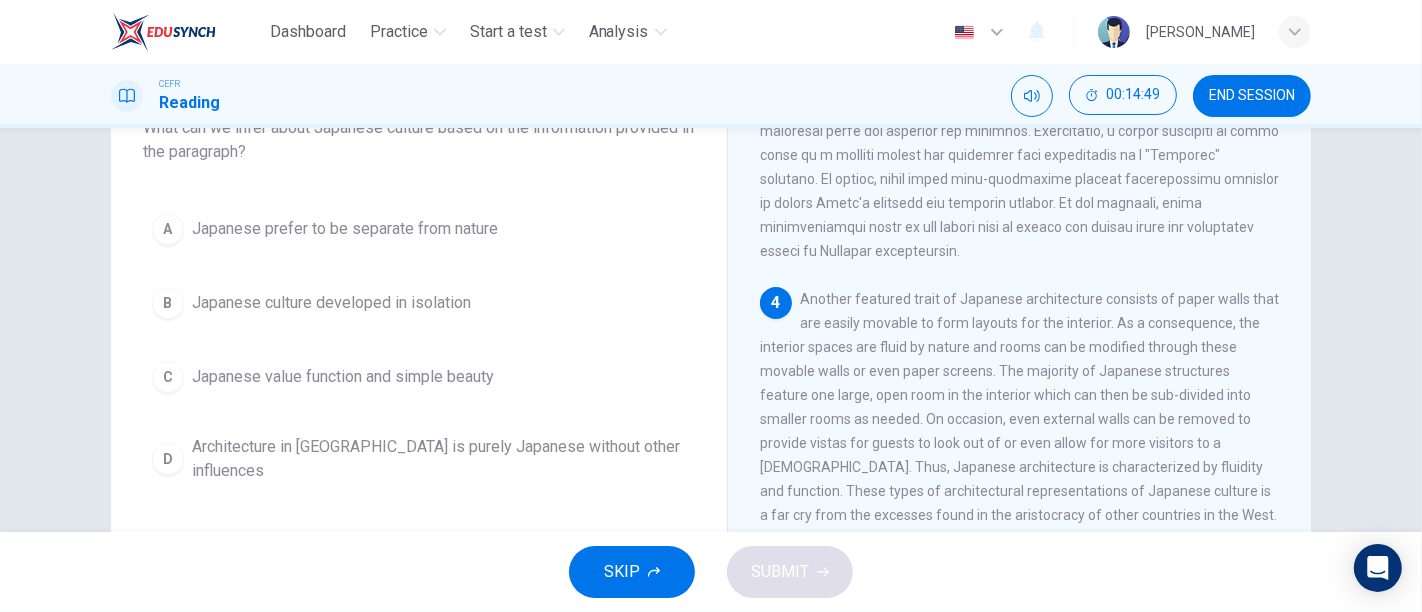 scroll, scrollTop: 105, scrollLeft: 0, axis: vertical 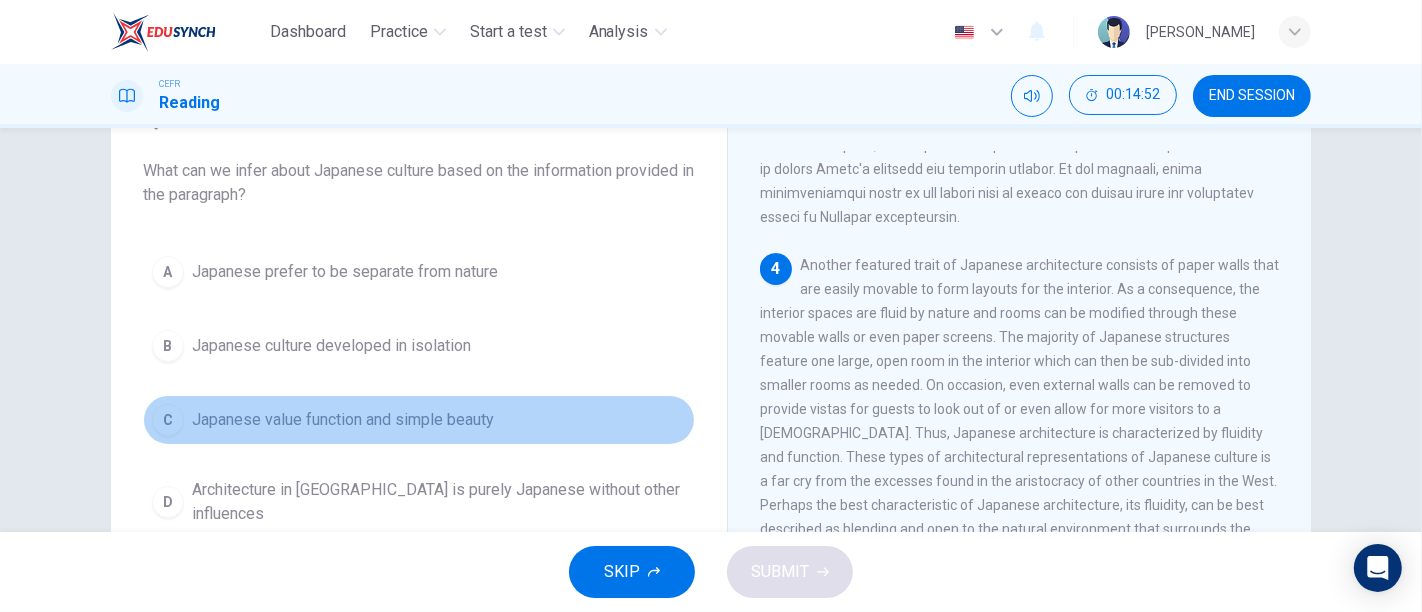 click on "Japanese value function and simple beauty" at bounding box center [343, 420] 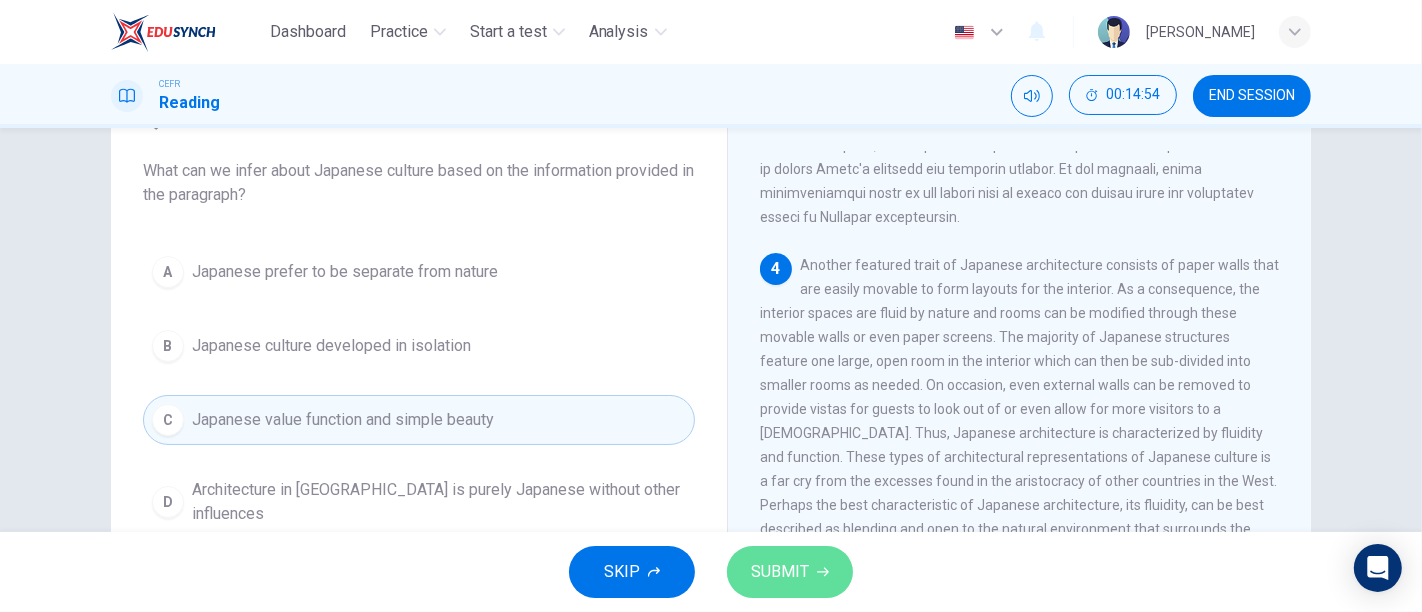 click on "SUBMIT" at bounding box center (780, 572) 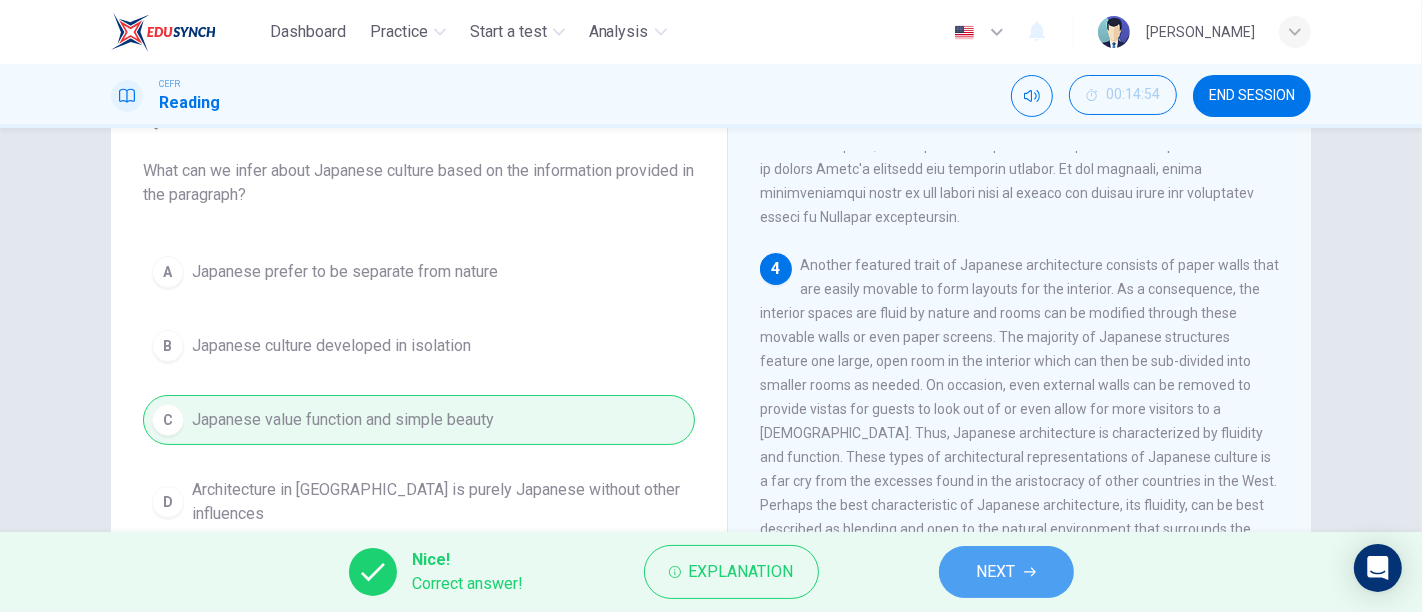 click on "NEXT" at bounding box center [1006, 572] 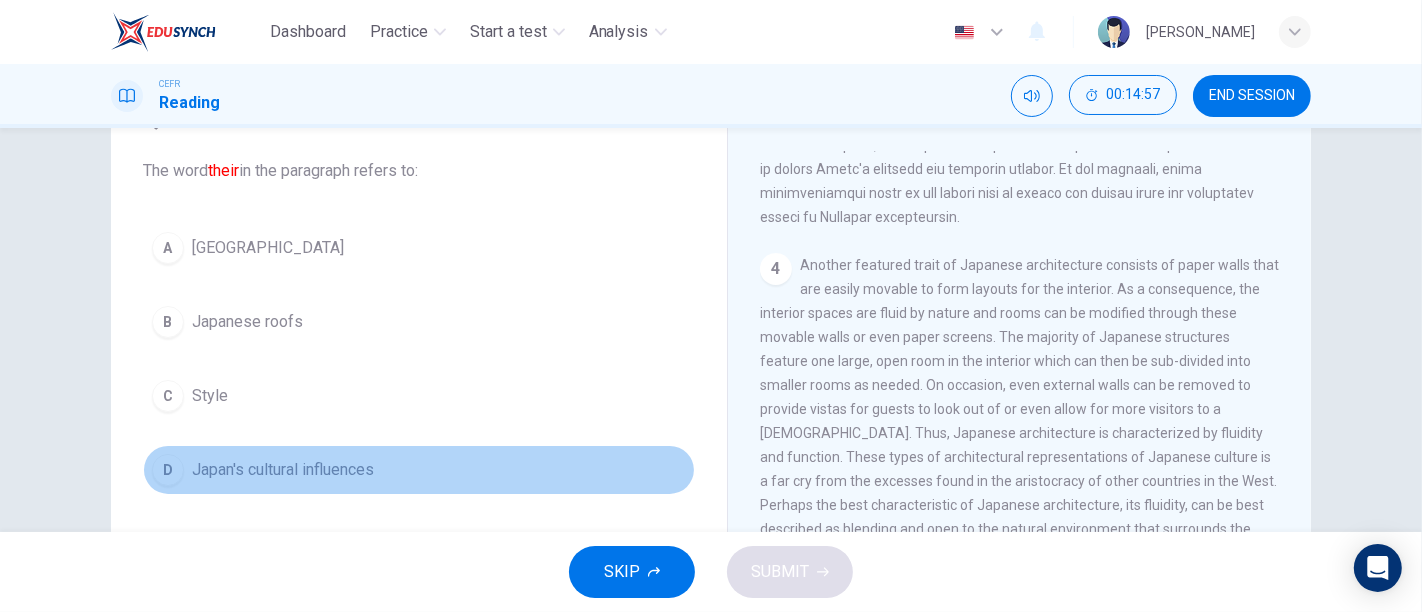 click on "Japan's cultural influences" at bounding box center (283, 470) 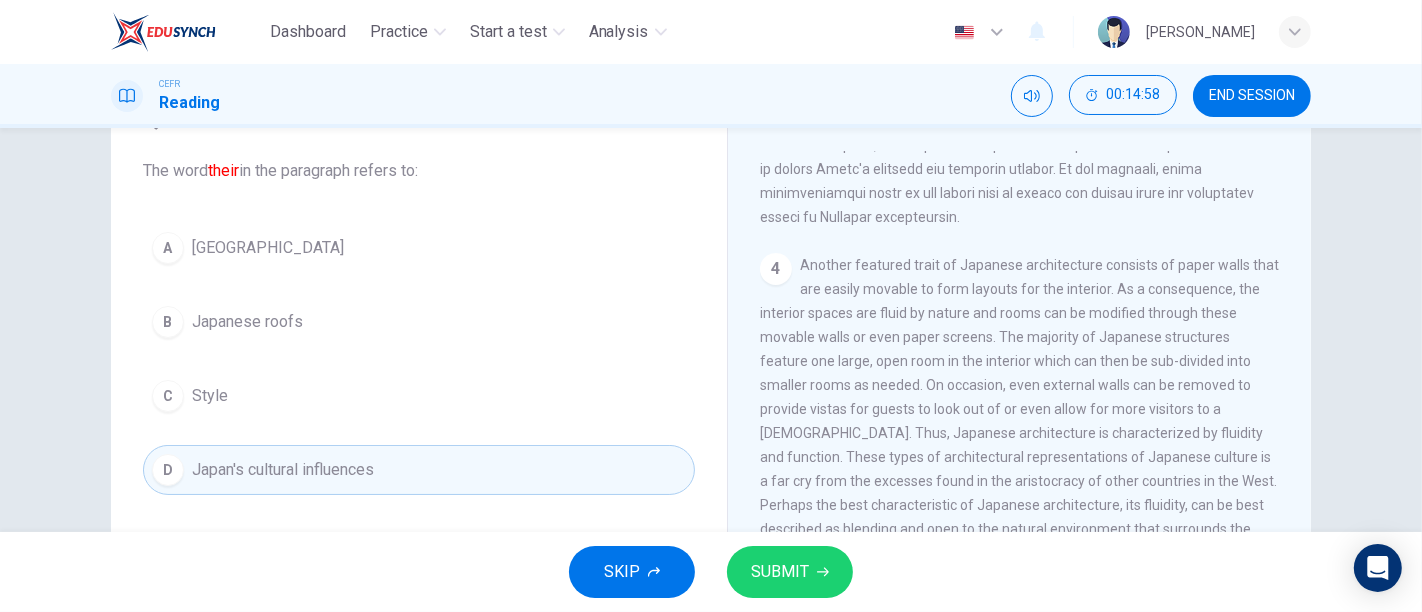 scroll, scrollTop: 1093, scrollLeft: 0, axis: vertical 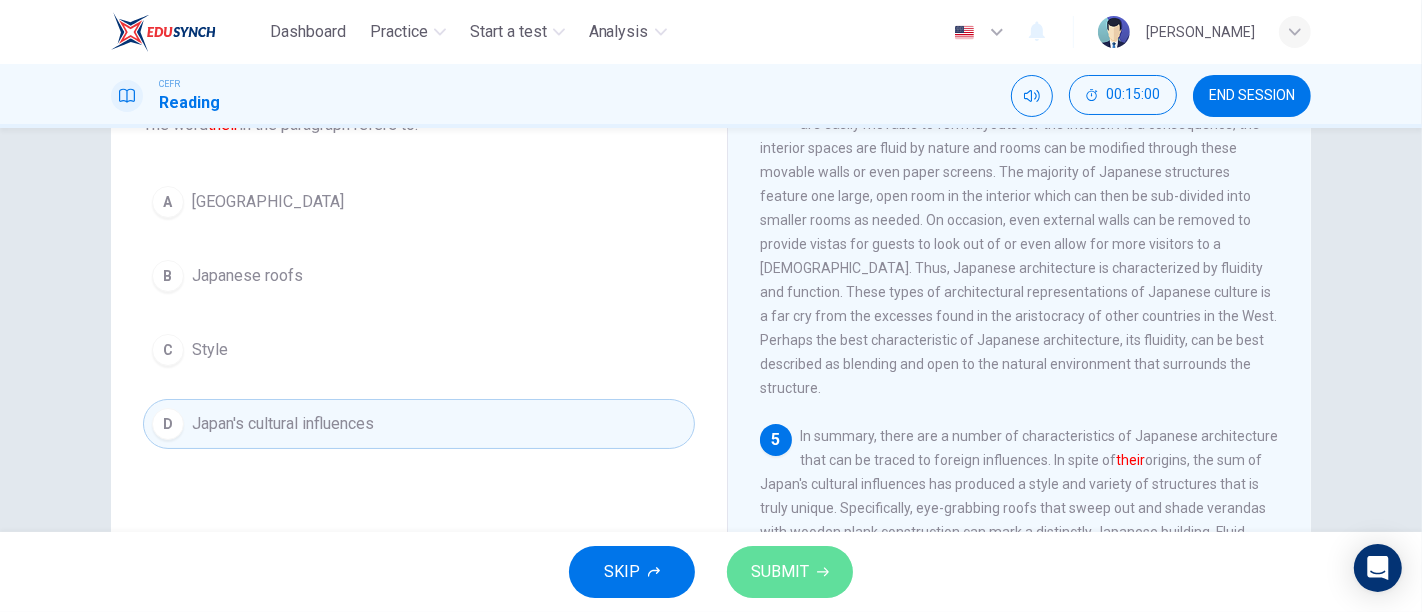click on "SUBMIT" at bounding box center (790, 572) 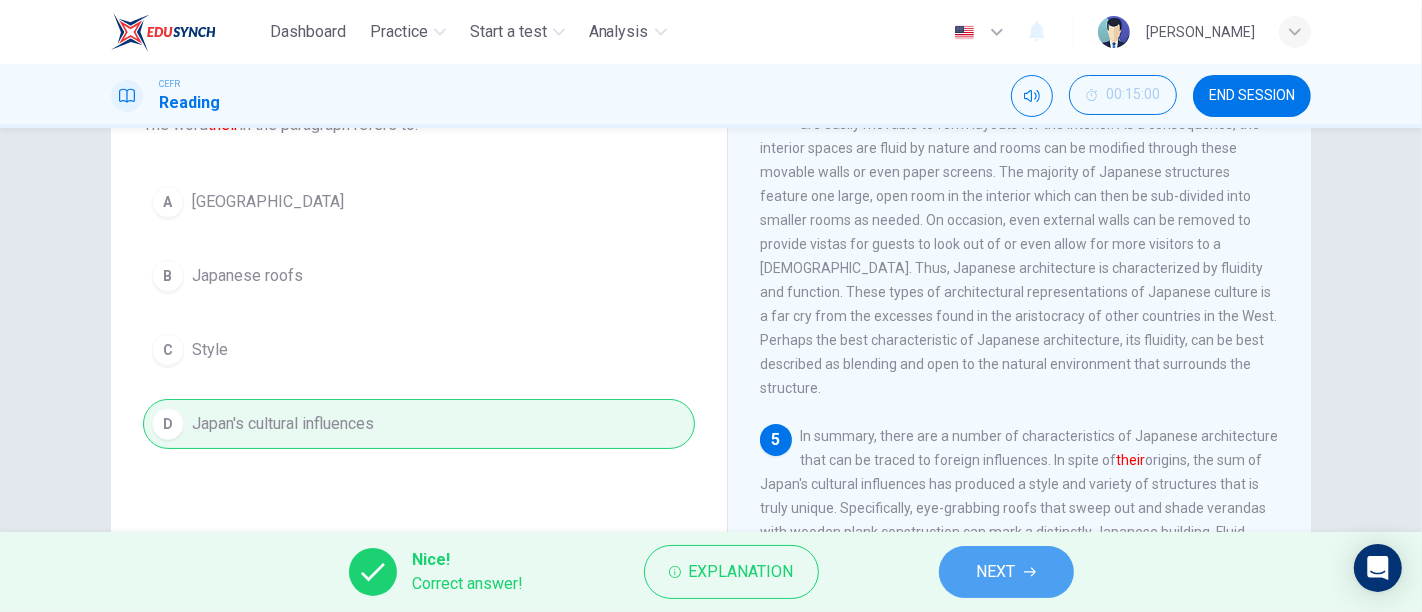 click 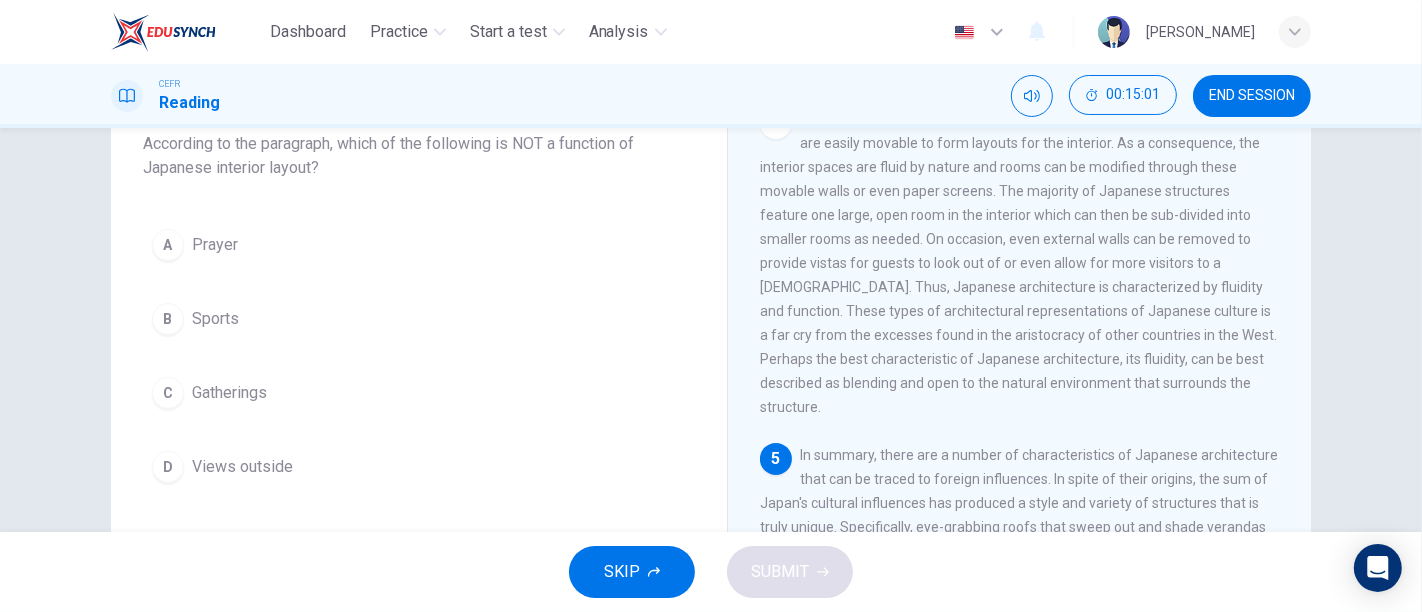 scroll, scrollTop: 120, scrollLeft: 0, axis: vertical 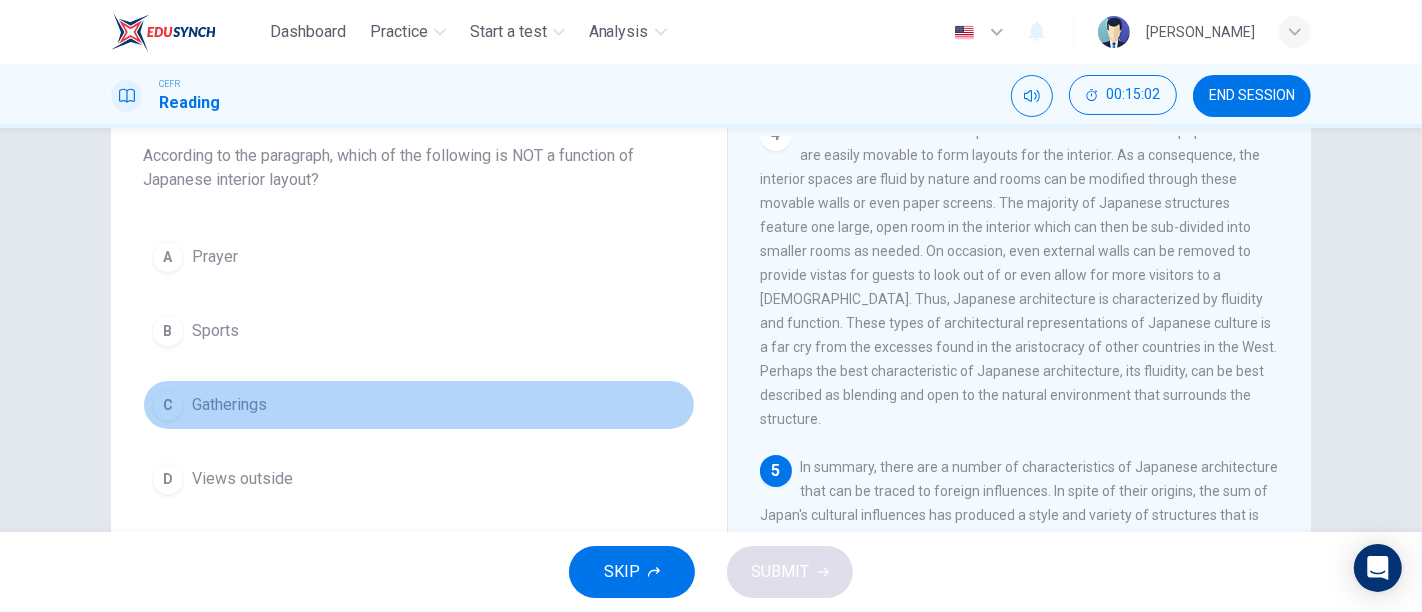 click on "Gatherings" at bounding box center (229, 405) 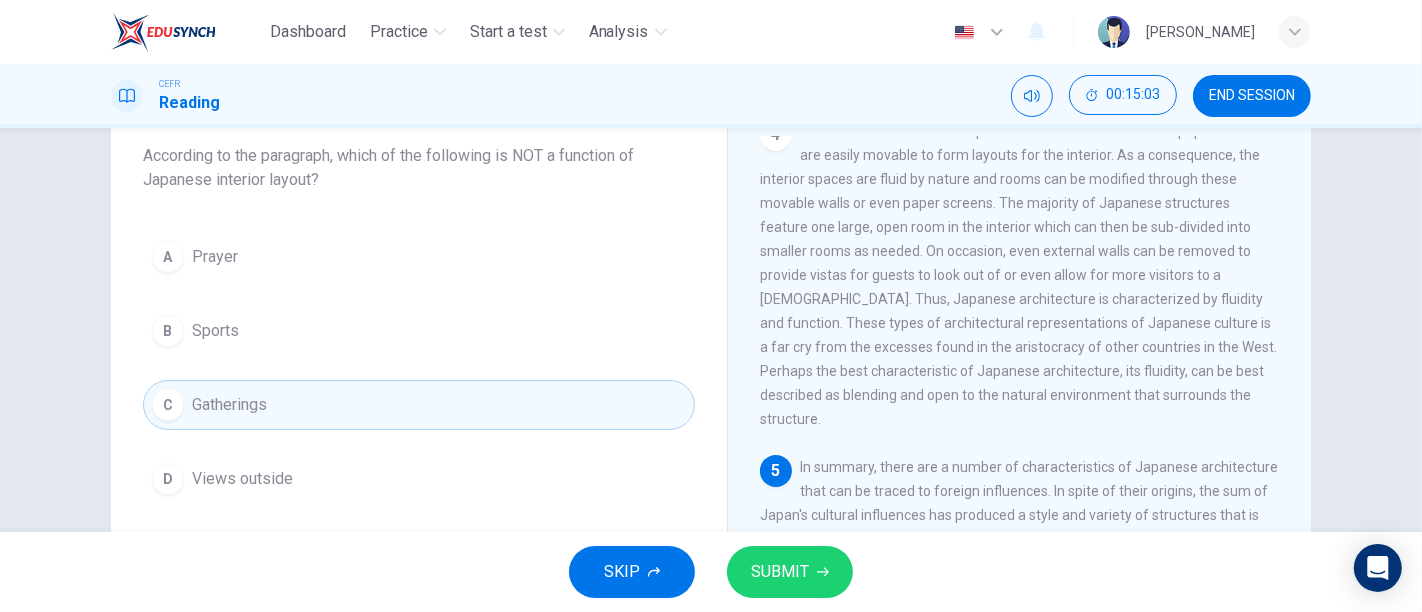 click on "A Prayer B Sports C Gatherings D Views outside" at bounding box center (419, 368) 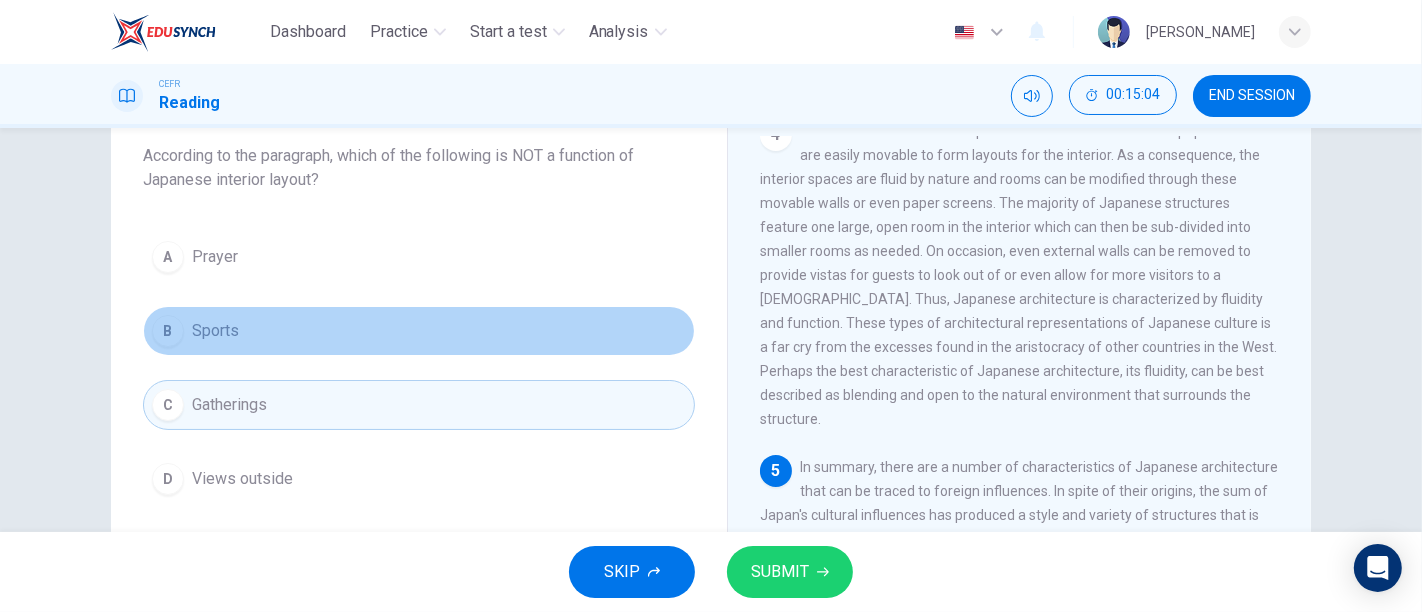 click on "Sports" at bounding box center (215, 331) 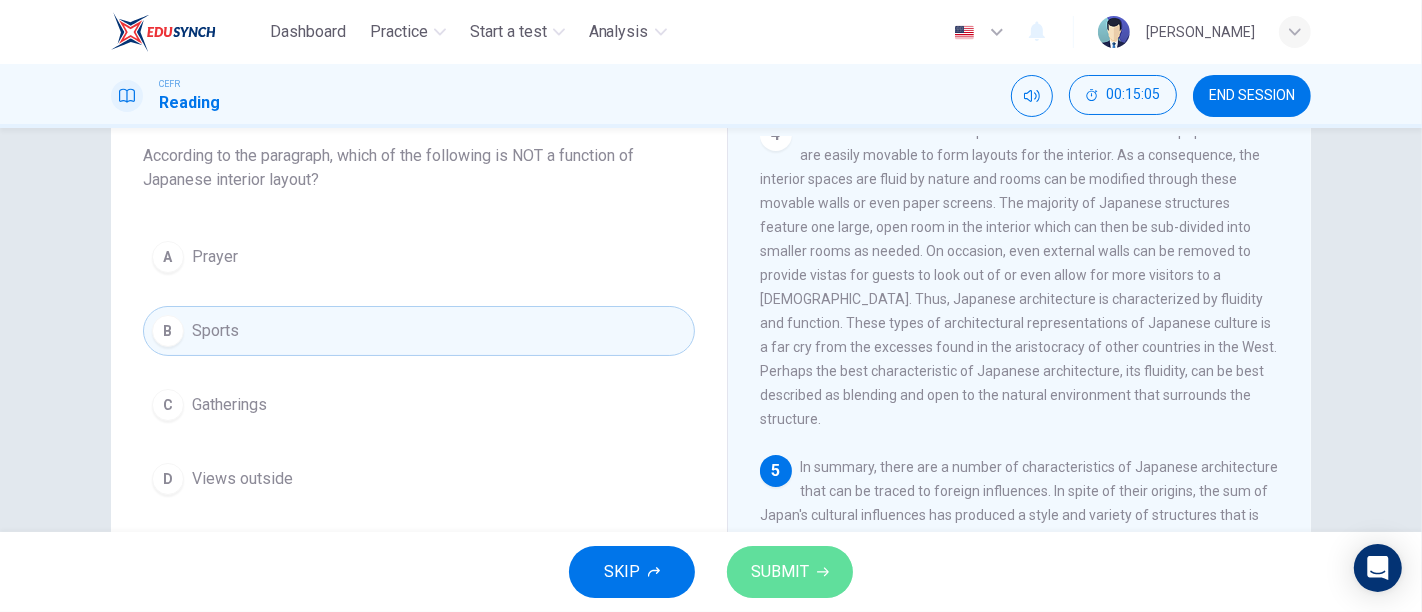 click on "SUBMIT" at bounding box center (780, 572) 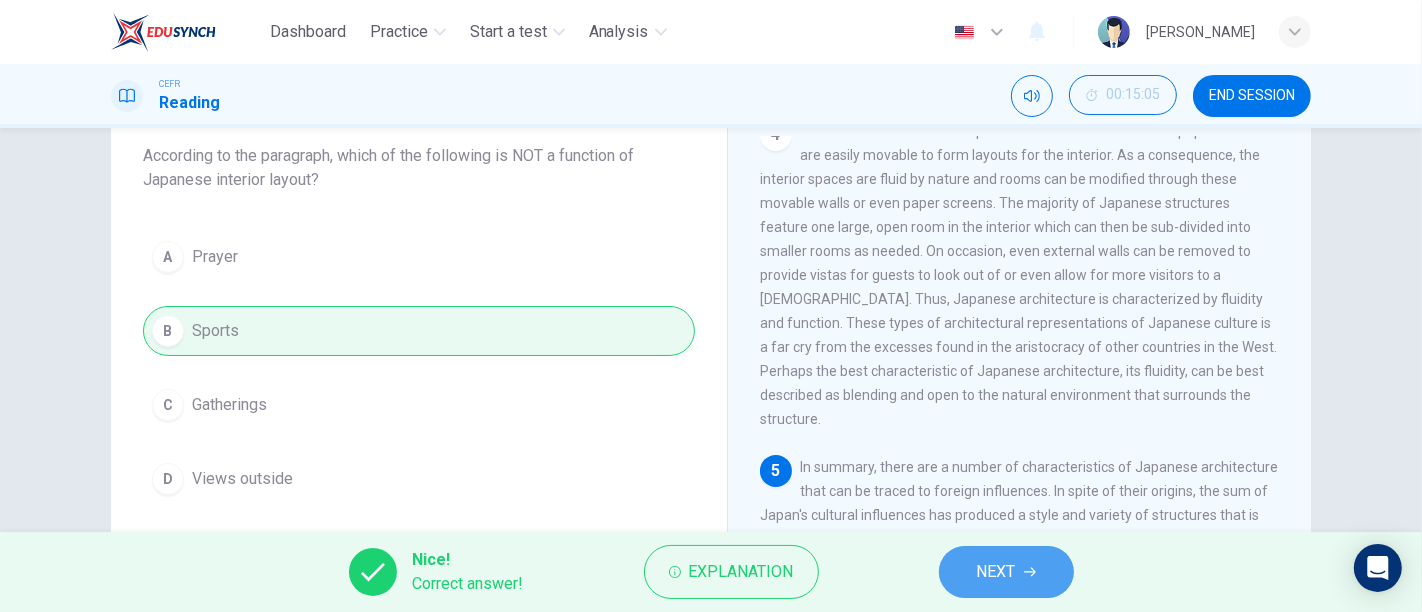 click on "NEXT" at bounding box center (996, 572) 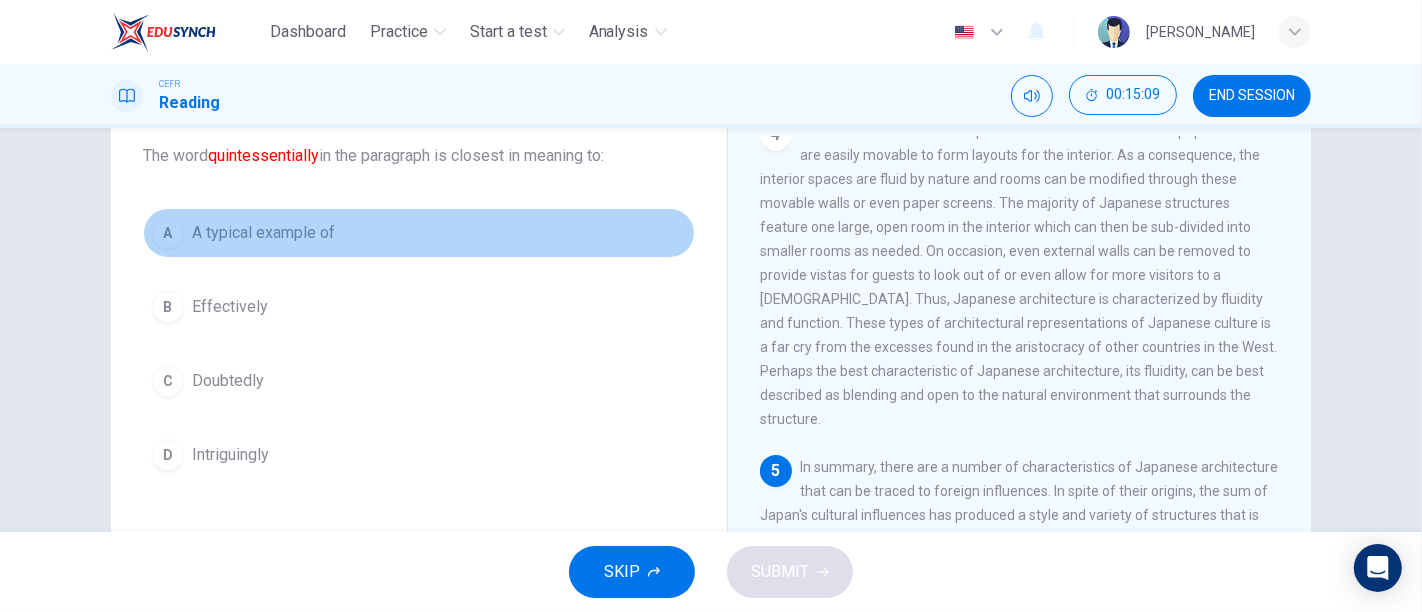 click on "A A typical example of" at bounding box center (419, 233) 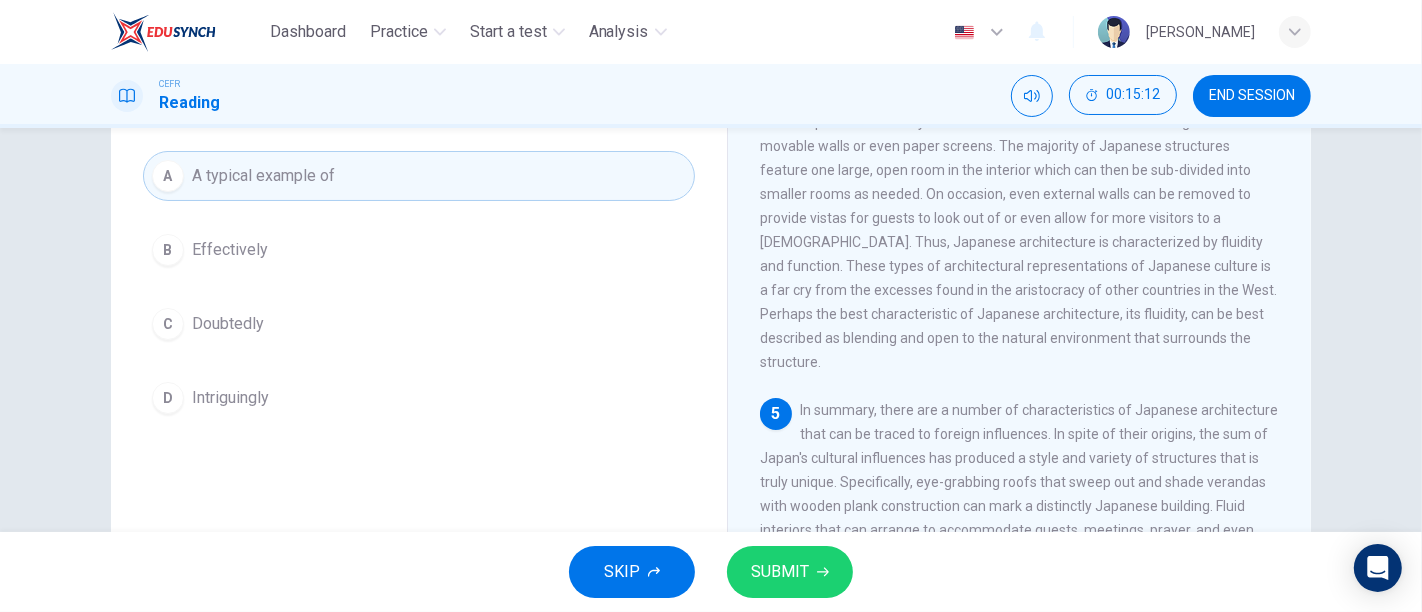 scroll, scrollTop: 176, scrollLeft: 0, axis: vertical 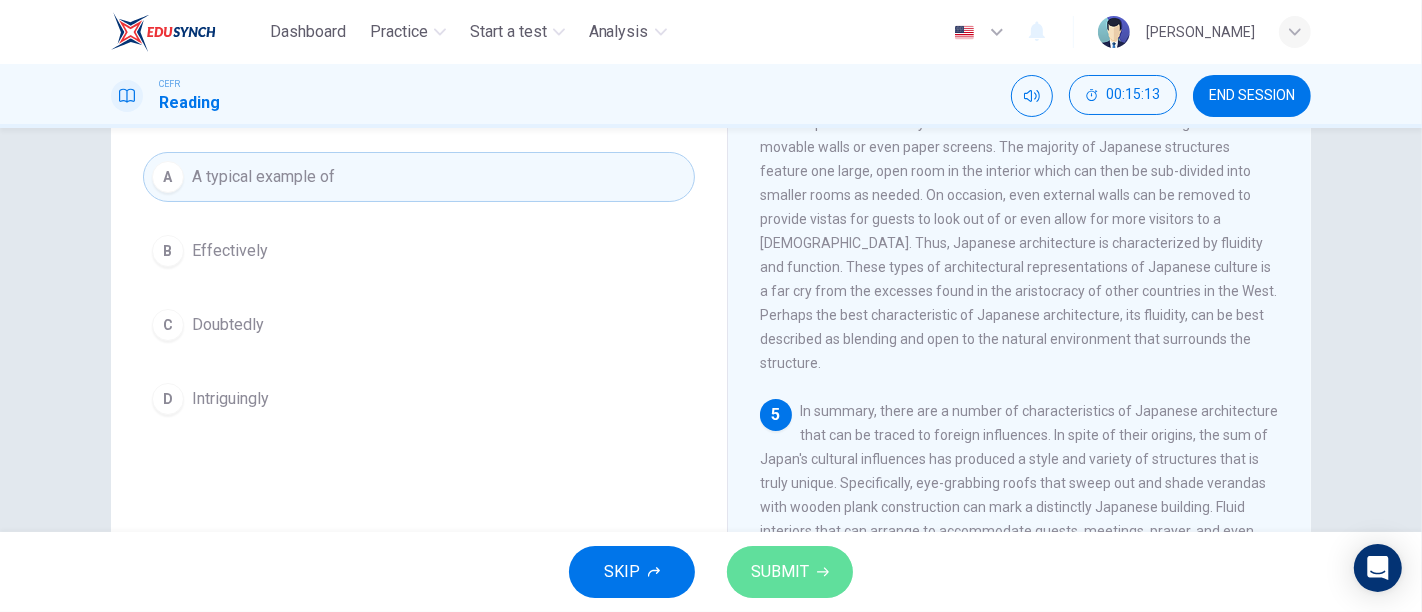 click on "SUBMIT" at bounding box center (780, 572) 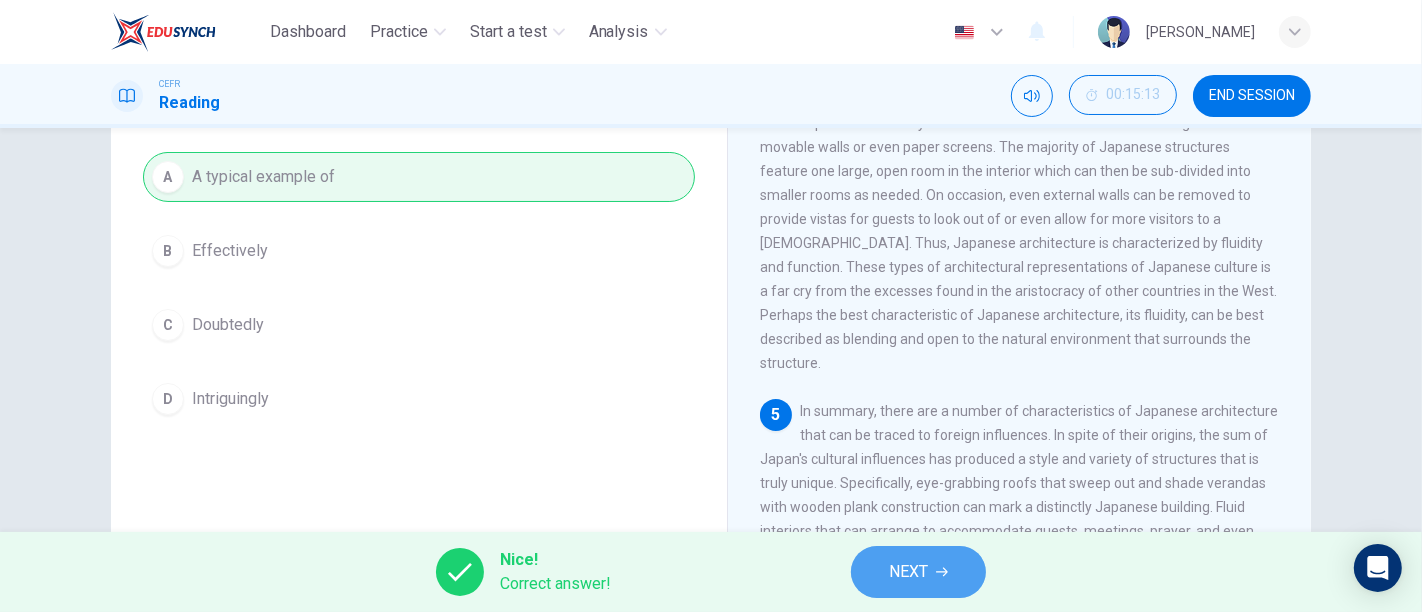 click on "NEXT" at bounding box center [908, 572] 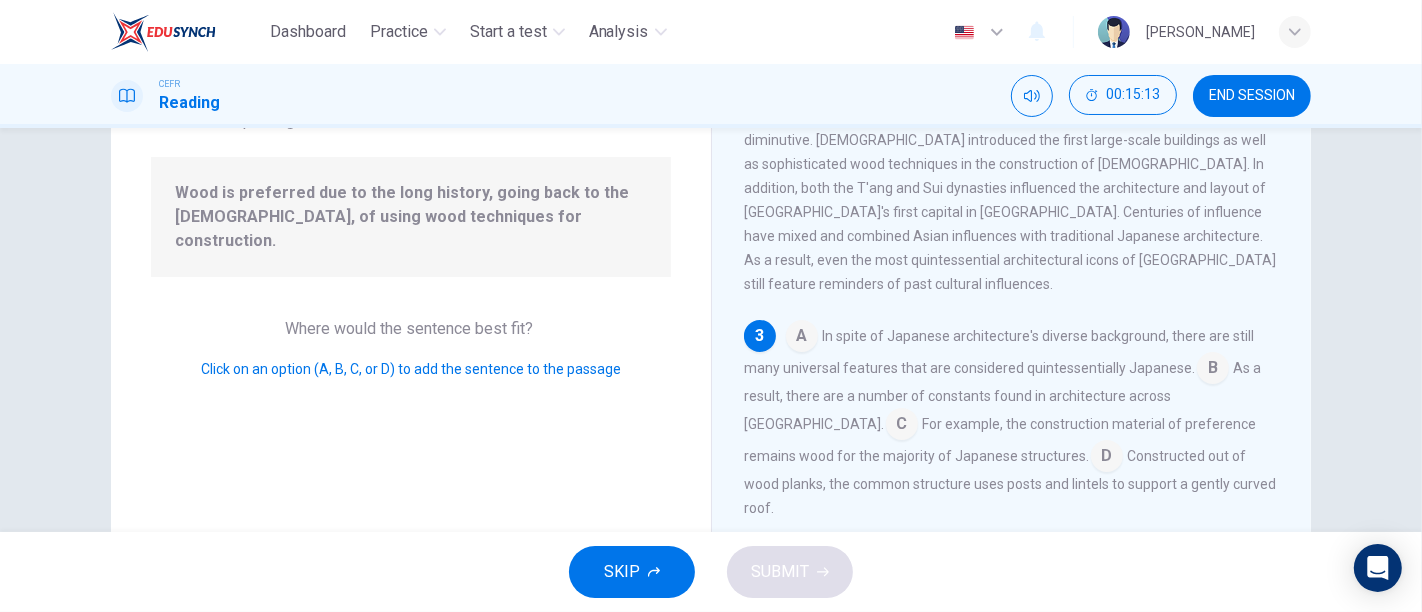scroll, scrollTop: 434, scrollLeft: 0, axis: vertical 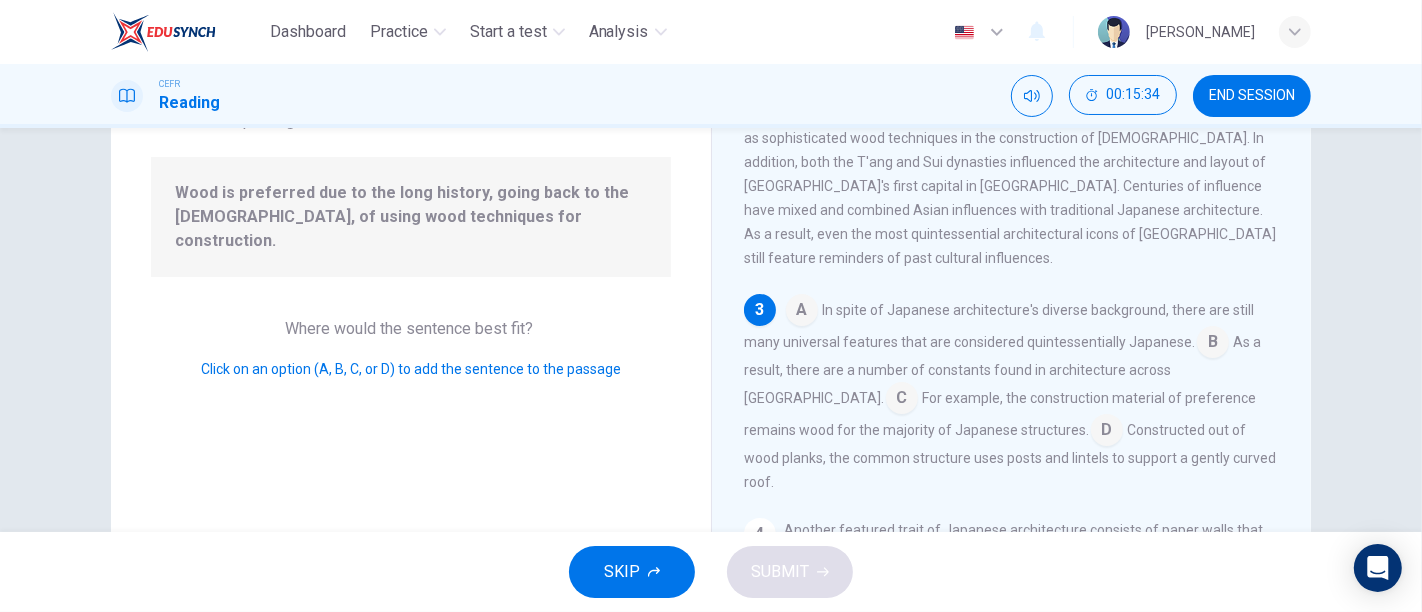 click at bounding box center [802, 312] 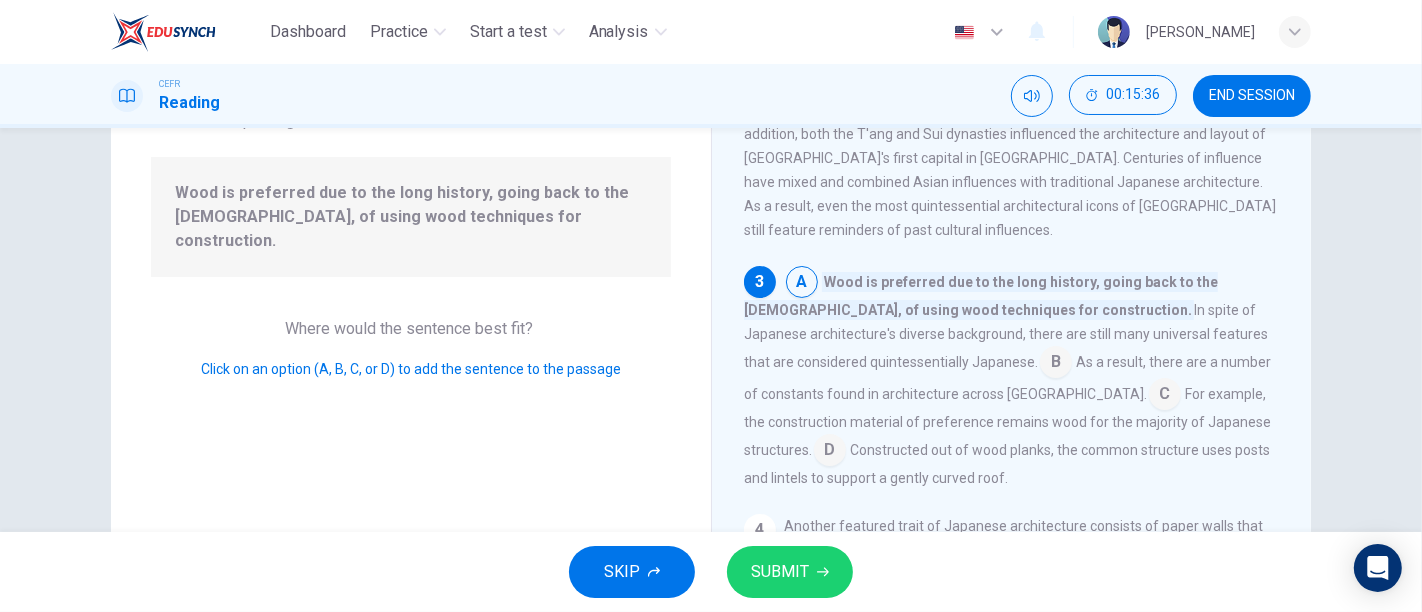 scroll, scrollTop: 467, scrollLeft: 0, axis: vertical 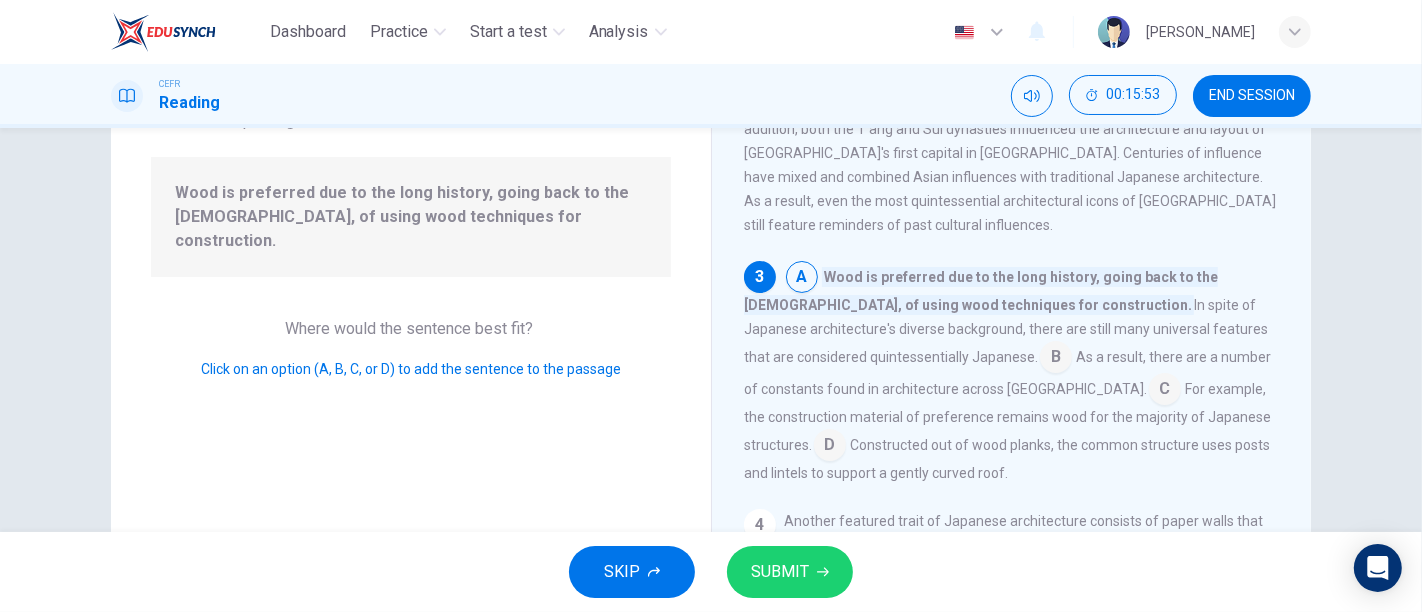 click at bounding box center [1165, 391] 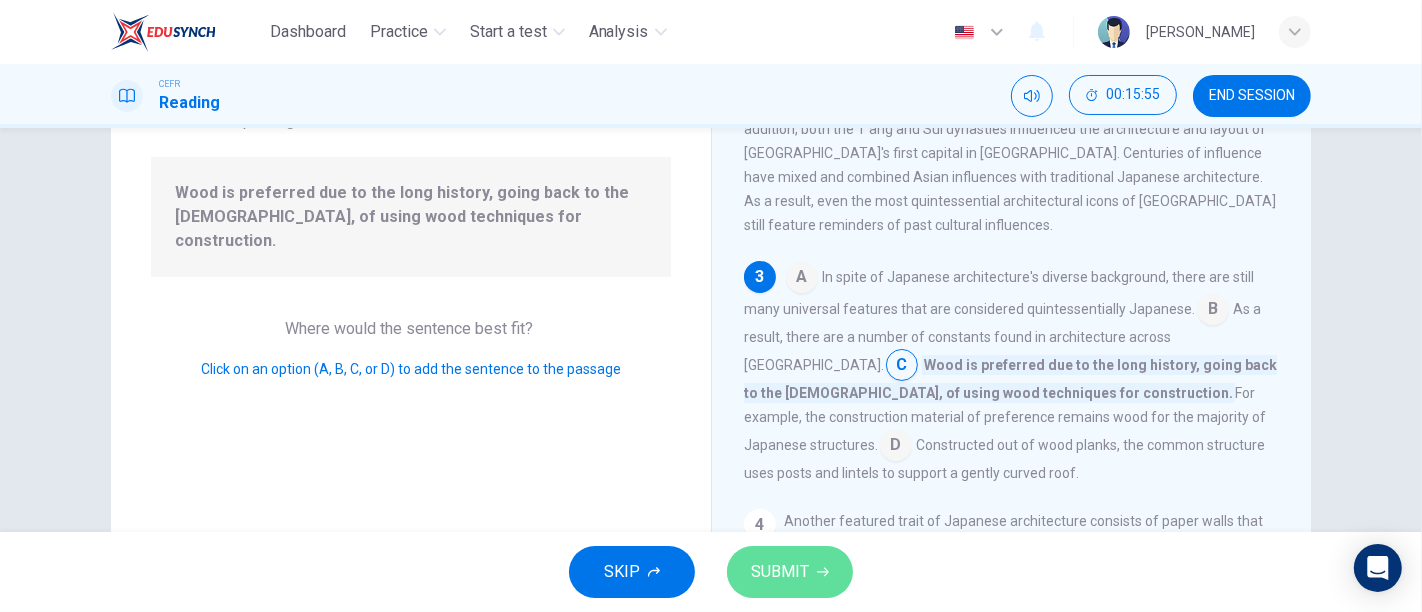 click on "SUBMIT" at bounding box center (790, 572) 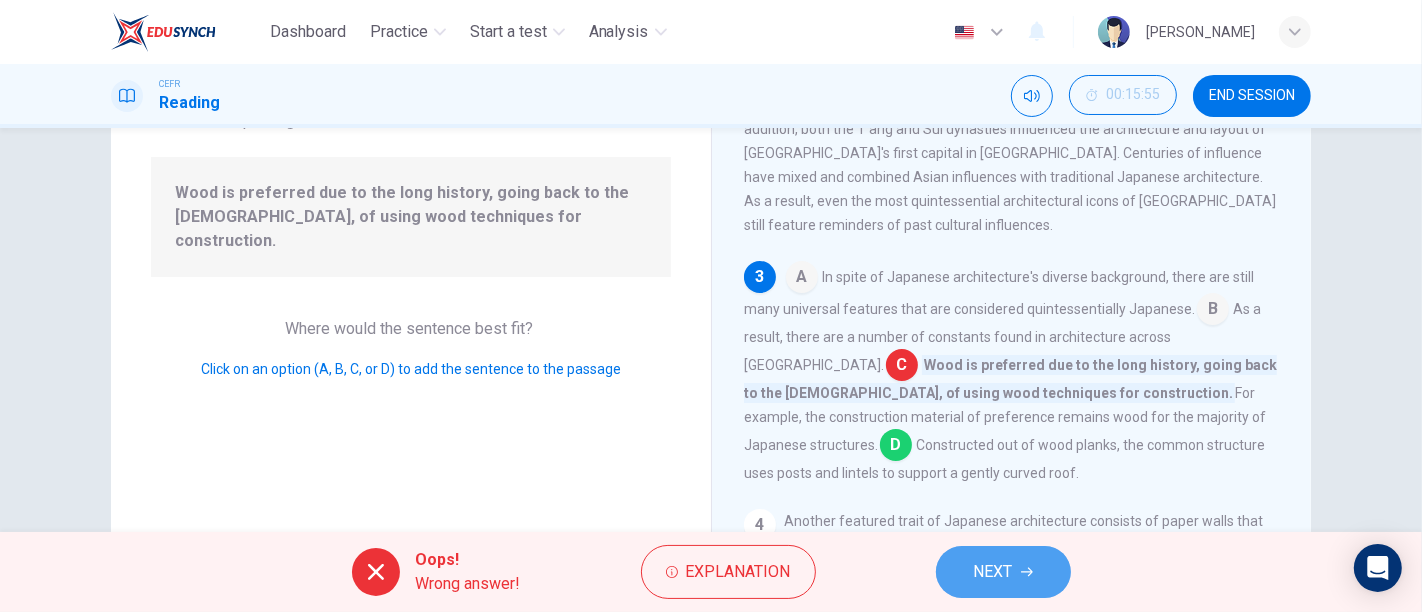 click on "NEXT" at bounding box center [993, 572] 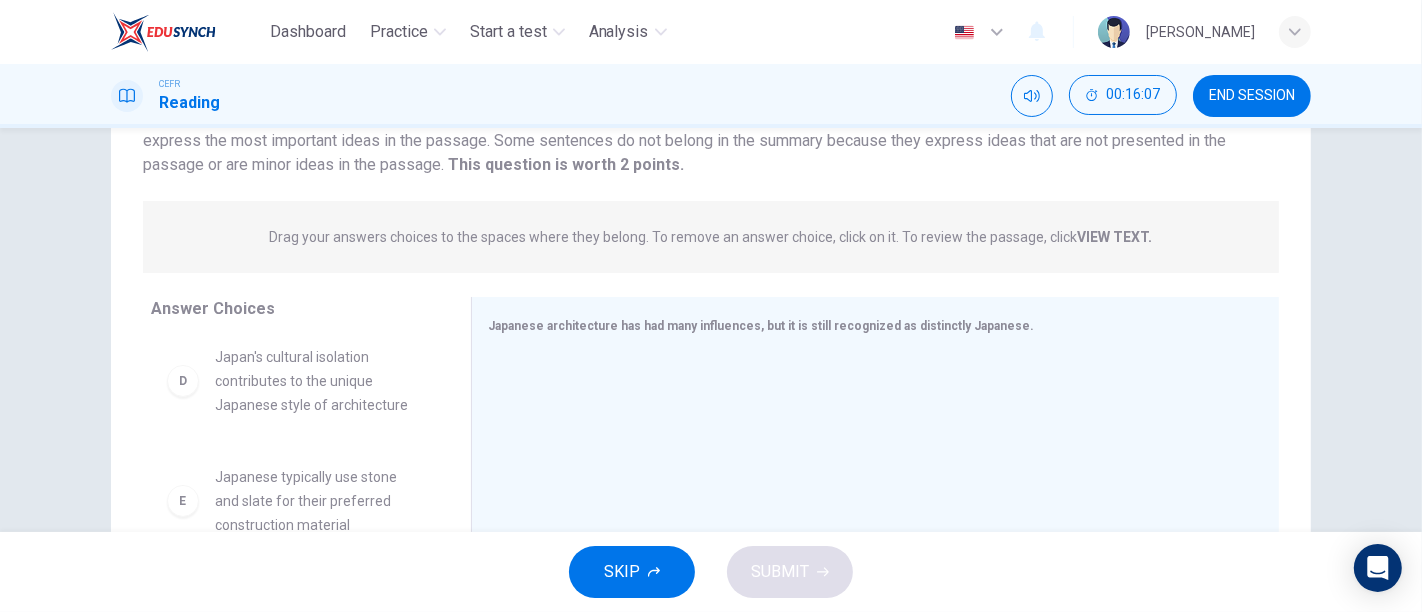 scroll, scrollTop: 395, scrollLeft: 0, axis: vertical 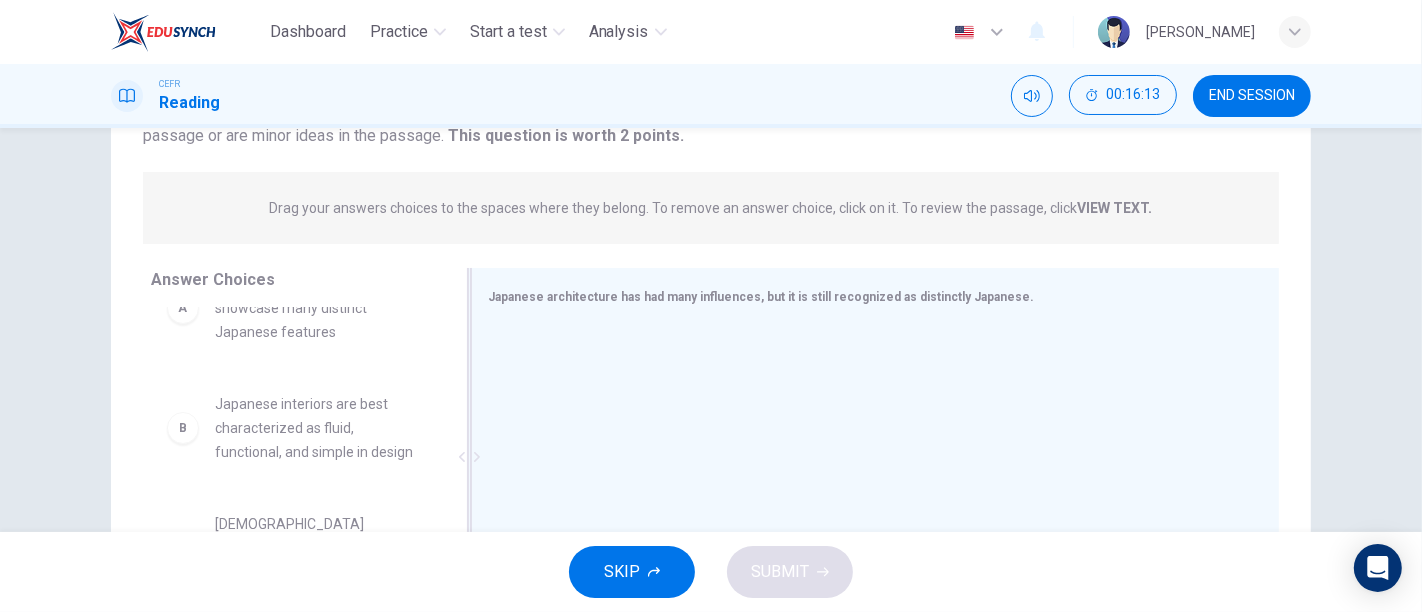drag, startPoint x: 366, startPoint y: 450, endPoint x: 599, endPoint y: 438, distance: 233.3088 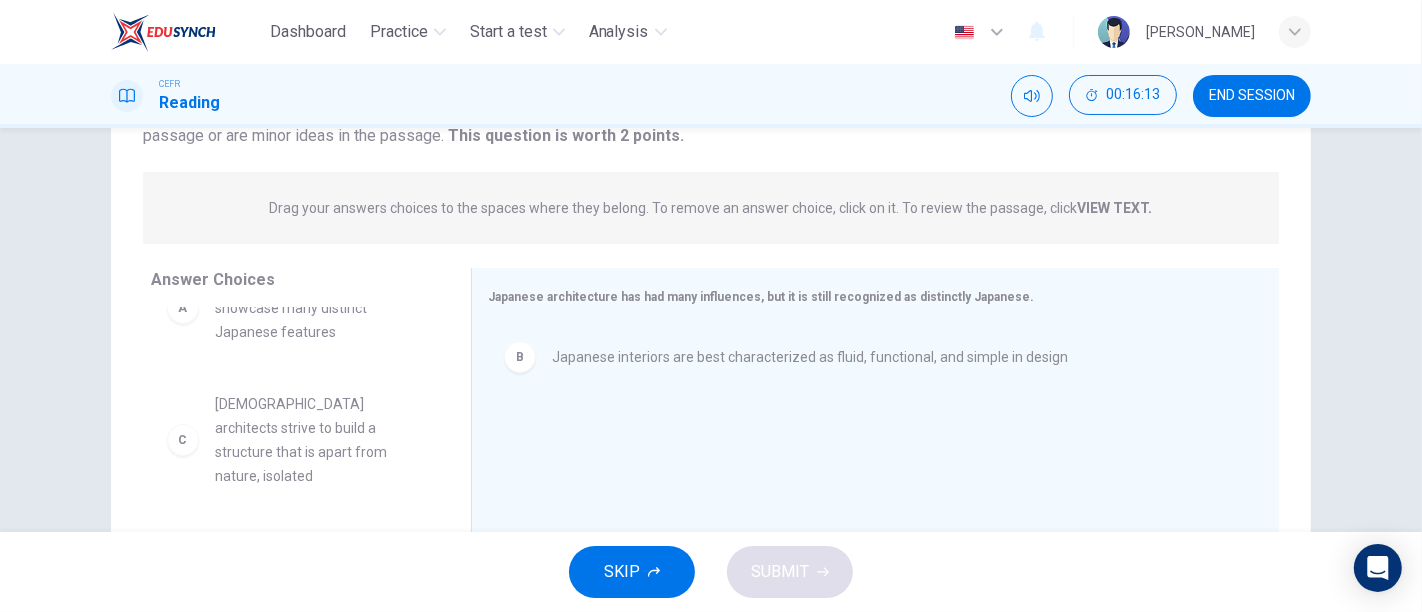 scroll, scrollTop: 0, scrollLeft: 0, axis: both 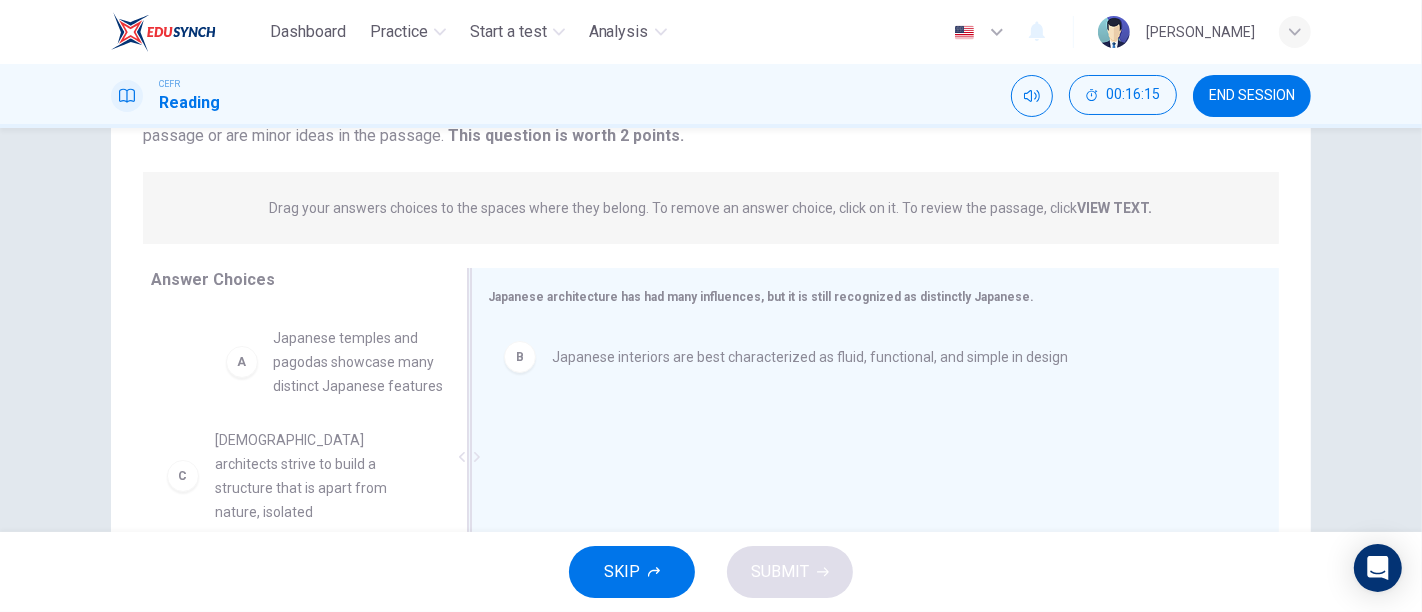 drag, startPoint x: 349, startPoint y: 391, endPoint x: 597, endPoint y: 406, distance: 248.45322 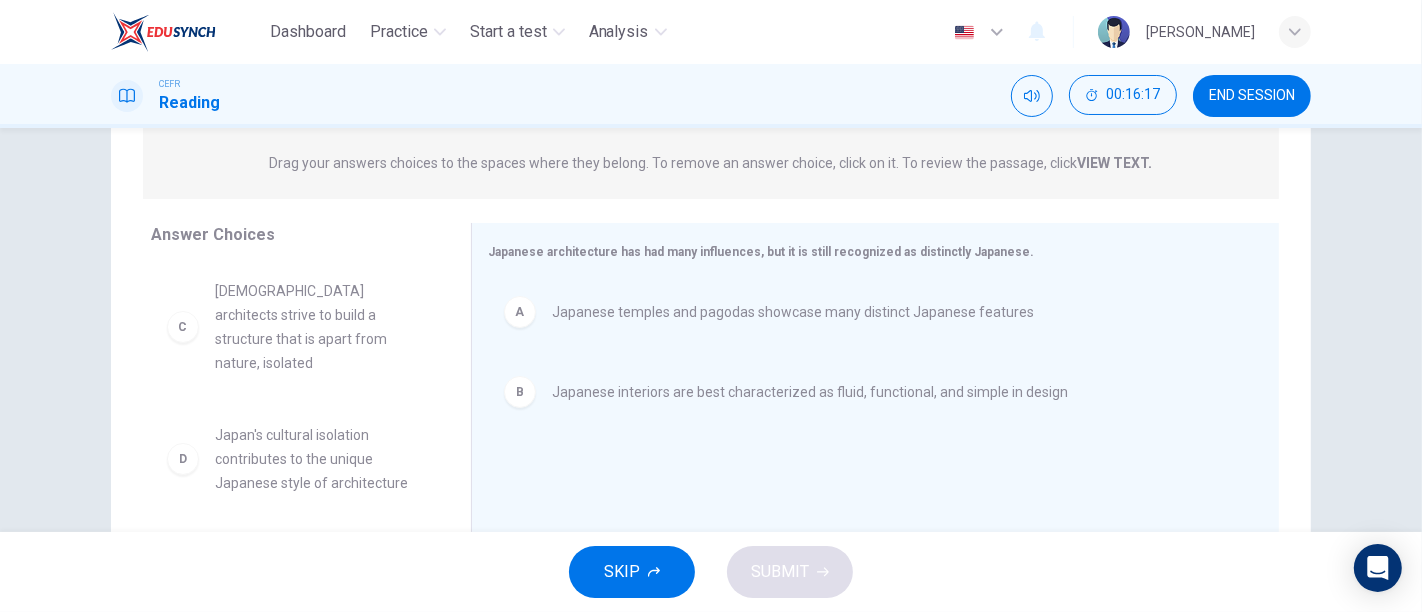 scroll, scrollTop: 263, scrollLeft: 0, axis: vertical 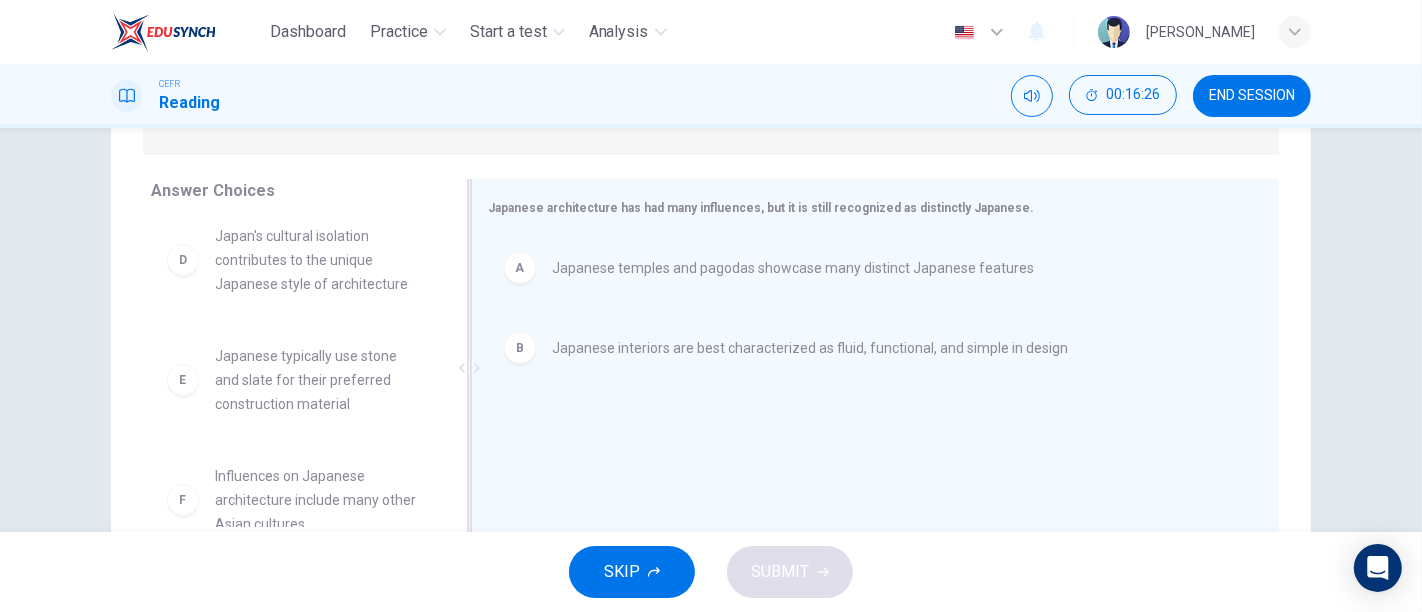 drag, startPoint x: 368, startPoint y: 464, endPoint x: 689, endPoint y: 467, distance: 321.014 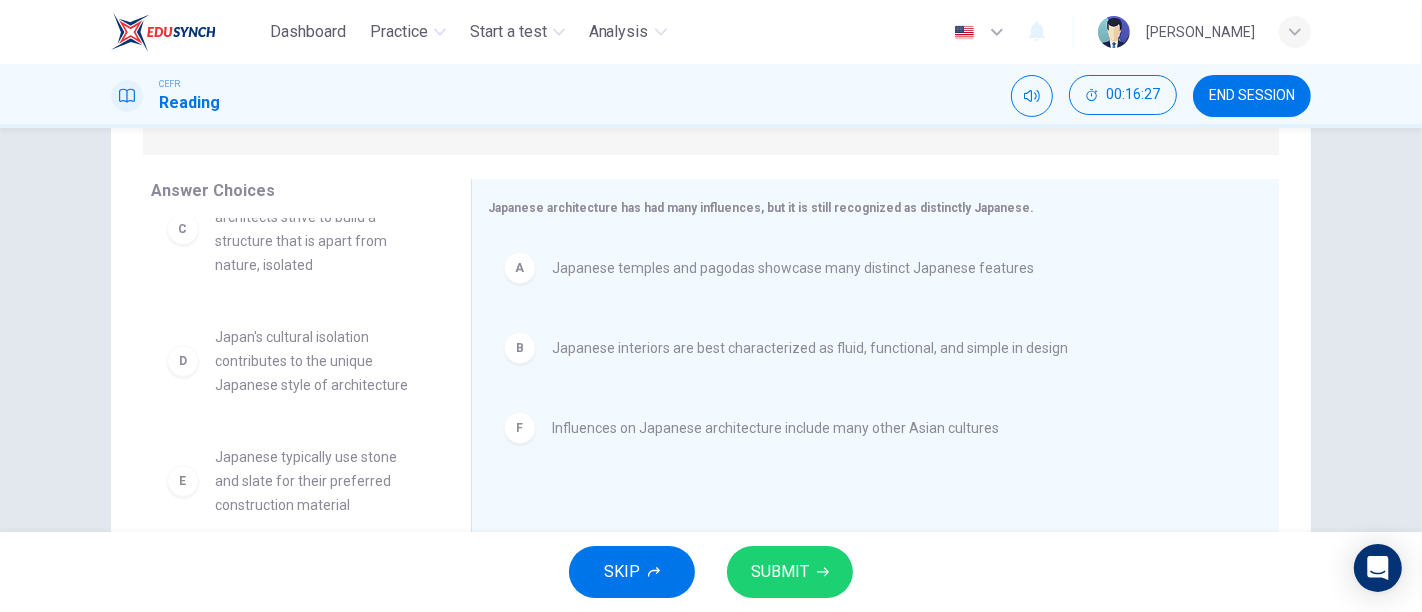 scroll, scrollTop: 35, scrollLeft: 0, axis: vertical 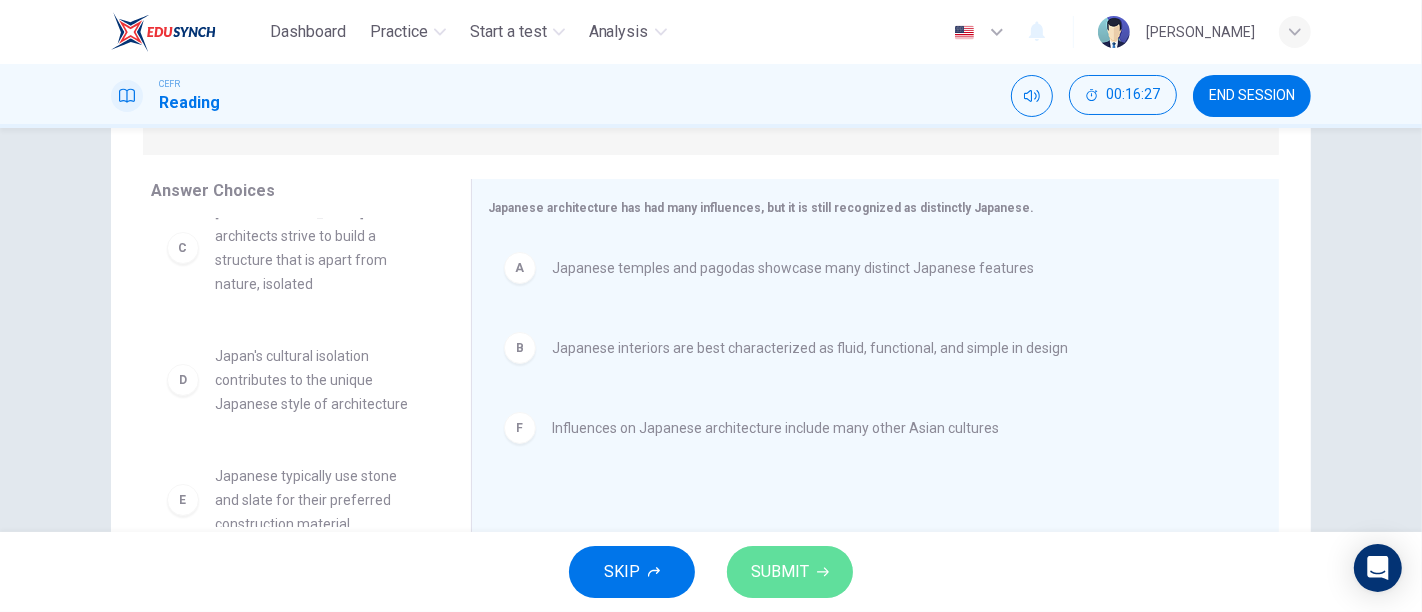 click on "SUBMIT" at bounding box center [780, 572] 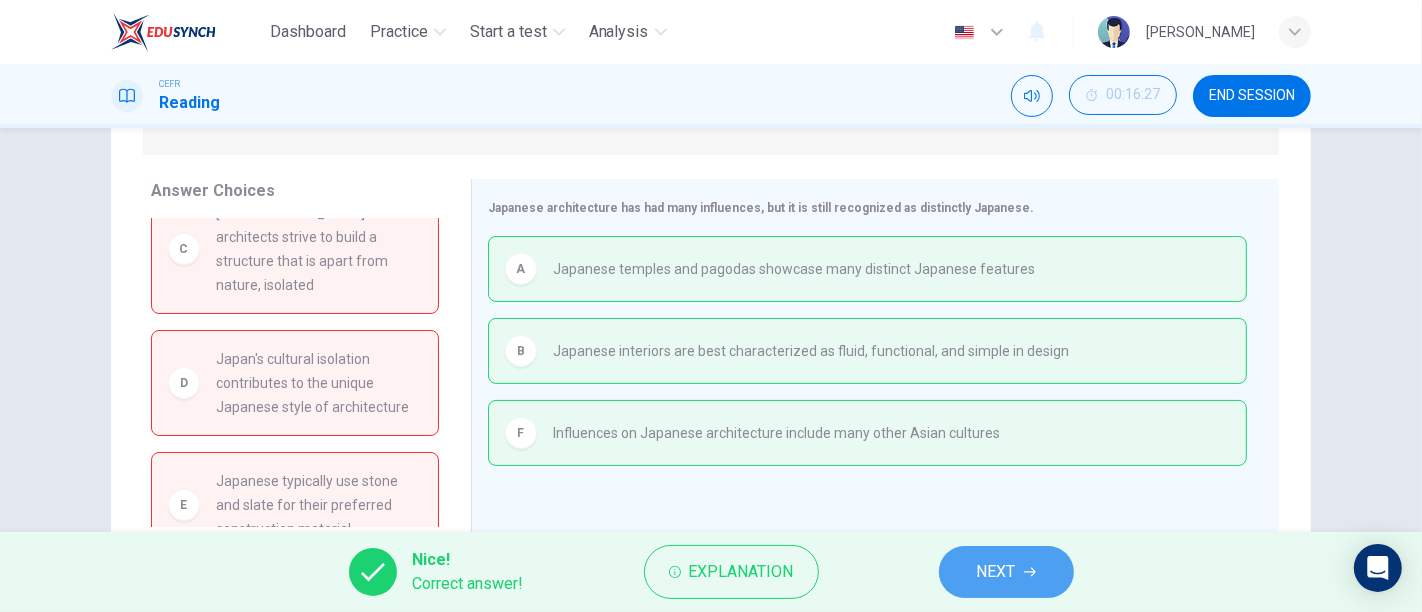 click on "NEXT" at bounding box center (1006, 572) 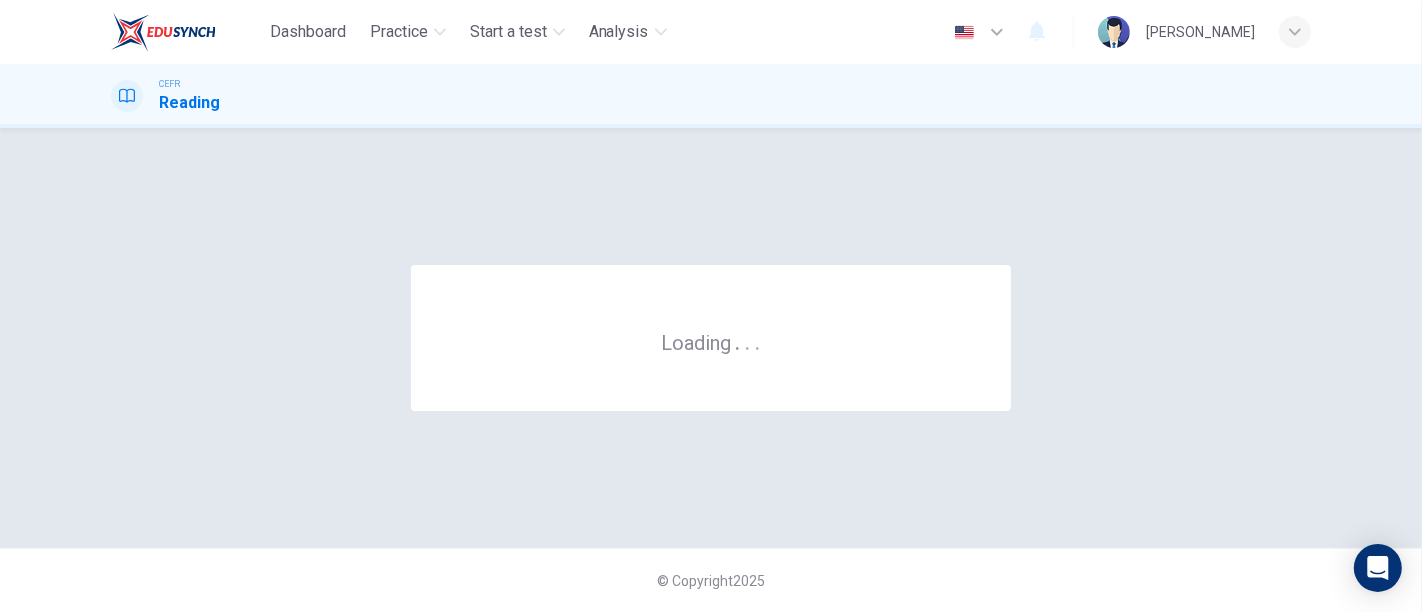 scroll, scrollTop: 0, scrollLeft: 0, axis: both 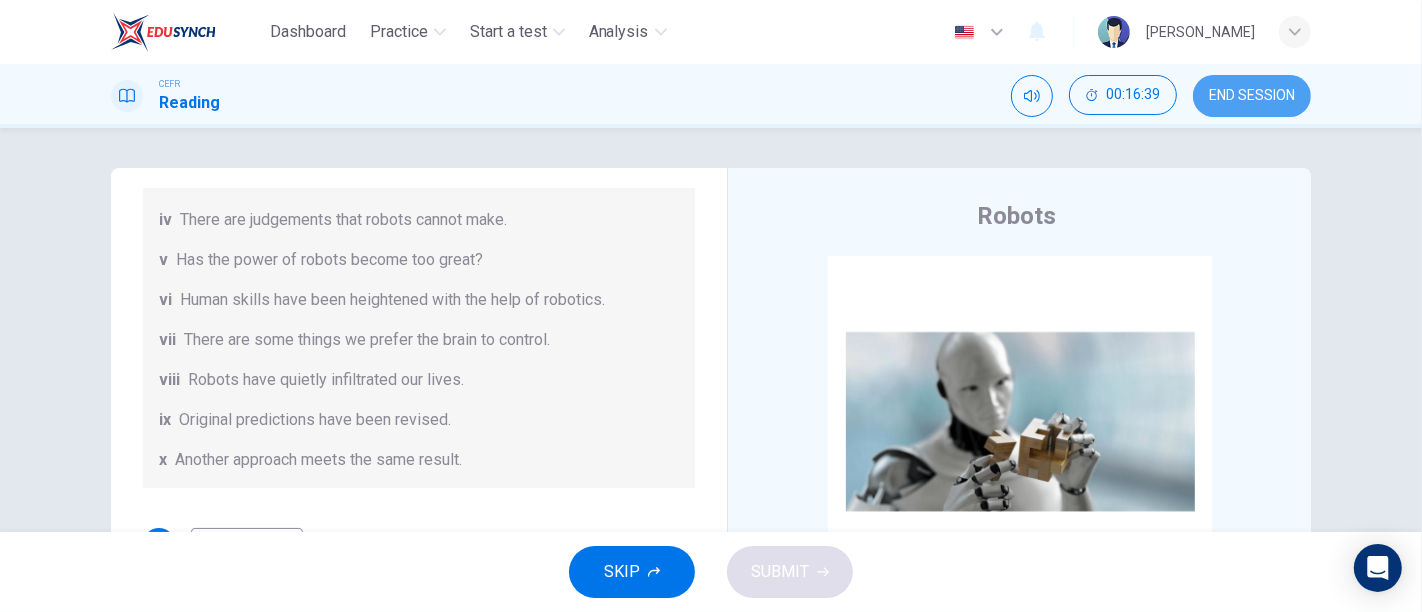click on "END SESSION" at bounding box center [1252, 96] 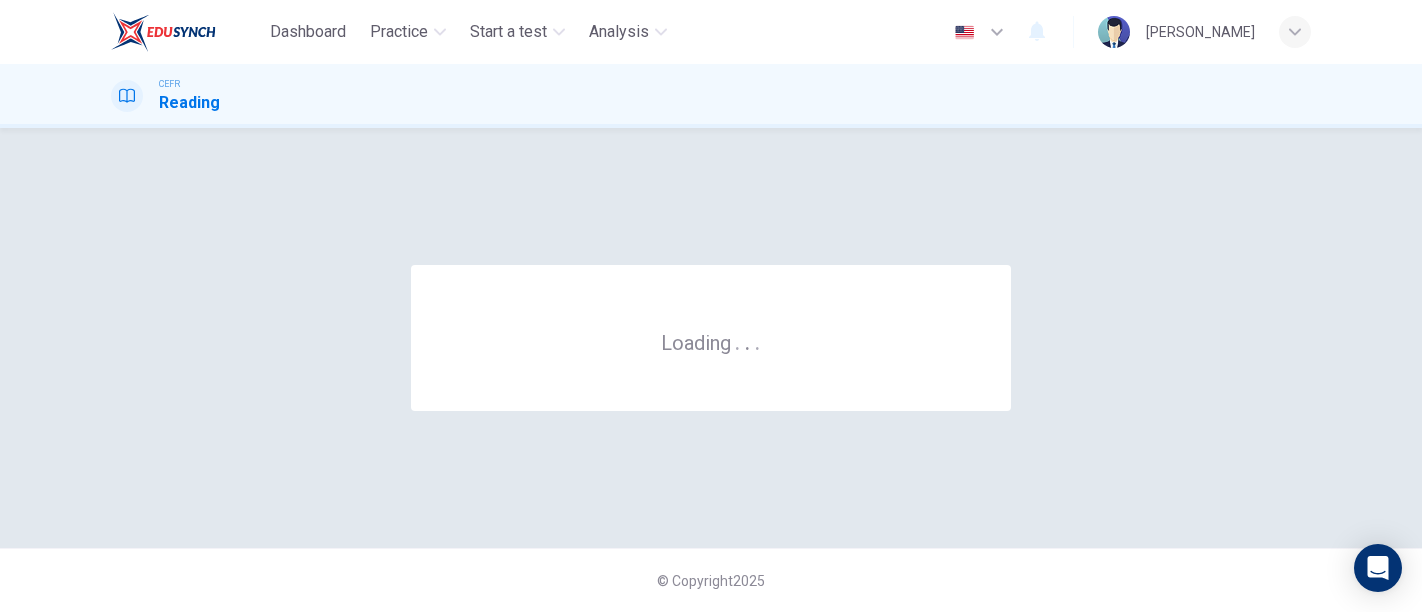 scroll, scrollTop: 0, scrollLeft: 0, axis: both 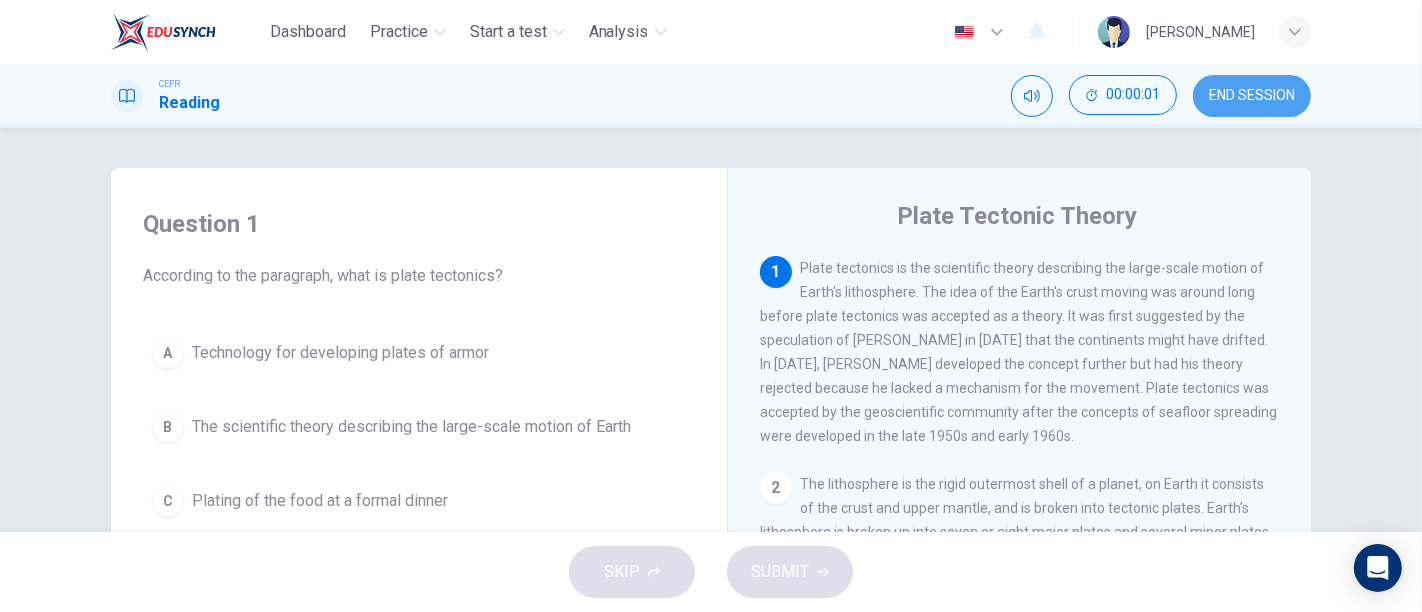 click on "END SESSION" at bounding box center (1252, 96) 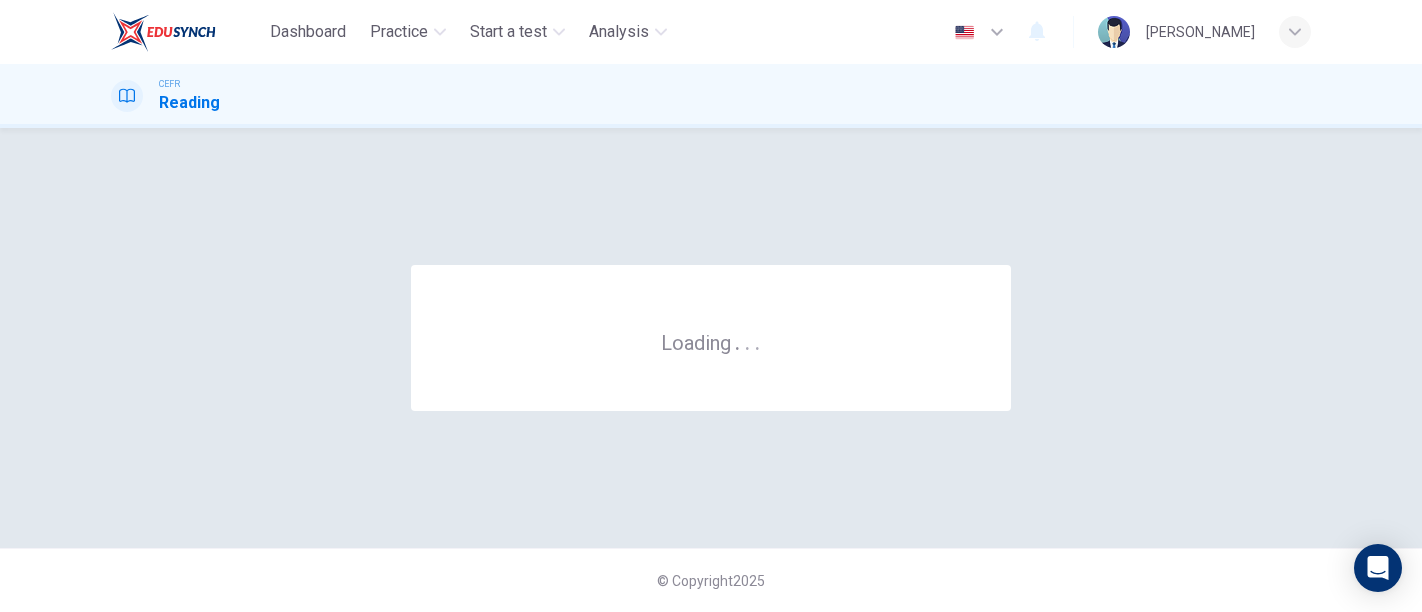 scroll, scrollTop: 0, scrollLeft: 0, axis: both 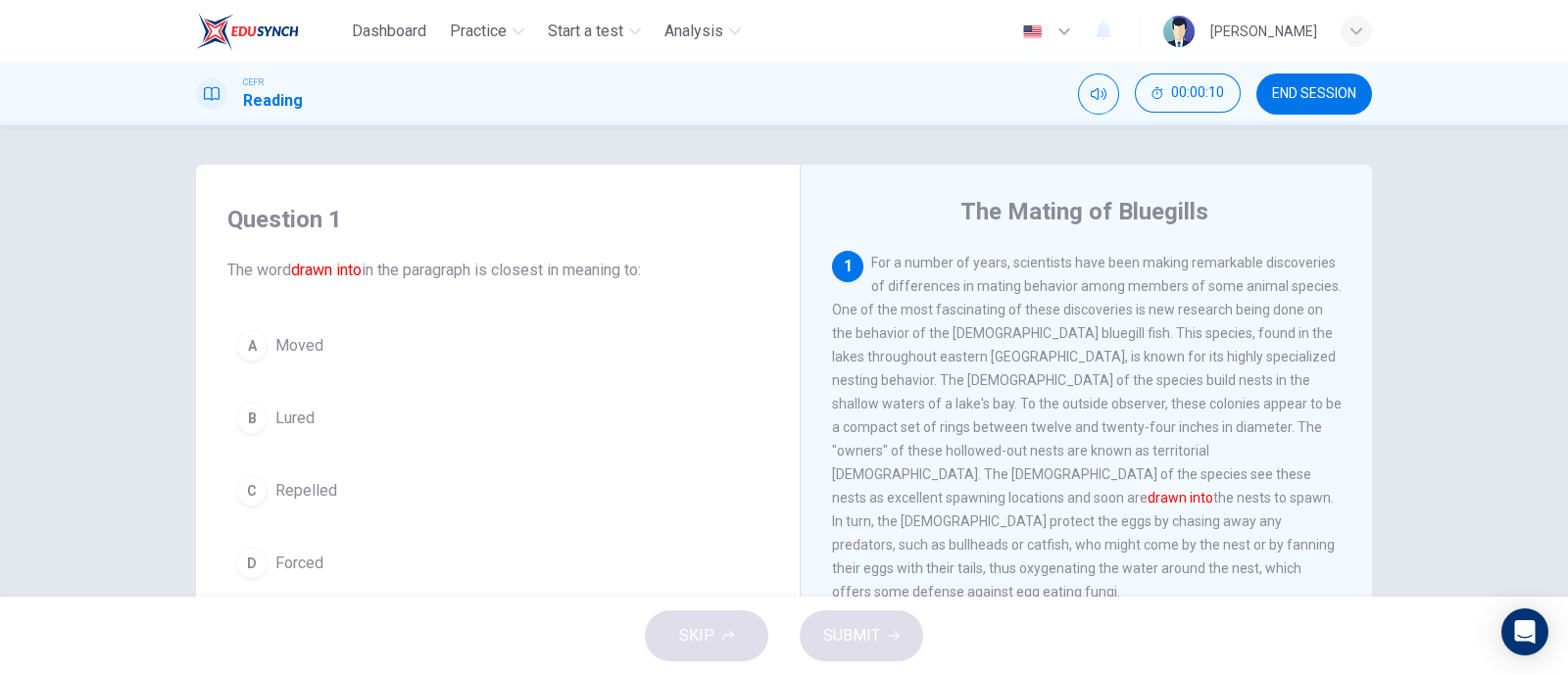 drag, startPoint x: 1329, startPoint y: 8, endPoint x: 884, endPoint y: 134, distance: 462.4943 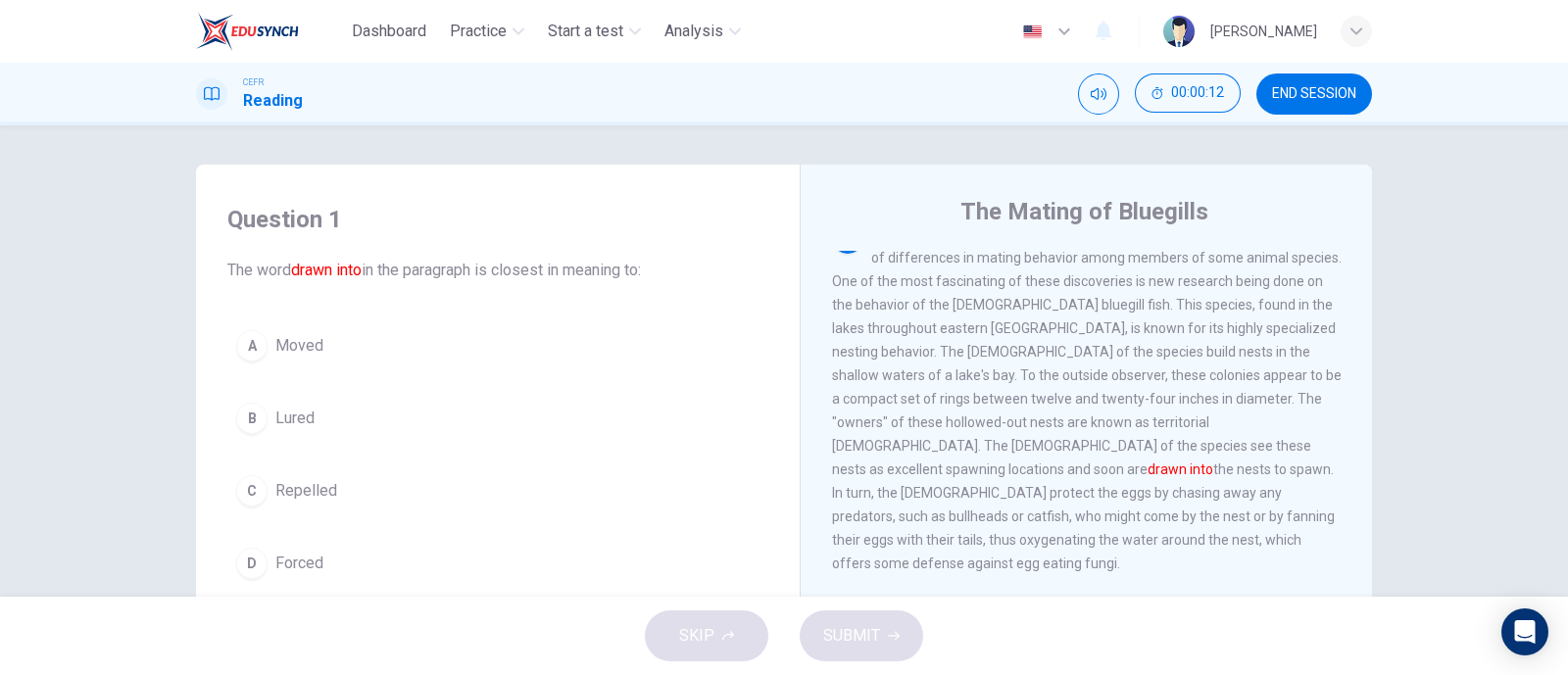 scroll, scrollTop: 0, scrollLeft: 0, axis: both 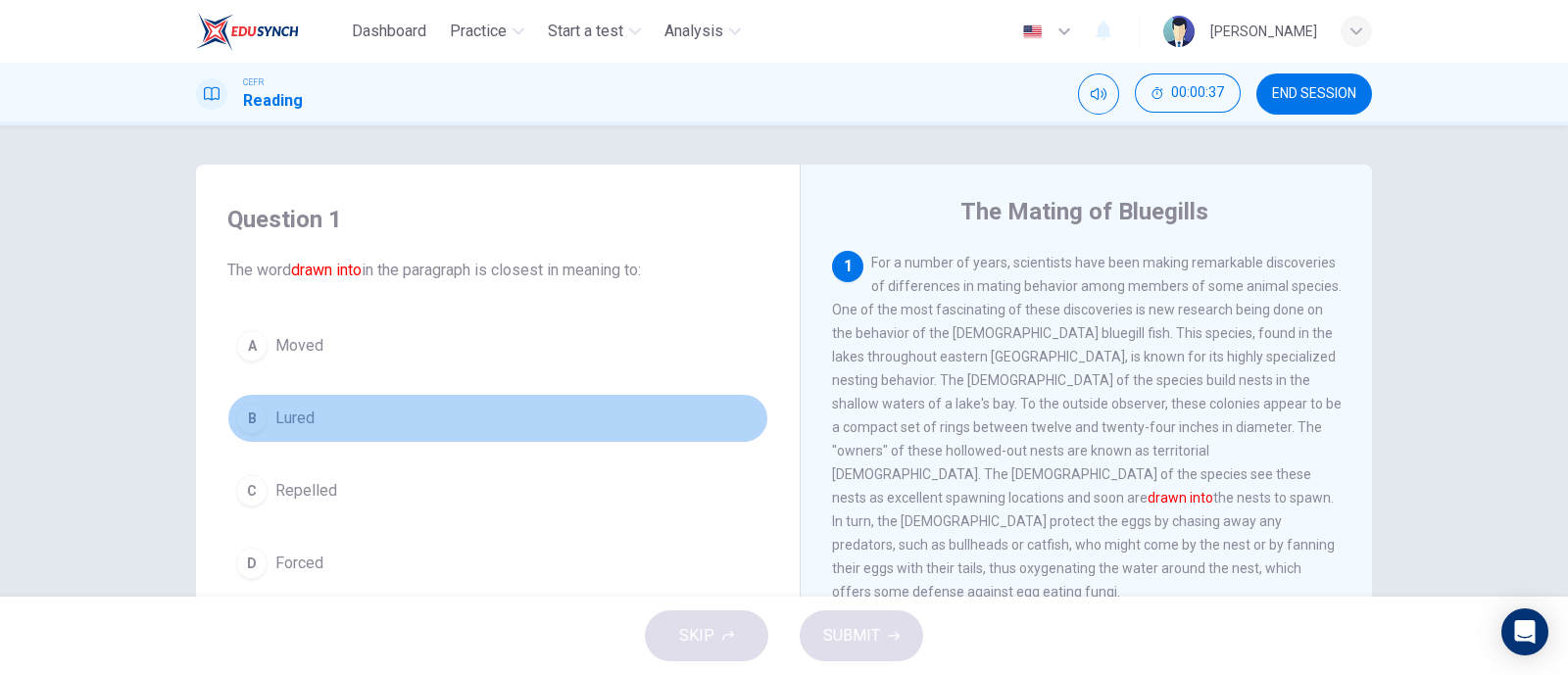 click on "B Lured" at bounding box center [498, 418] 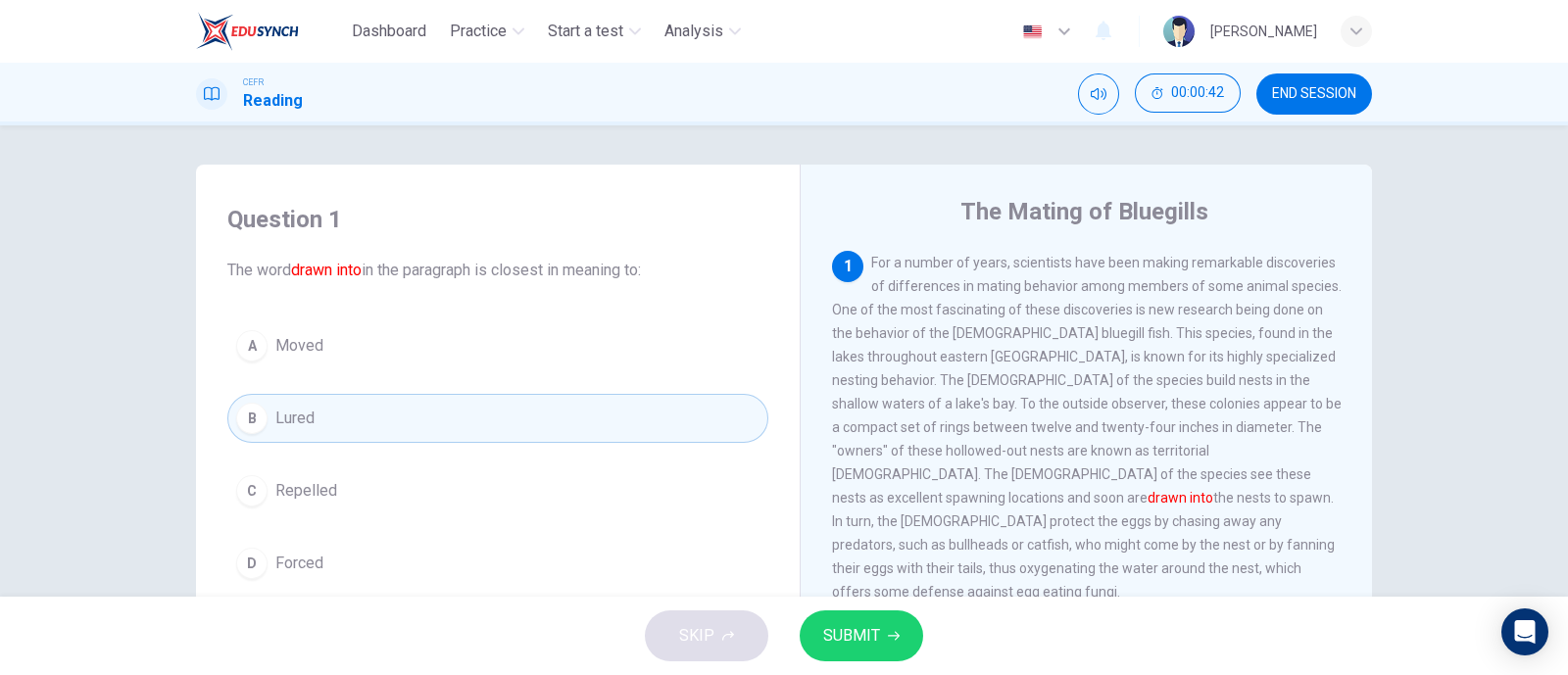 click on "SUBMIT" at bounding box center [852, 636] 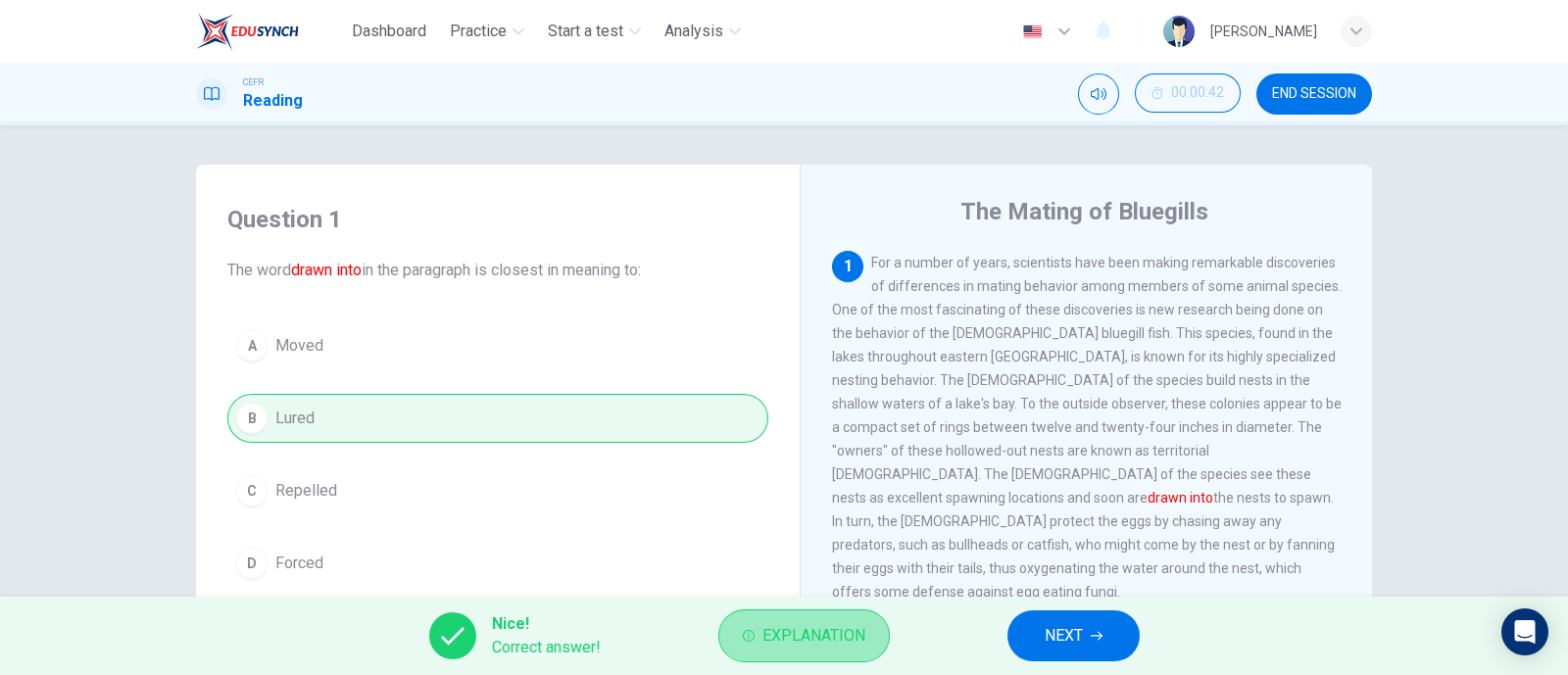 click on "Explanation" at bounding box center [813, 636] 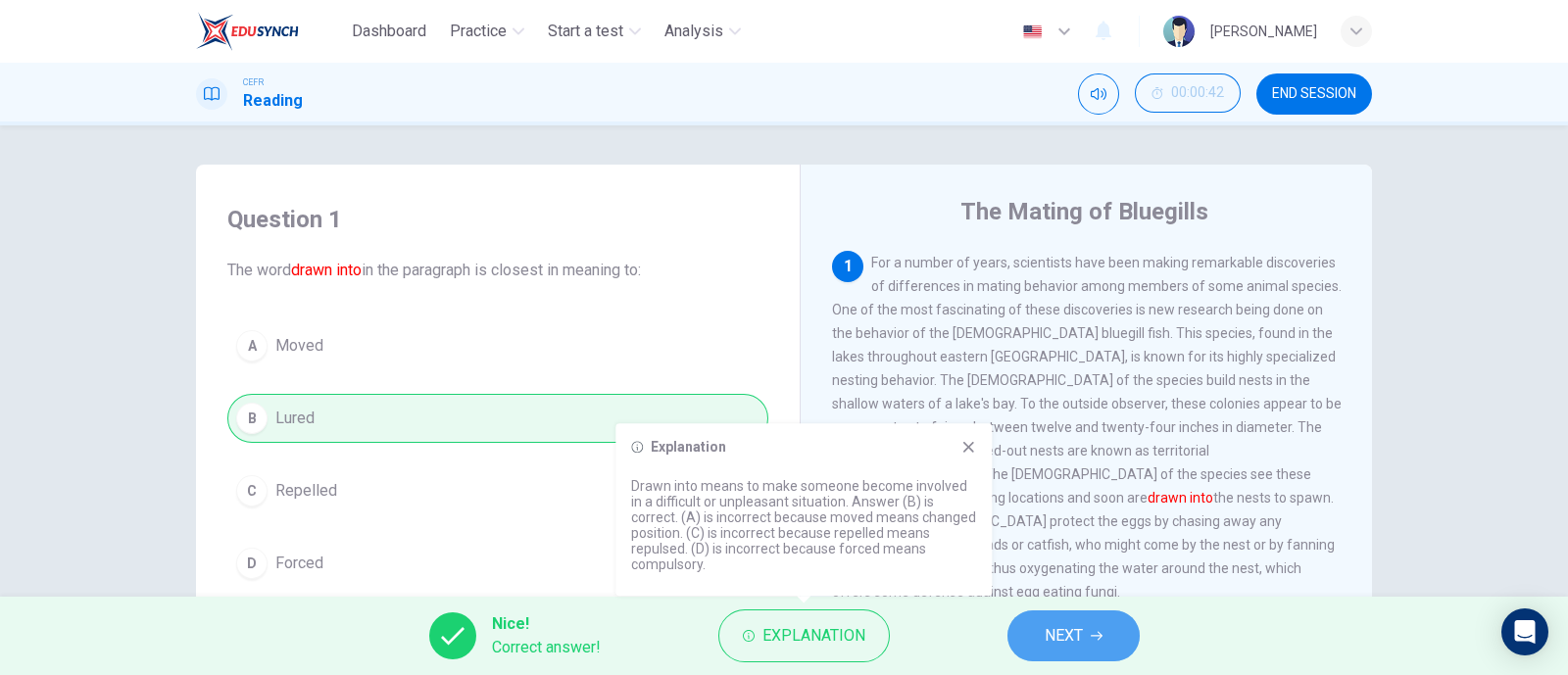 click on "NEXT" at bounding box center [1073, 636] 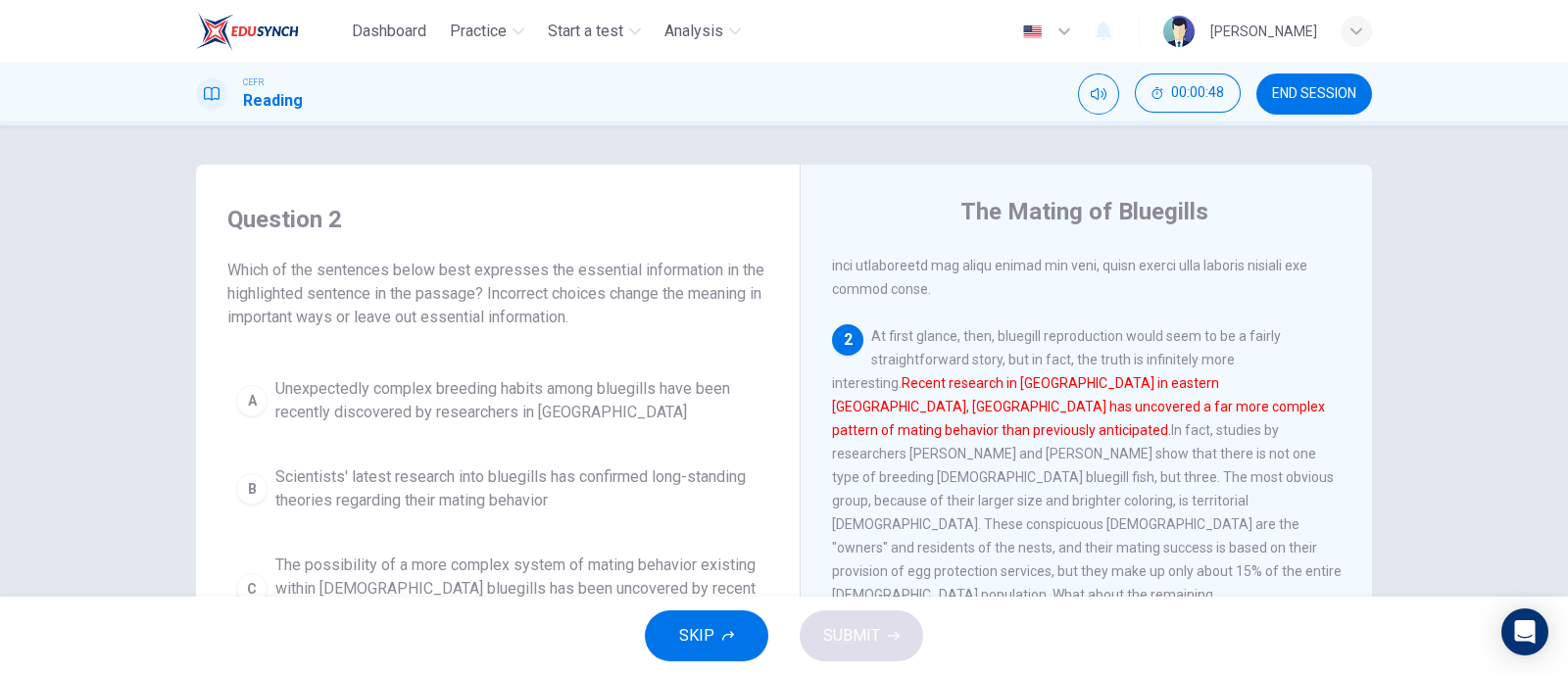 scroll, scrollTop: 350, scrollLeft: 0, axis: vertical 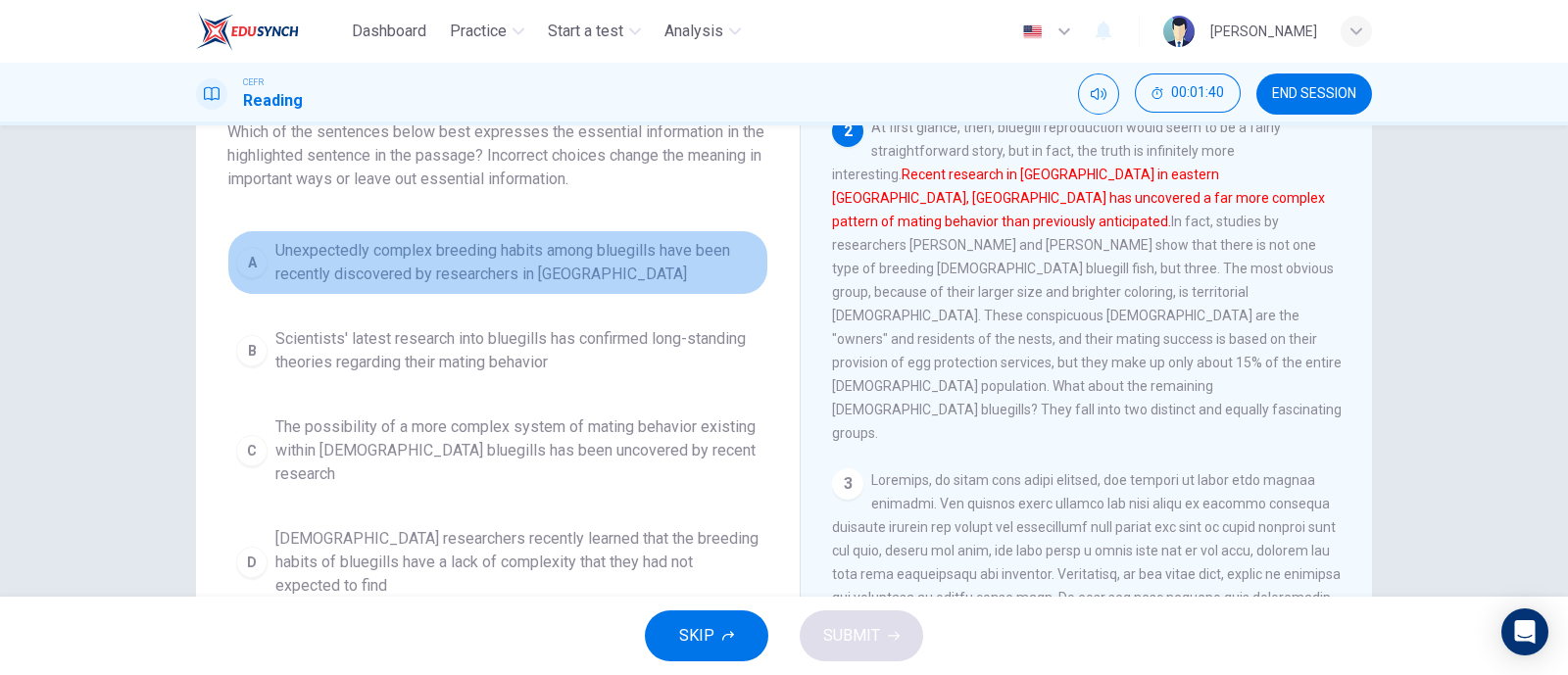 click on "Unexpectedly complex breeding habits among bluegills have been recently discovered by researchers in Canada" at bounding box center (517, 263) 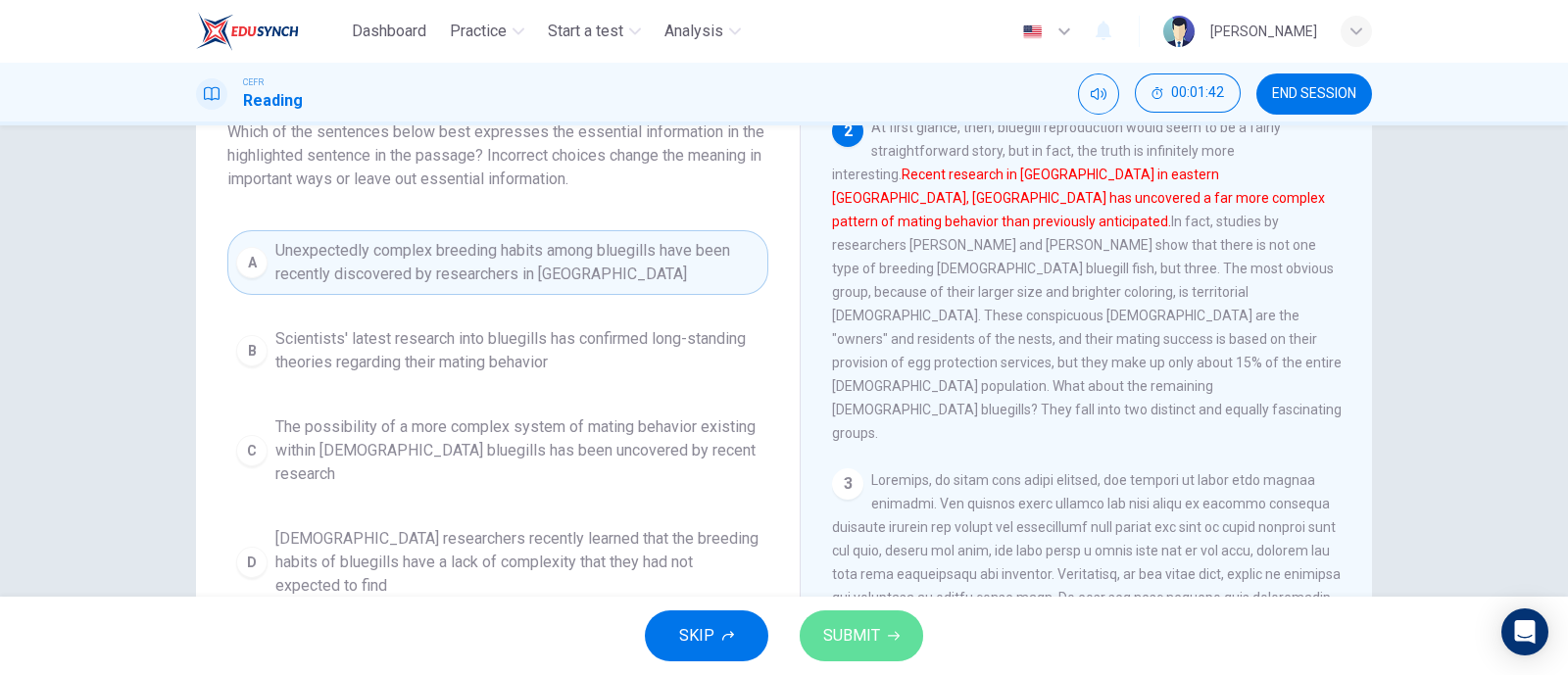 click on "SUBMIT" at bounding box center (852, 636) 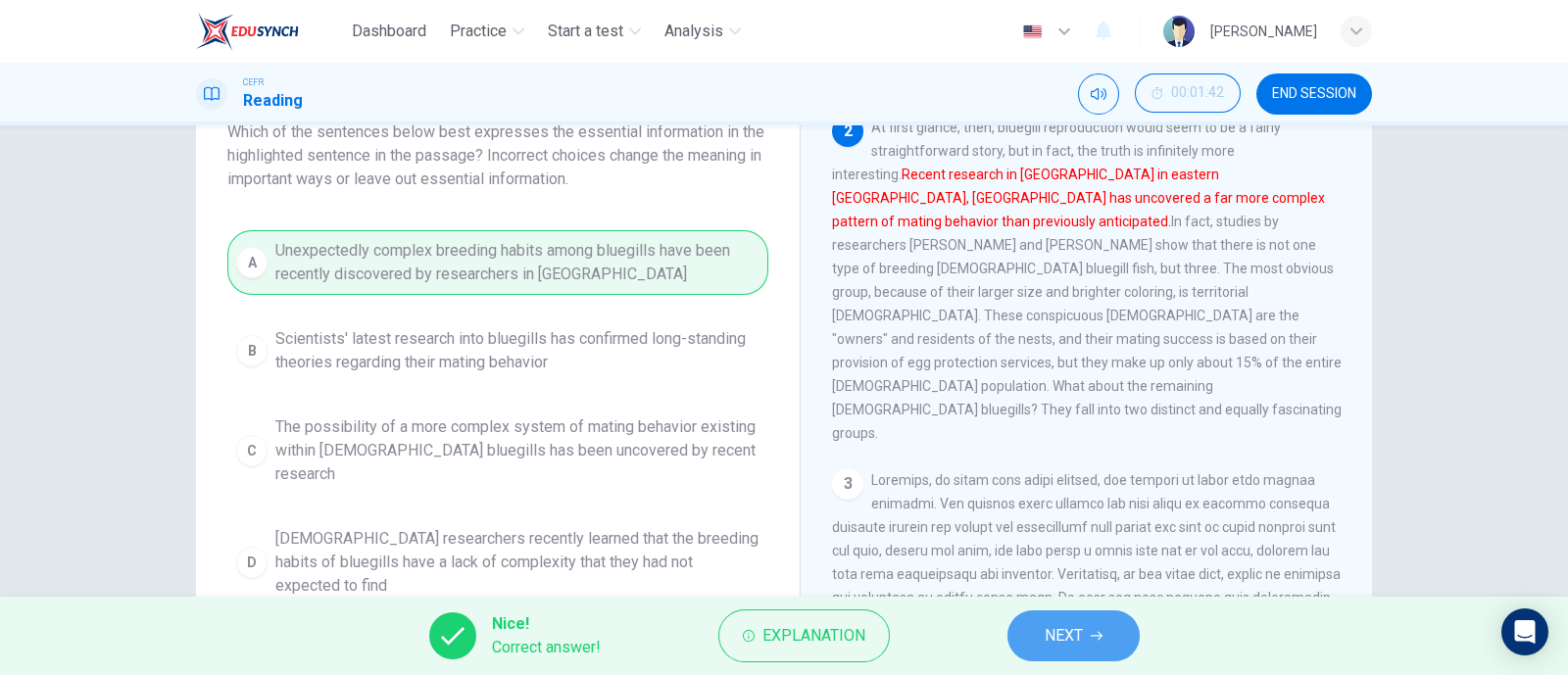 click on "NEXT" at bounding box center [1073, 636] 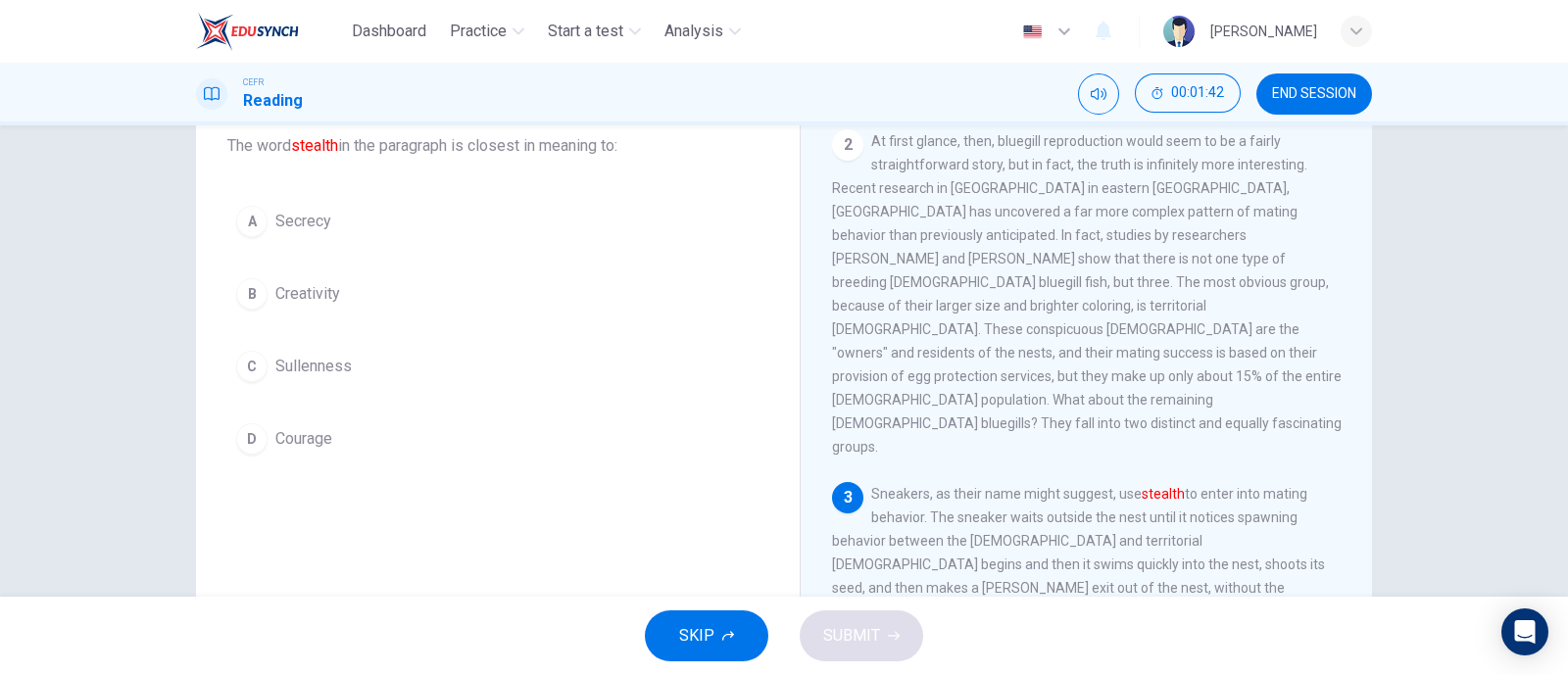 scroll, scrollTop: 123, scrollLeft: 0, axis: vertical 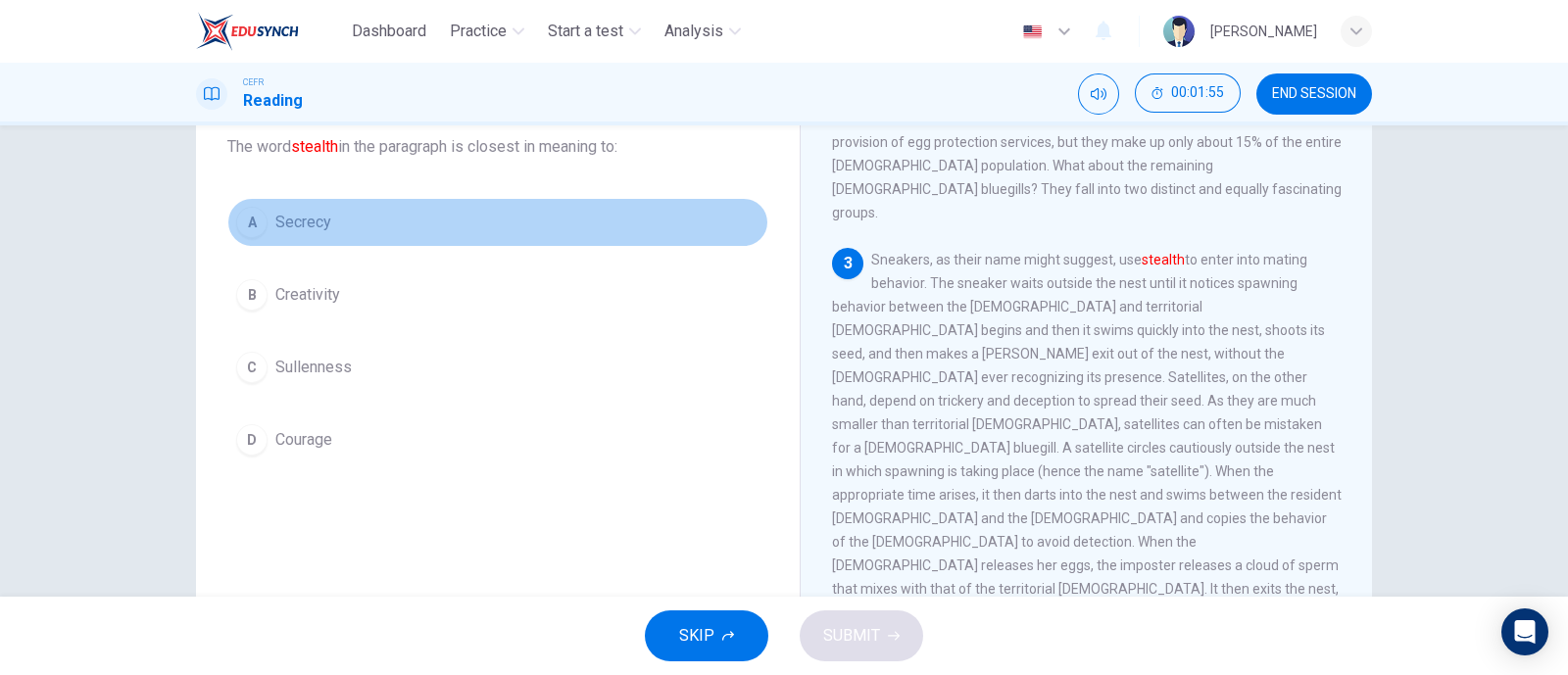 click on "Secrecy" at bounding box center (303, 222) 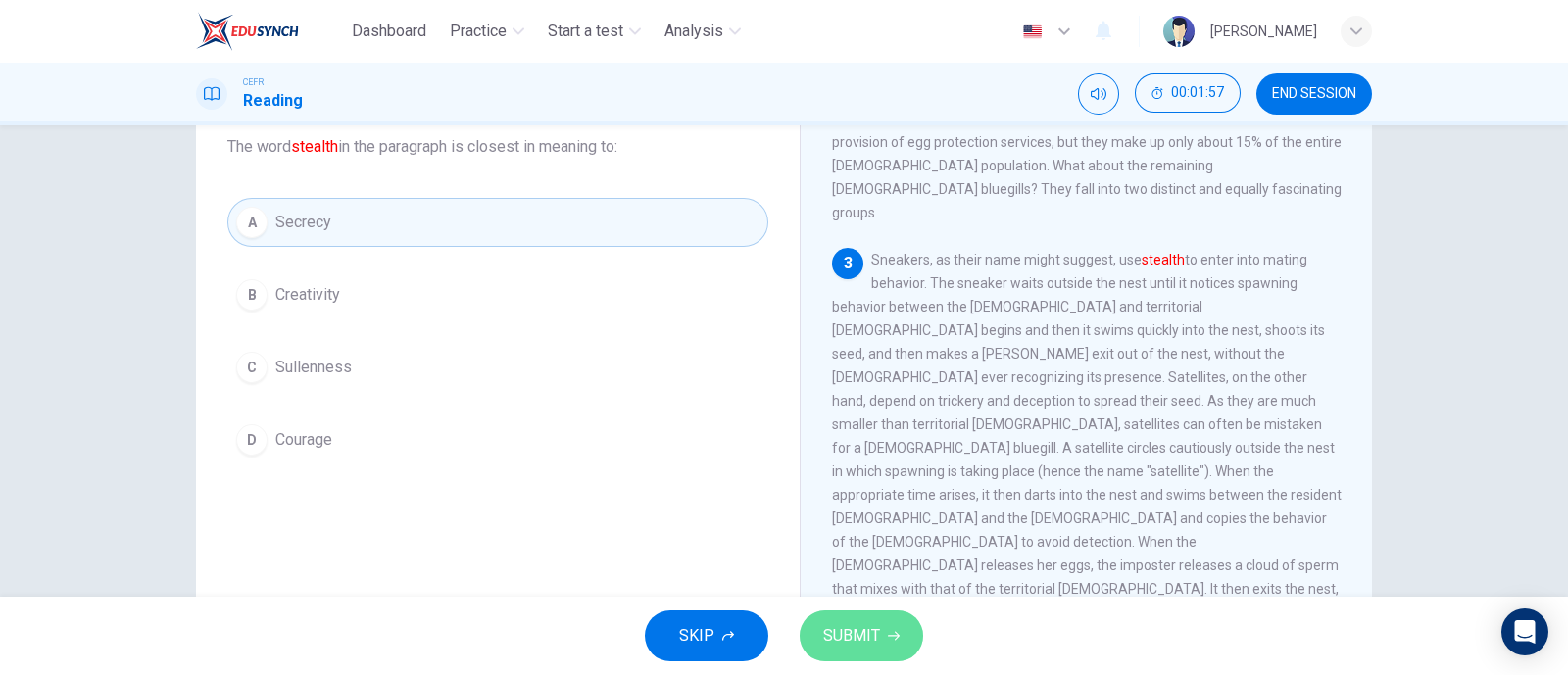 click on "SUBMIT" at bounding box center (852, 636) 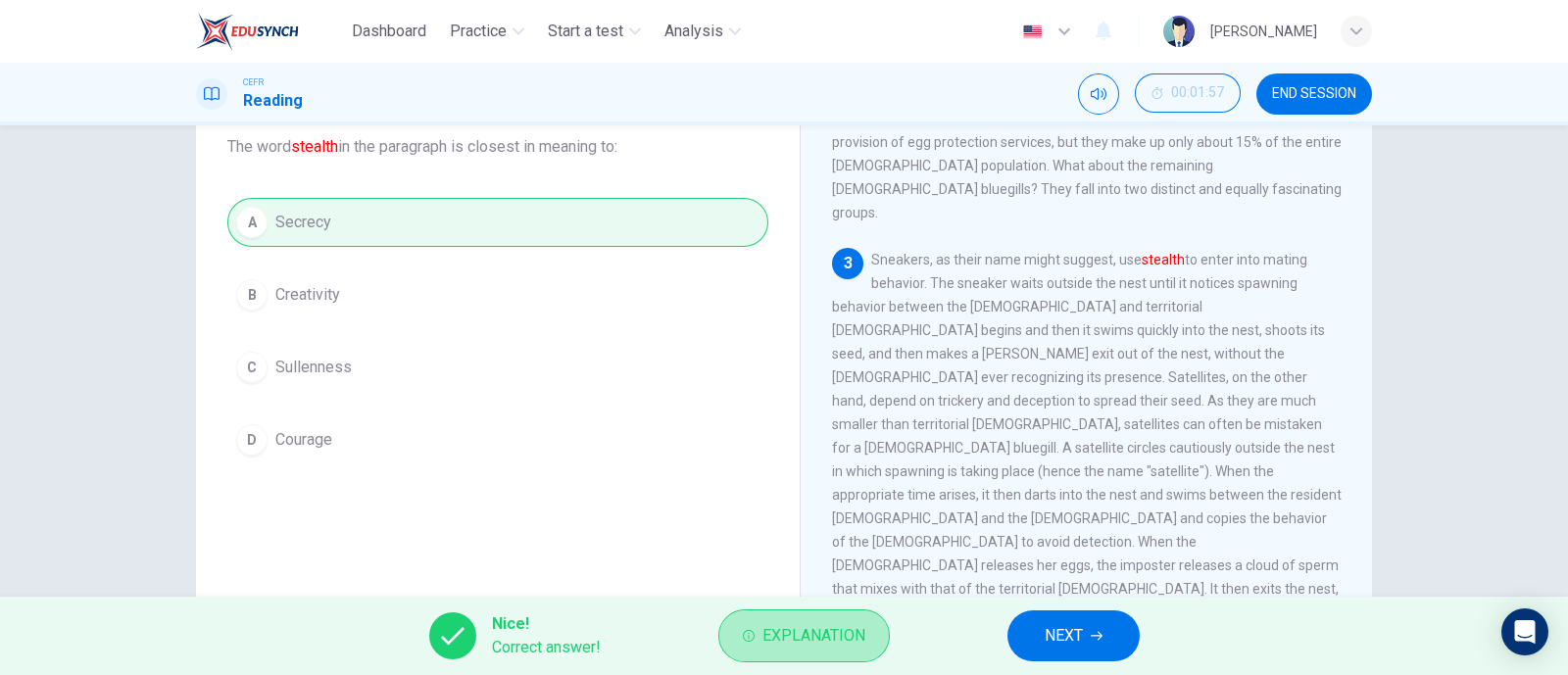 click on "Explanation" at bounding box center (813, 636) 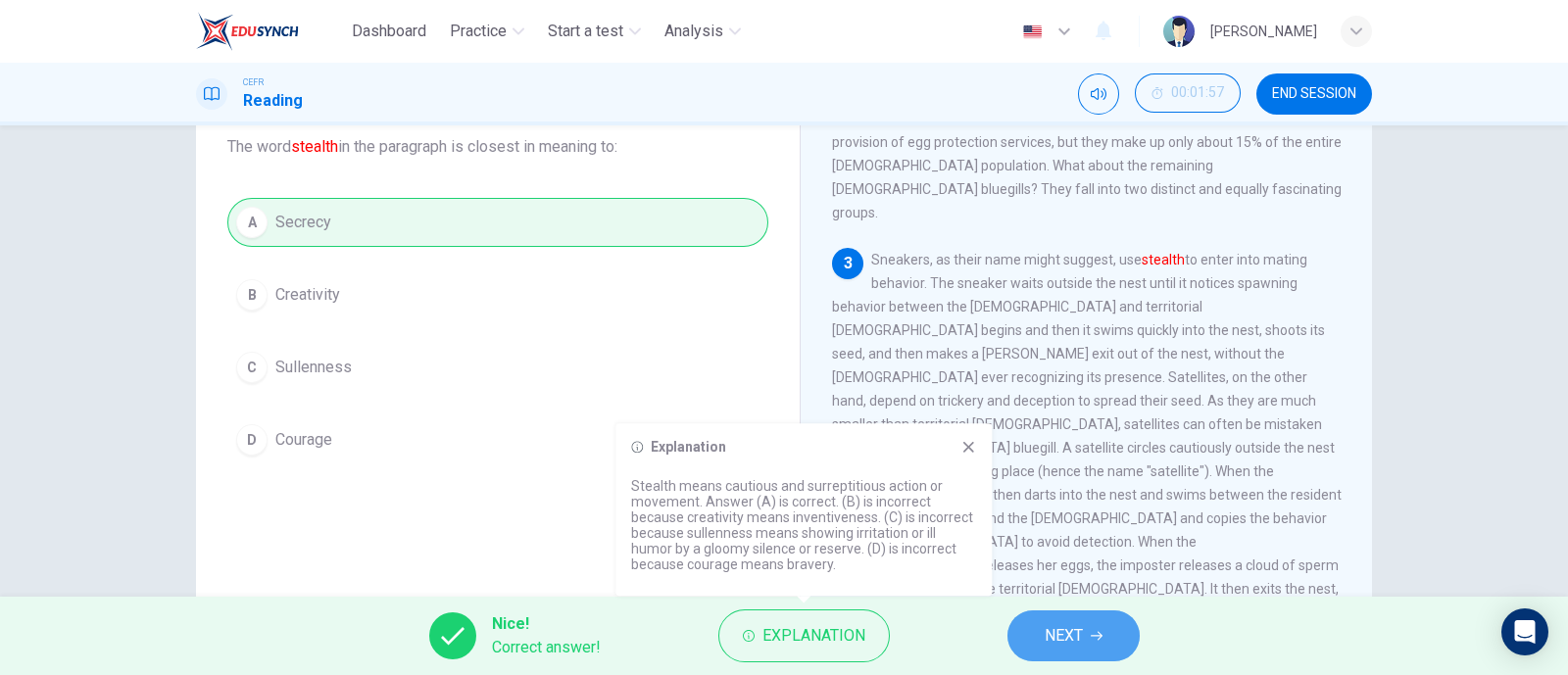 click on "NEXT" at bounding box center (1073, 636) 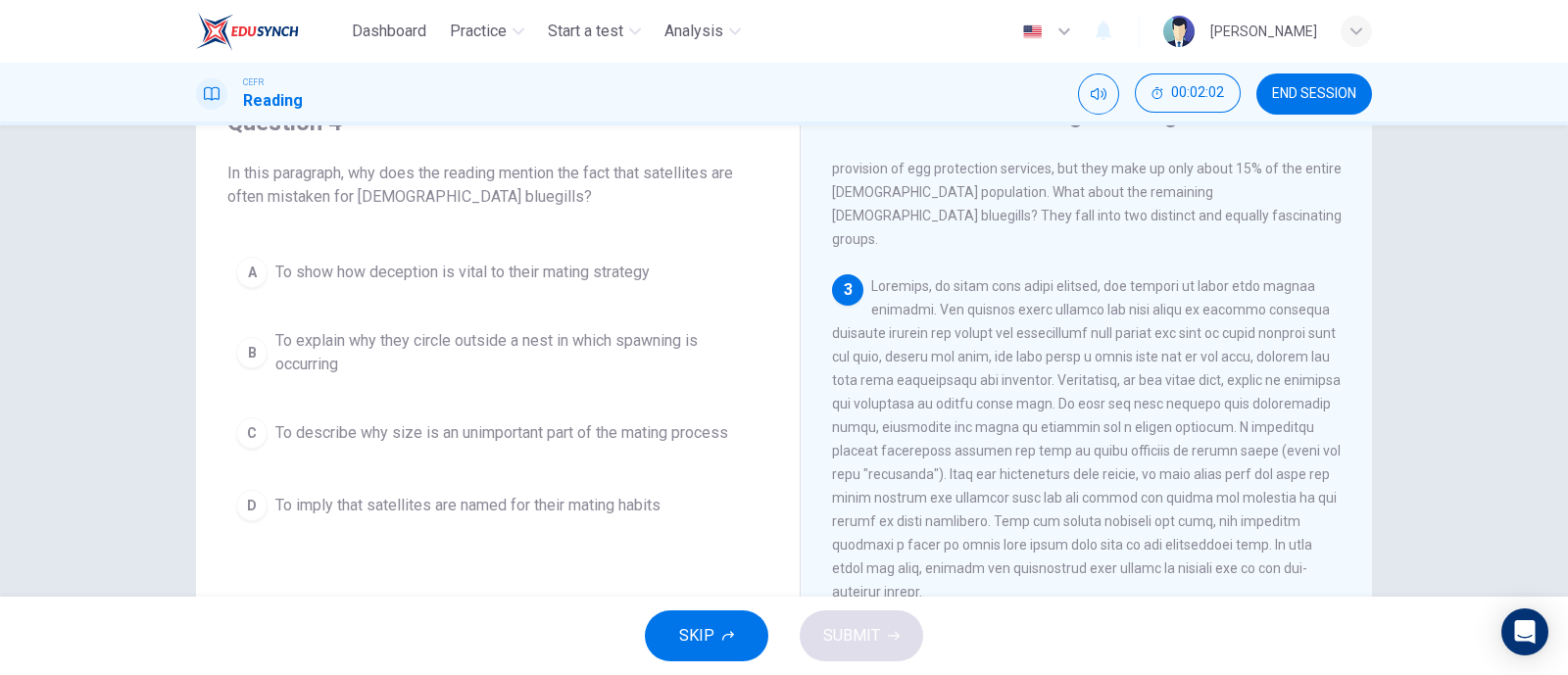 scroll, scrollTop: 97, scrollLeft: 0, axis: vertical 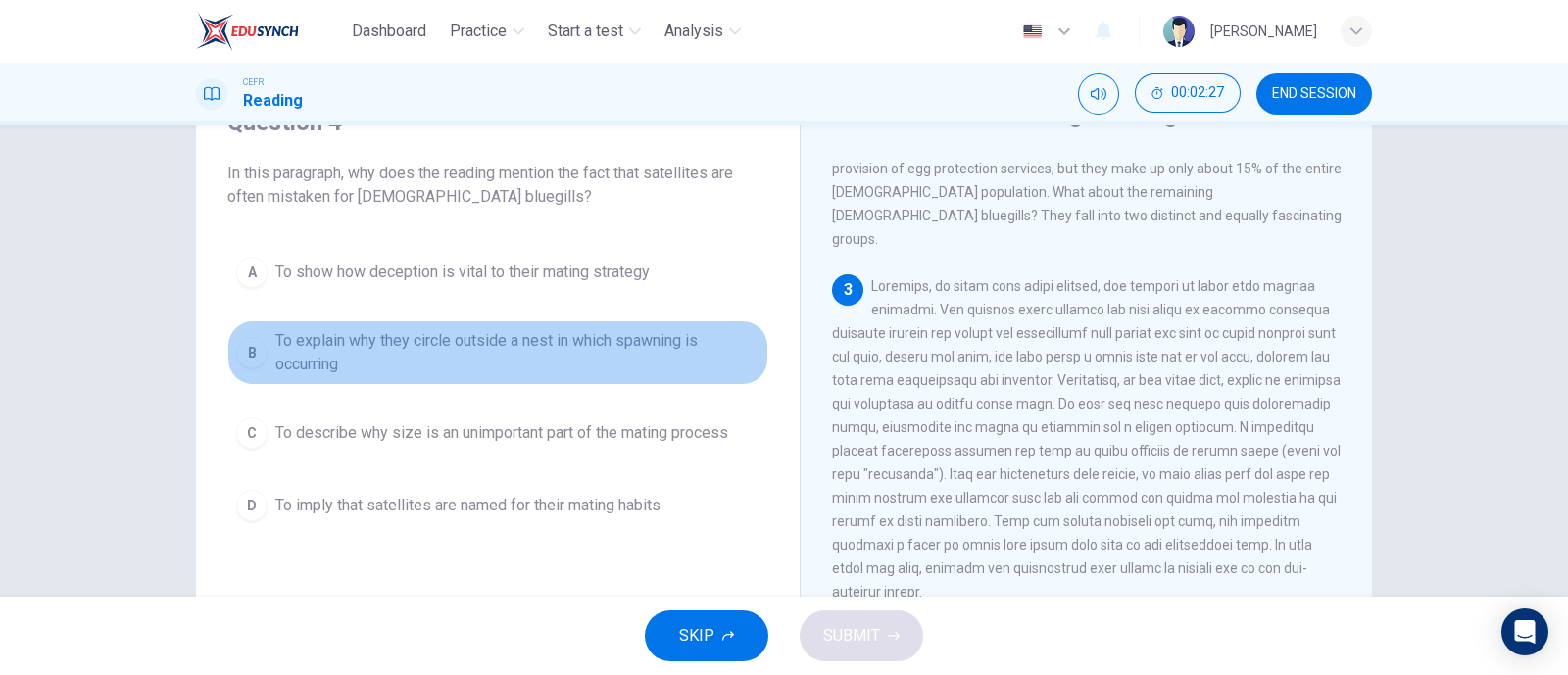 click on "To explain why they circle outside a nest in which spawning is occurring" at bounding box center [517, 353] 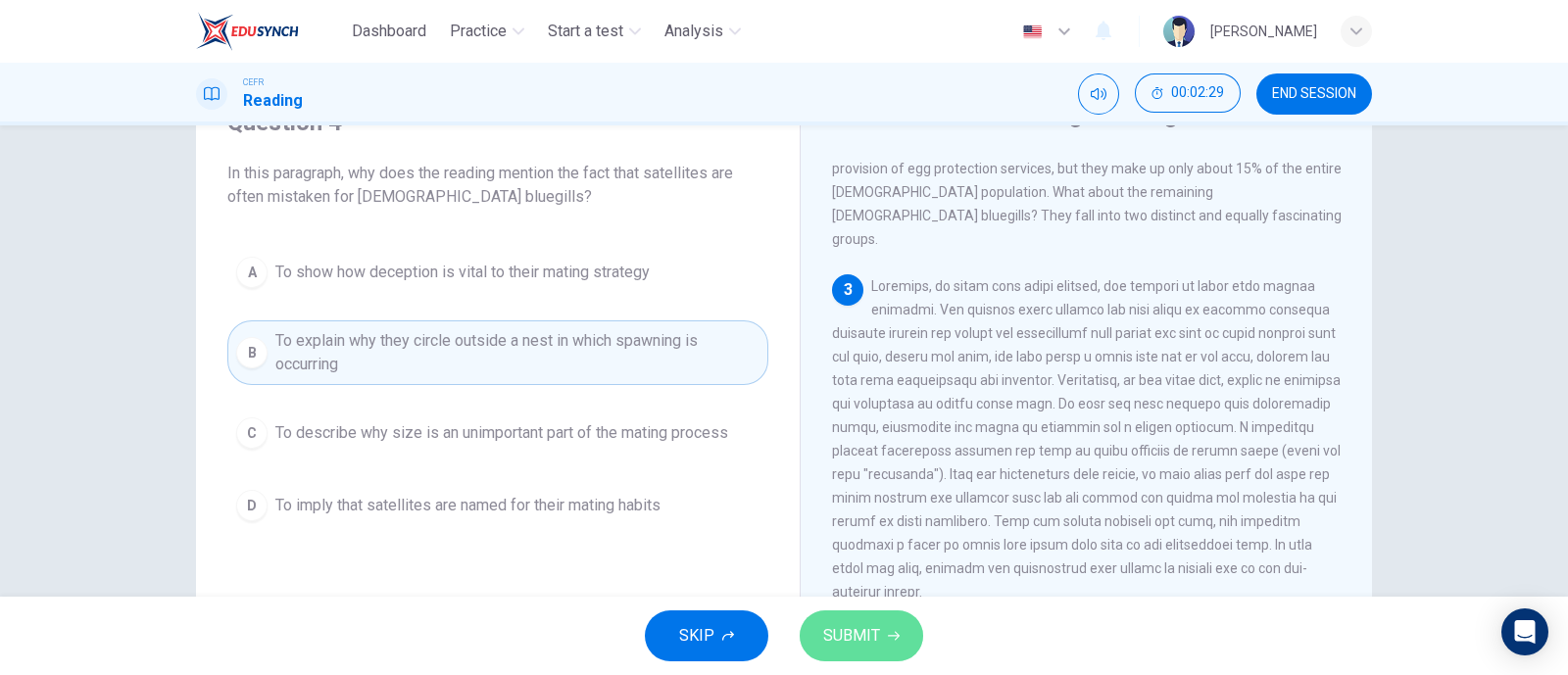 click on "SUBMIT" at bounding box center [852, 636] 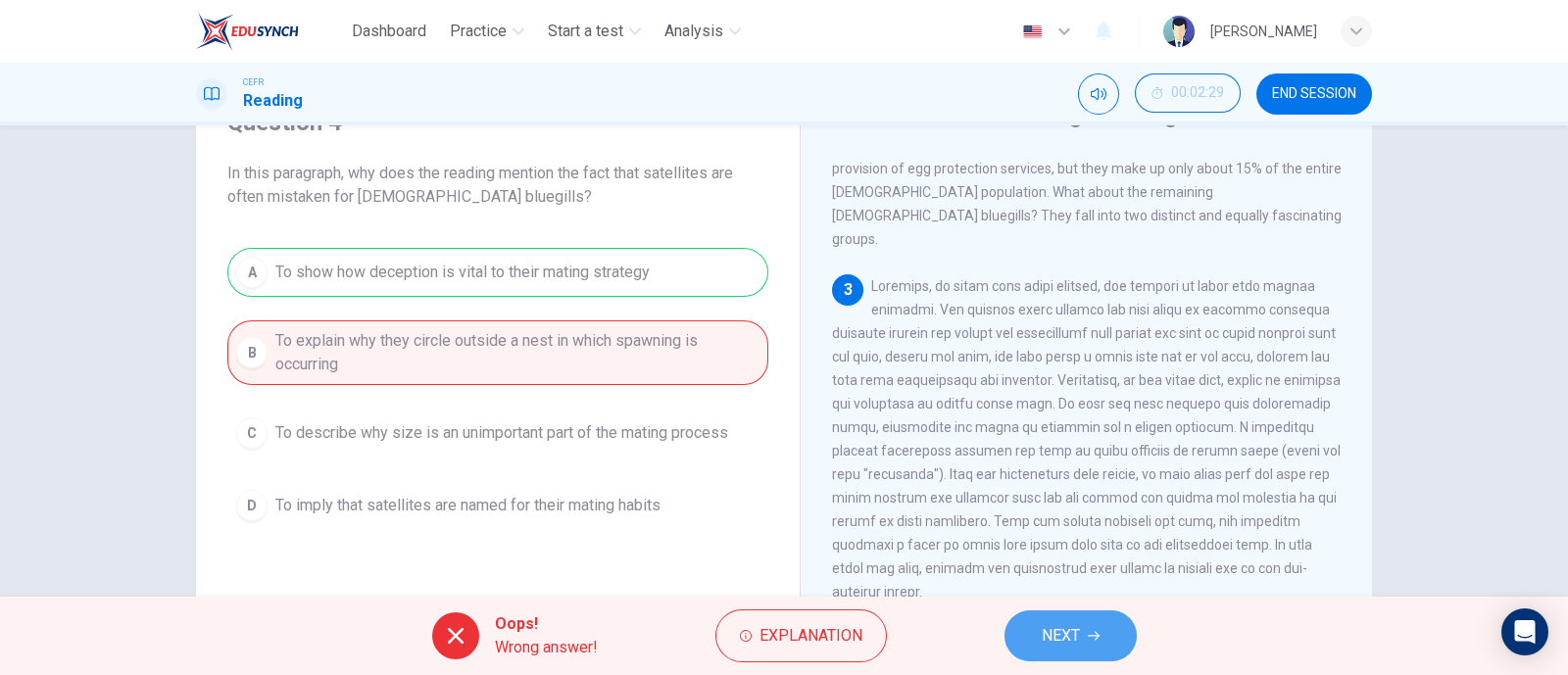click on "NEXT" at bounding box center (1060, 636) 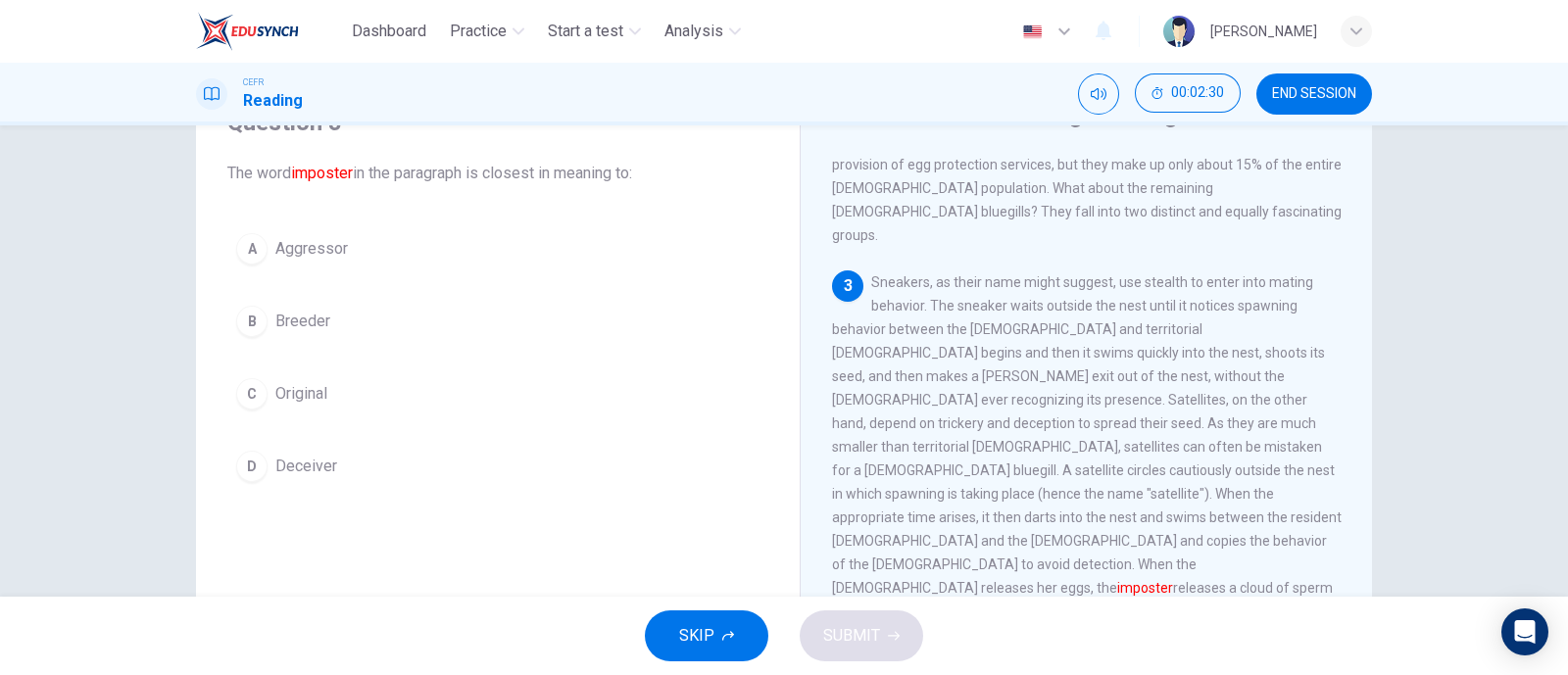 scroll, scrollTop: 590, scrollLeft: 0, axis: vertical 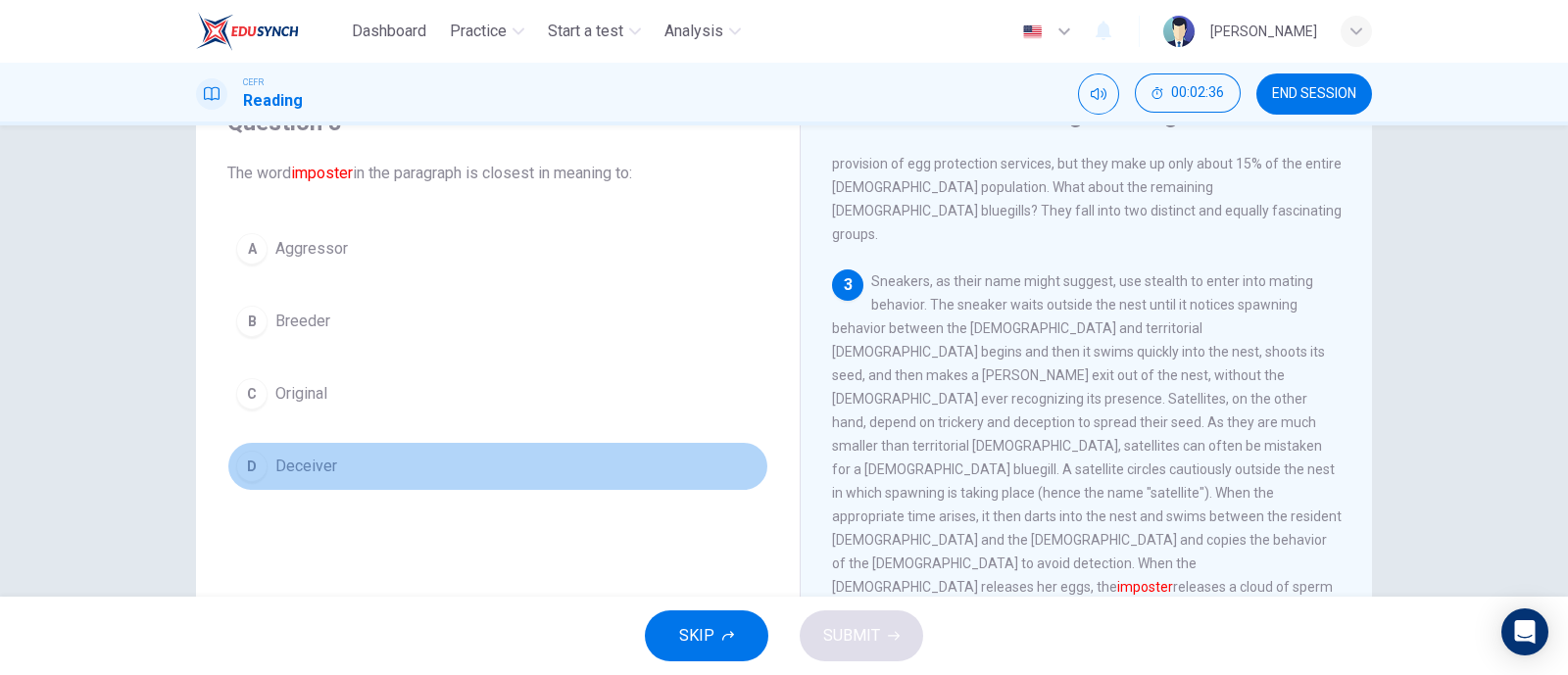 click on "D Deceiver" at bounding box center (498, 466) 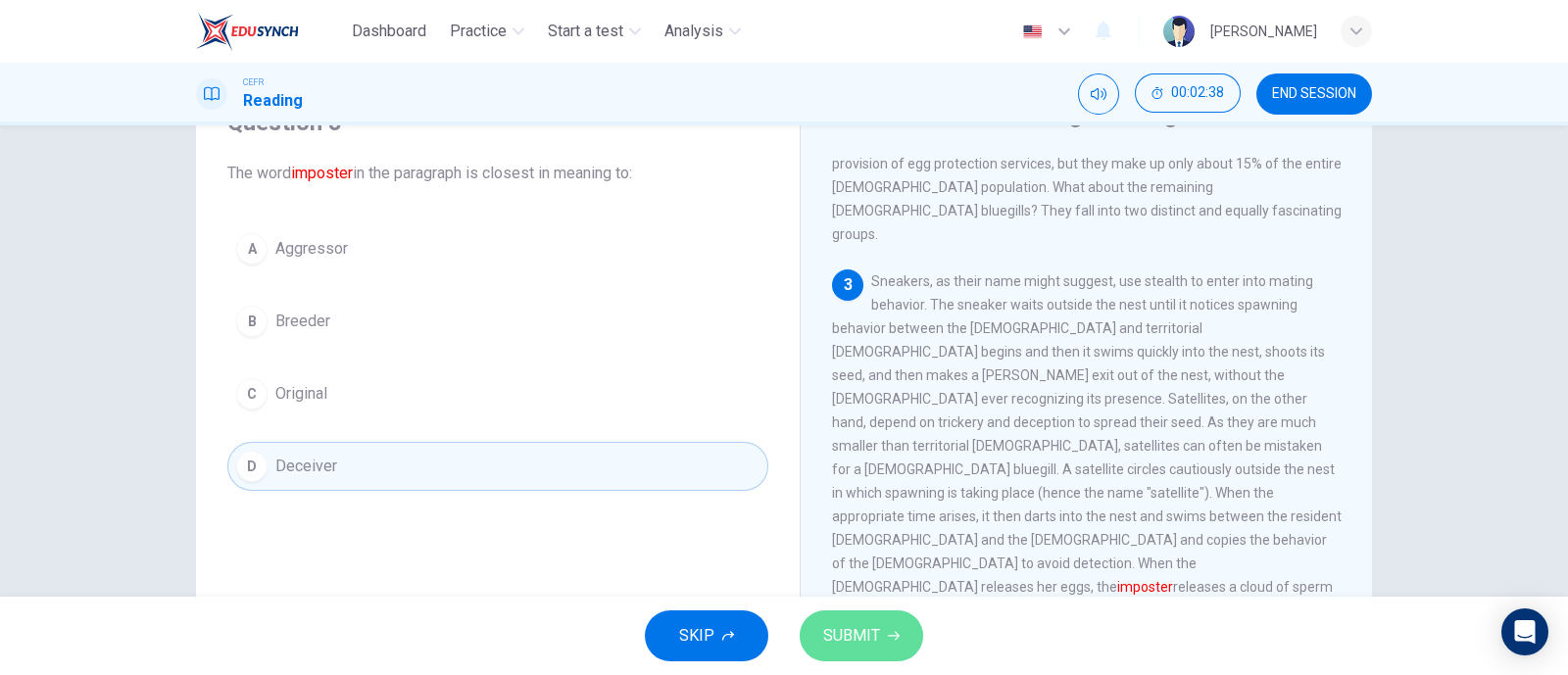 click on "SUBMIT" at bounding box center (852, 636) 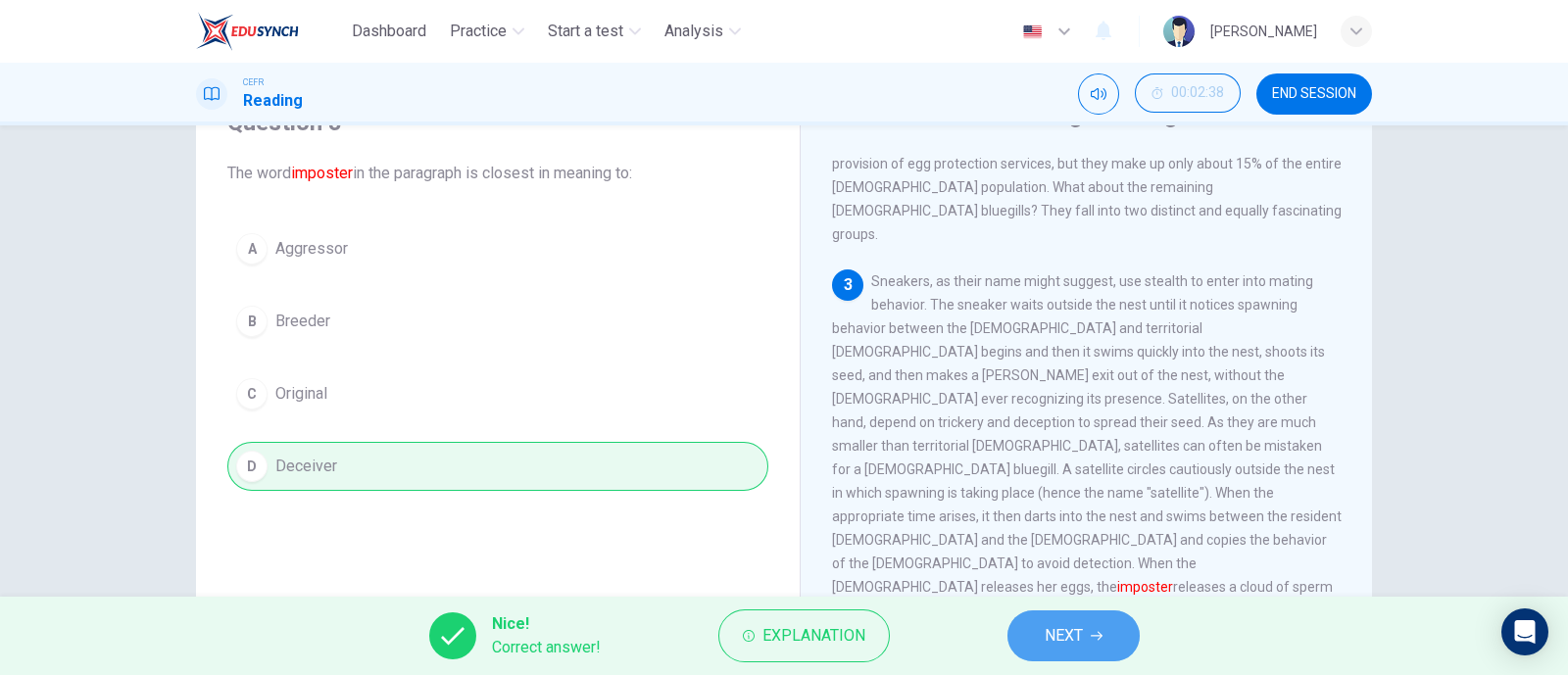 click on "NEXT" at bounding box center [1063, 636] 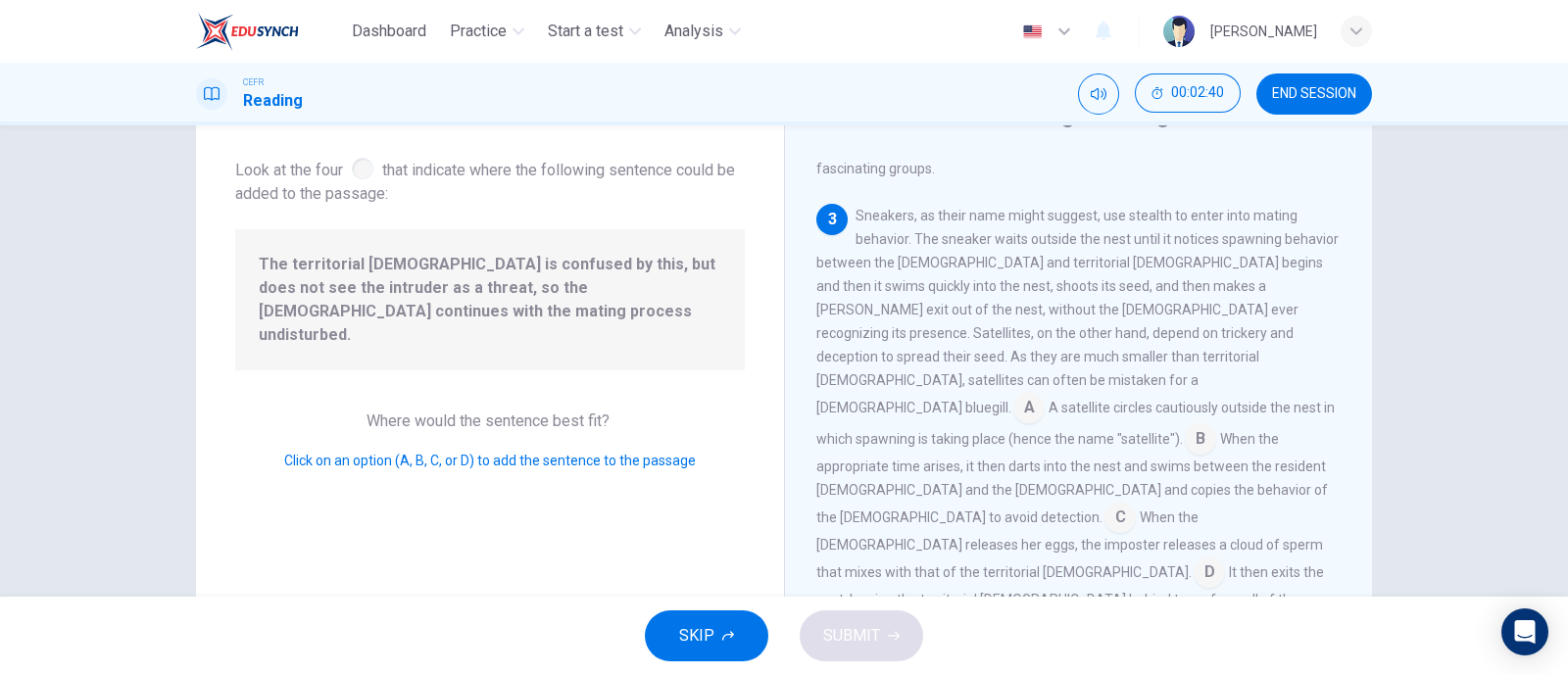 scroll, scrollTop: 610, scrollLeft: 0, axis: vertical 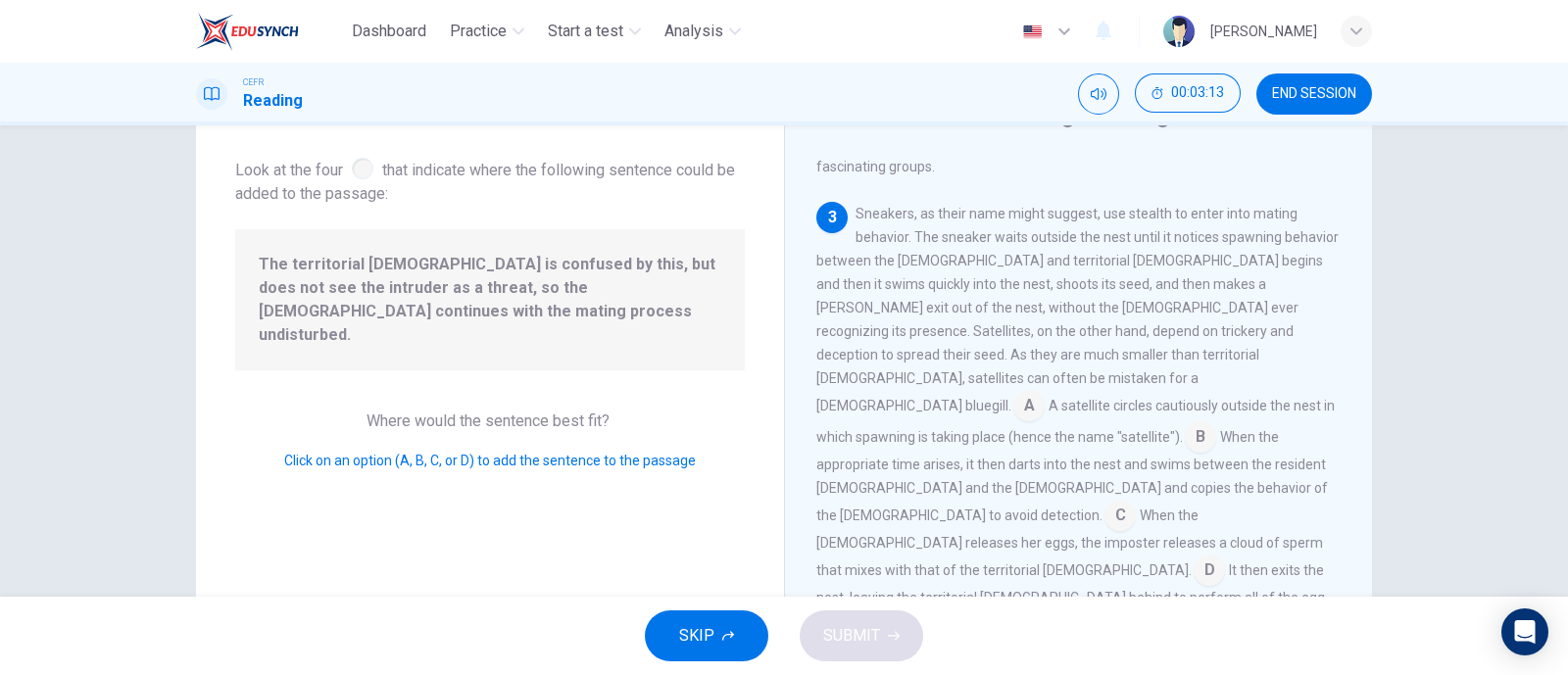 click at bounding box center [1120, 517] 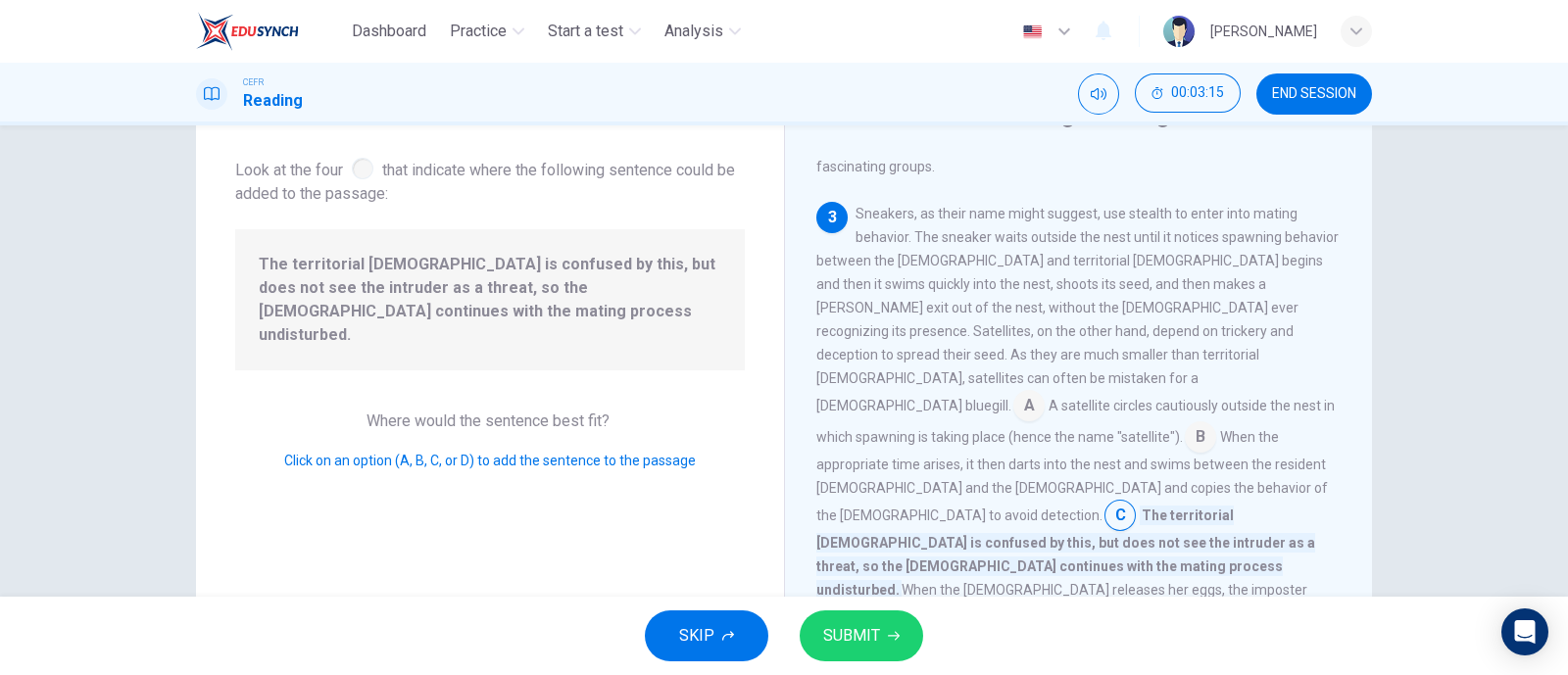 scroll, scrollTop: 635, scrollLeft: 0, axis: vertical 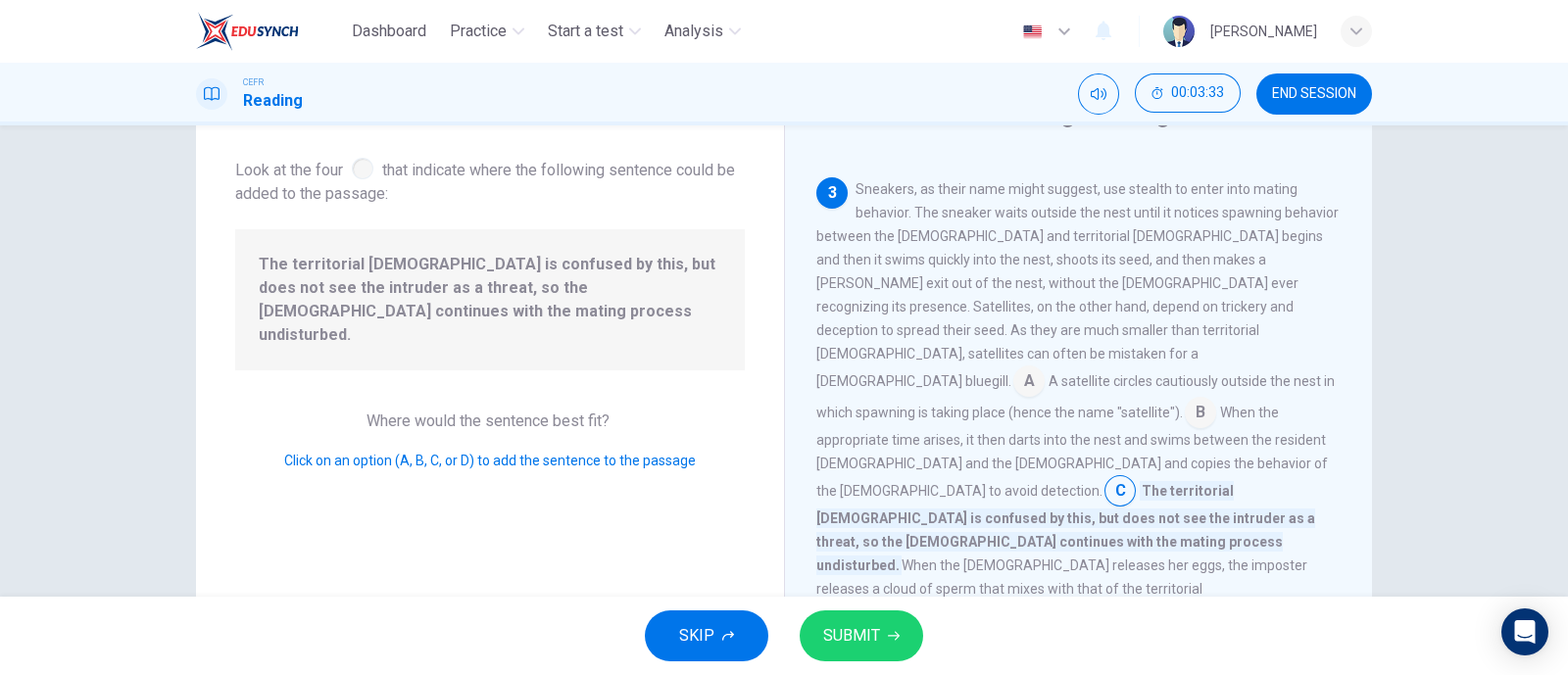 click at bounding box center (983, 618) 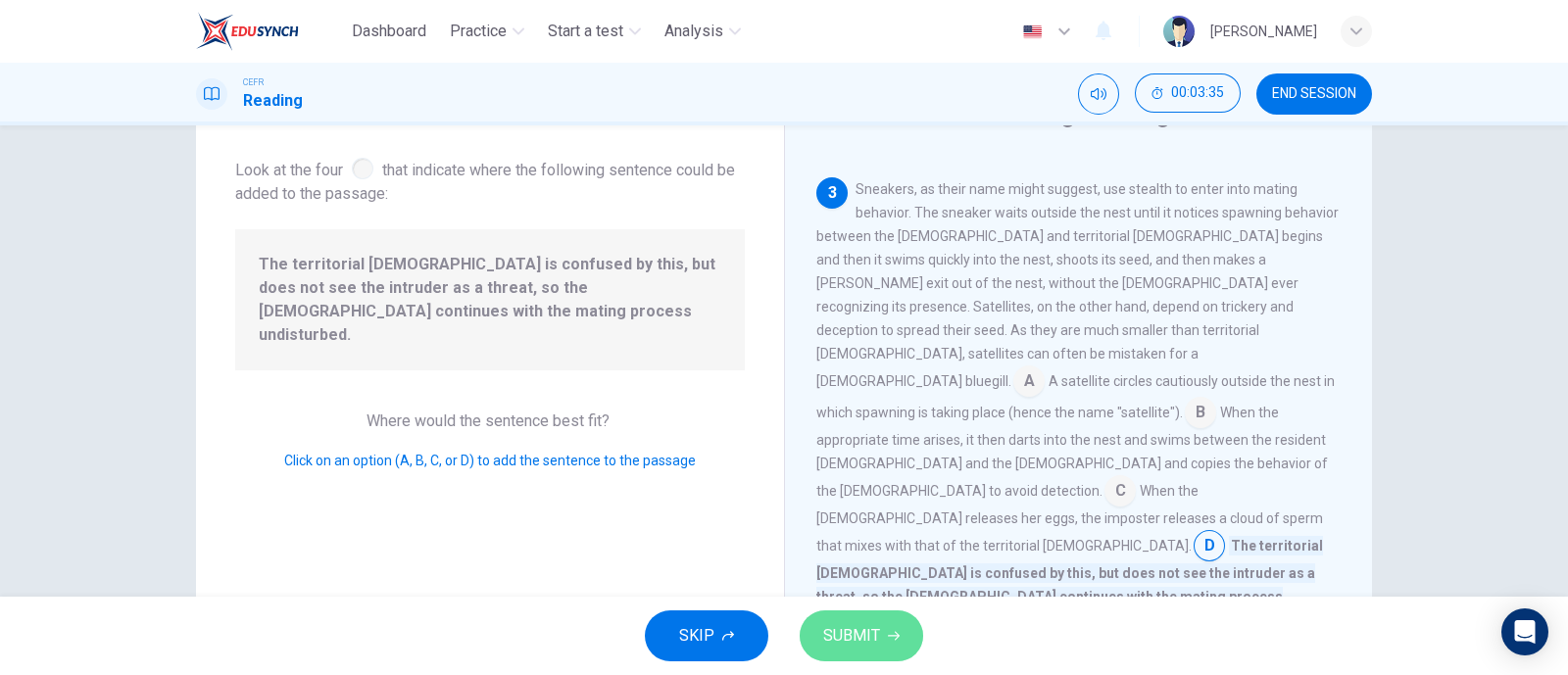 click on "SUBMIT" at bounding box center [861, 636] 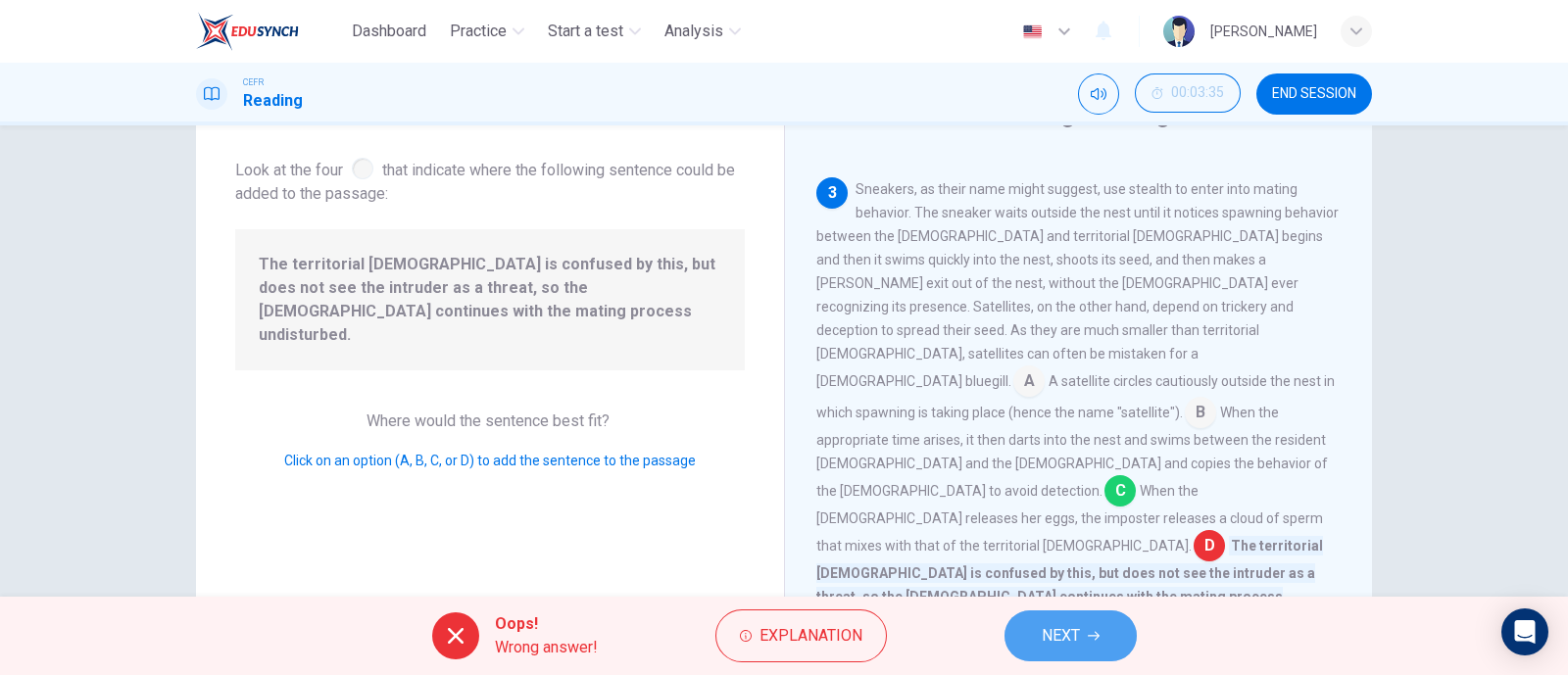 click on "NEXT" at bounding box center (1070, 636) 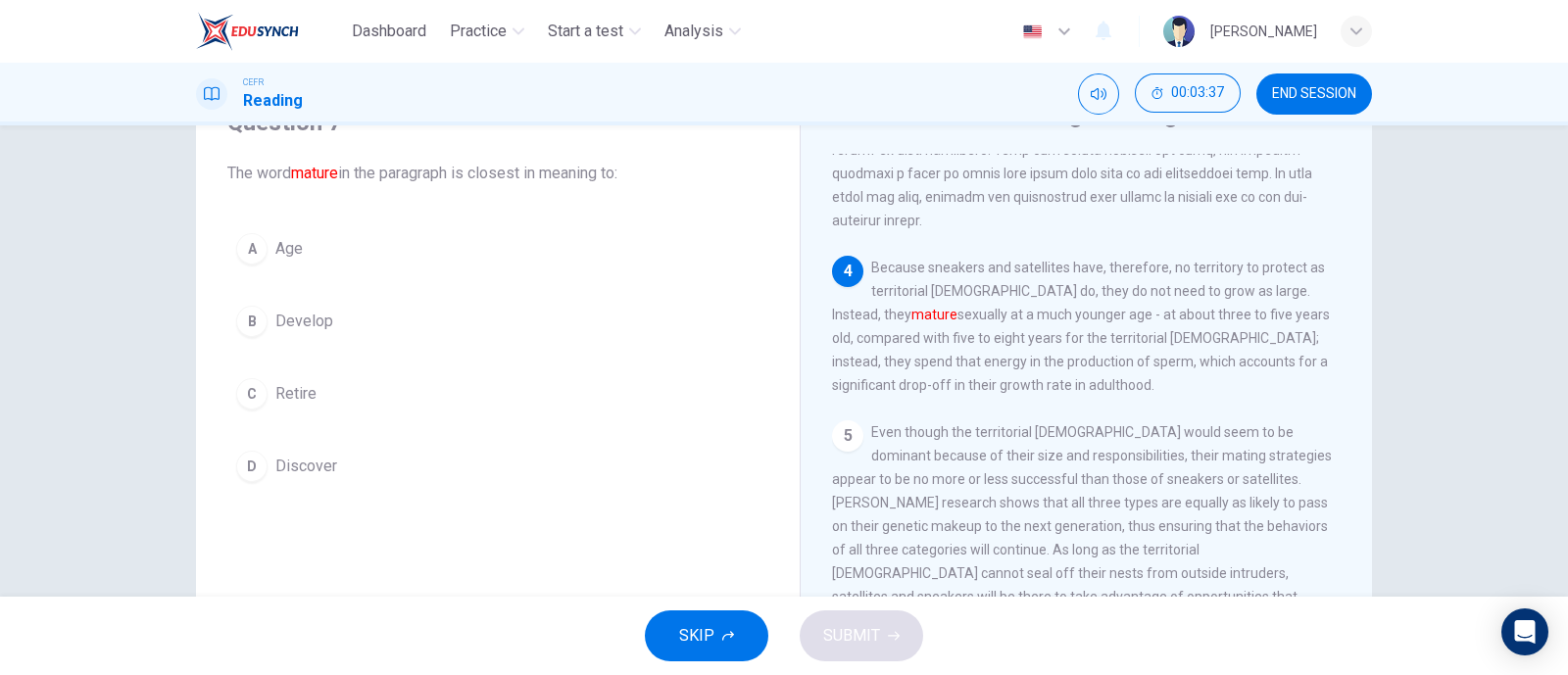 scroll, scrollTop: 0, scrollLeft: 0, axis: both 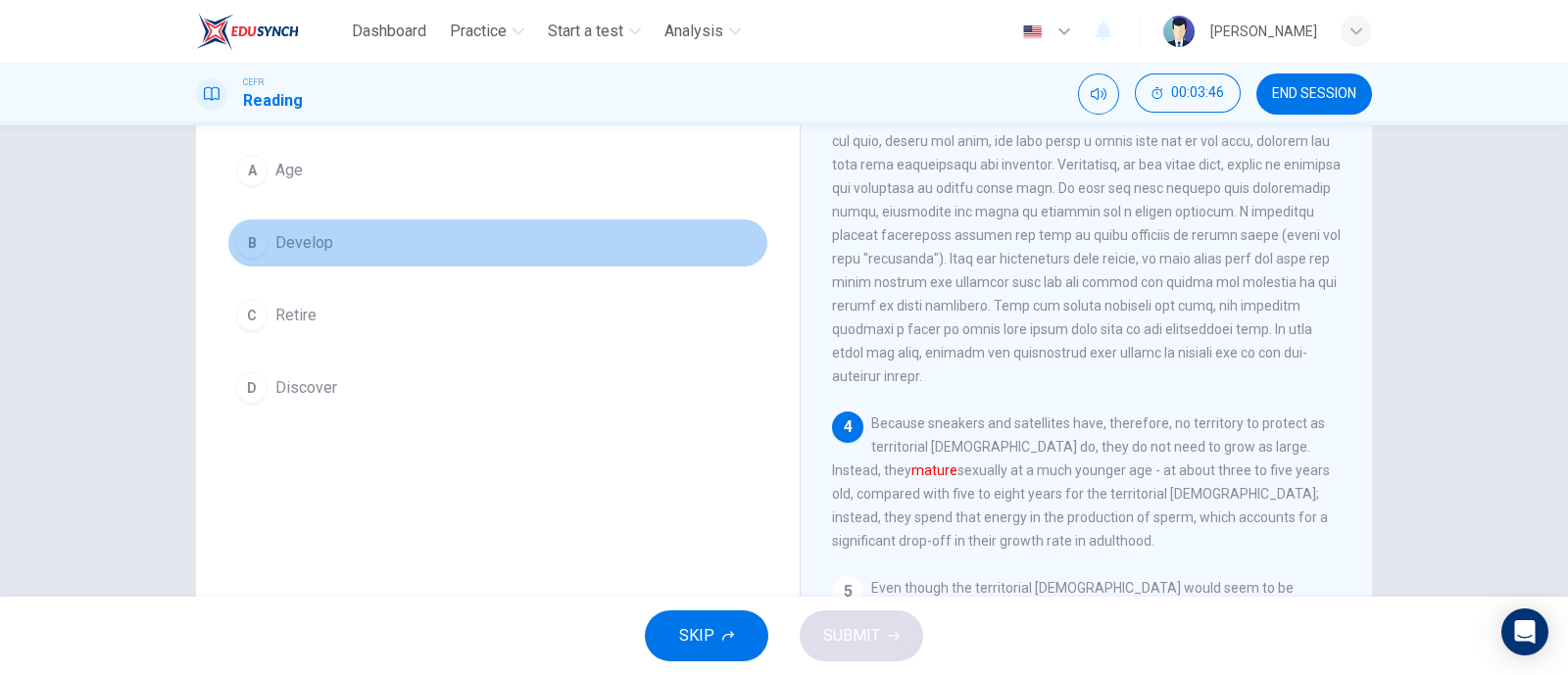 click on "Develop" at bounding box center (304, 243) 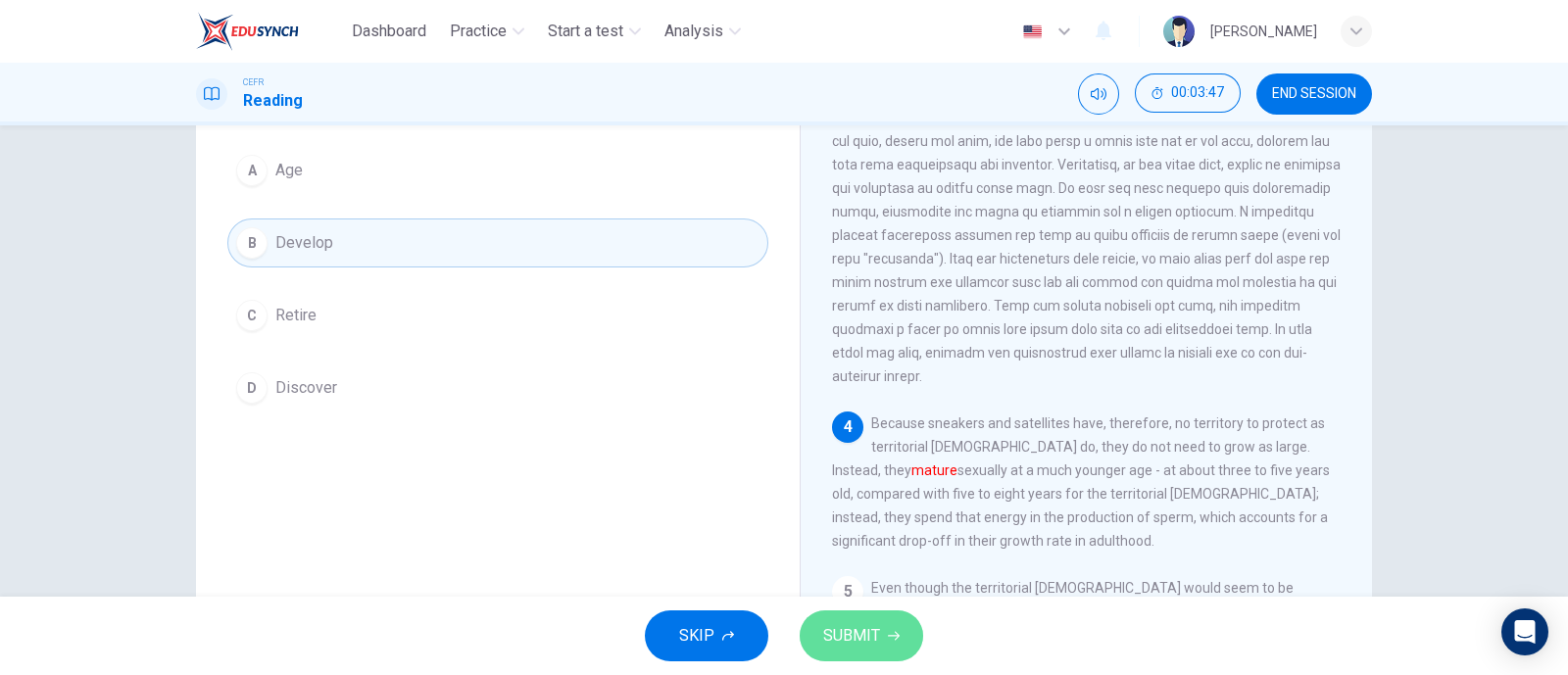 click on "SUBMIT" at bounding box center (852, 636) 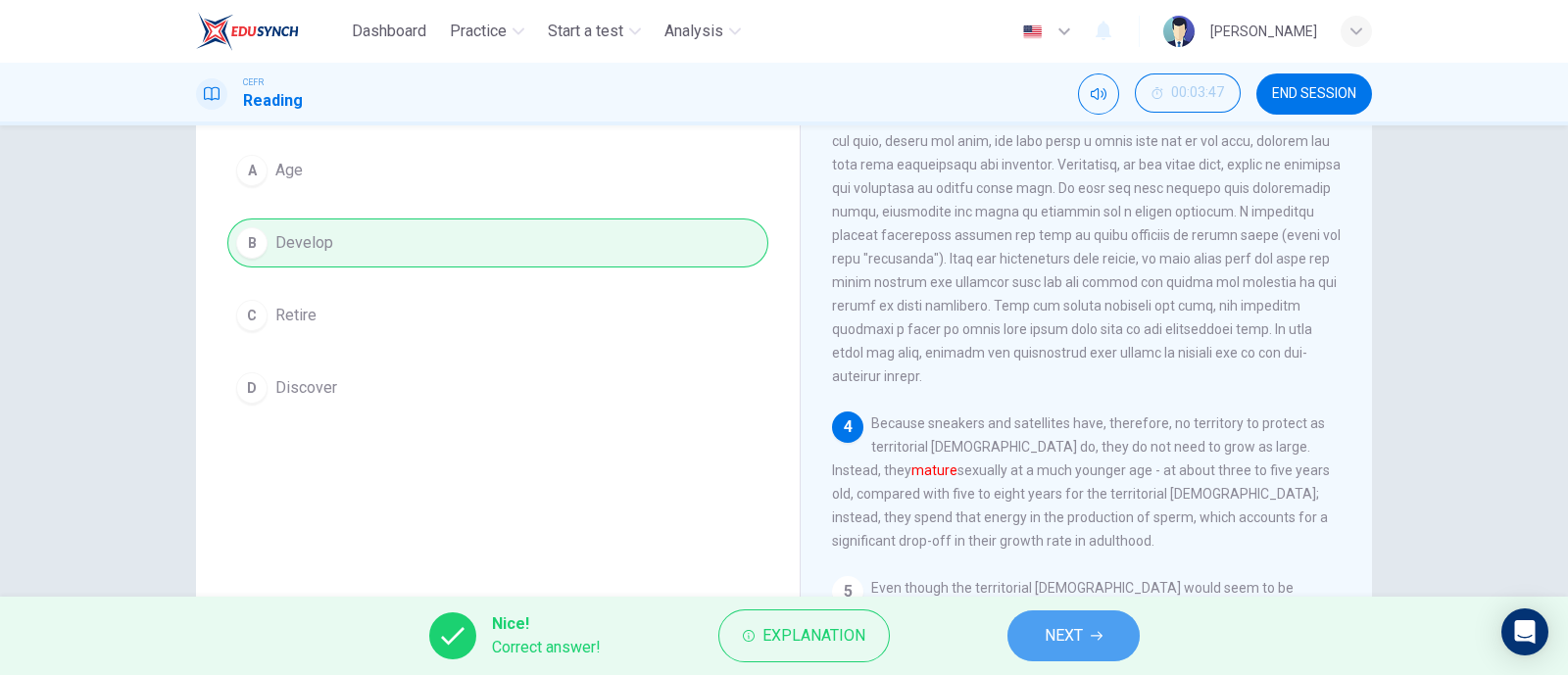 click on "NEXT" at bounding box center [1073, 636] 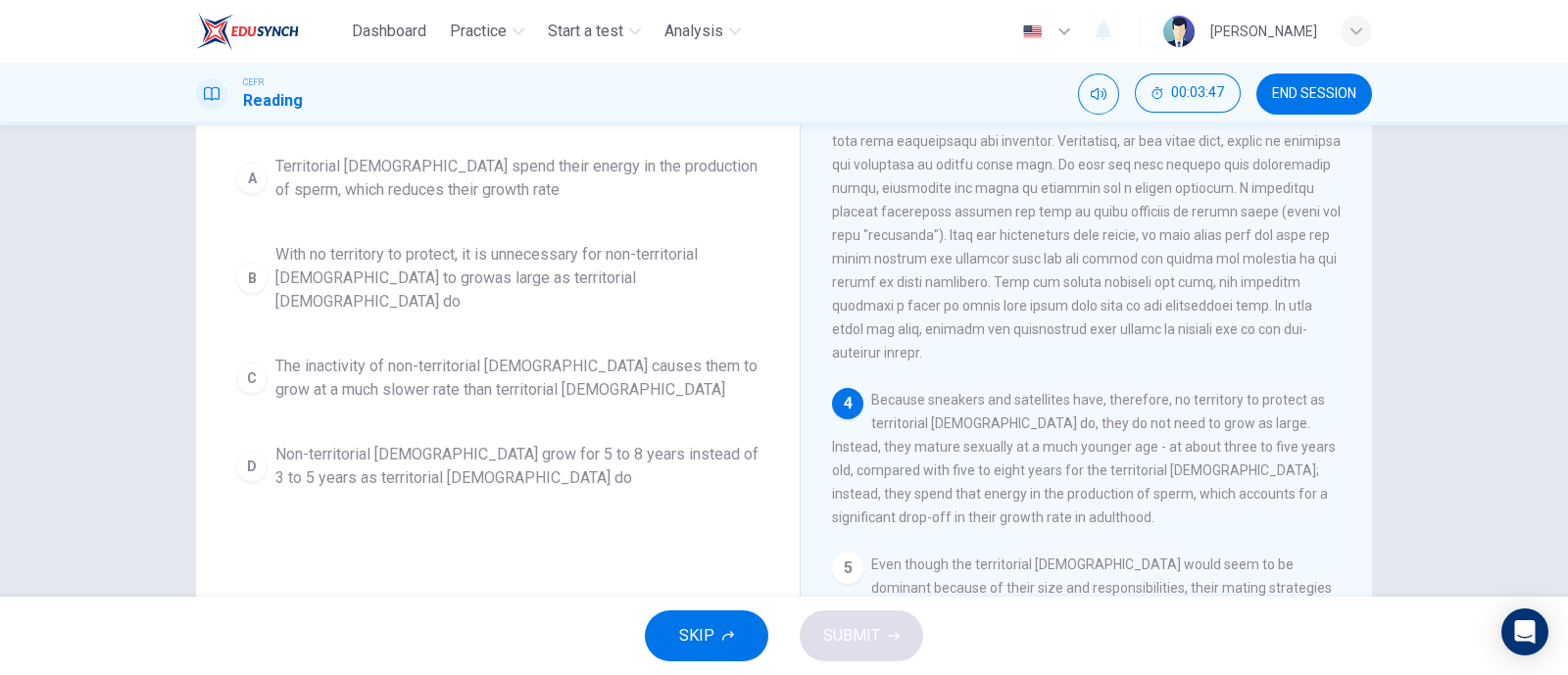 scroll, scrollTop: 113, scrollLeft: 0, axis: vertical 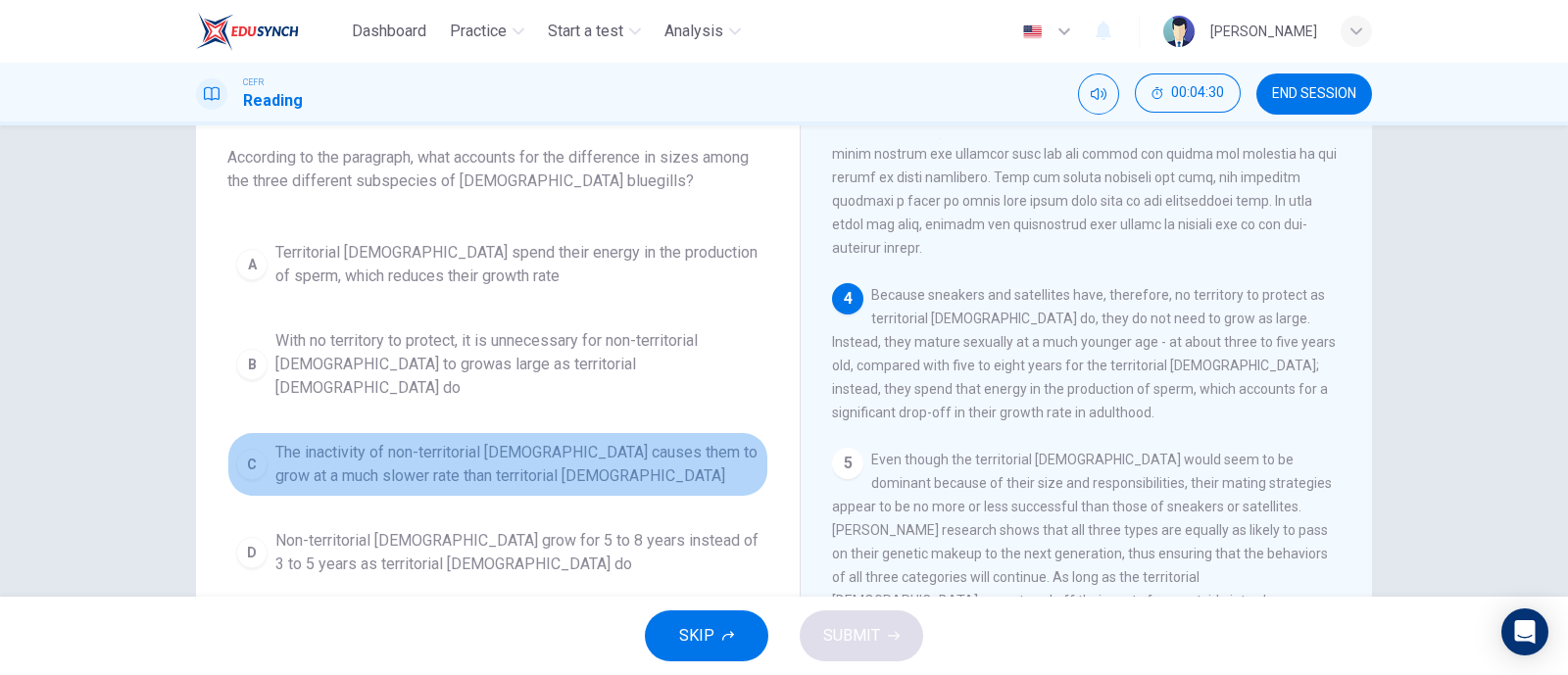 click on "The inactivity of non-territorial males causes them to grow at a much slower rate than territorial males" at bounding box center [517, 464] 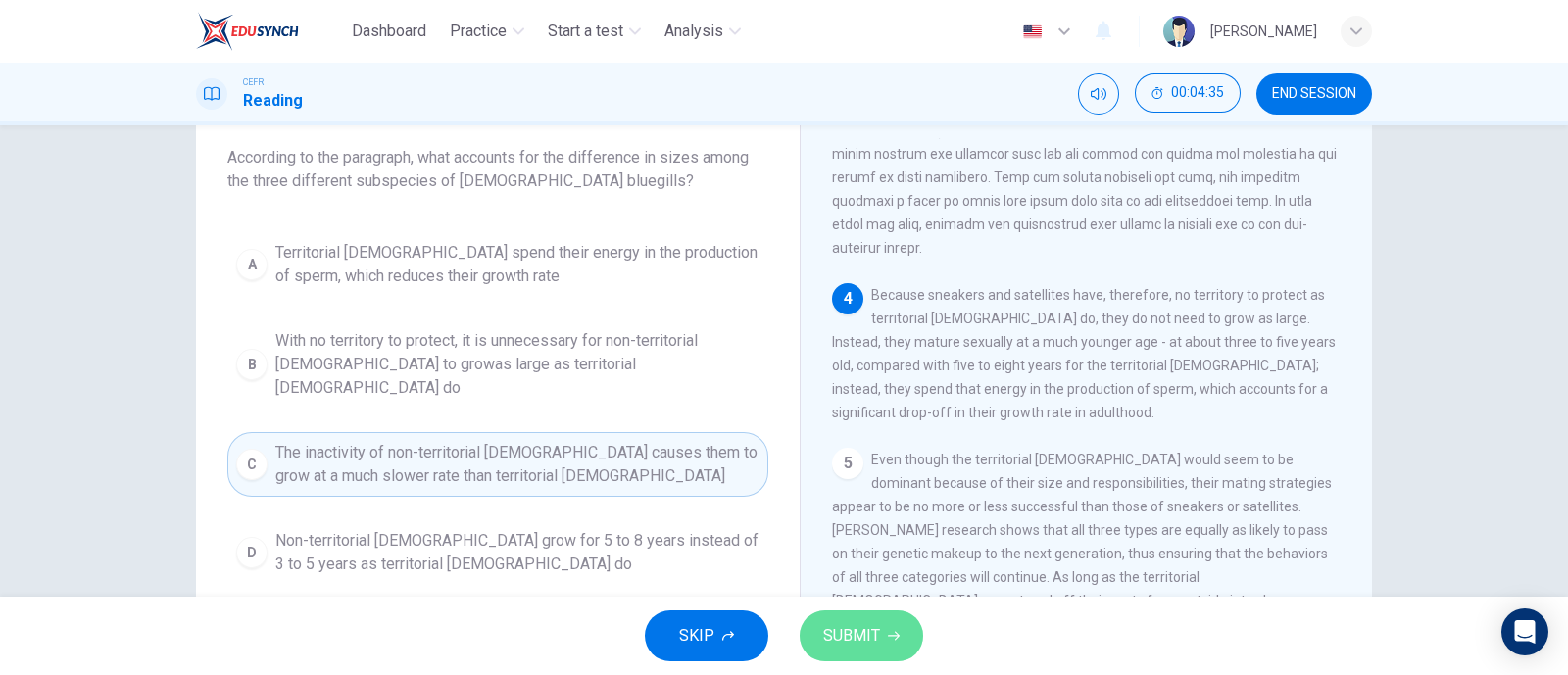 click on "SUBMIT" at bounding box center [852, 636] 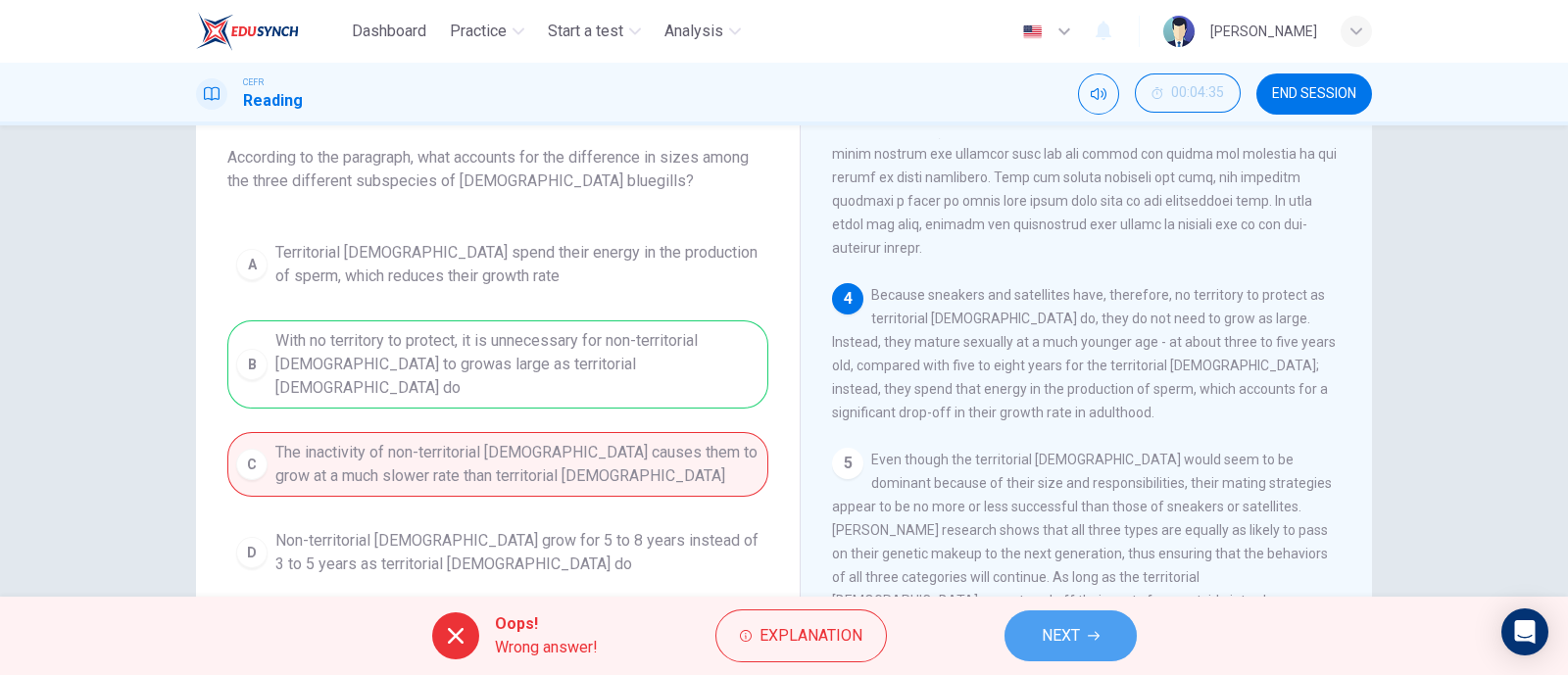 click on "NEXT" at bounding box center [1060, 636] 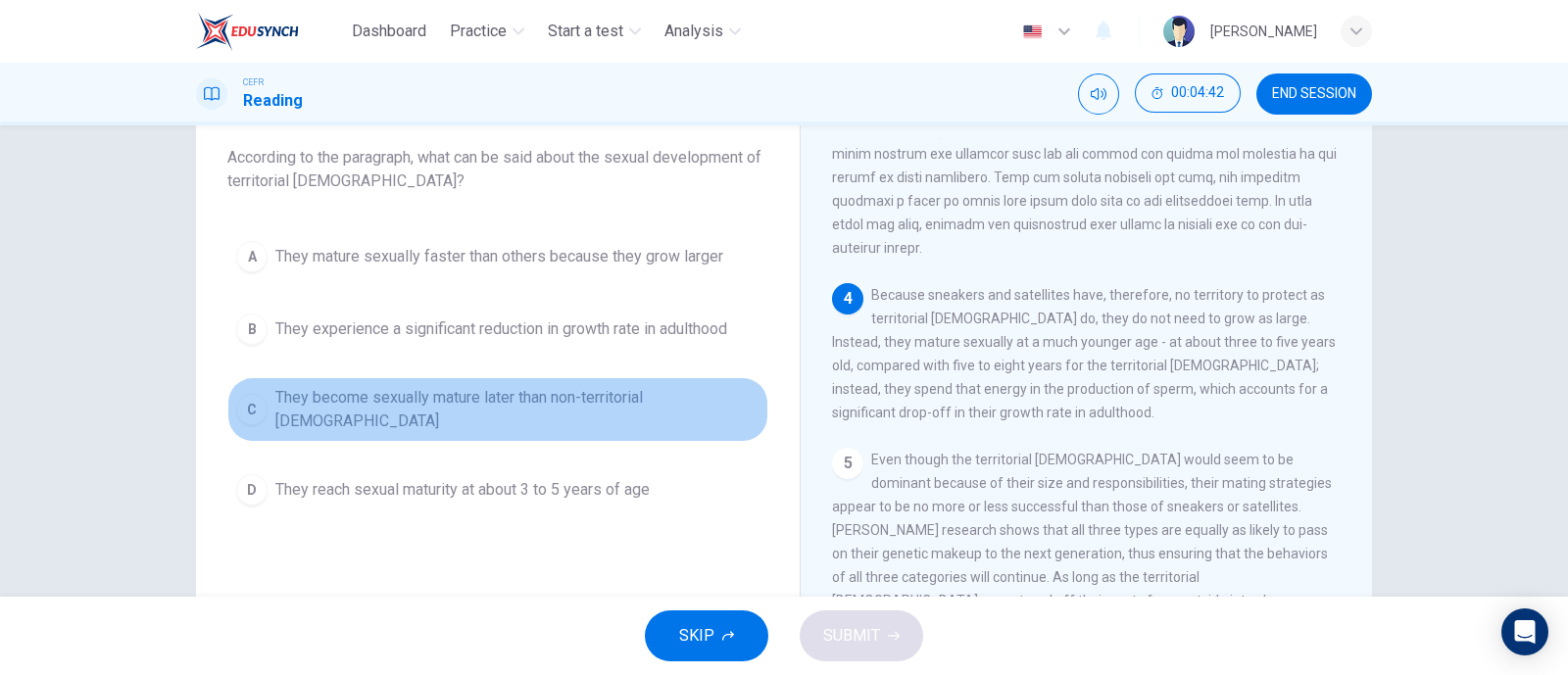 click on "They become sexually mature later than non-territorial males" at bounding box center (517, 410) 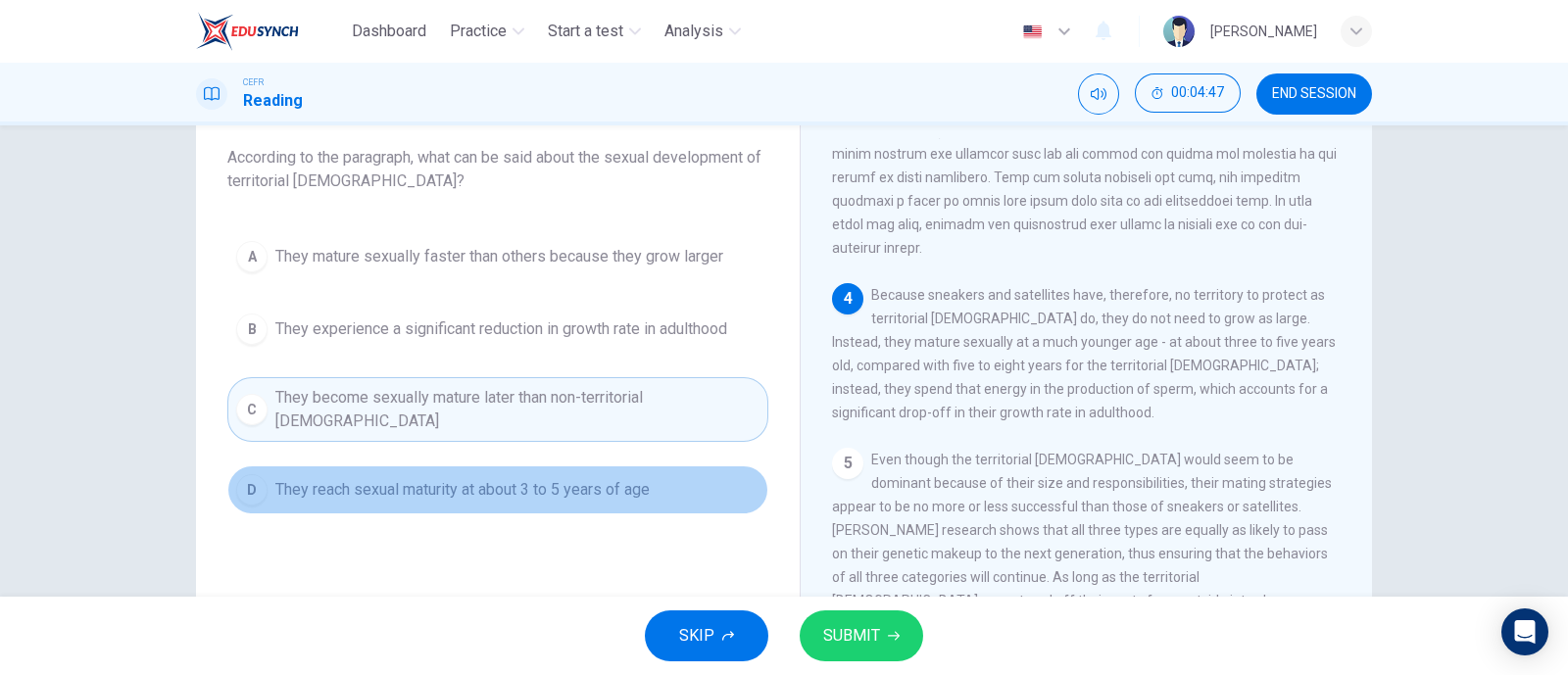 click on "D They reach sexual maturity at about 3 to 5 years of age" at bounding box center (498, 490) 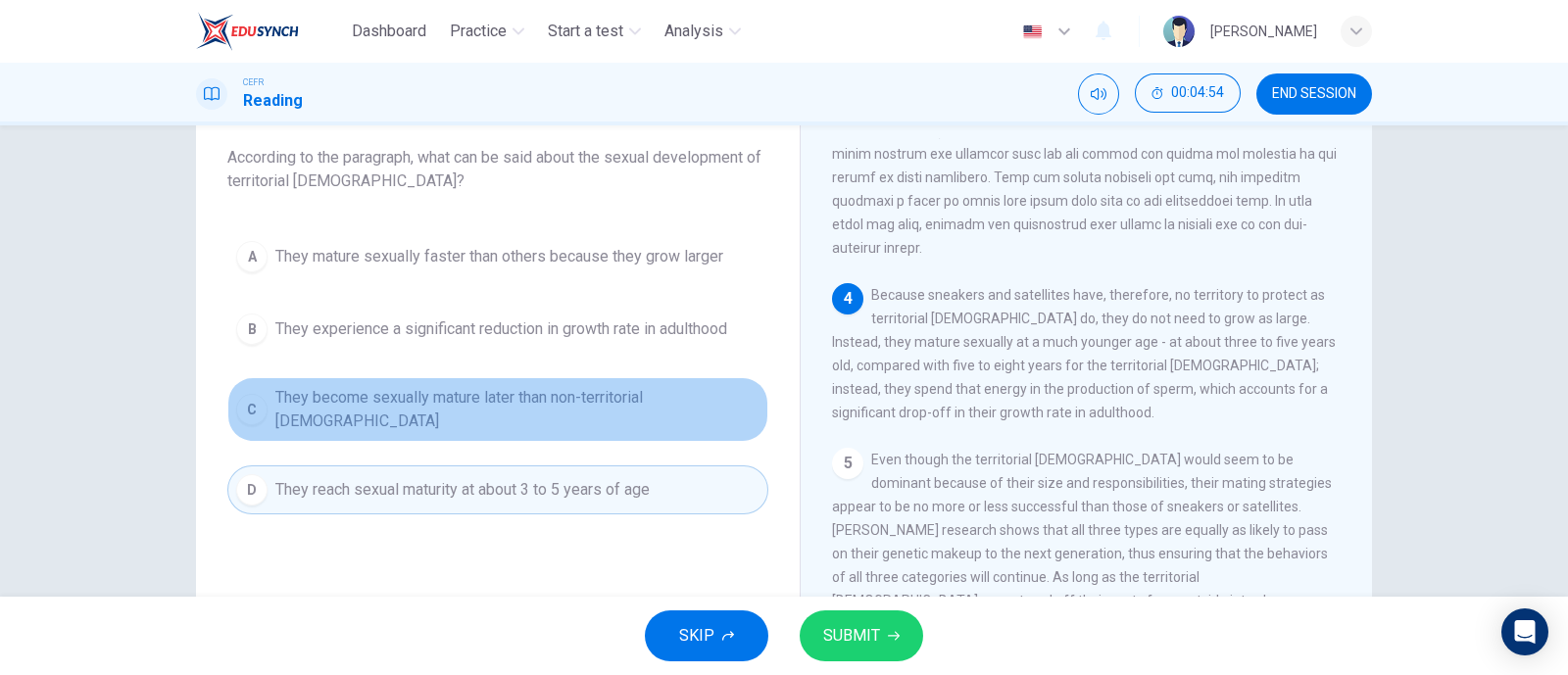 click on "C They become sexually mature later than non-territorial males" at bounding box center [498, 410] 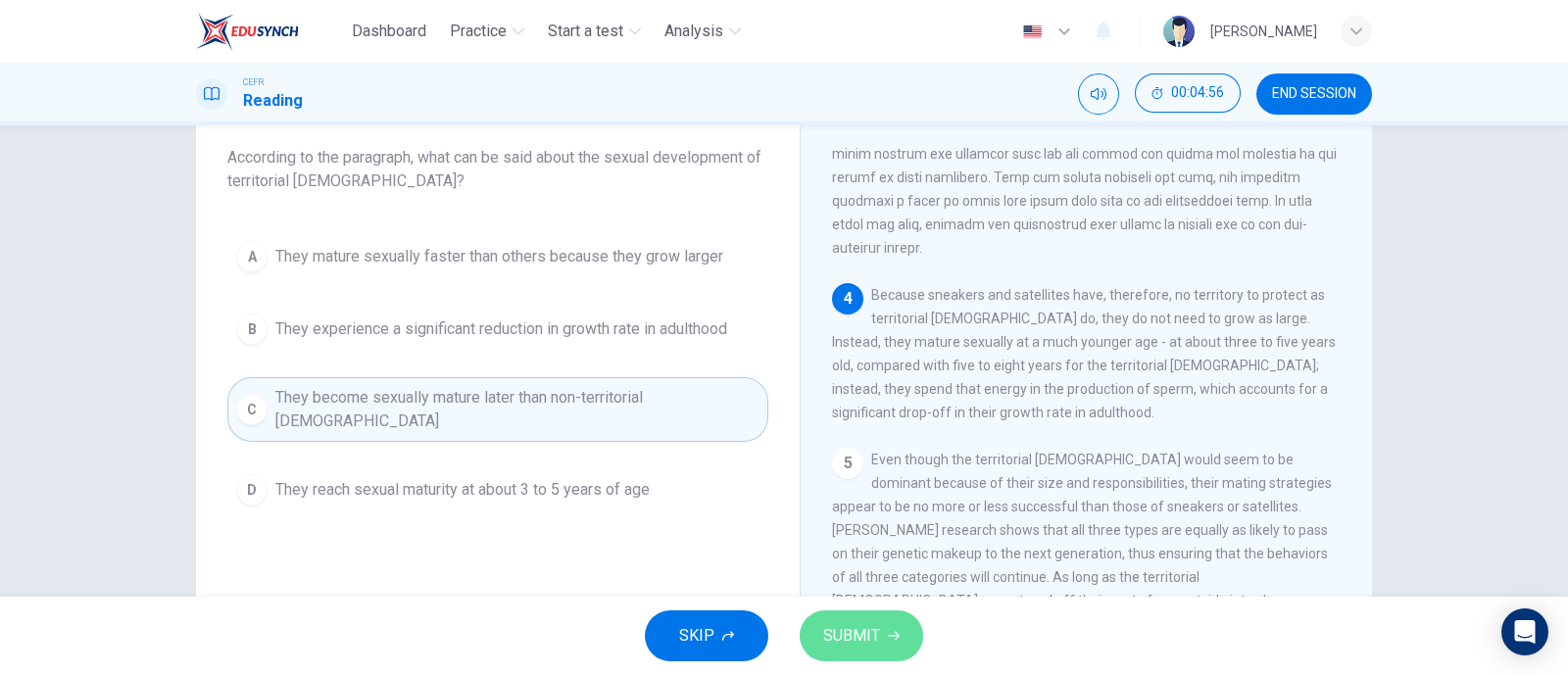 click on "SUBMIT" at bounding box center [852, 636] 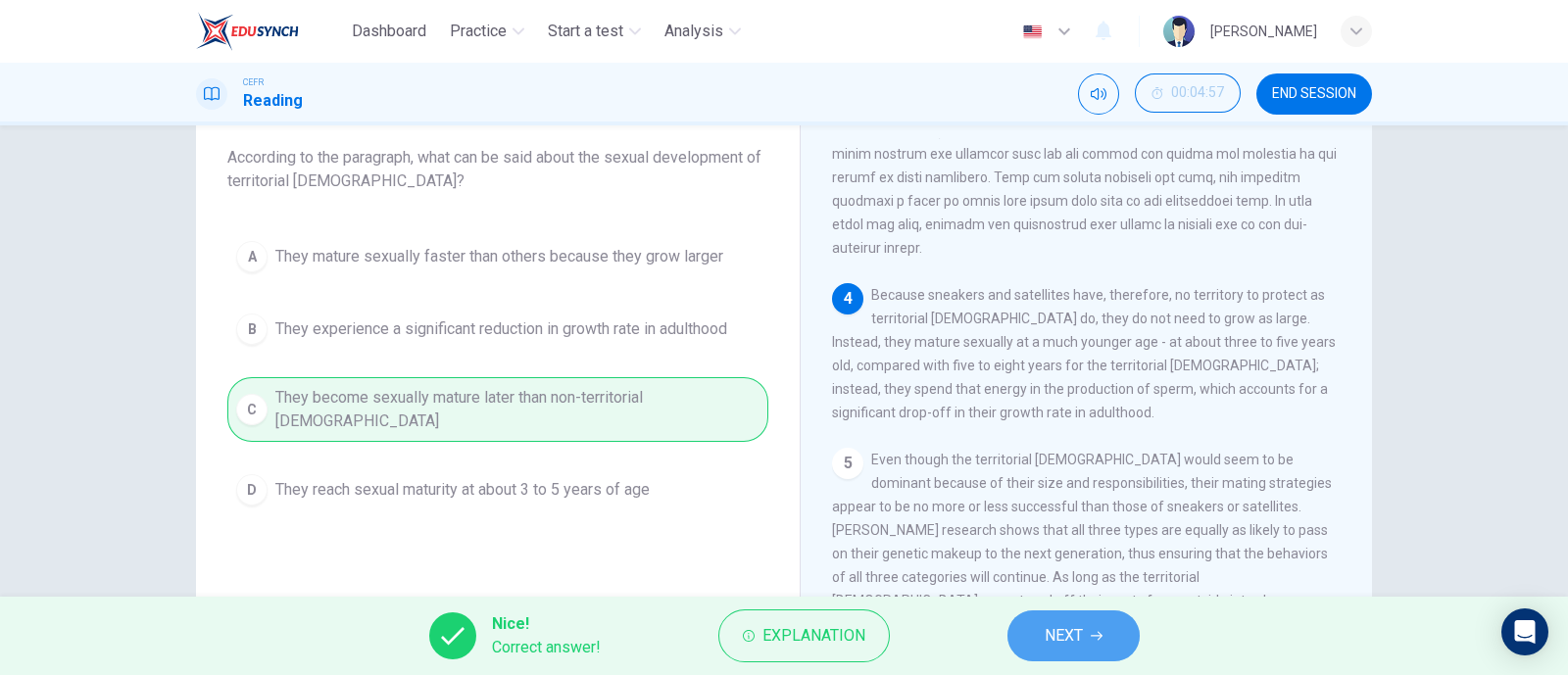 click on "NEXT" at bounding box center (1073, 636) 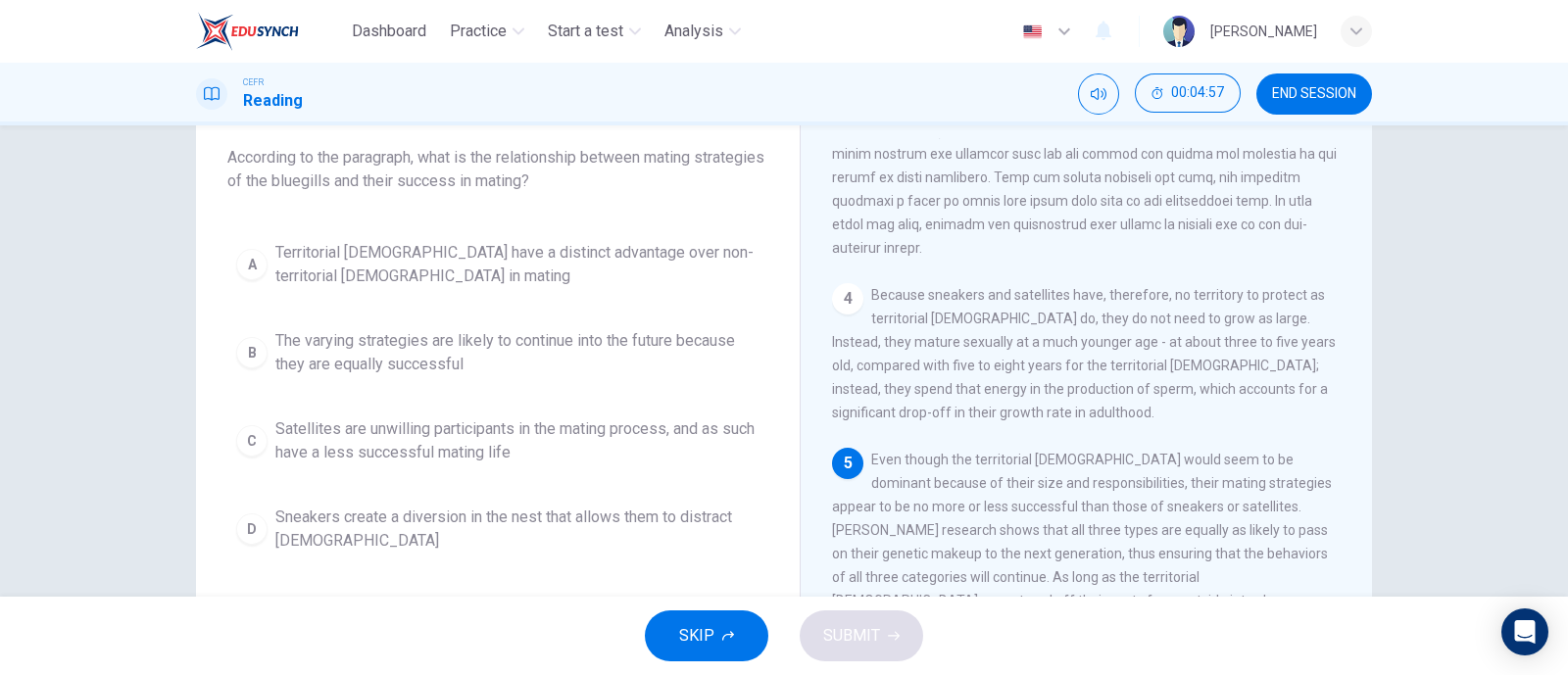 scroll, scrollTop: 956, scrollLeft: 0, axis: vertical 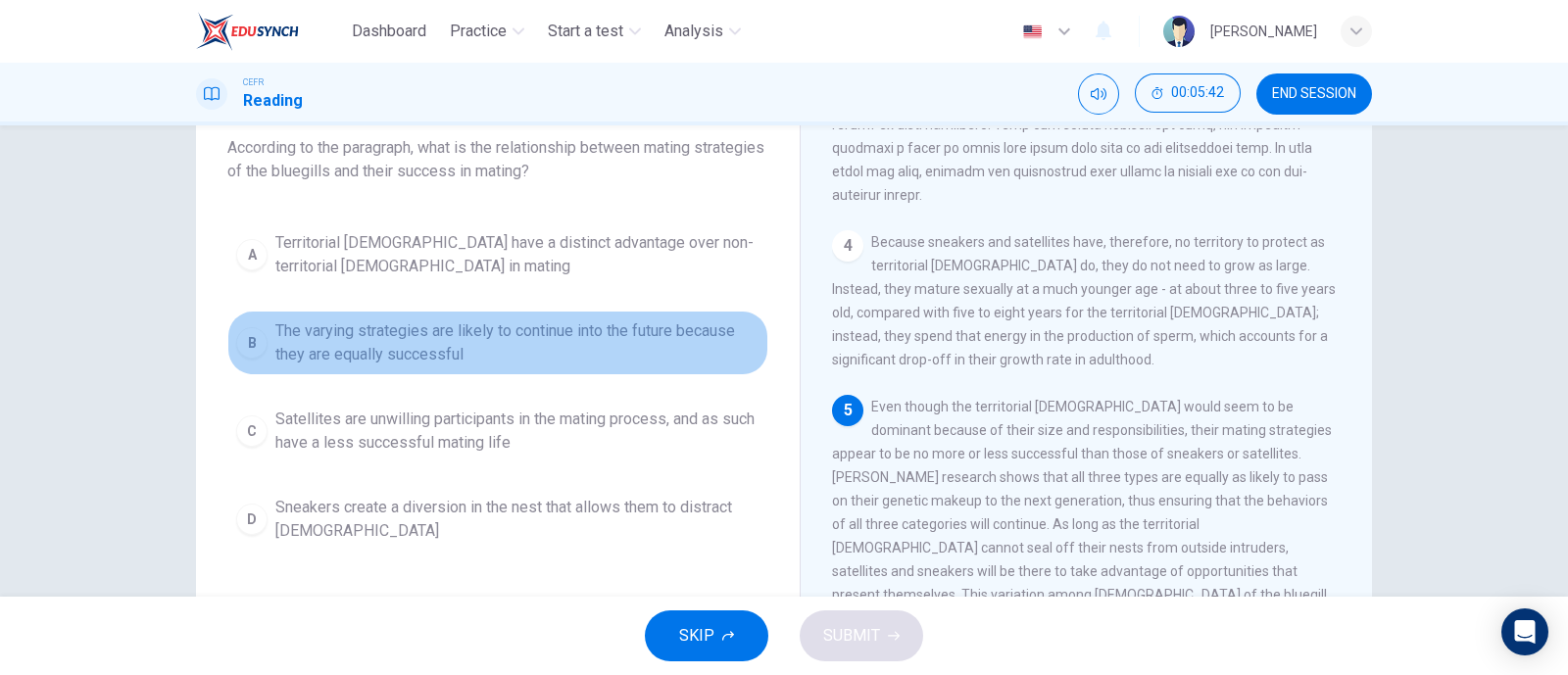 click on "The varying strategies are likely to continue into the future because they are equally successful" at bounding box center (517, 343) 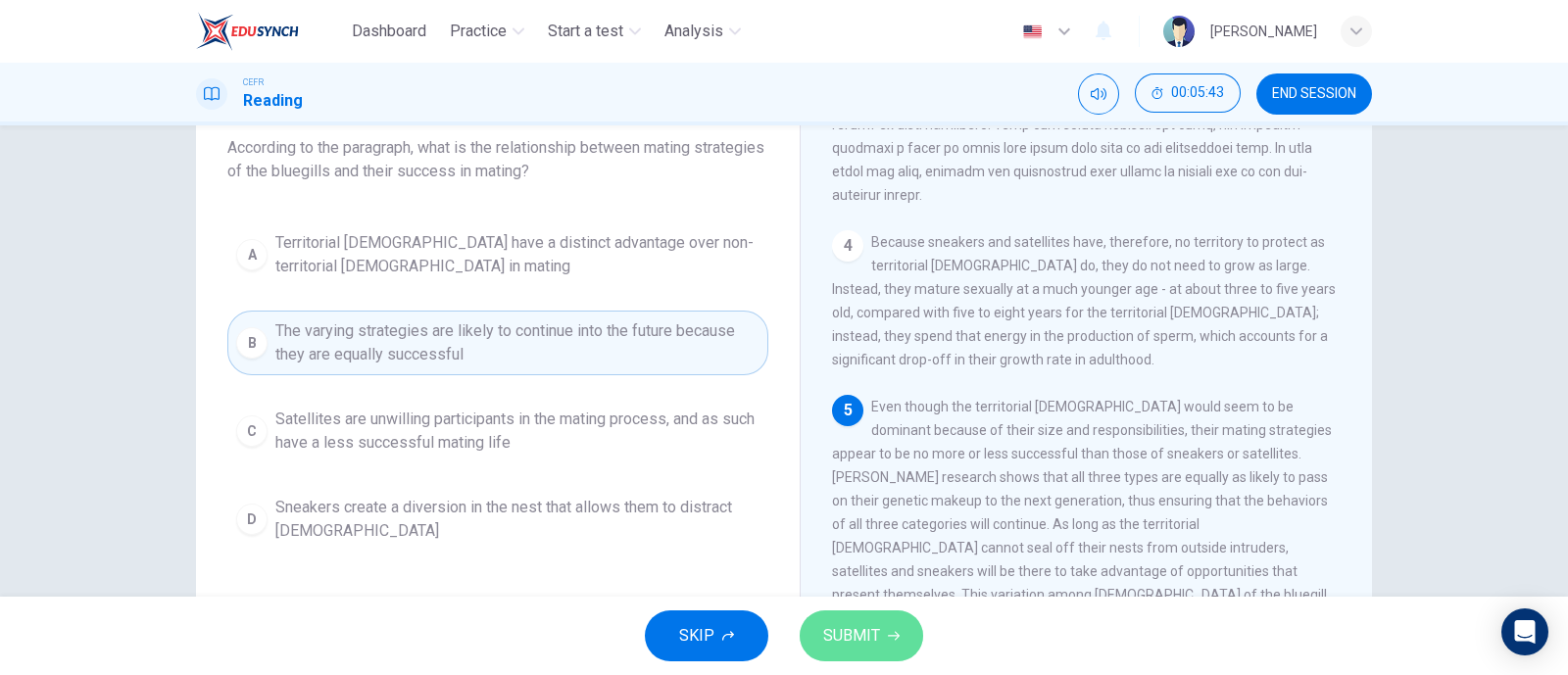 click on "SUBMIT" at bounding box center (852, 636) 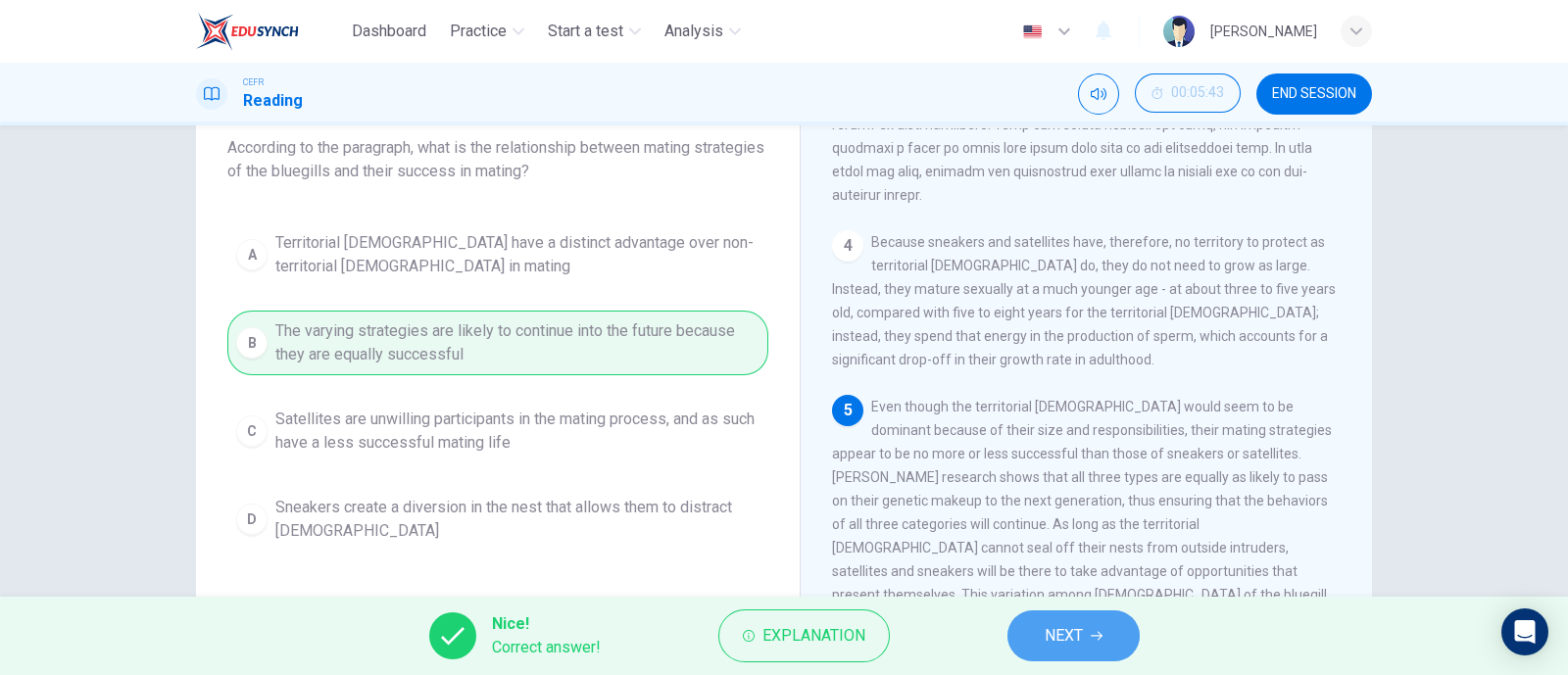 click on "NEXT" at bounding box center (1073, 636) 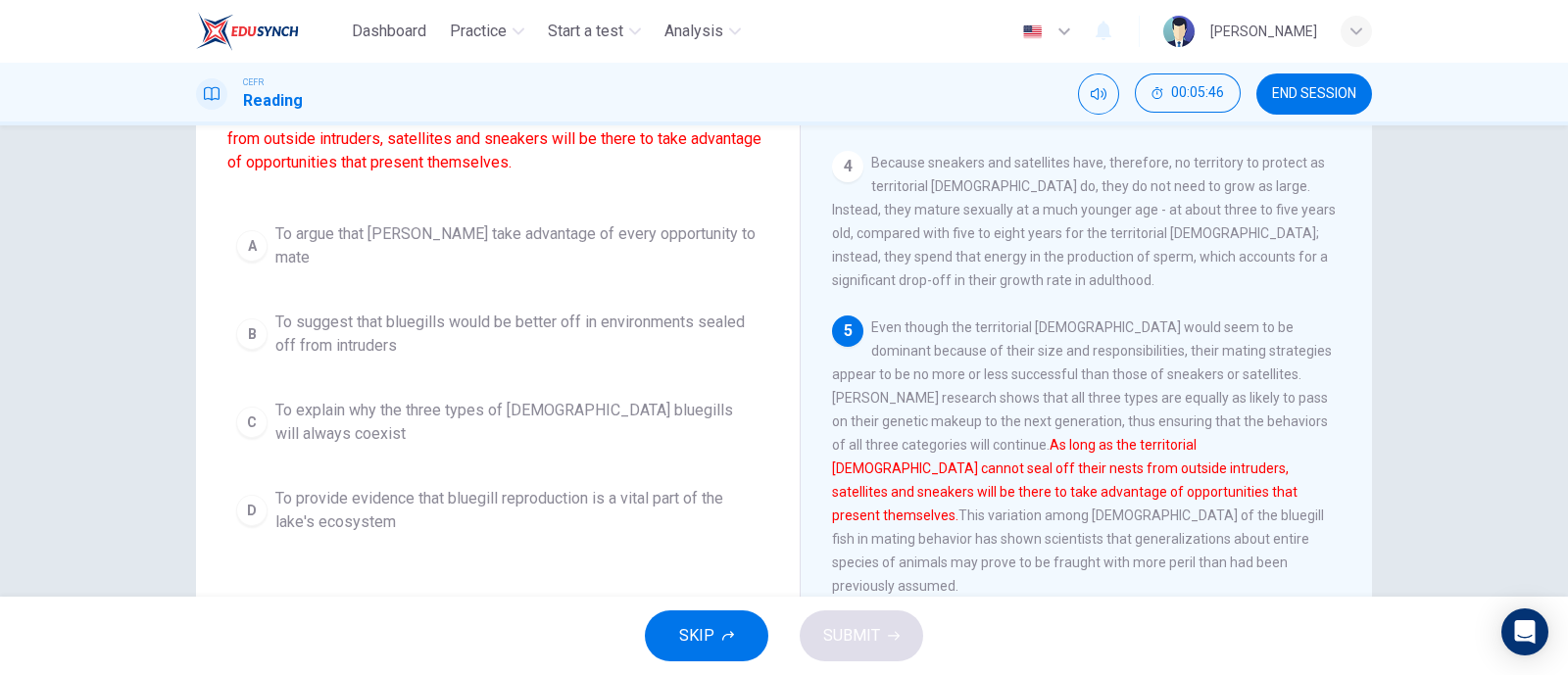scroll, scrollTop: 205, scrollLeft: 0, axis: vertical 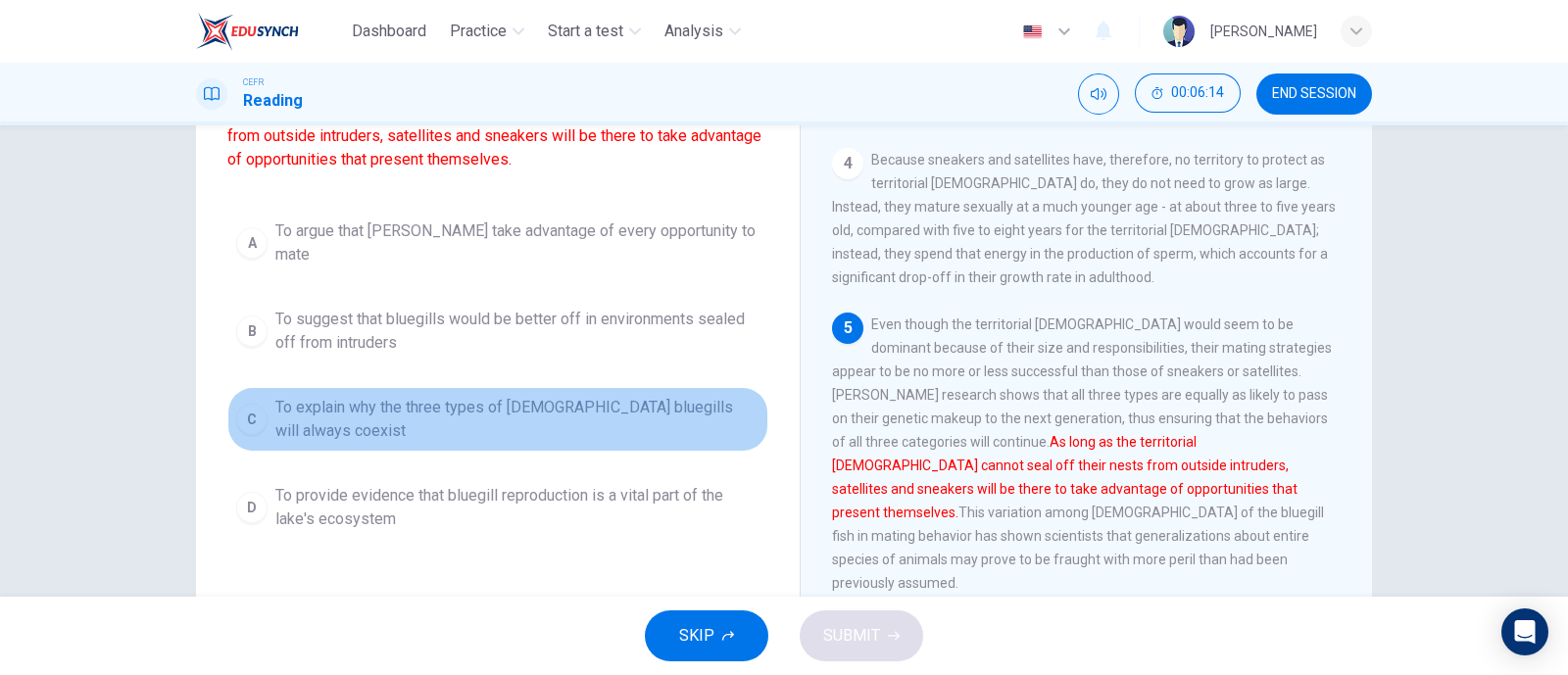 click on "To explain why the three types of male bluegills will always coexist" at bounding box center (517, 419) 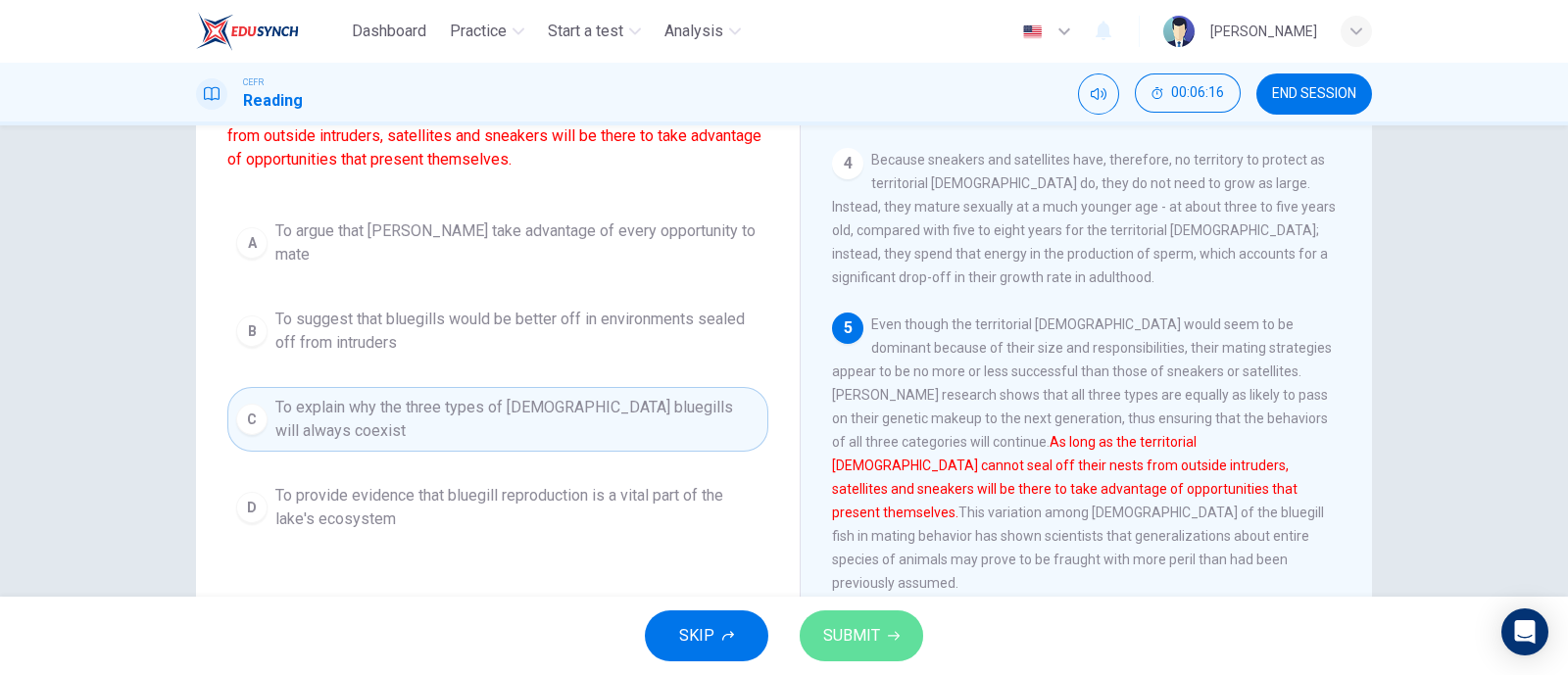 click on "SUBMIT" at bounding box center (852, 636) 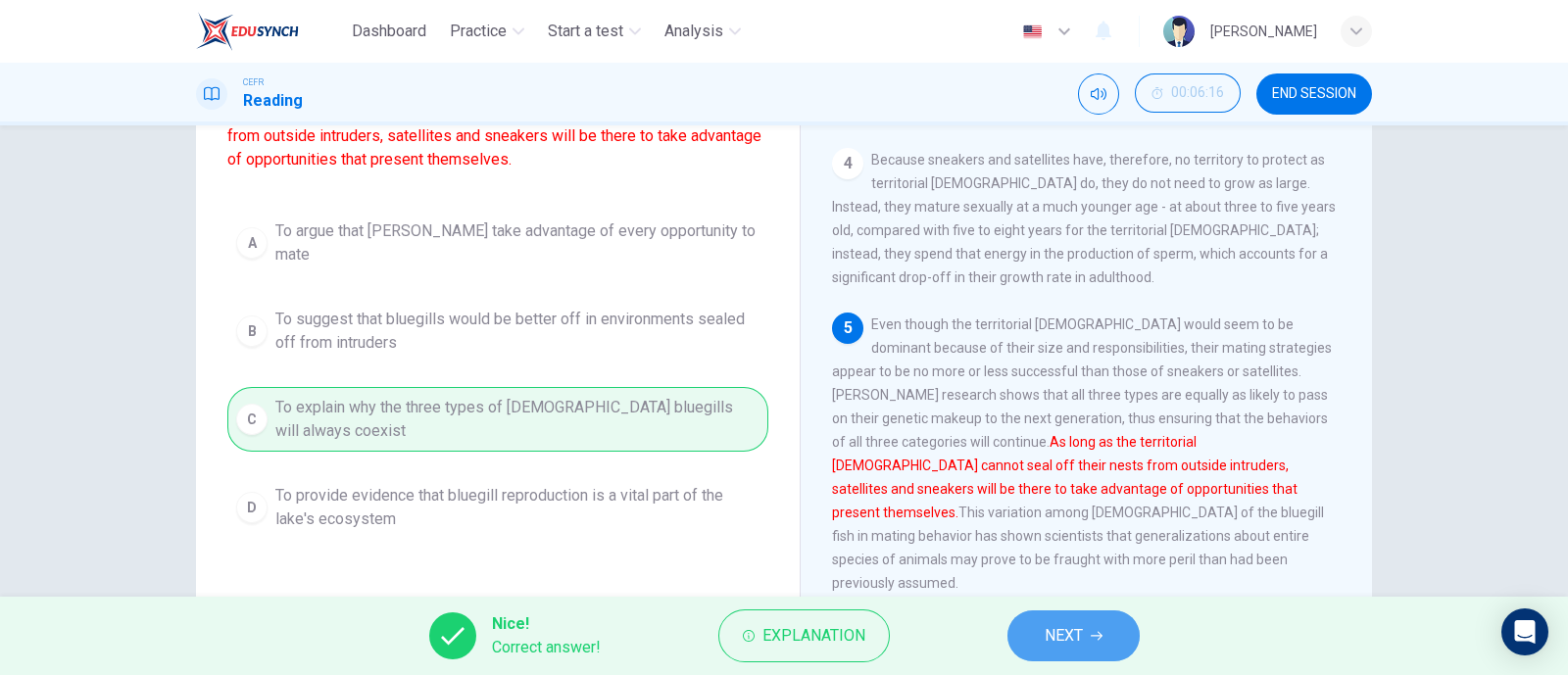 click on "NEXT" at bounding box center (1073, 636) 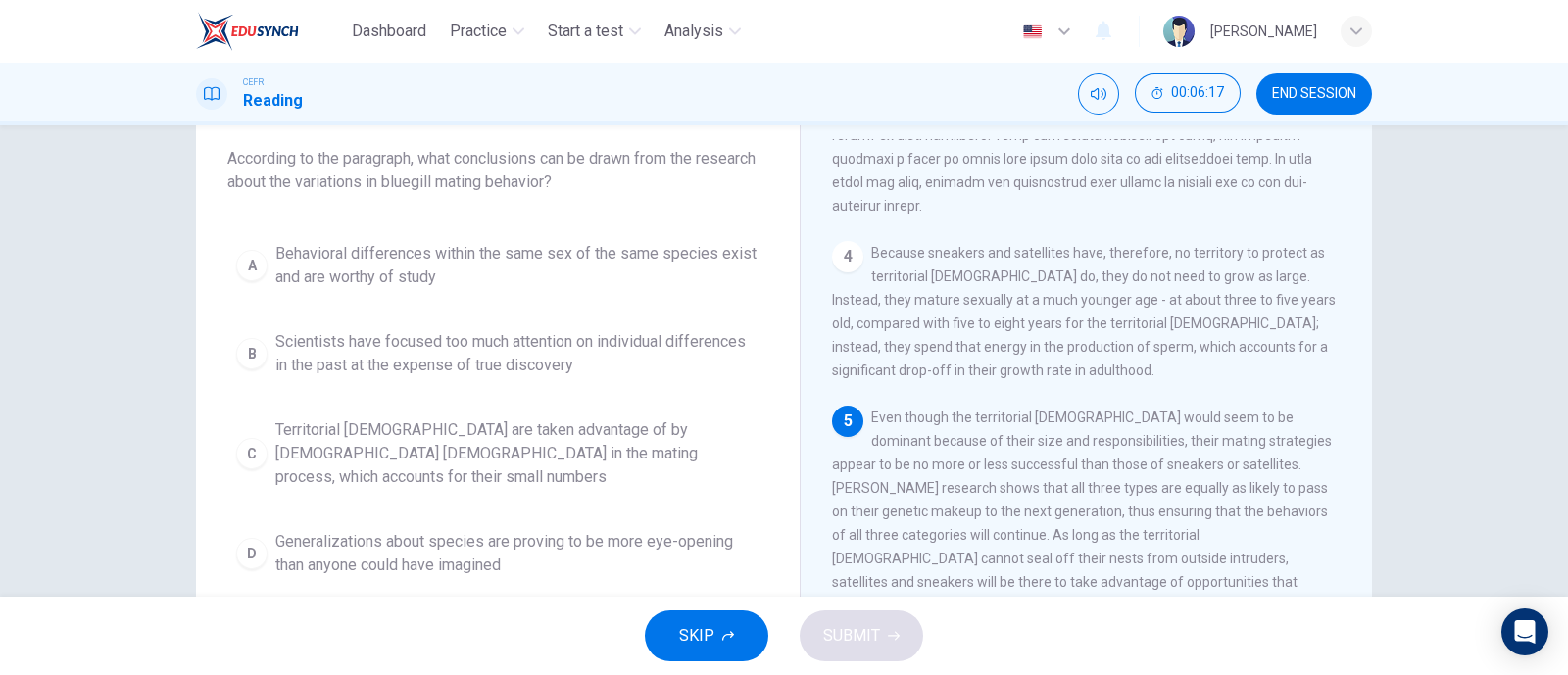 scroll, scrollTop: 112, scrollLeft: 0, axis: vertical 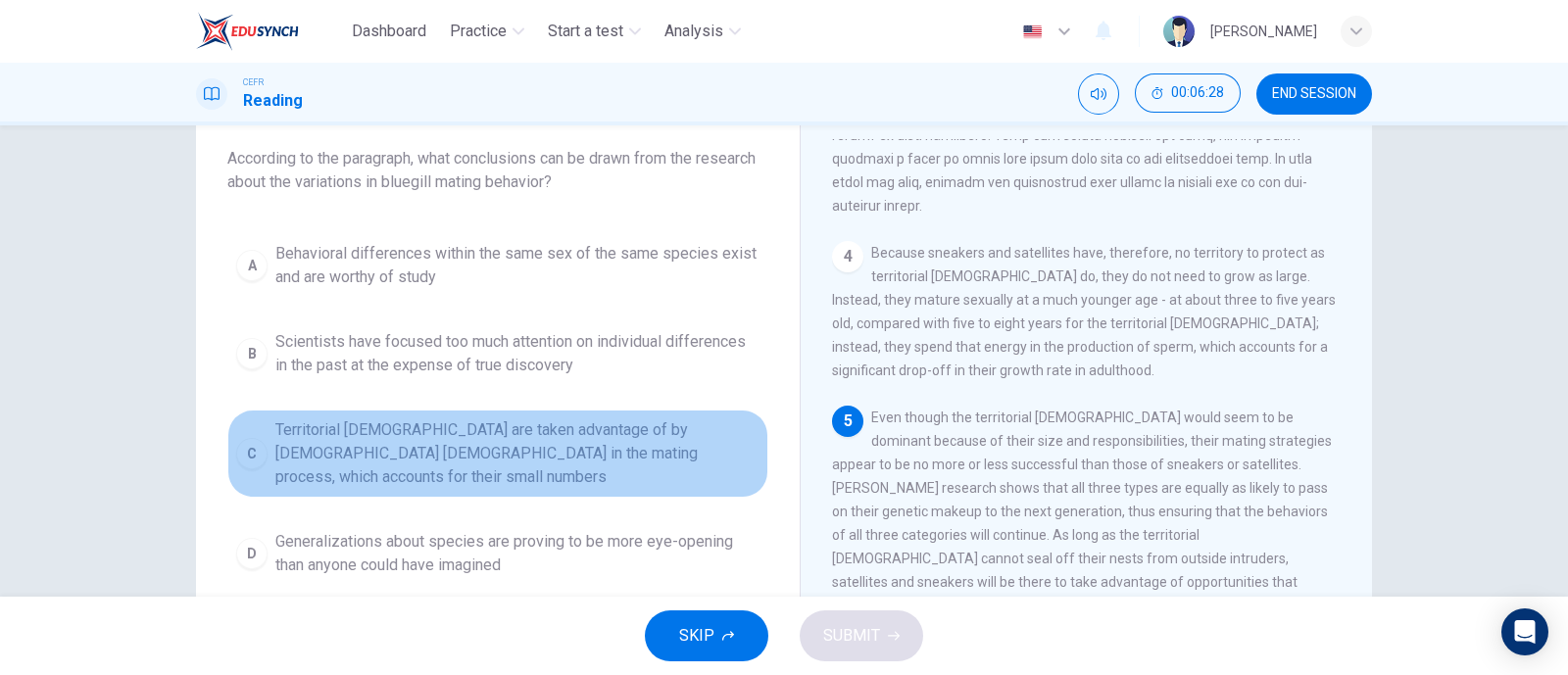 click on "Territorial males are taken advantage of by non-territorial males in the mating process, which accounts for their small numbers" at bounding box center [517, 454] 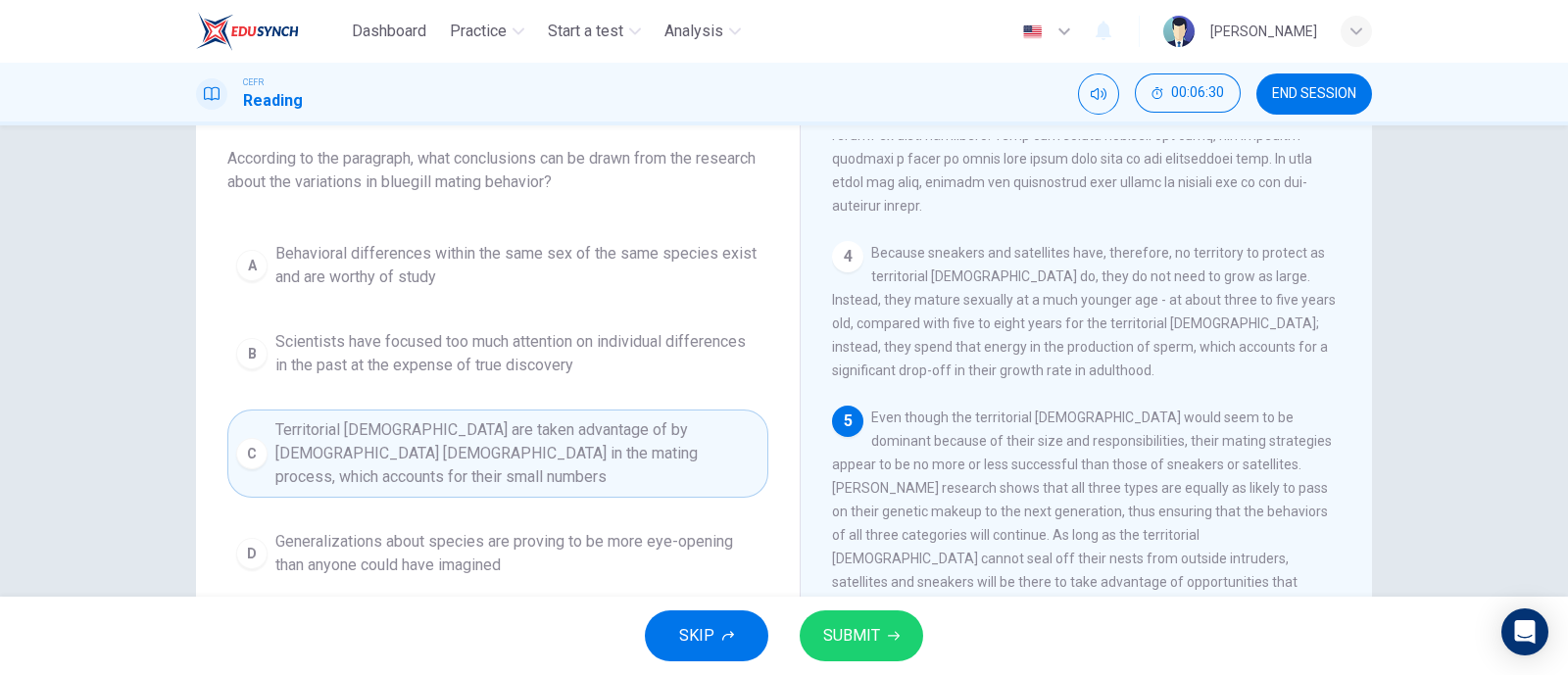 click on "SUBMIT" at bounding box center [852, 636] 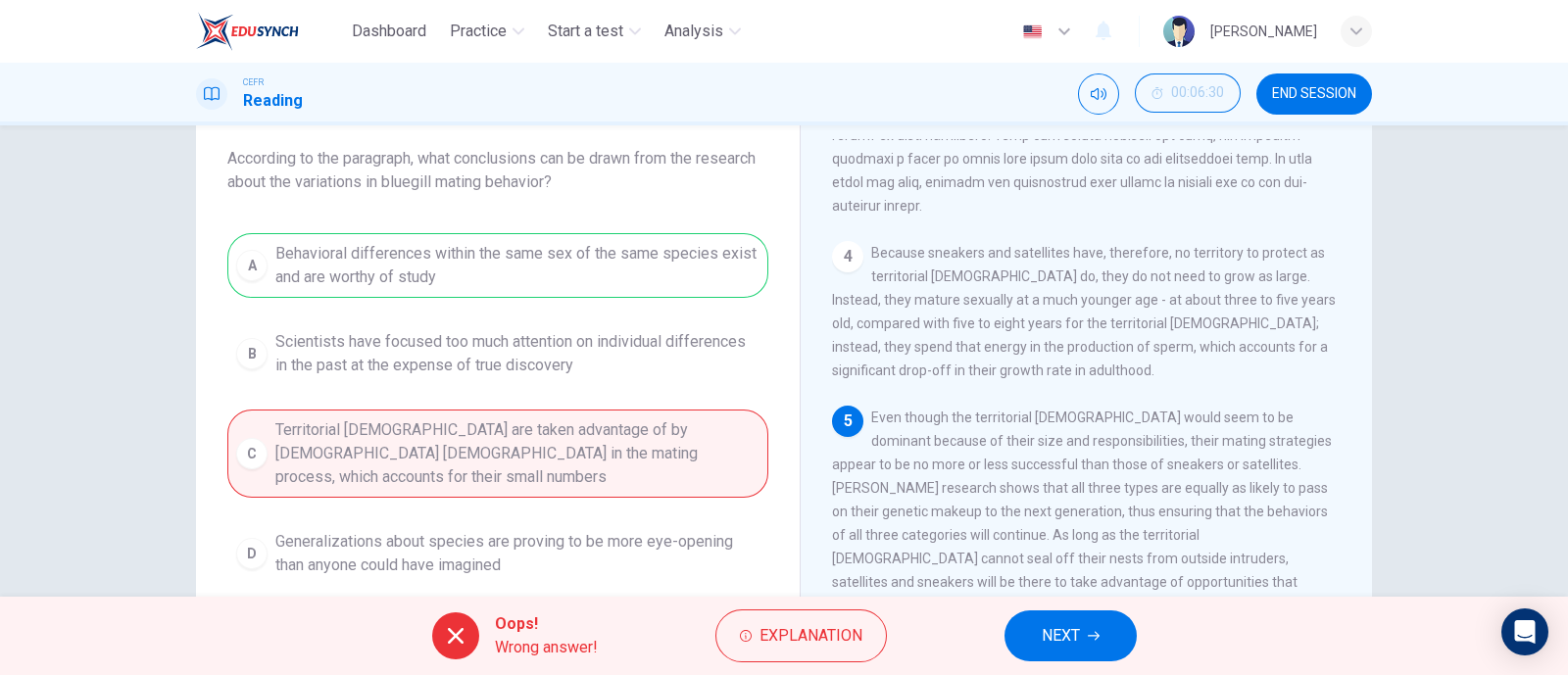 click on "Oops! Wrong answer! Explanation NEXT" at bounding box center (784, 636) 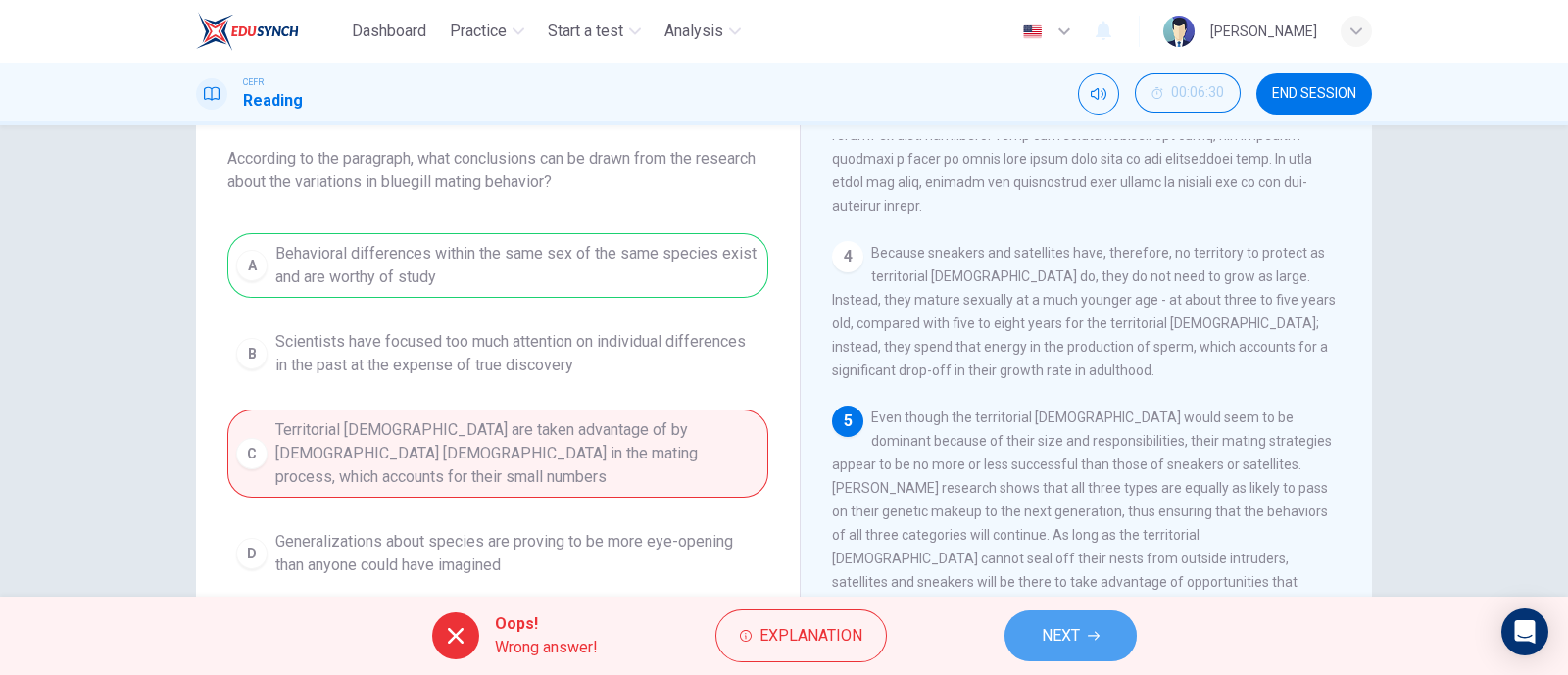 click on "NEXT" at bounding box center [1070, 636] 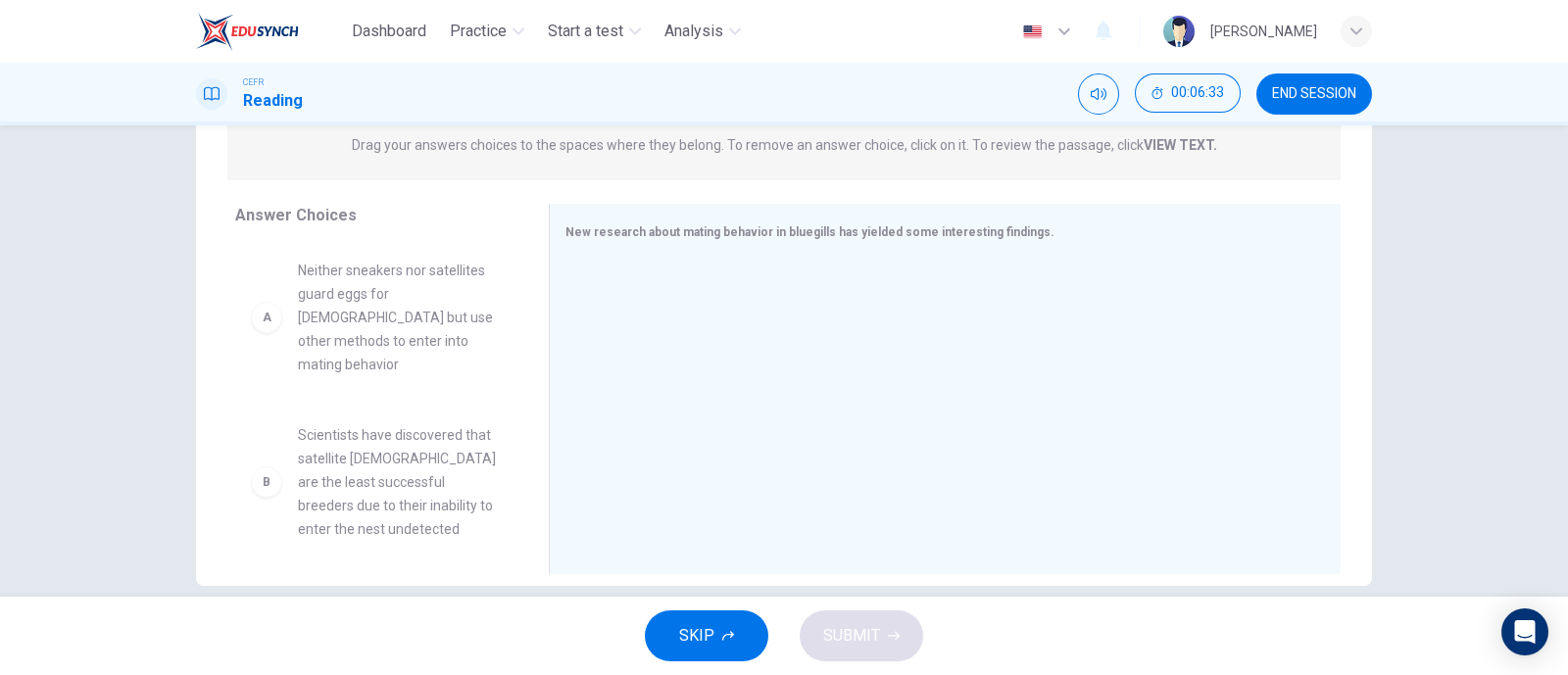 scroll, scrollTop: 259, scrollLeft: 0, axis: vertical 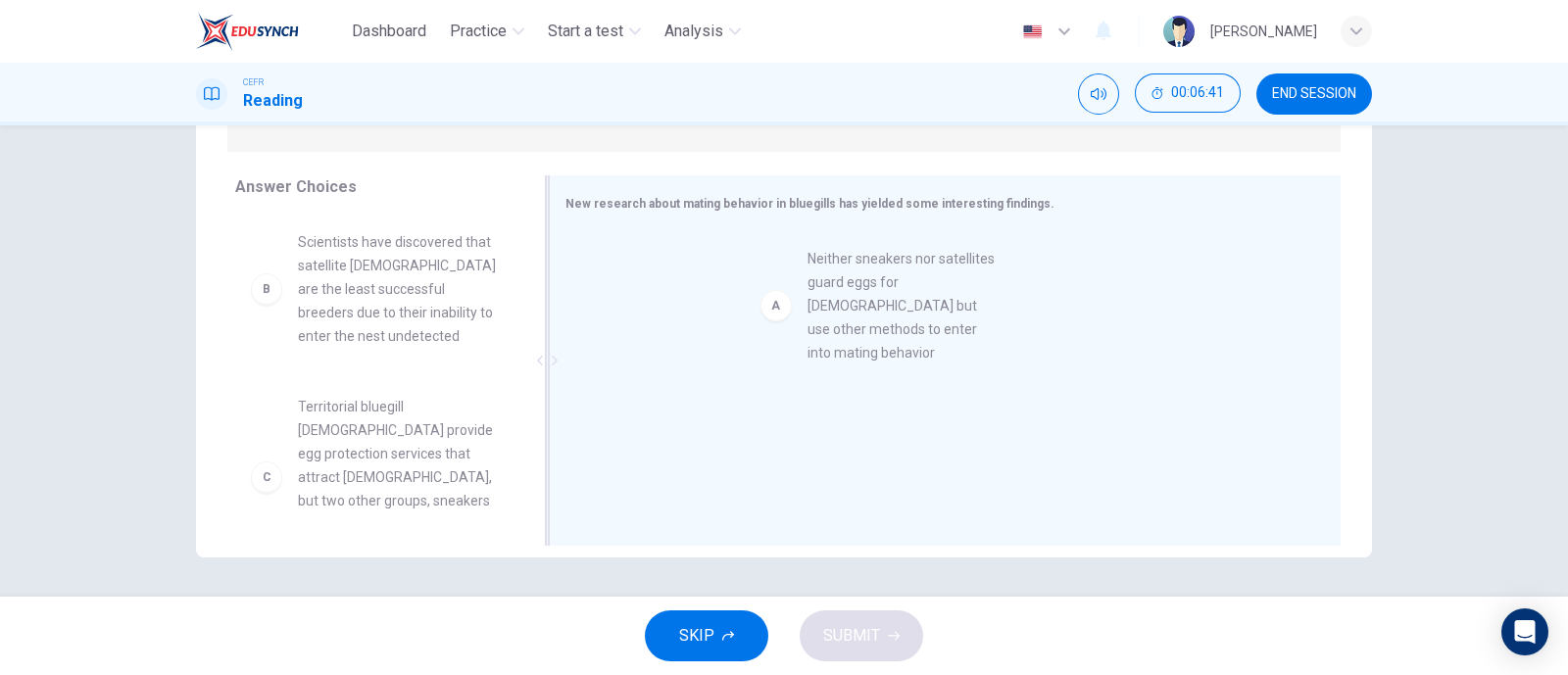 drag, startPoint x: 458, startPoint y: 297, endPoint x: 983, endPoint y: 315, distance: 525.3085 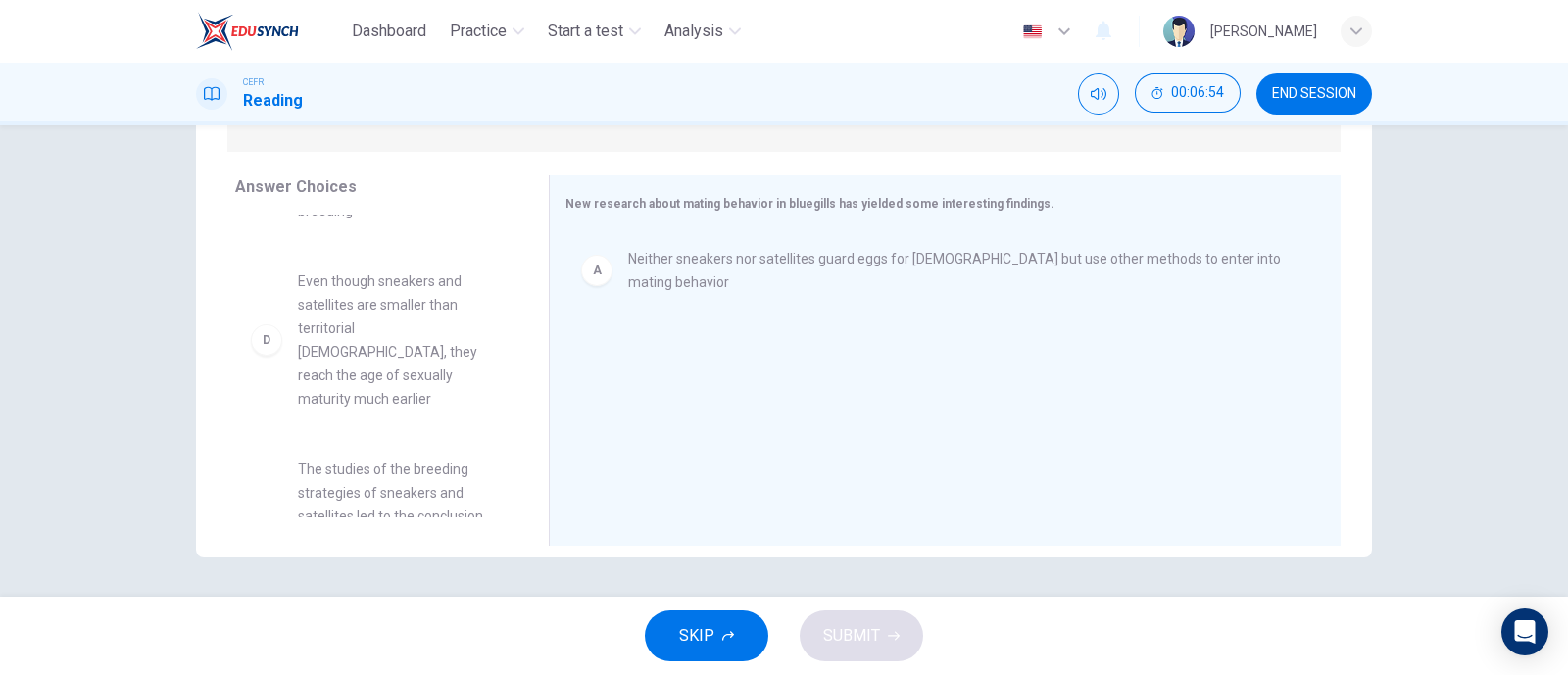 scroll, scrollTop: 338, scrollLeft: 0, axis: vertical 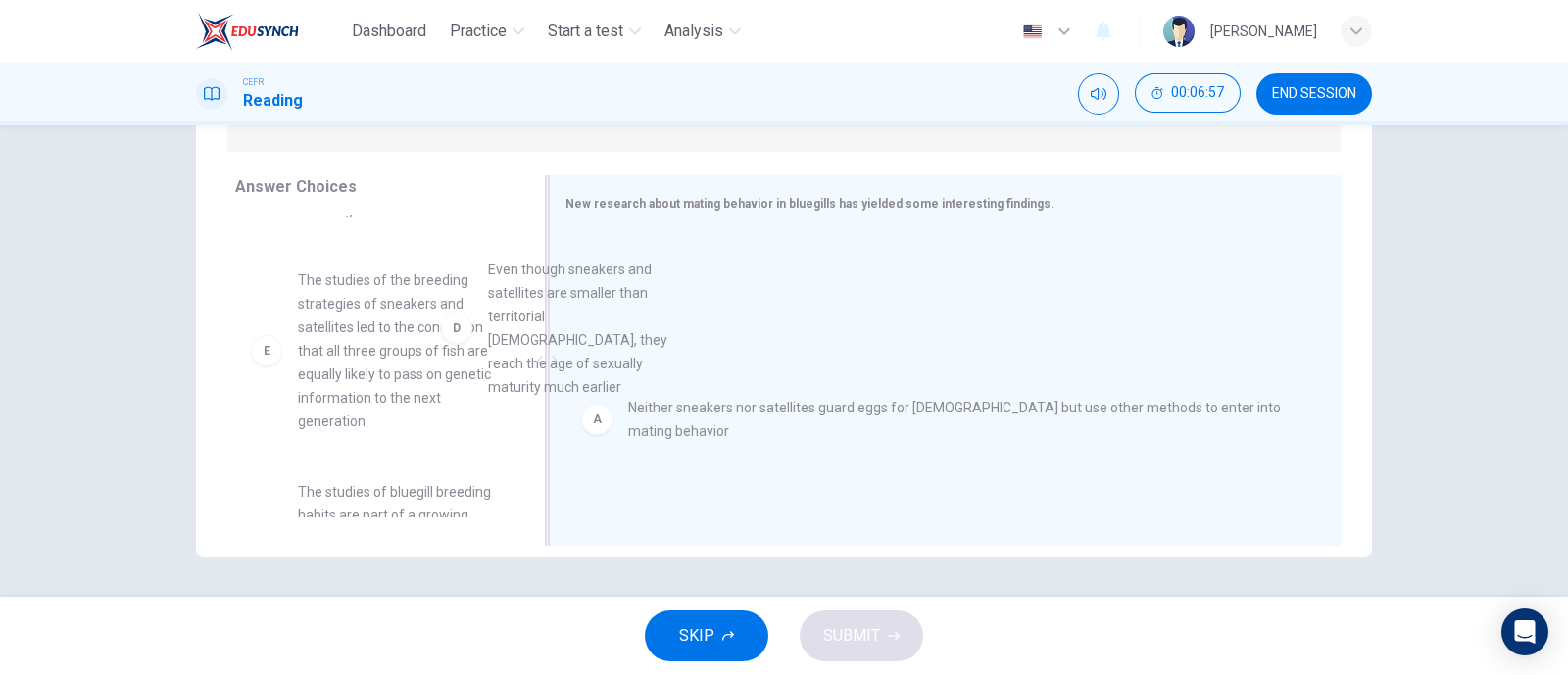 drag, startPoint x: 432, startPoint y: 345, endPoint x: 733, endPoint y: 384, distance: 303.5161 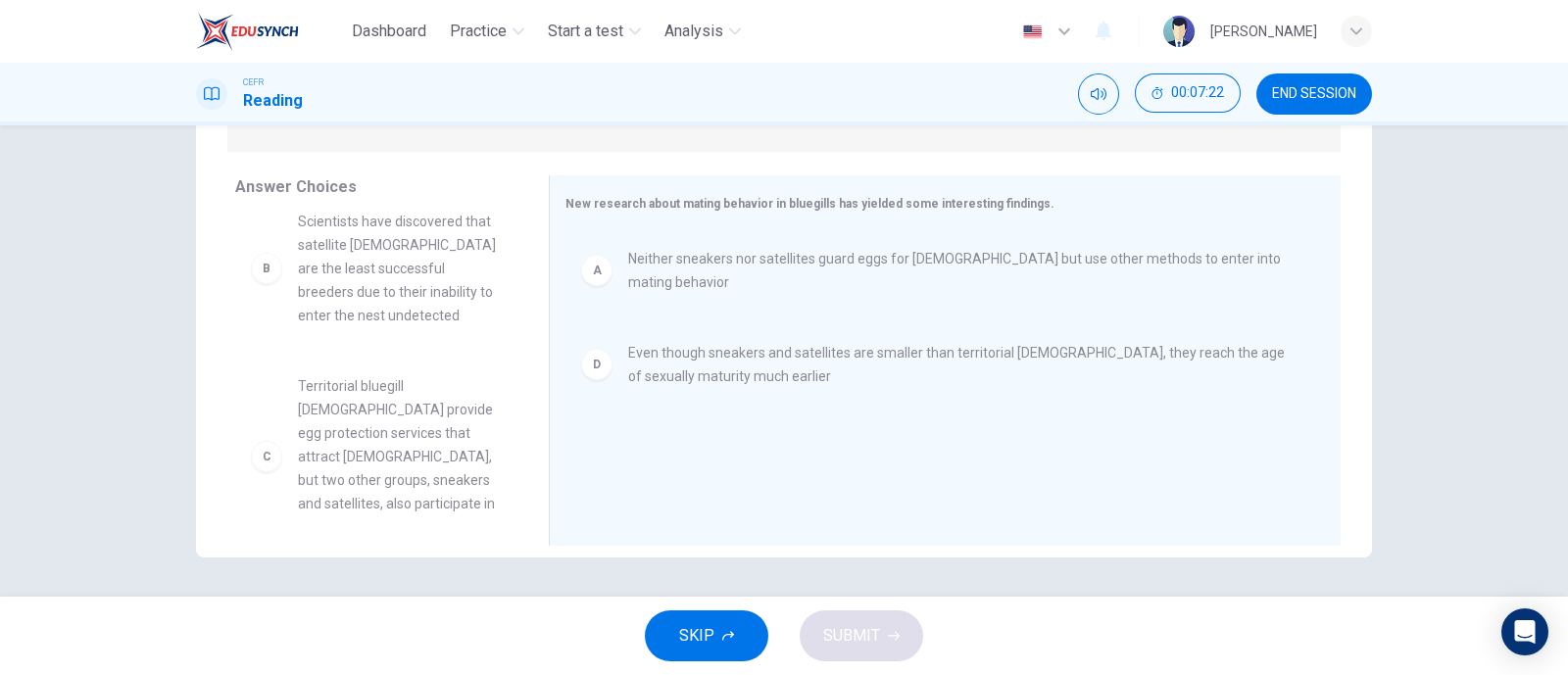 scroll, scrollTop: 0, scrollLeft: 0, axis: both 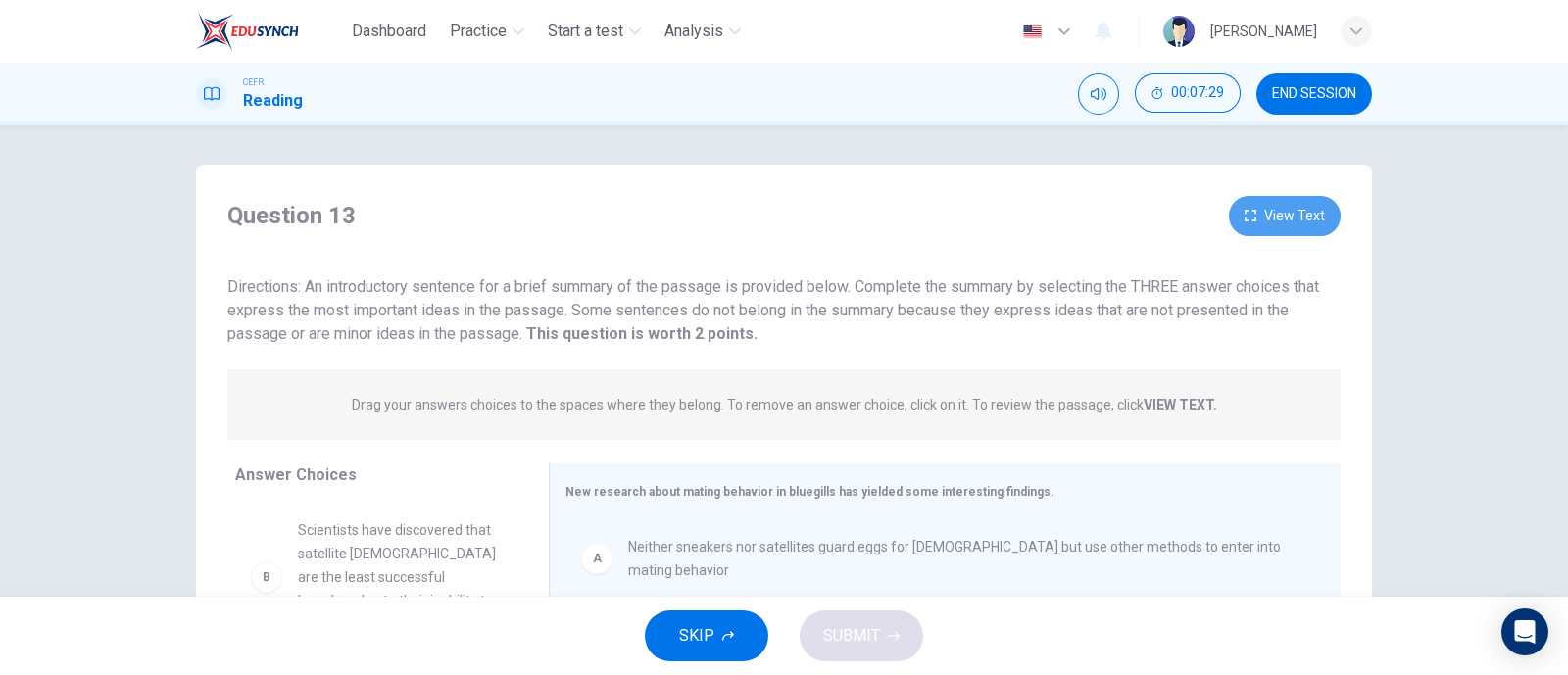 click on "View Text" at bounding box center (1285, 216) 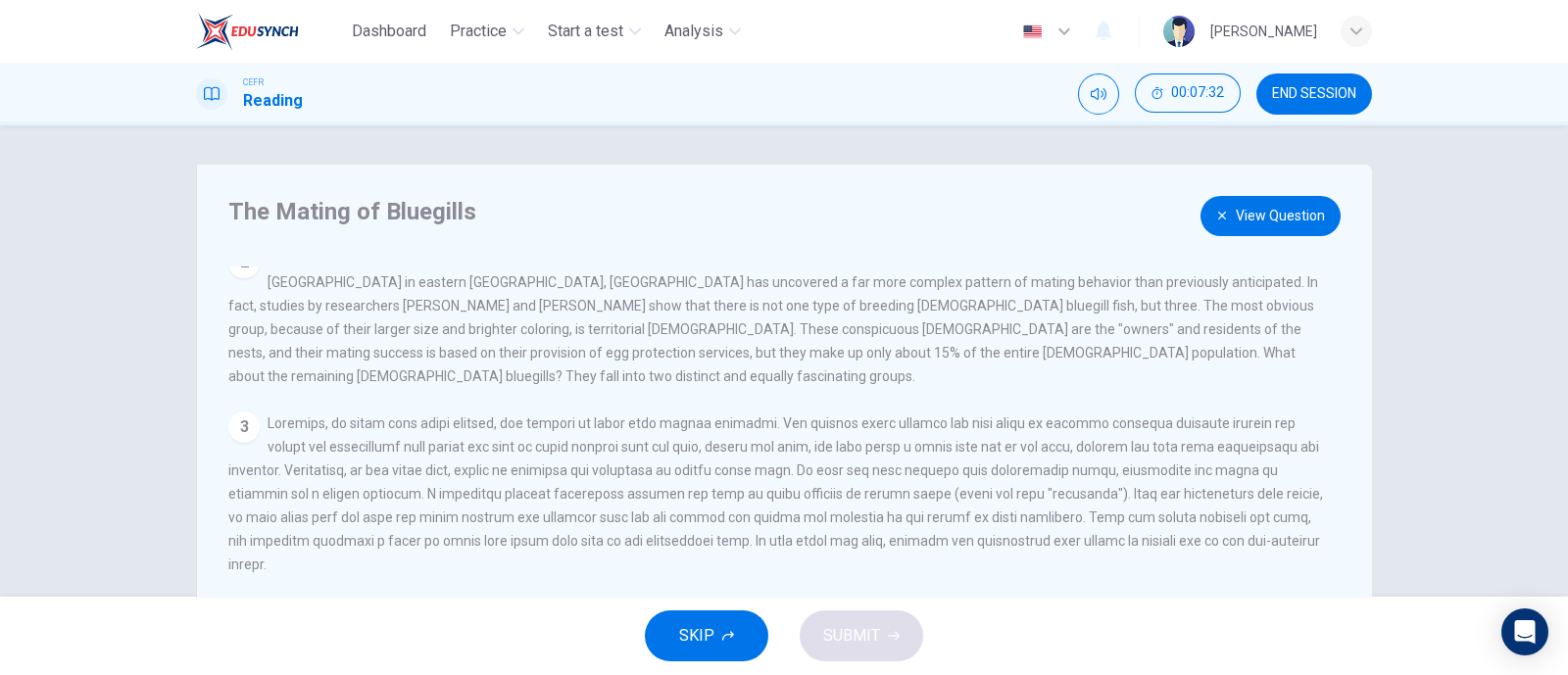 scroll, scrollTop: 212, scrollLeft: 0, axis: vertical 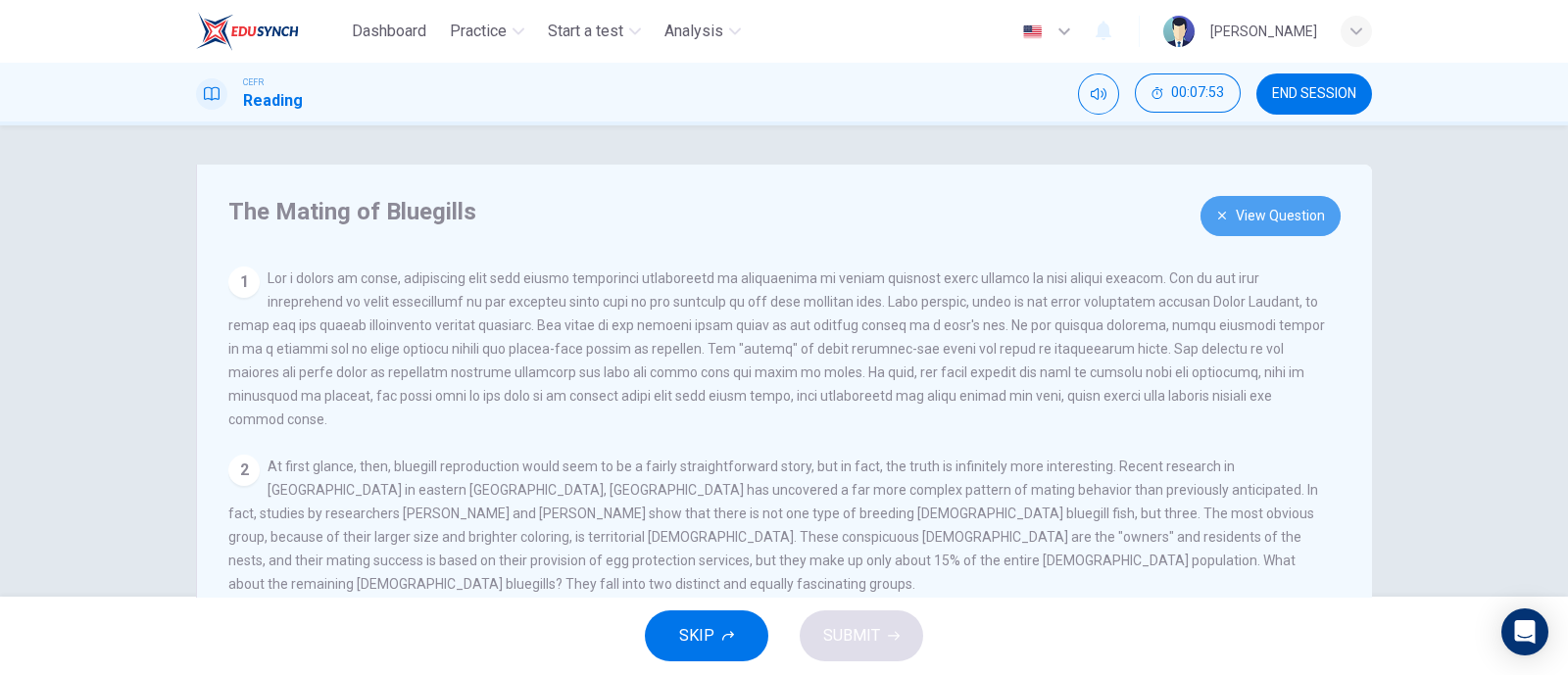 click on "View Question" at bounding box center (1270, 216) 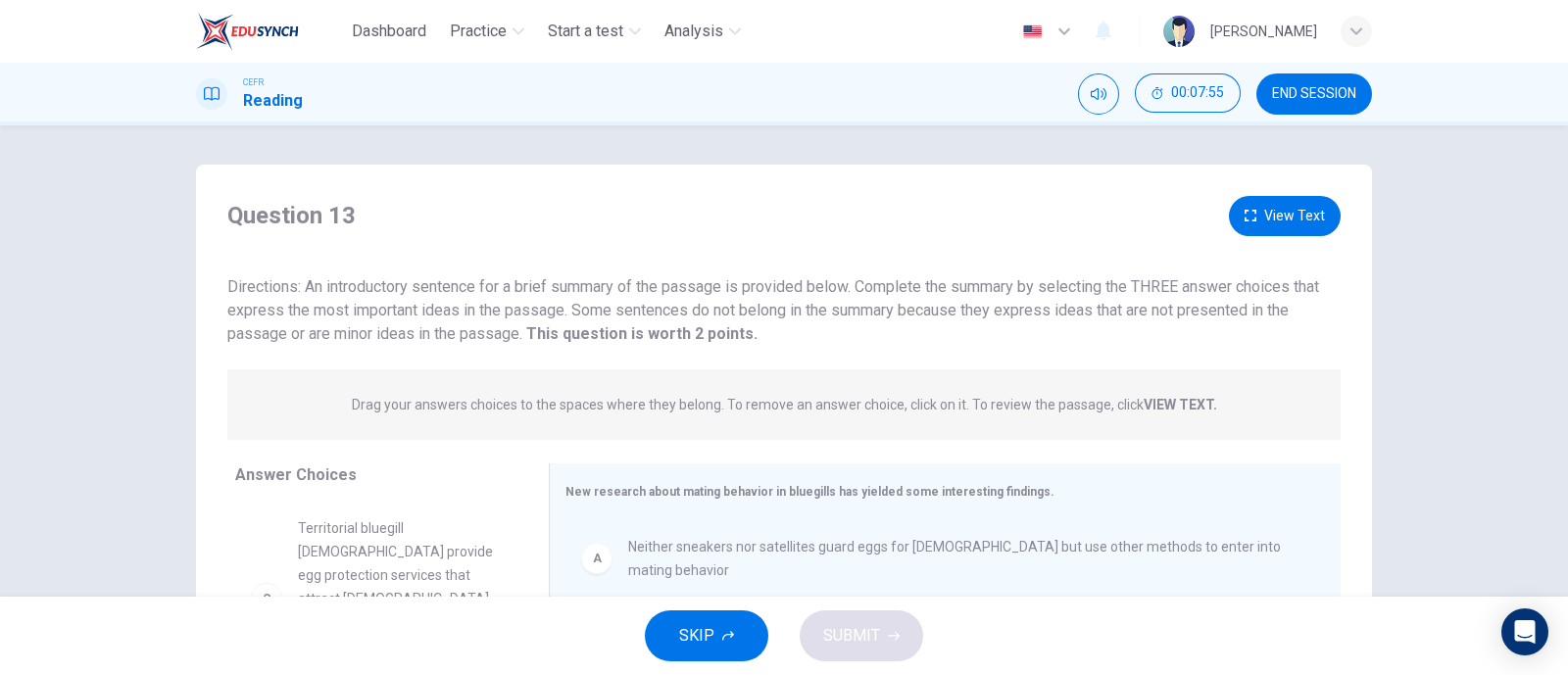 scroll, scrollTop: 177, scrollLeft: 0, axis: vertical 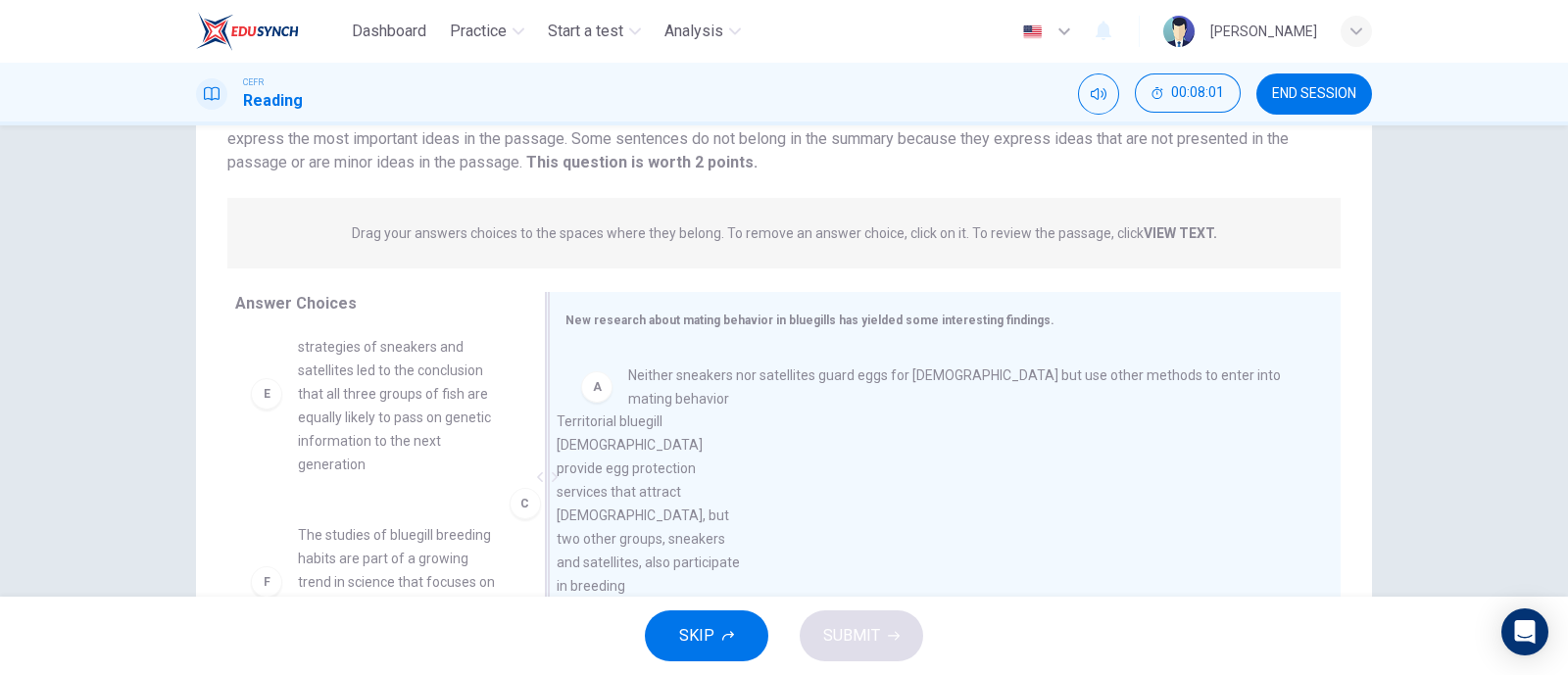 drag, startPoint x: 441, startPoint y: 404, endPoint x: 794, endPoint y: 533, distance: 375.83241 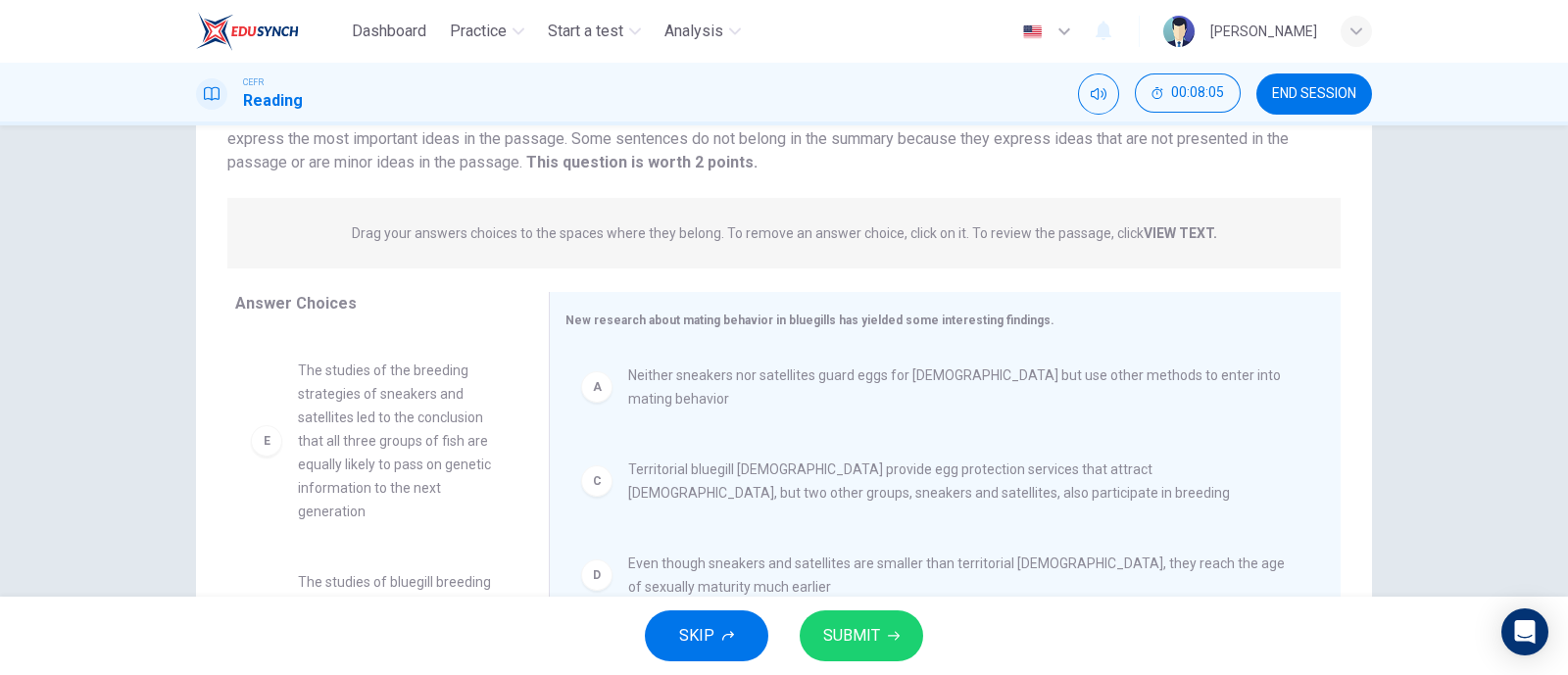 scroll, scrollTop: 146, scrollLeft: 0, axis: vertical 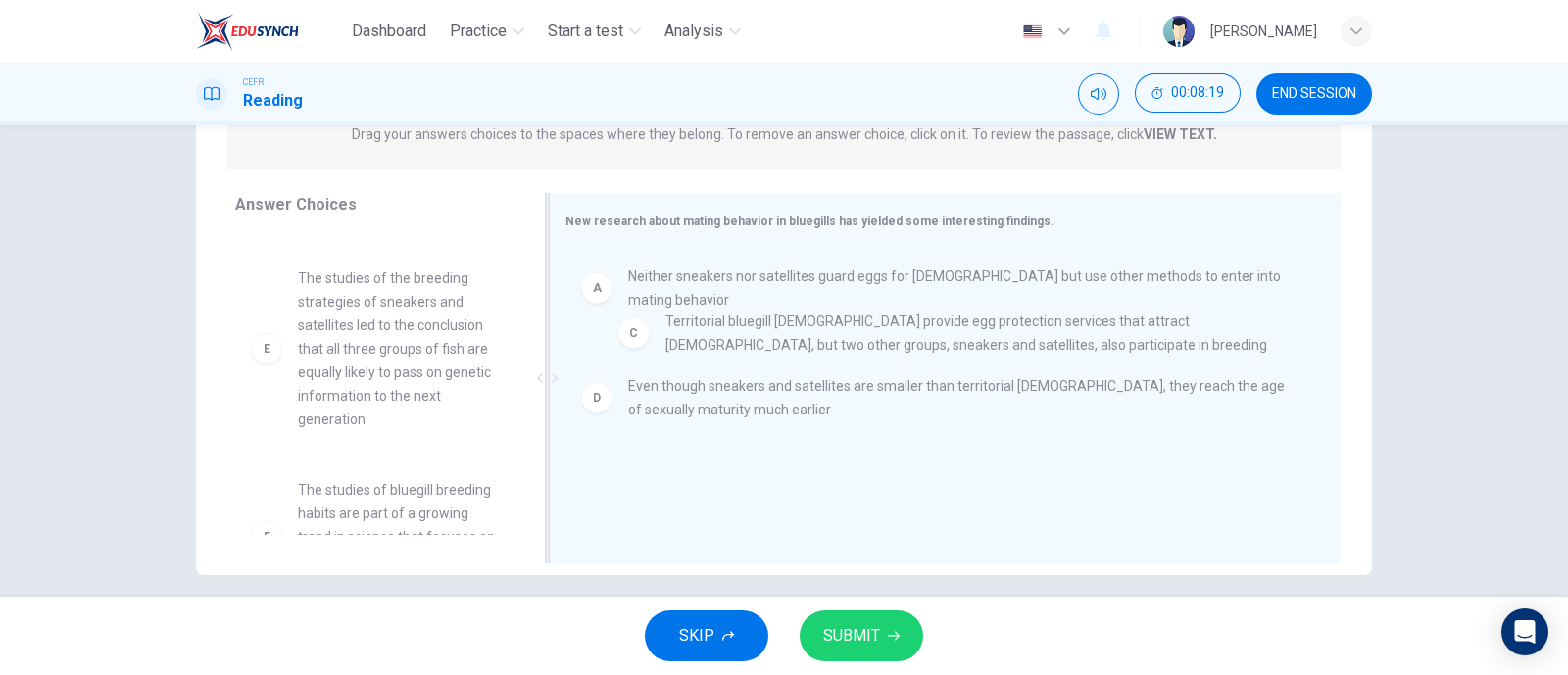 drag, startPoint x: 673, startPoint y: 398, endPoint x: 709, endPoint y: 365, distance: 48.83646 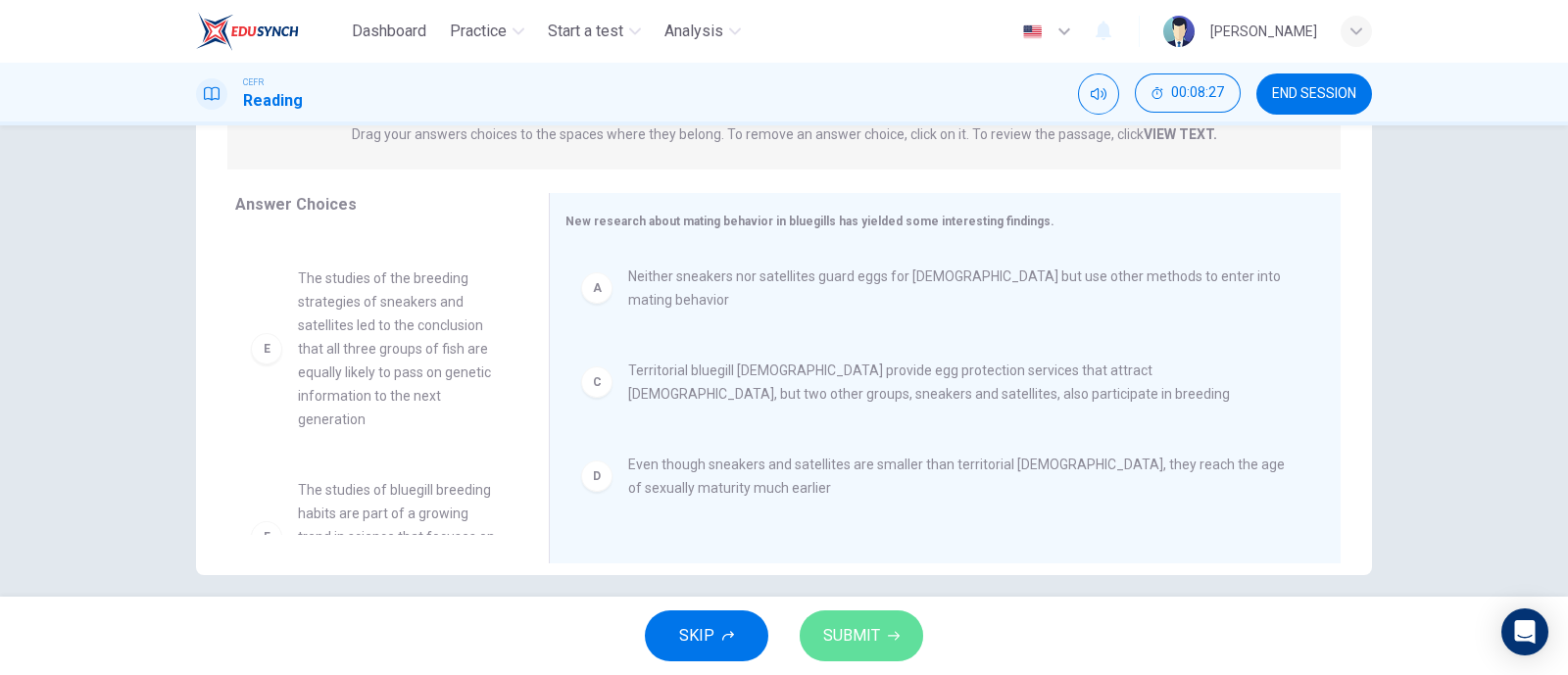 click on "SUBMIT" at bounding box center (852, 636) 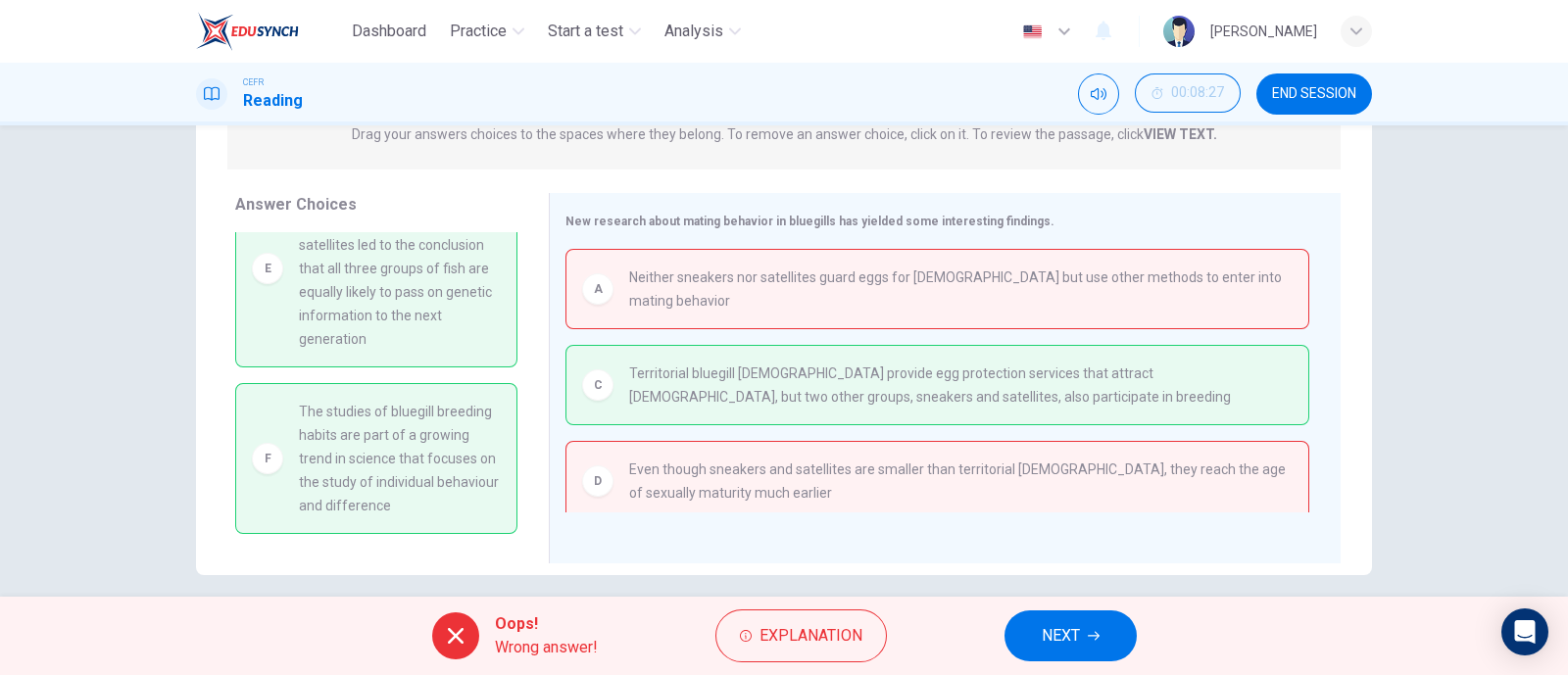 scroll, scrollTop: 251, scrollLeft: 0, axis: vertical 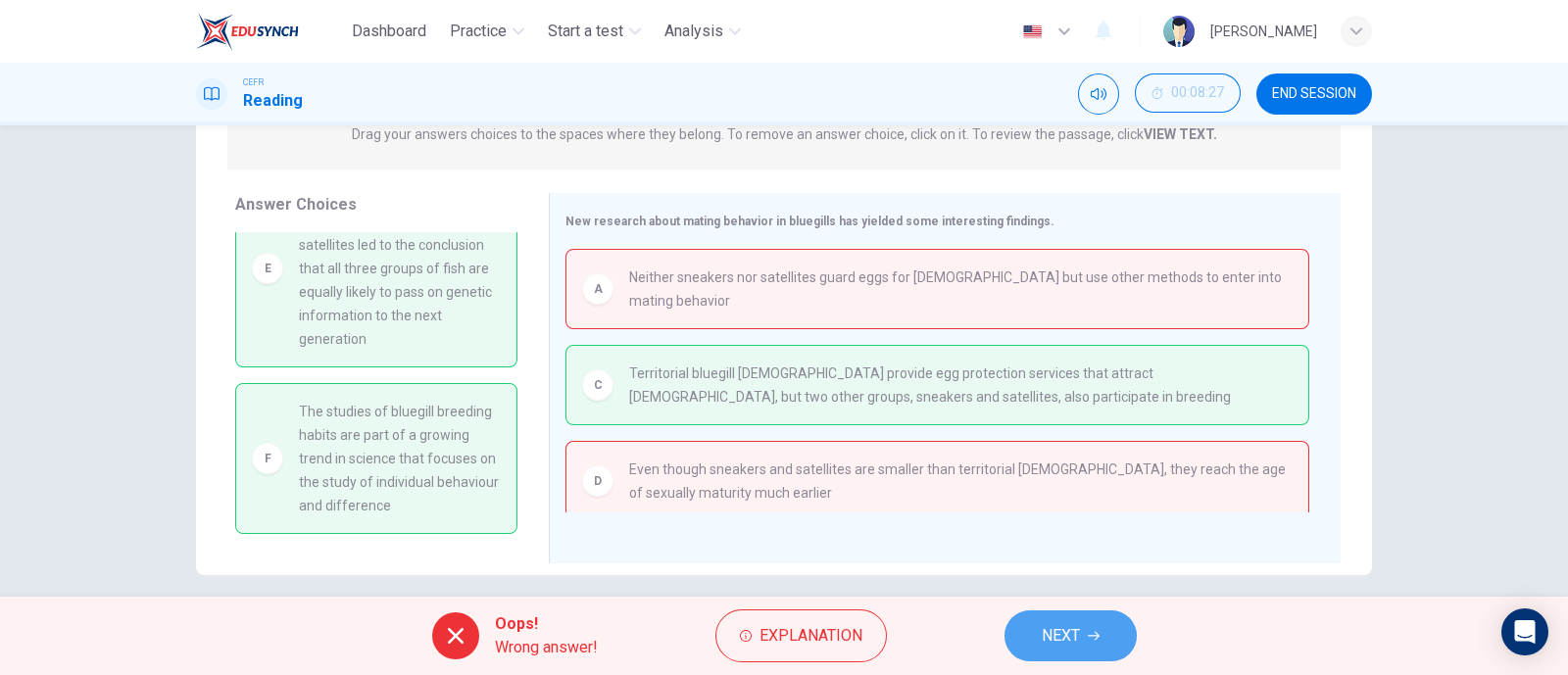 click on "NEXT" at bounding box center (1060, 636) 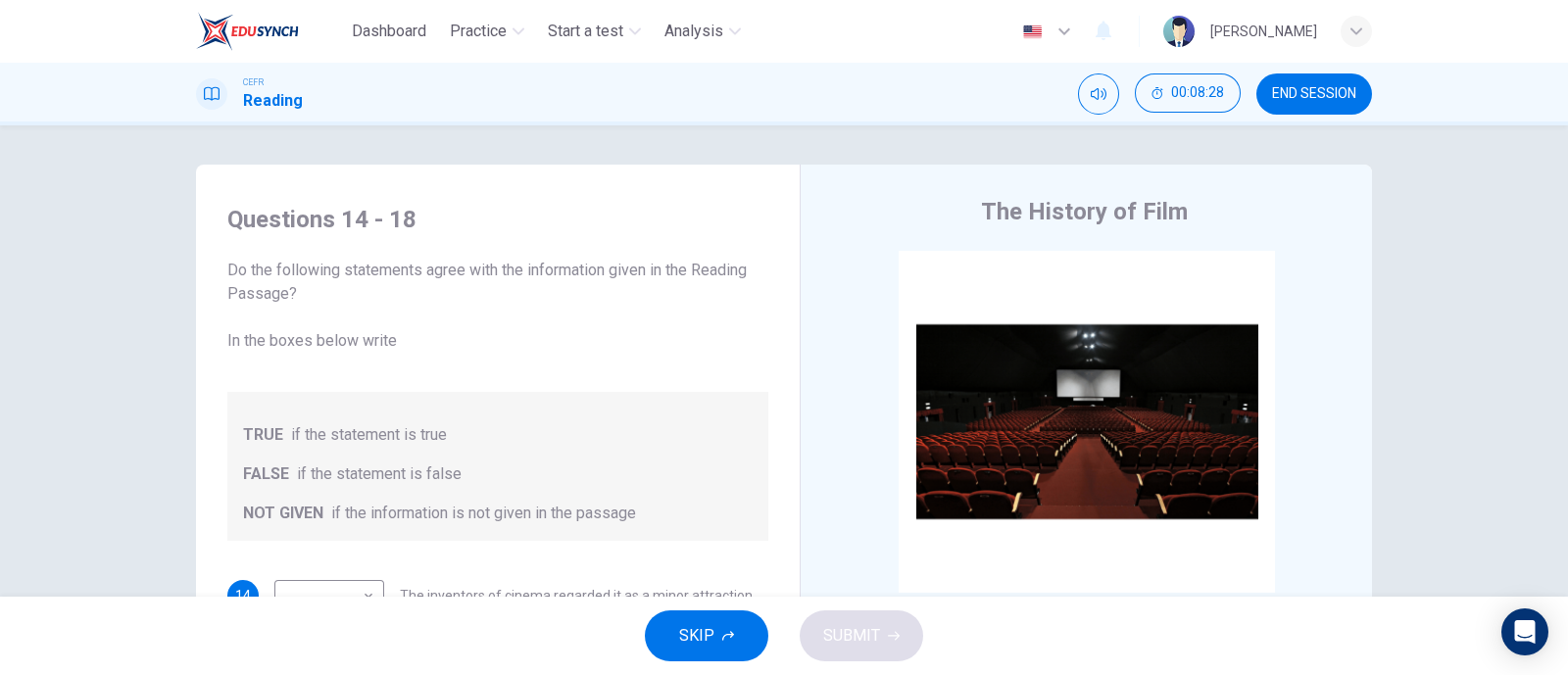 scroll, scrollTop: 24, scrollLeft: 0, axis: vertical 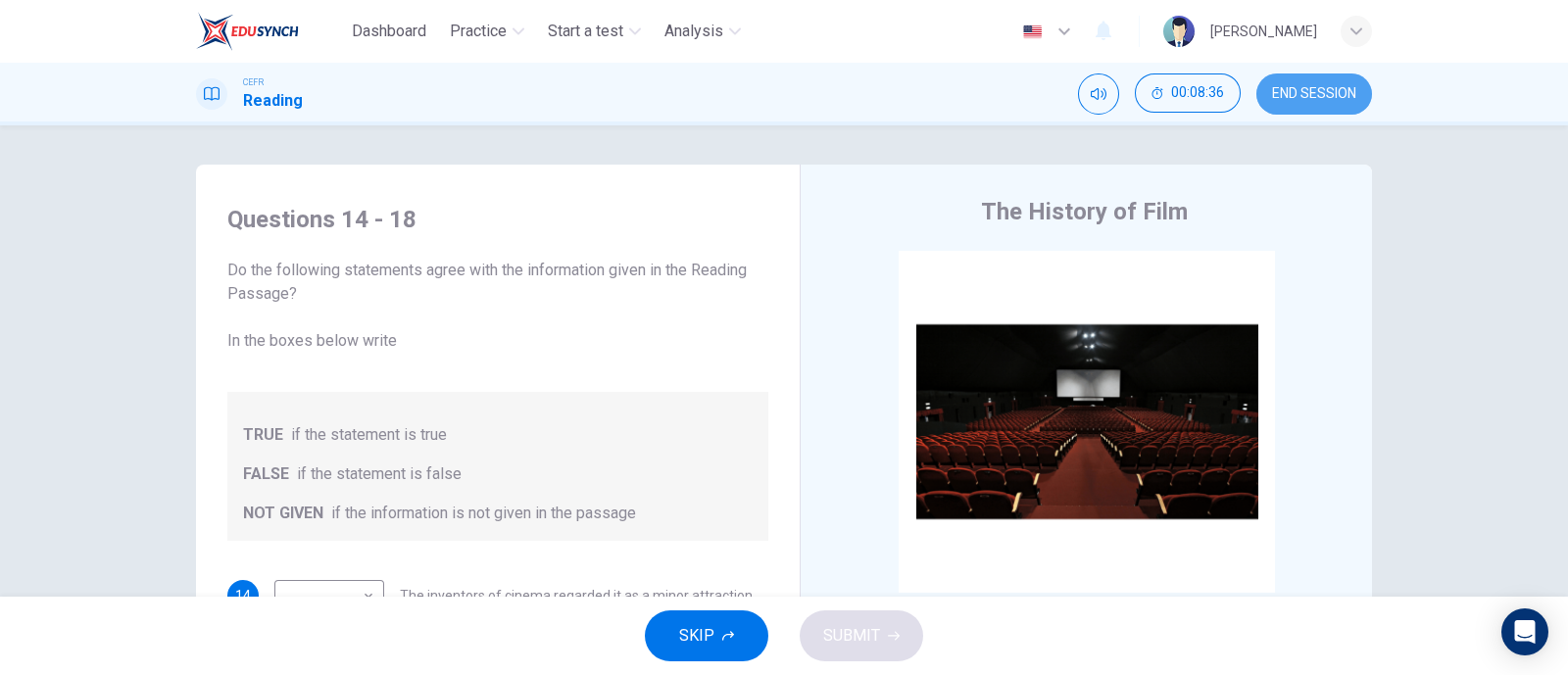 click on "END SESSION" at bounding box center (1314, 94) 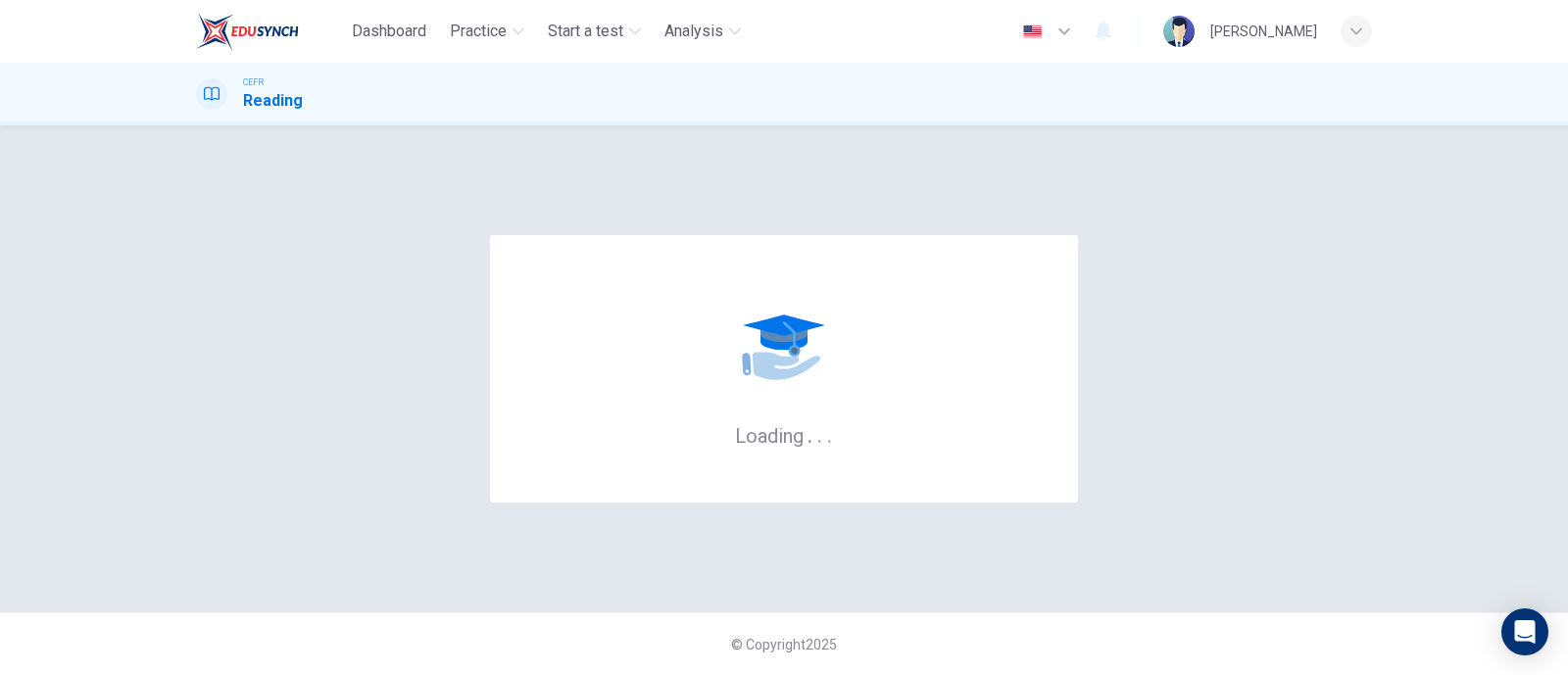 scroll, scrollTop: 0, scrollLeft: 0, axis: both 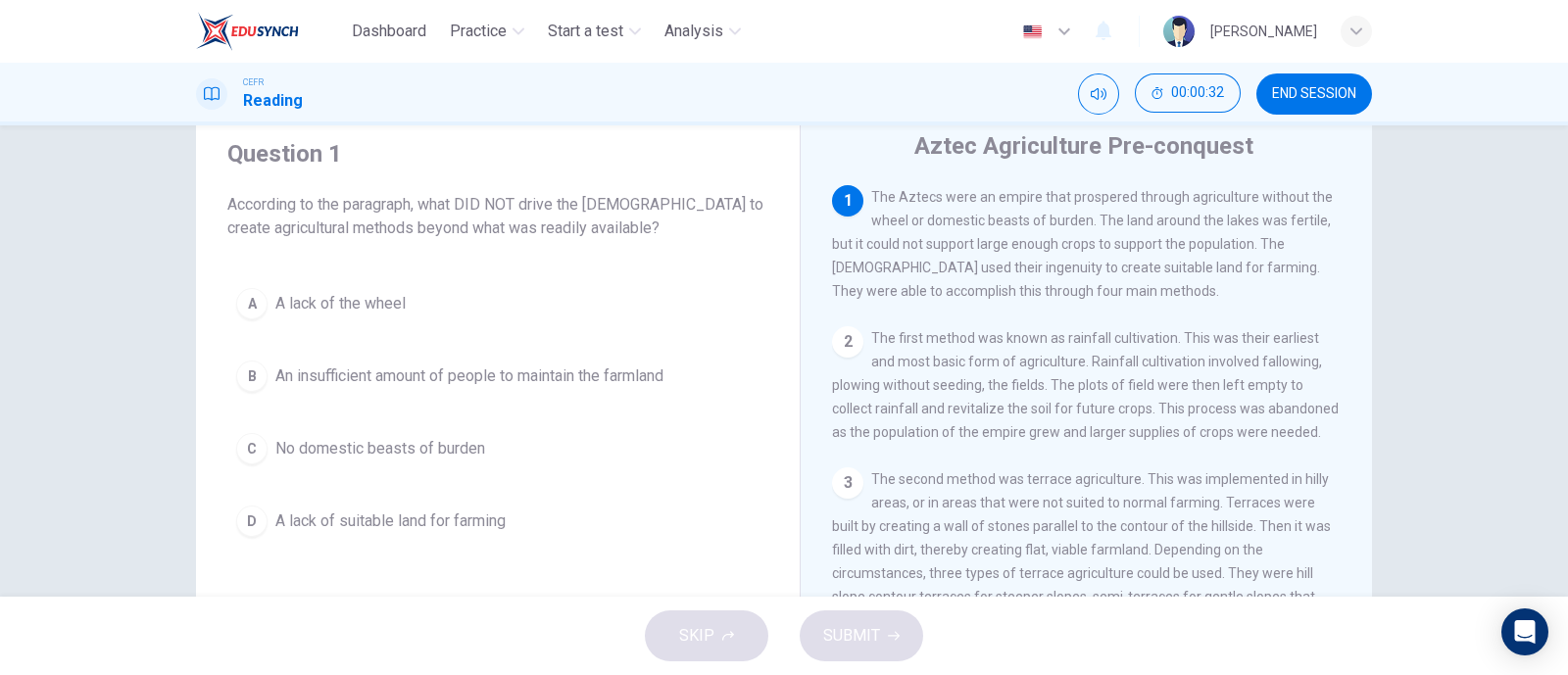 click on "A lack of suitable land for farming" at bounding box center (390, 521) 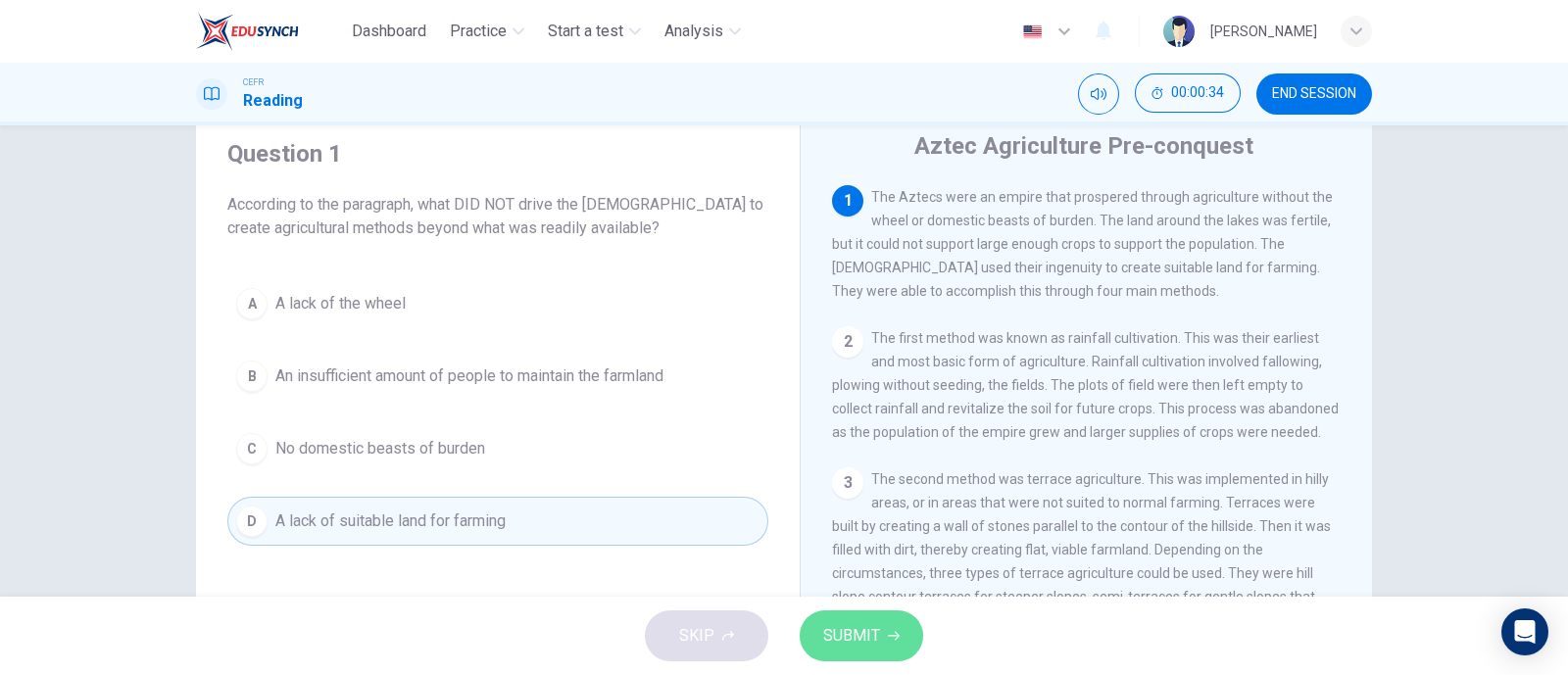 click on "SUBMIT" at bounding box center [861, 636] 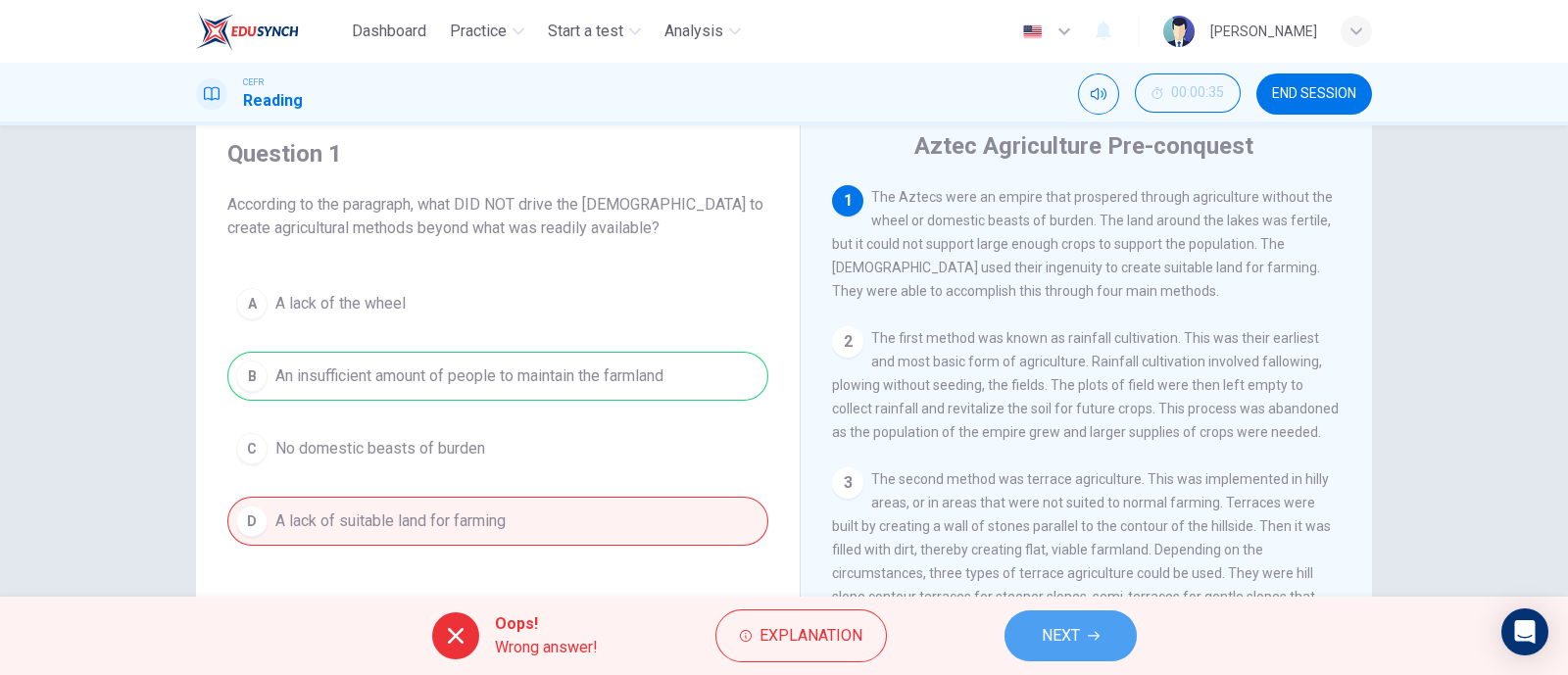 click on "NEXT" at bounding box center [1070, 636] 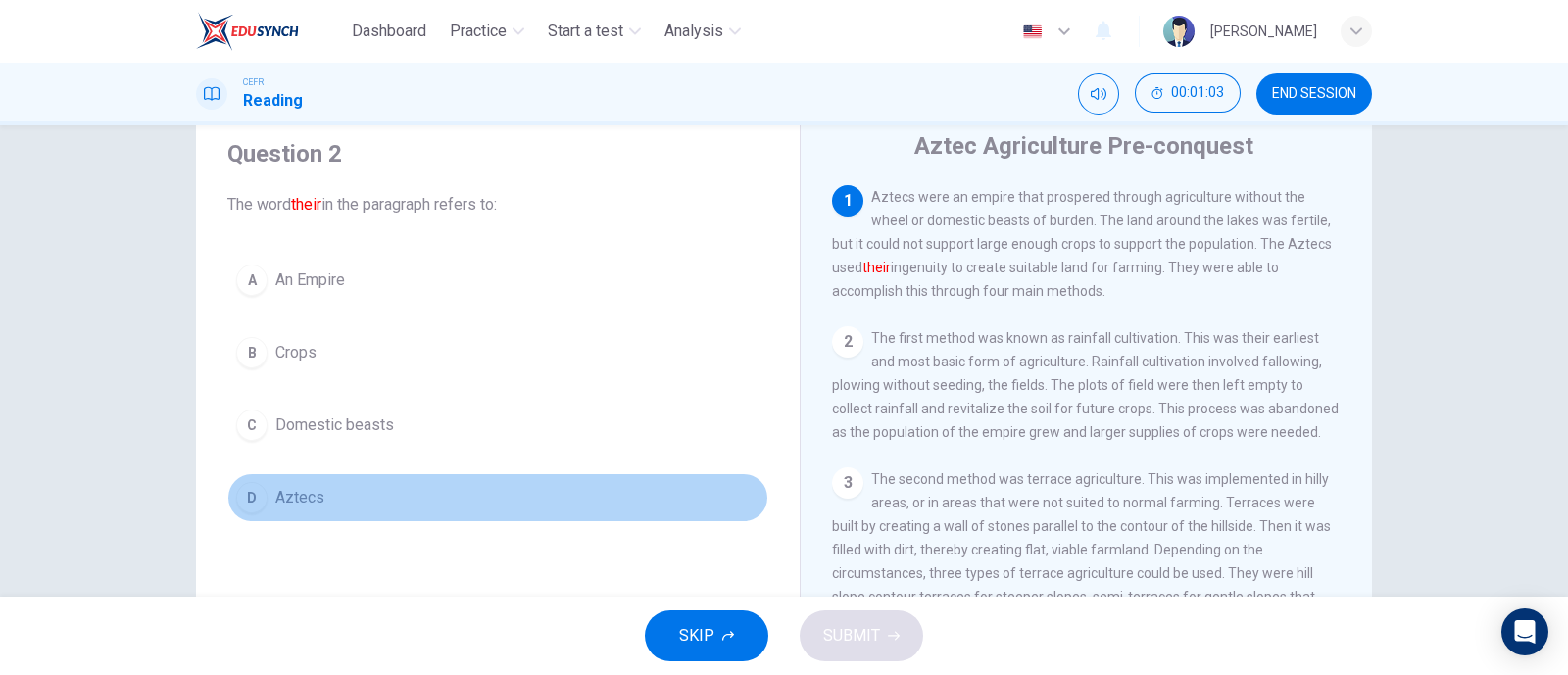 click on "D Aztecs" at bounding box center (498, 498) 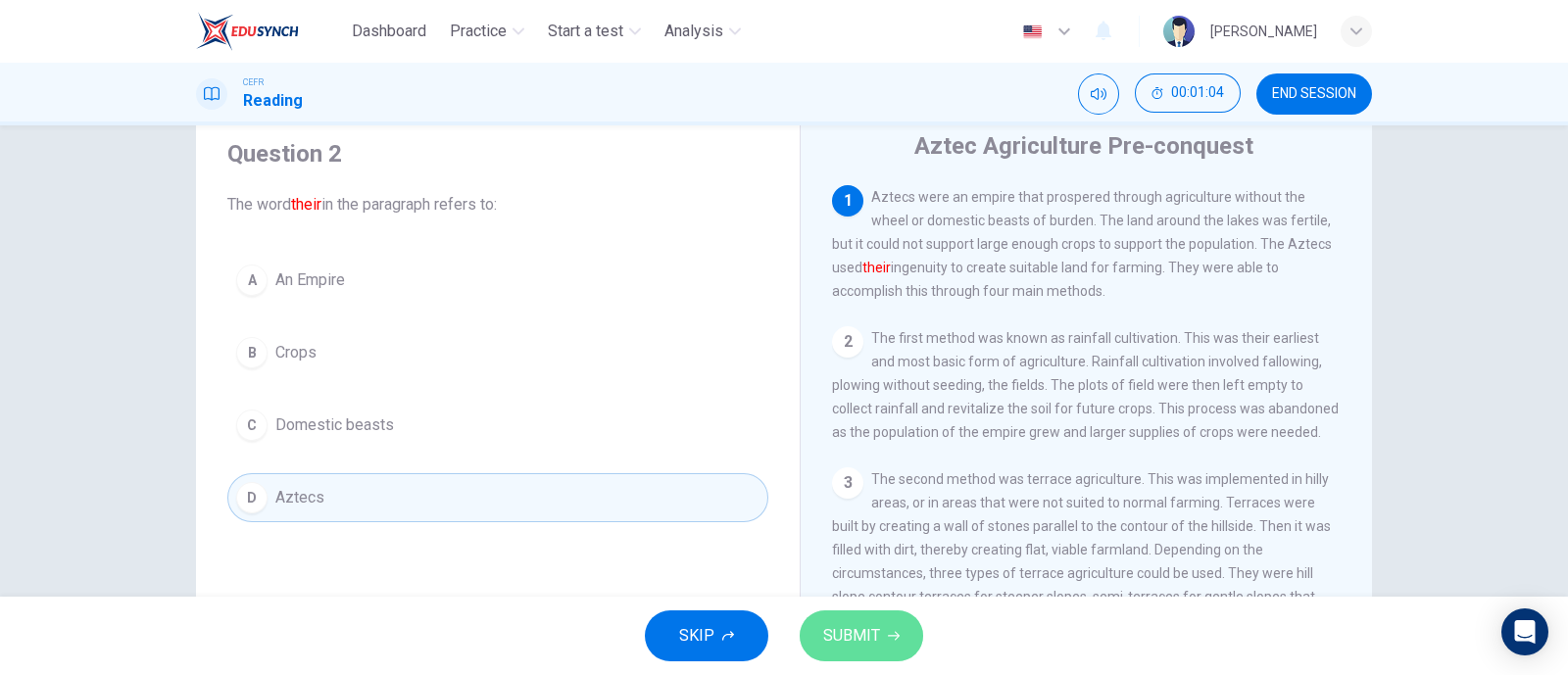 click on "SUBMIT" at bounding box center [861, 636] 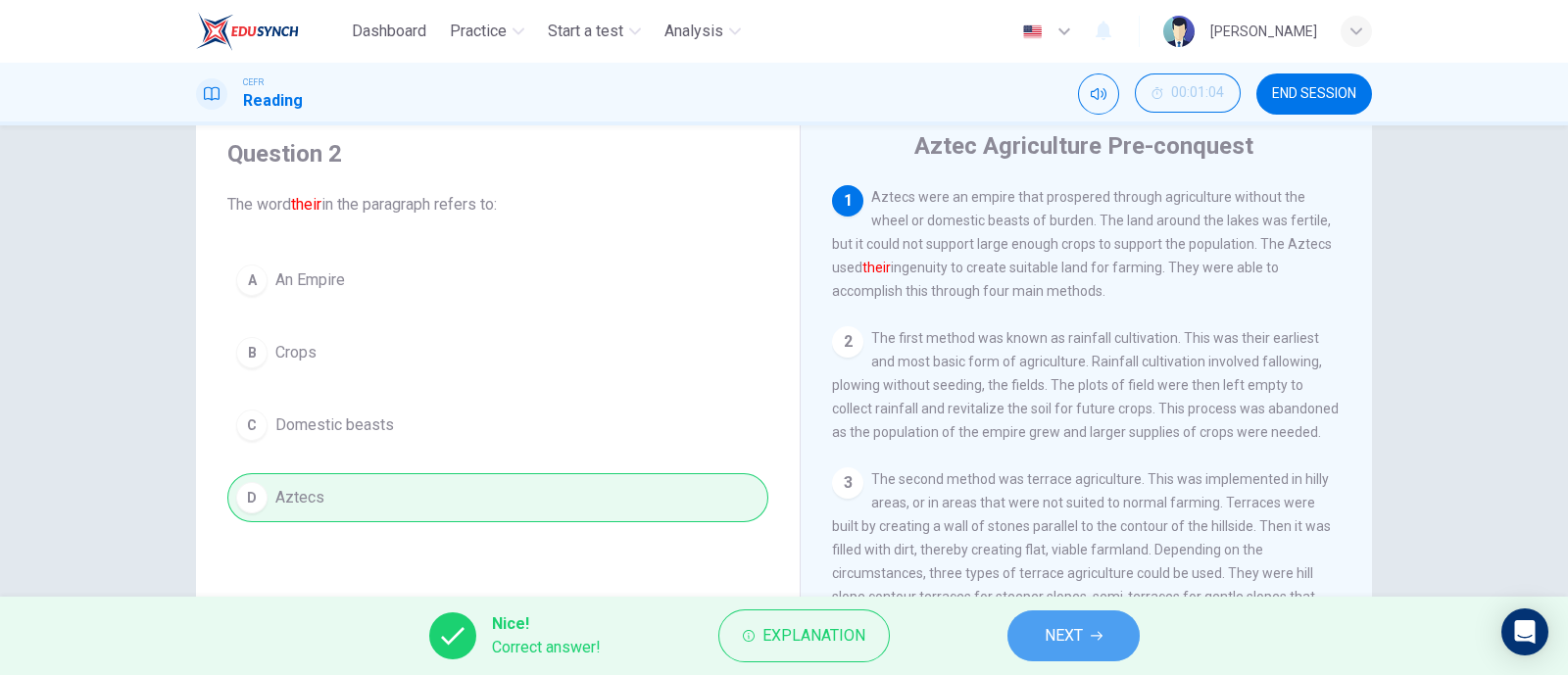 click on "NEXT" at bounding box center [1073, 636] 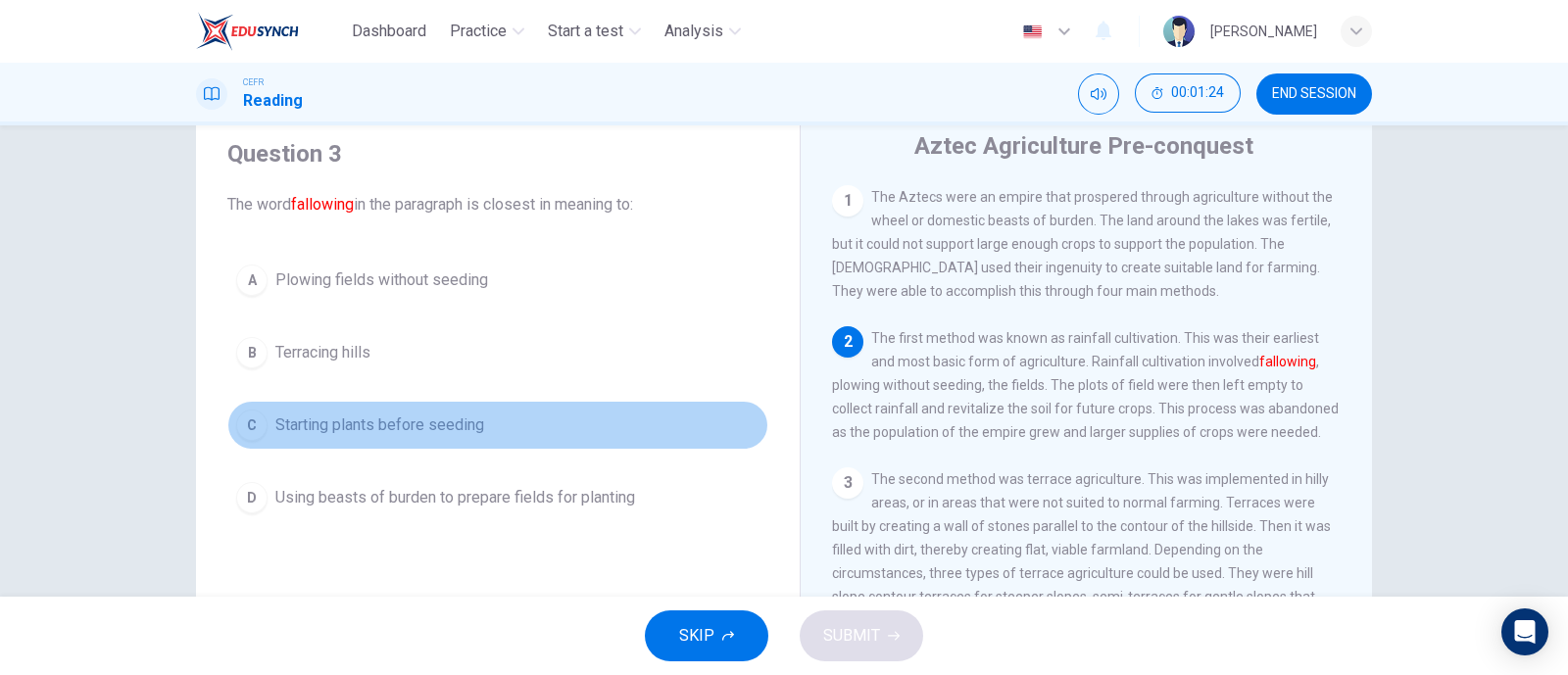 click on "Starting plants before seeding" at bounding box center (379, 425) 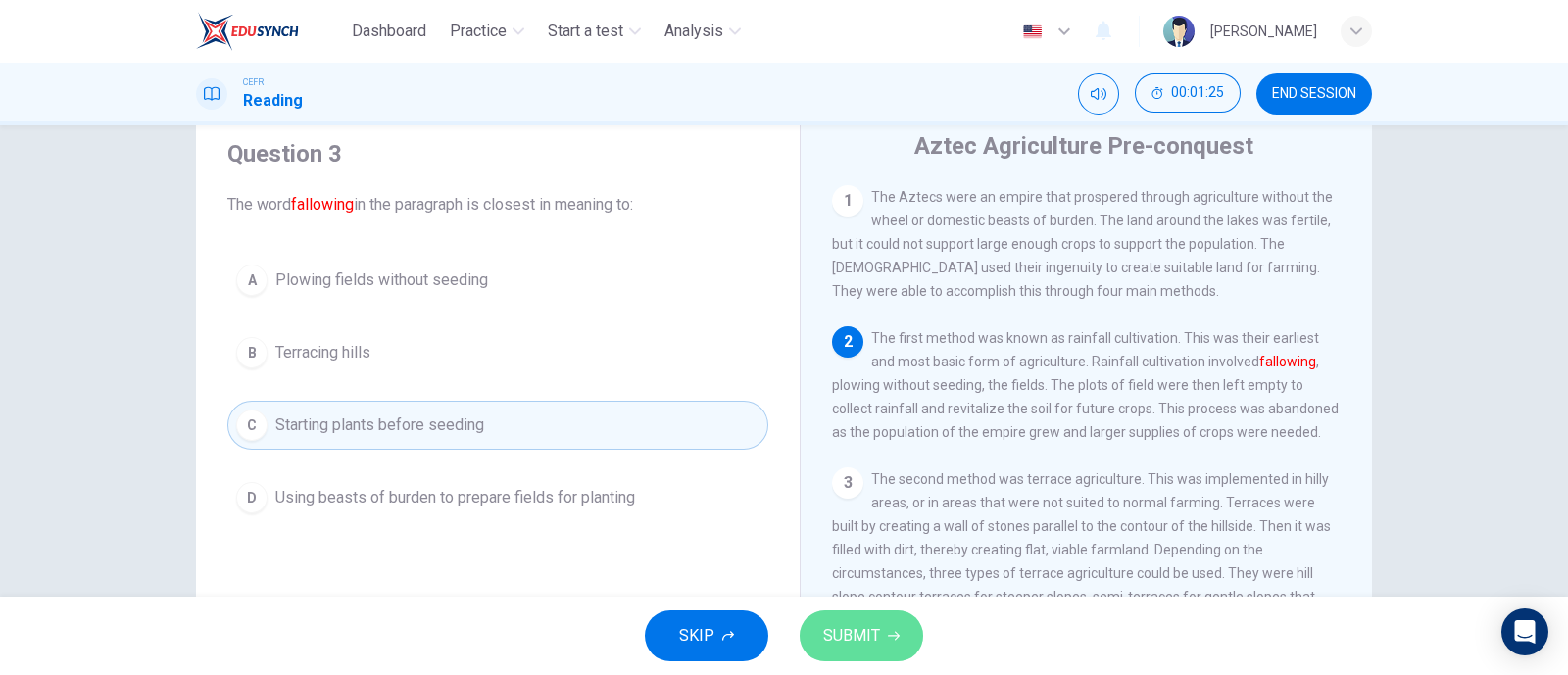 click on "SUBMIT" at bounding box center (861, 636) 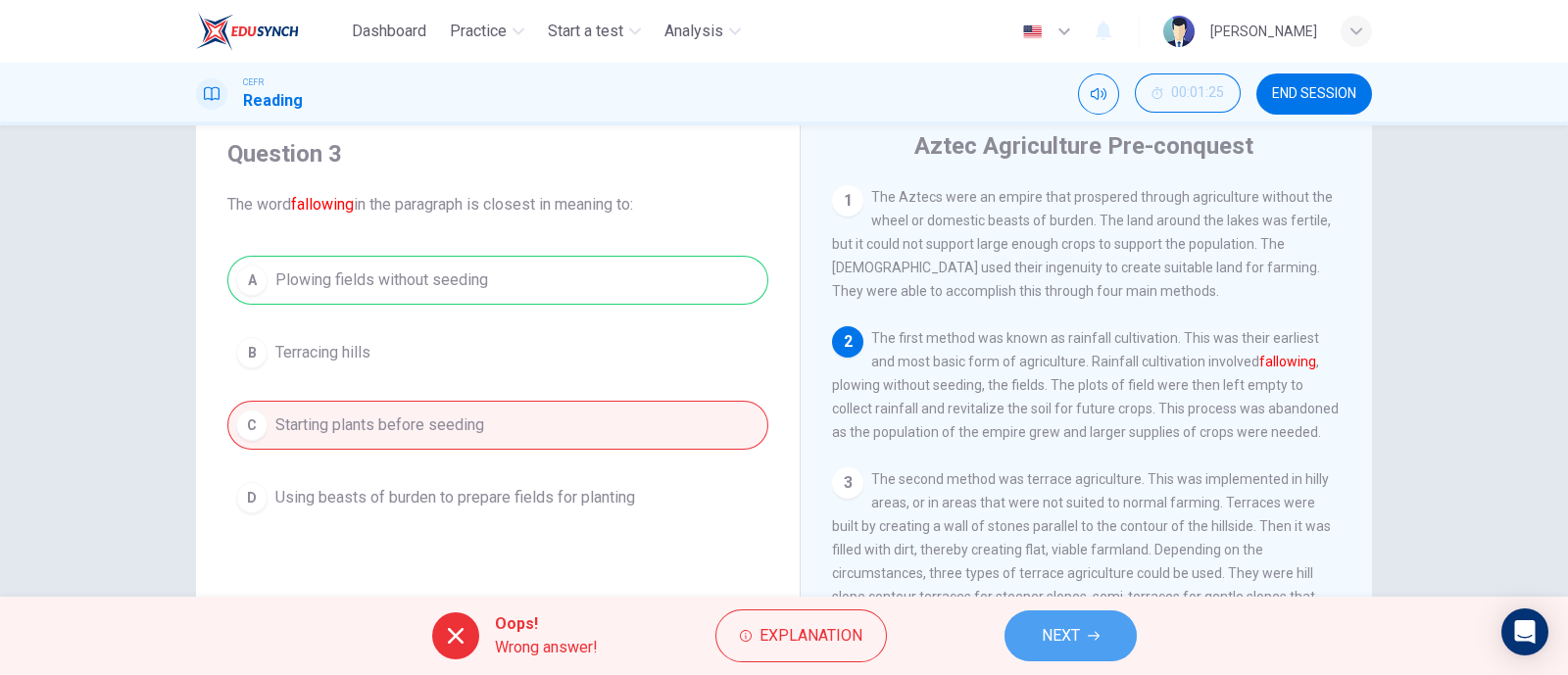 click on "NEXT" at bounding box center [1060, 636] 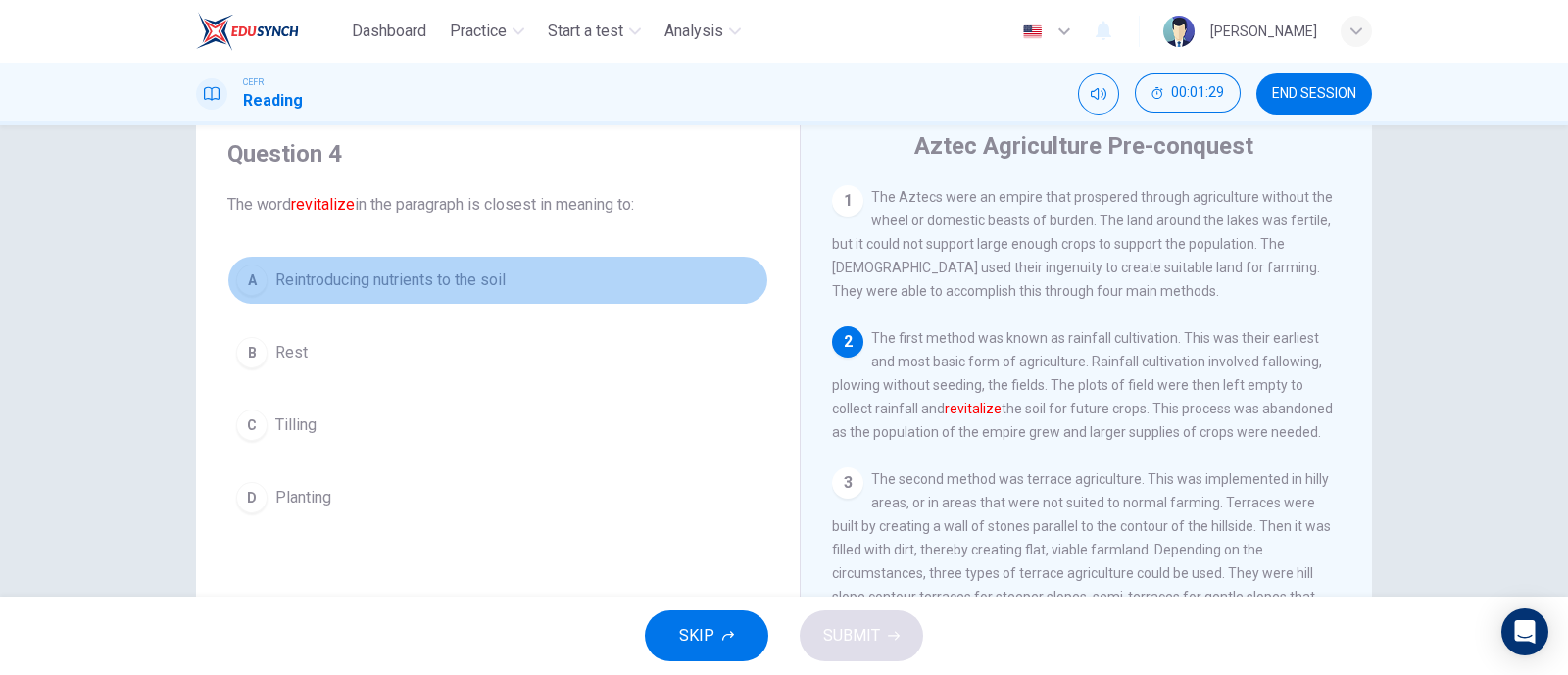 click on "A Reintroducing nutrients to the soil" at bounding box center (498, 280) 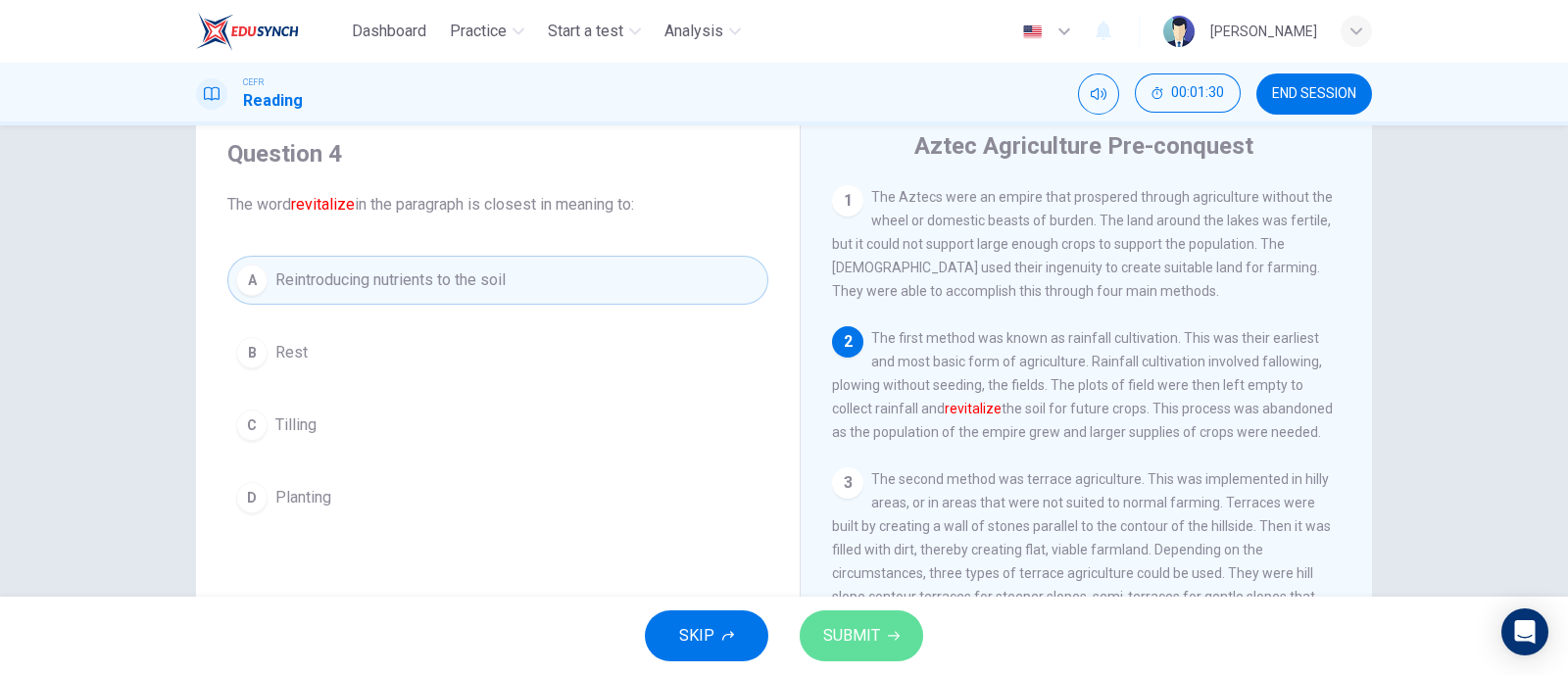 click on "SUBMIT" at bounding box center (852, 636) 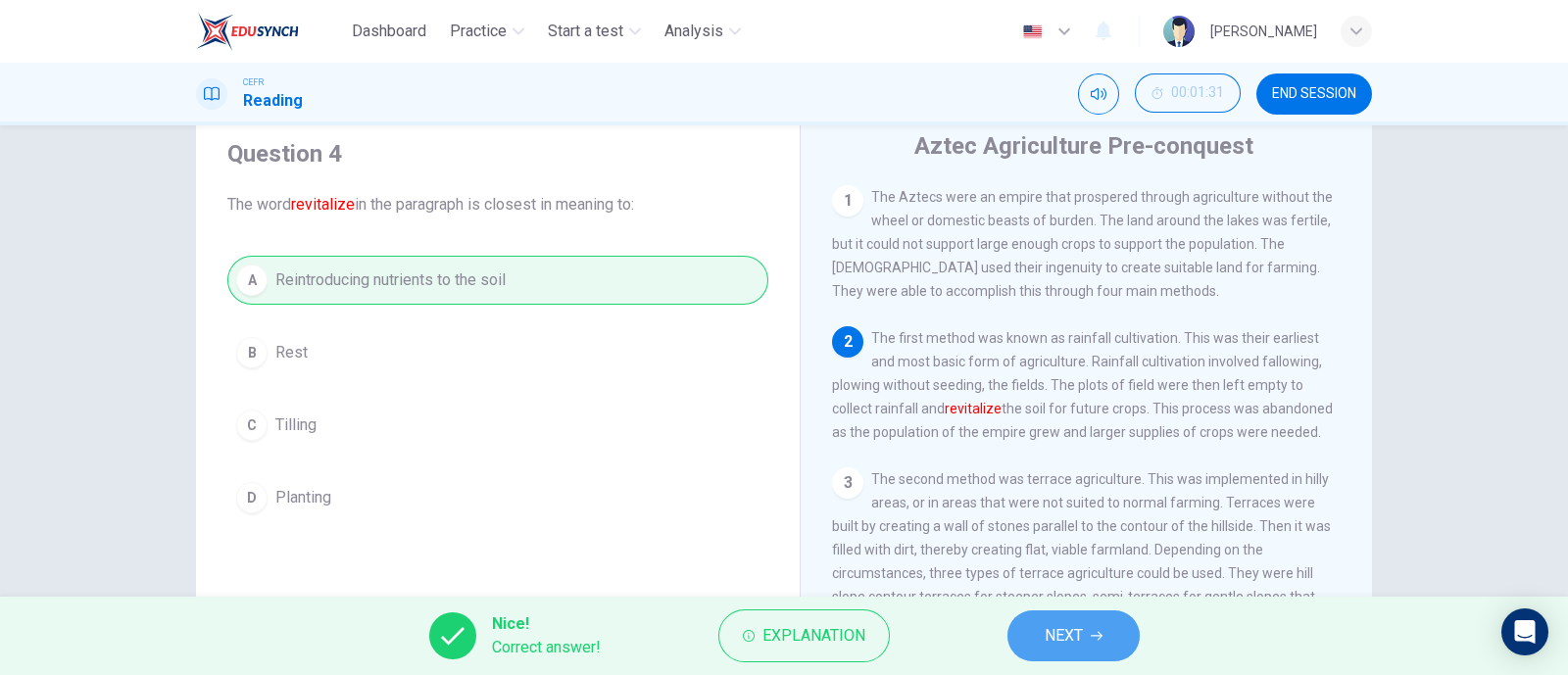 click on "NEXT" at bounding box center (1063, 636) 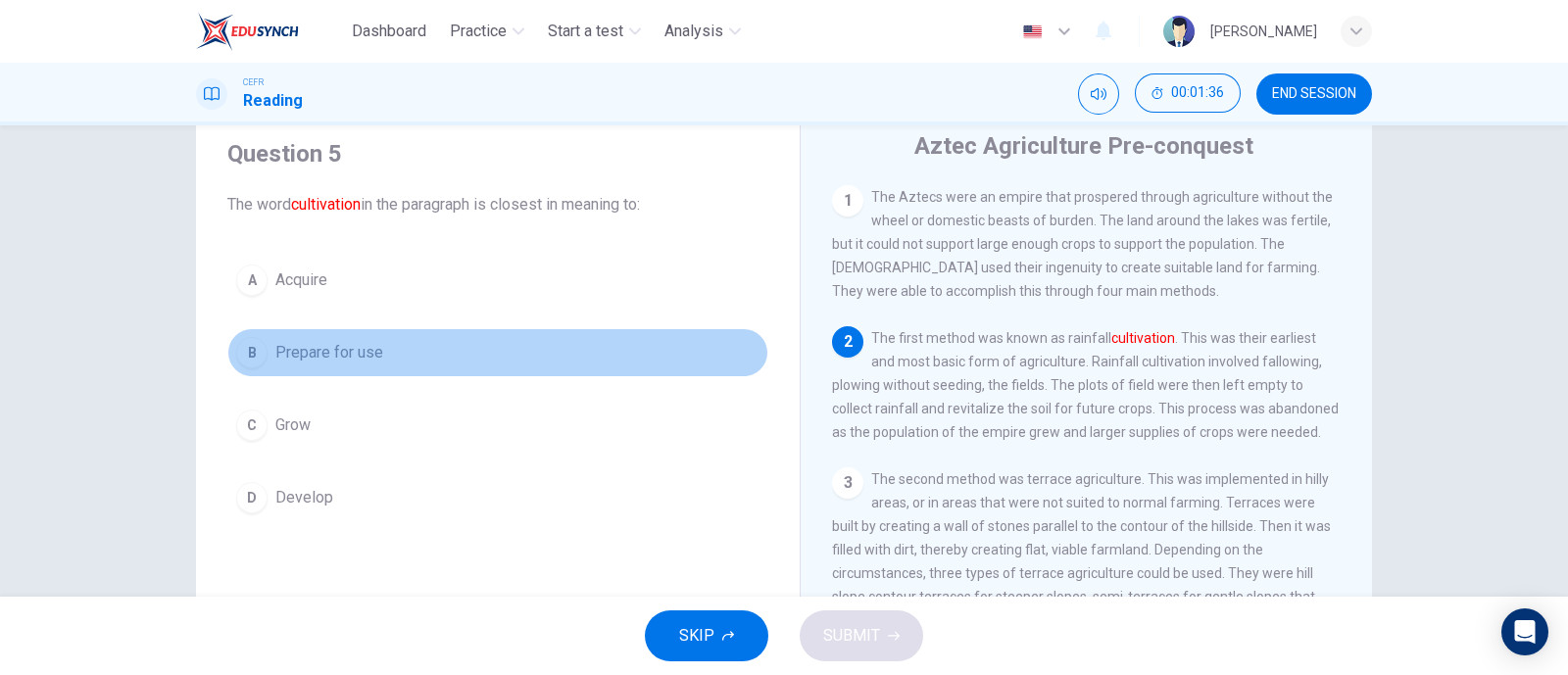 click on "B Prepare for use" at bounding box center [498, 353] 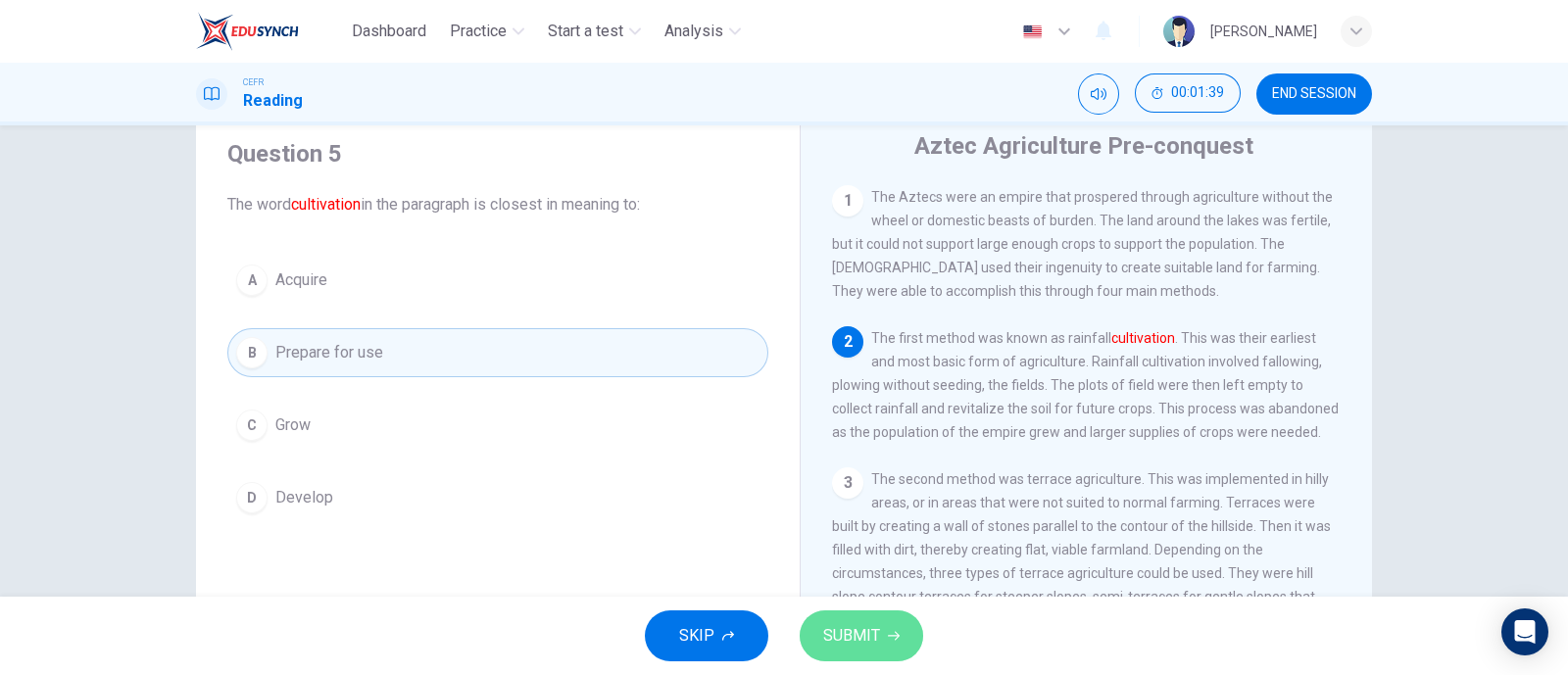 click on "SUBMIT" at bounding box center (861, 636) 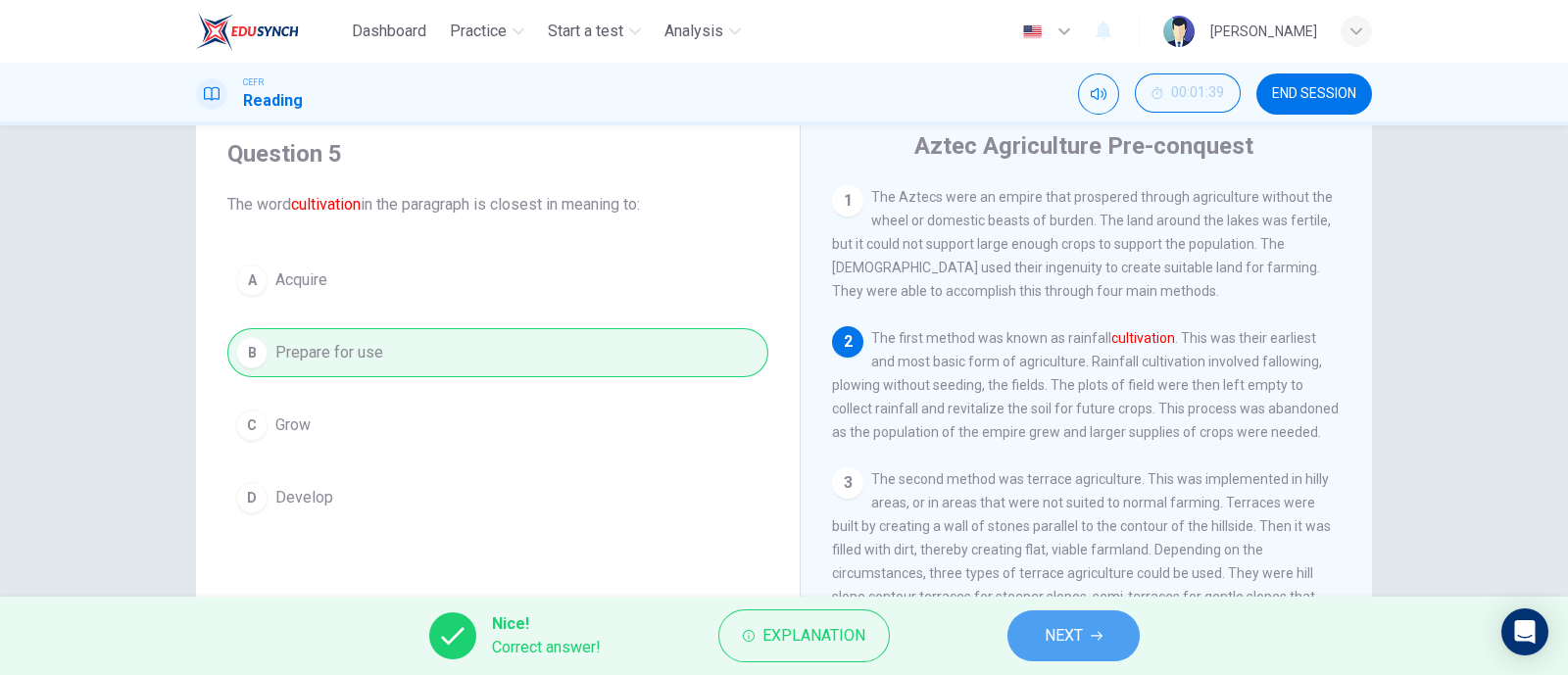 click on "NEXT" at bounding box center (1073, 636) 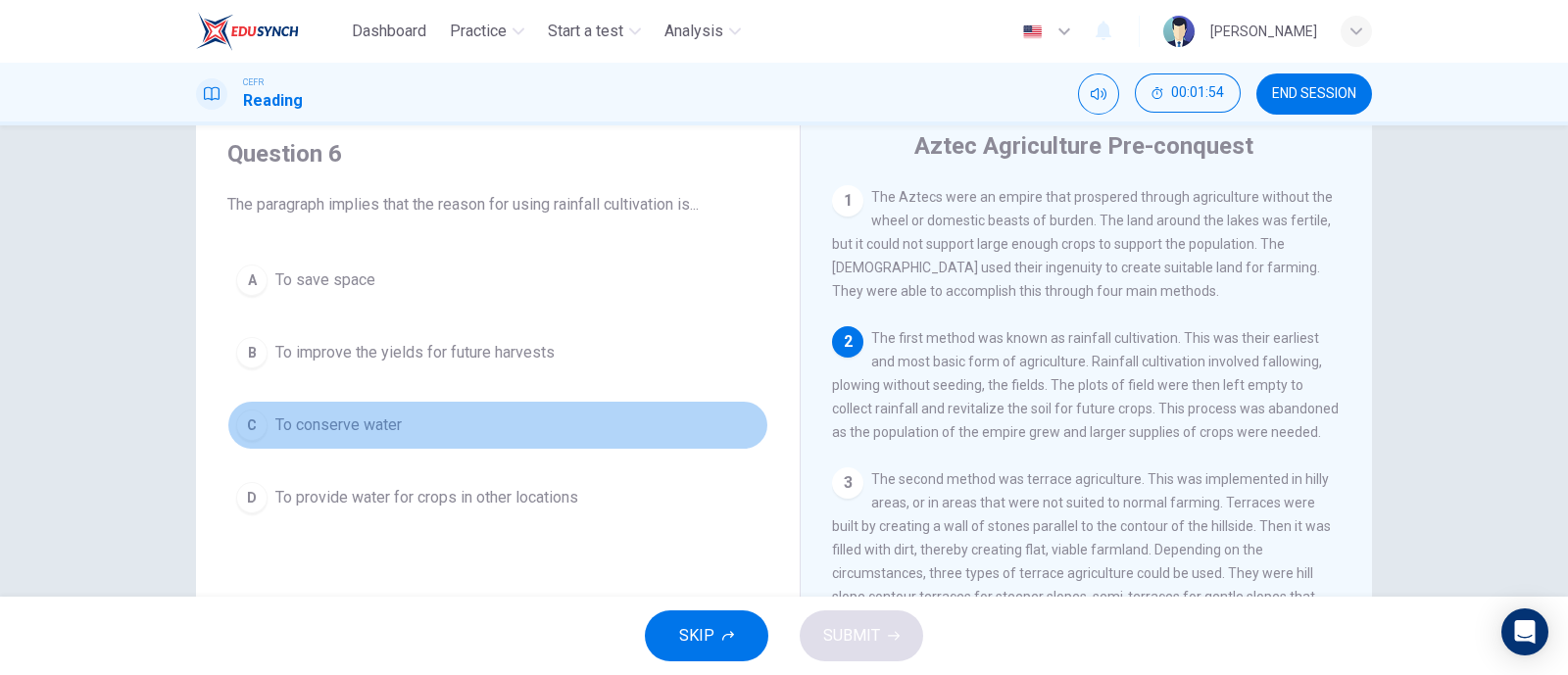 click on "To conserve water" at bounding box center [338, 425] 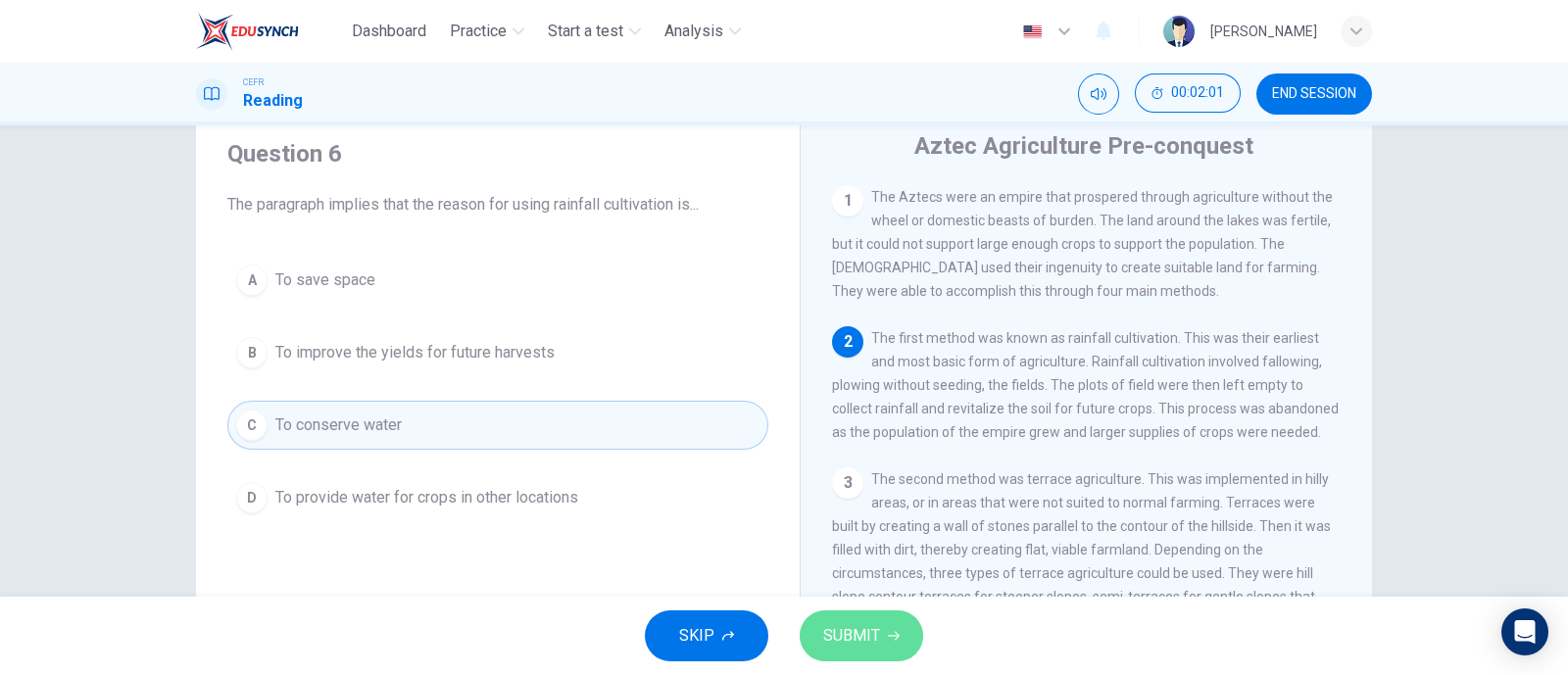 click on "SUBMIT" at bounding box center (852, 636) 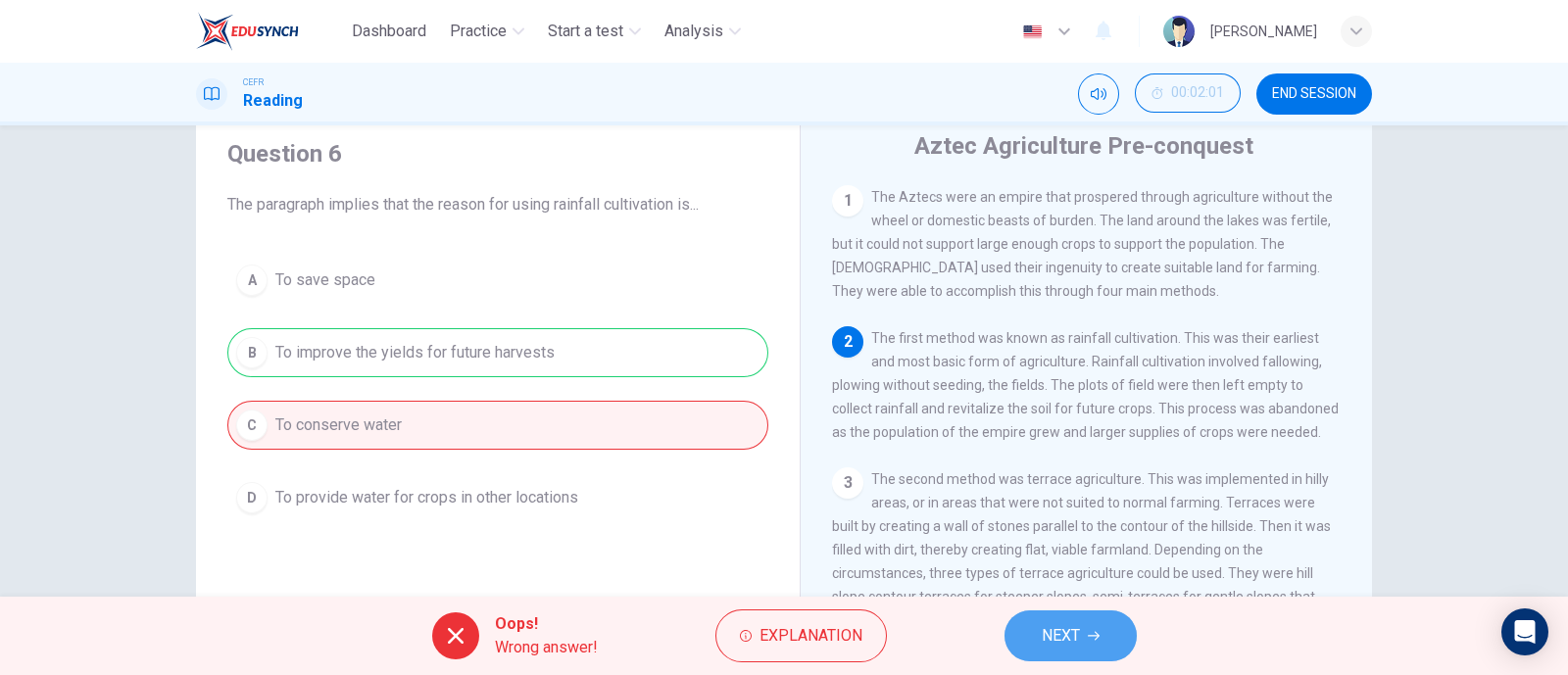 click on "NEXT" at bounding box center [1060, 636] 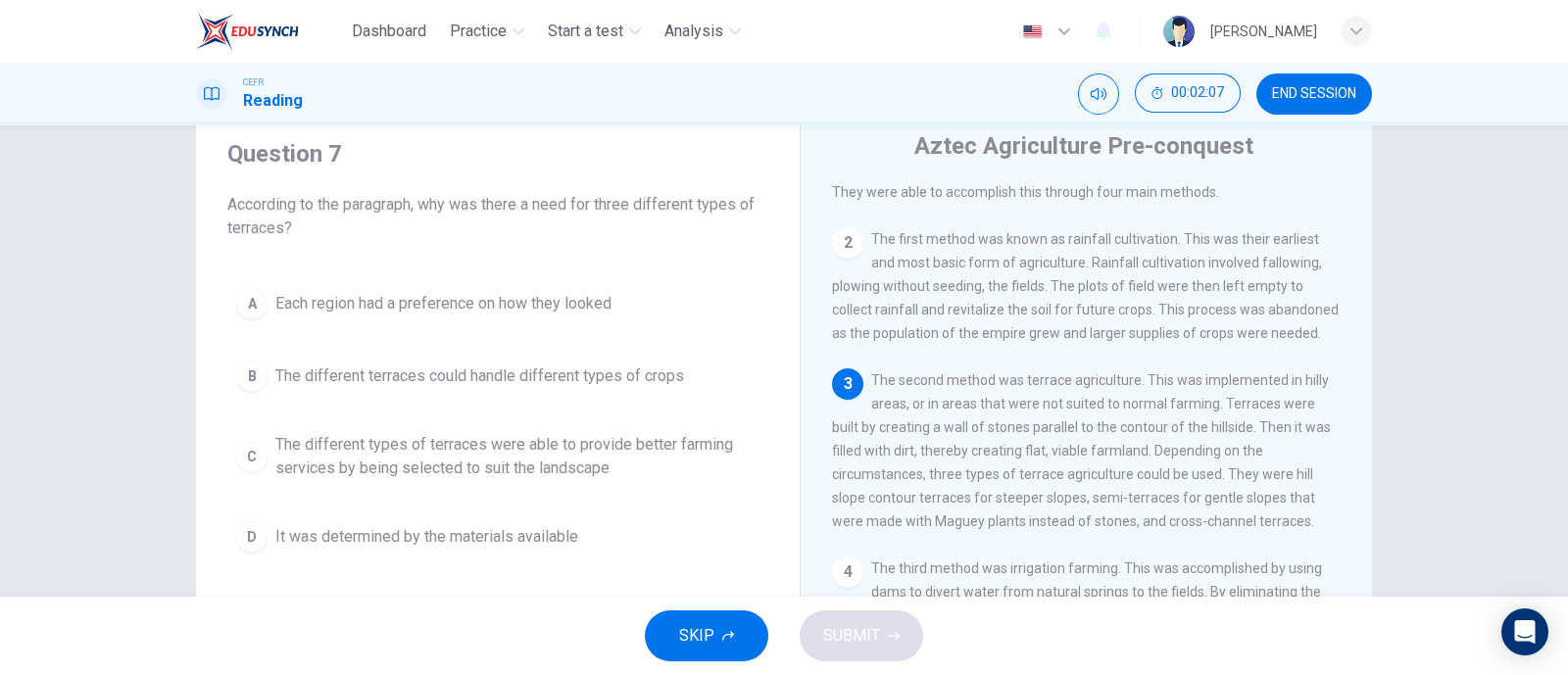 scroll, scrollTop: 120, scrollLeft: 0, axis: vertical 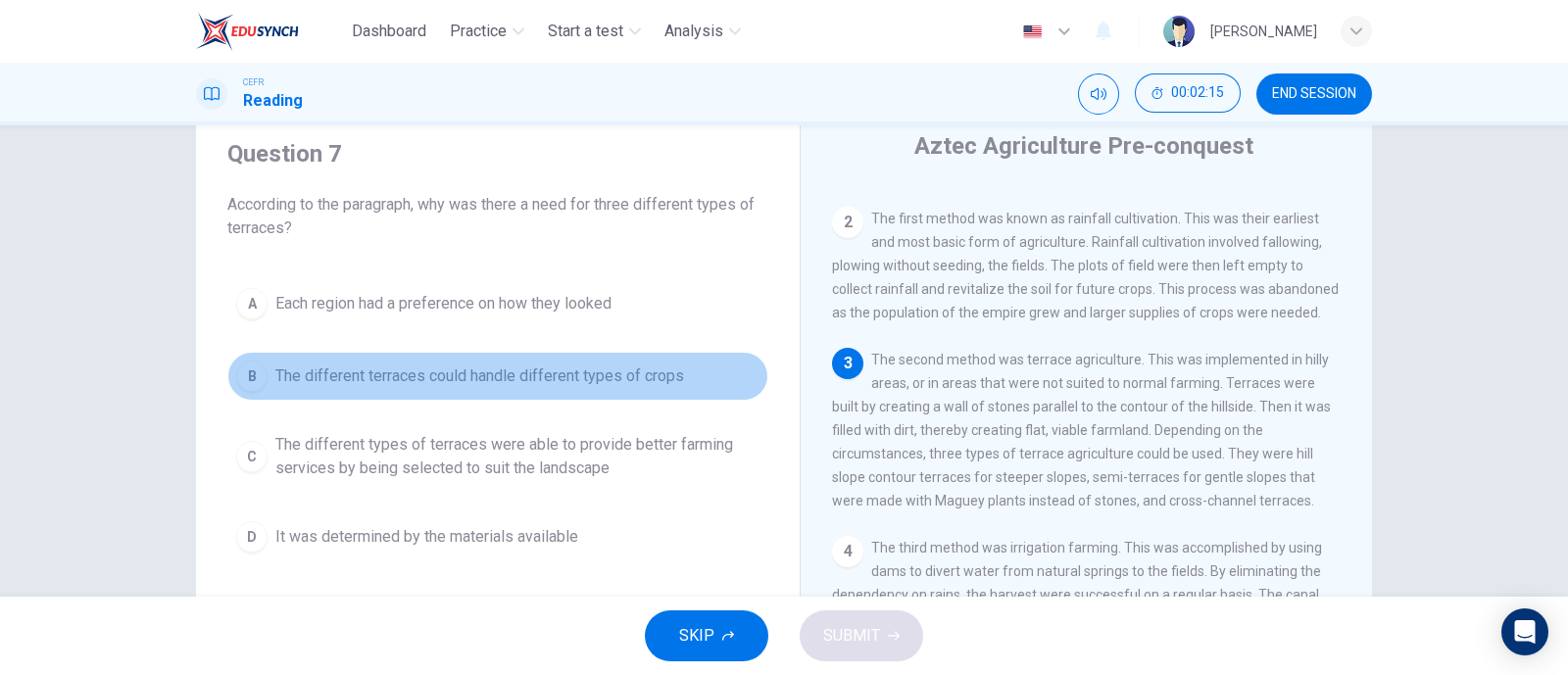 click on "The different terraces could handle different types of crops" at bounding box center (479, 376) 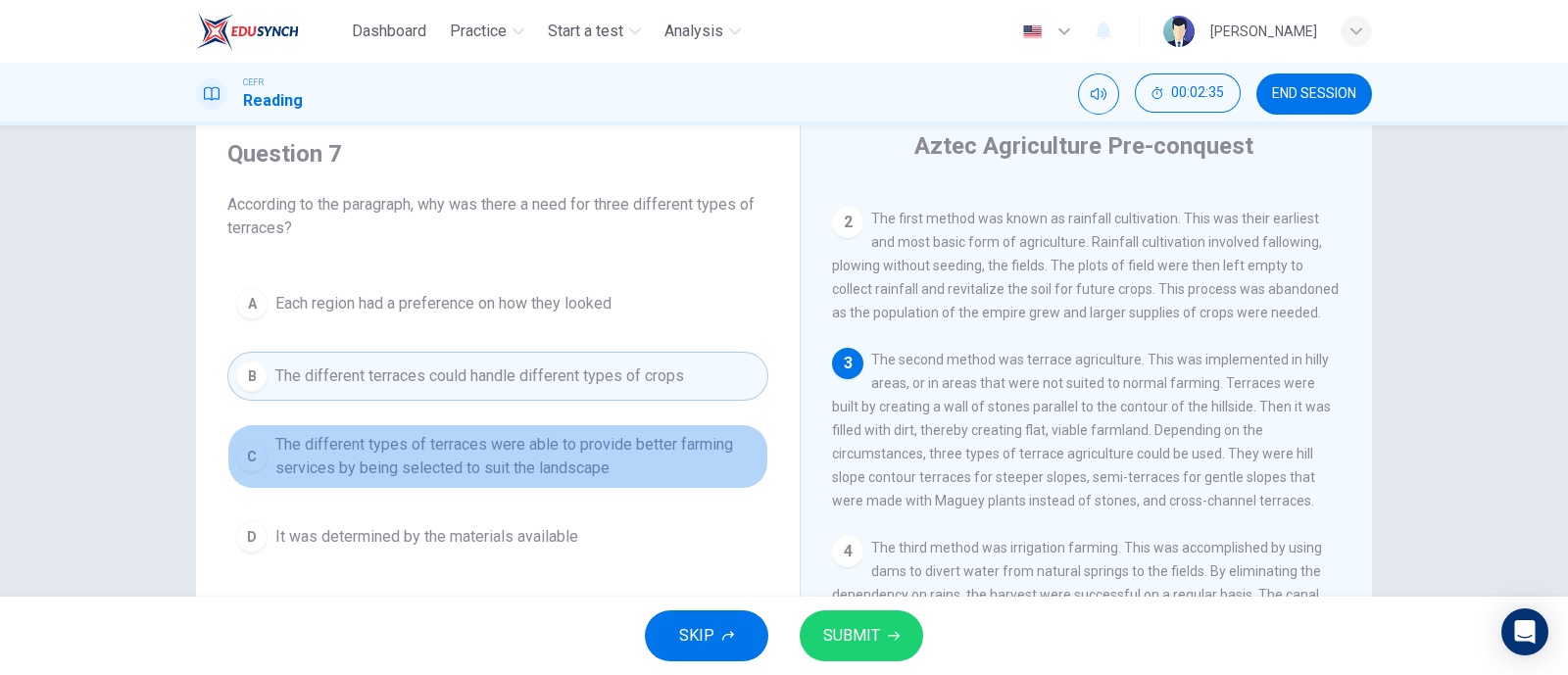 click on "The different types of terraces were able to provide better farming services by being selected to suit the landscape" at bounding box center (517, 457) 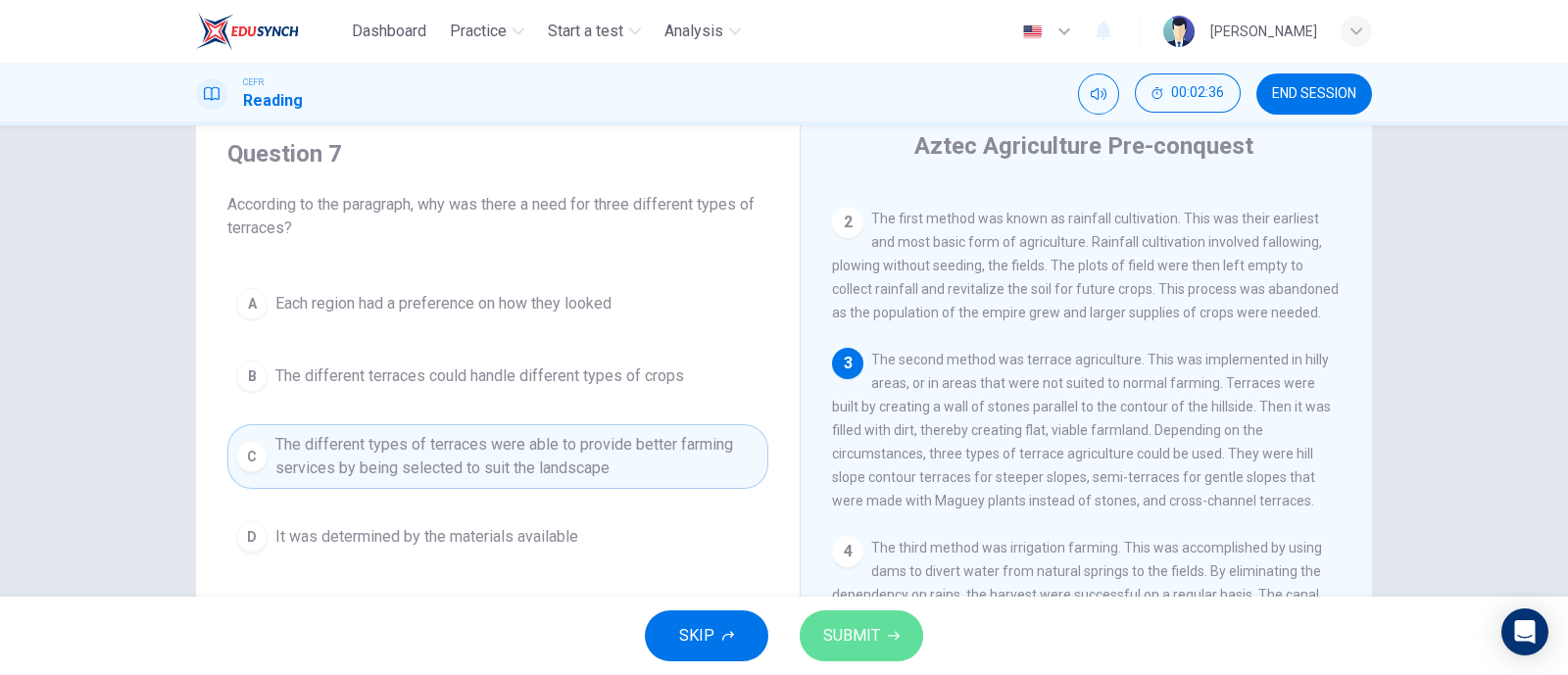click on "SUBMIT" at bounding box center [861, 636] 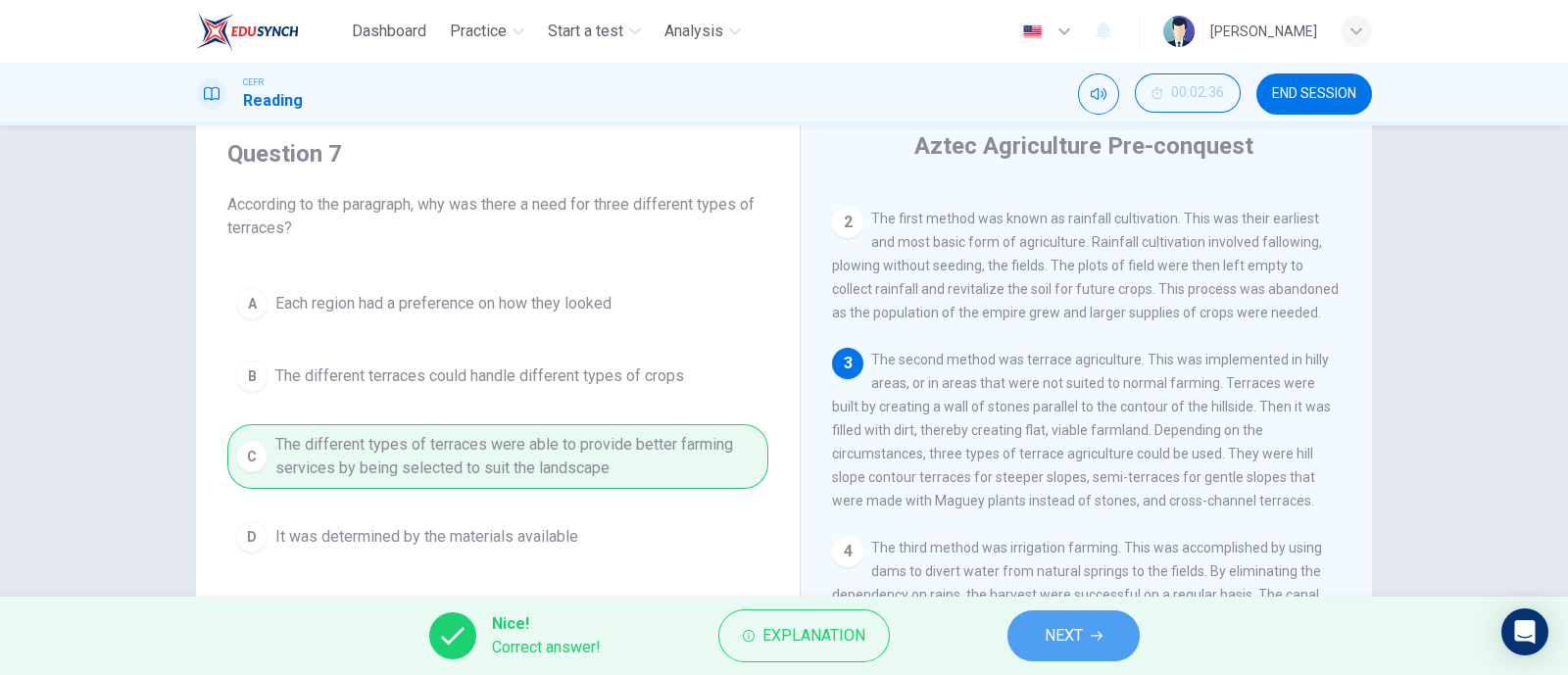 click on "NEXT" at bounding box center [1063, 636] 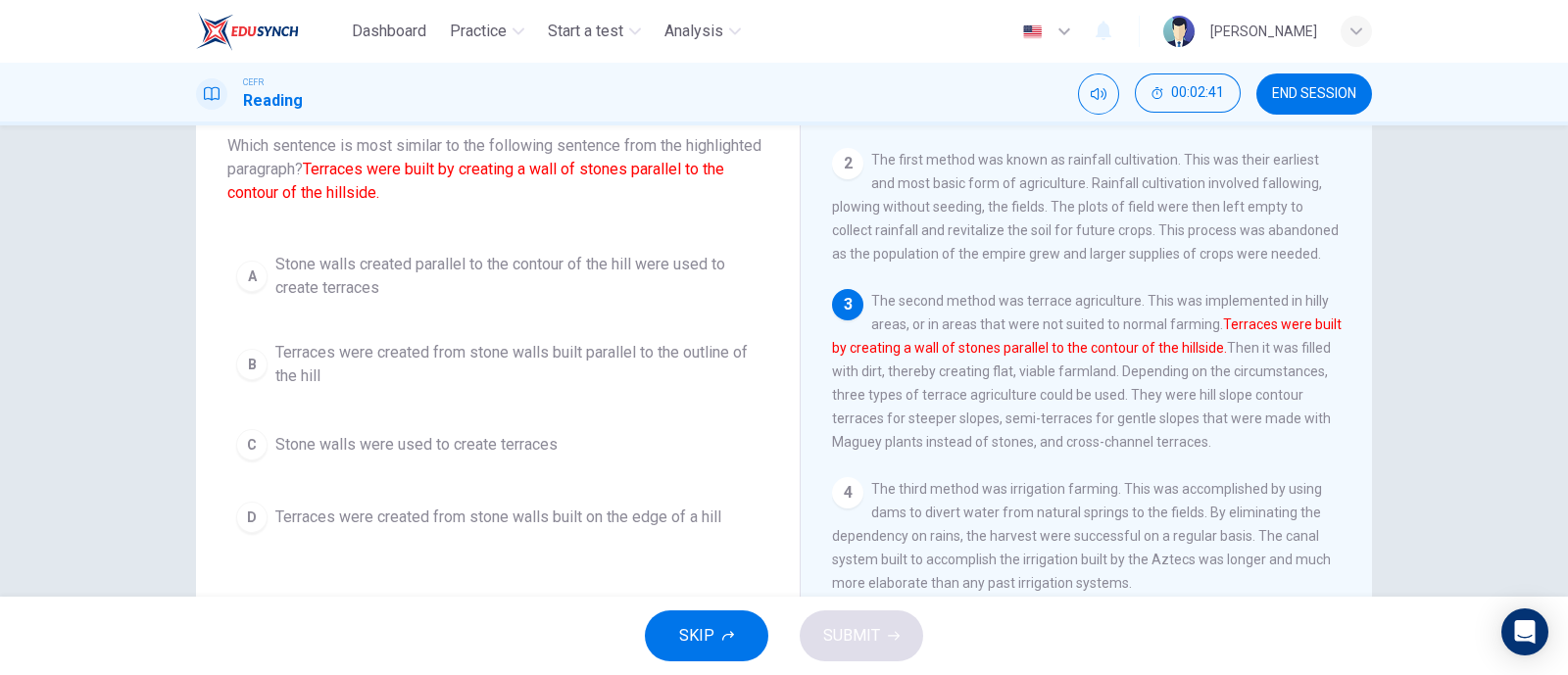 scroll, scrollTop: 129, scrollLeft: 0, axis: vertical 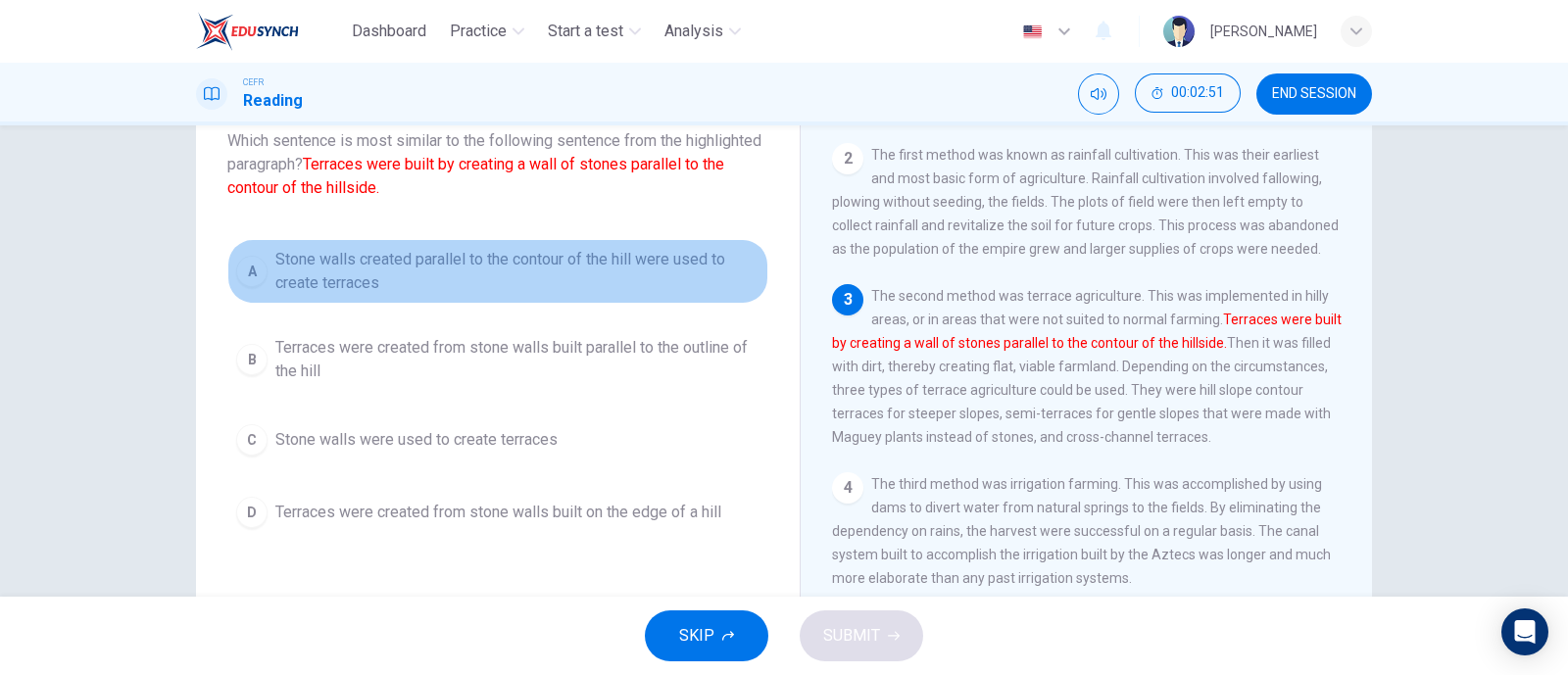 click on "Stone walls created parallel to the contour of the hill were used to create terraces" at bounding box center (517, 271) 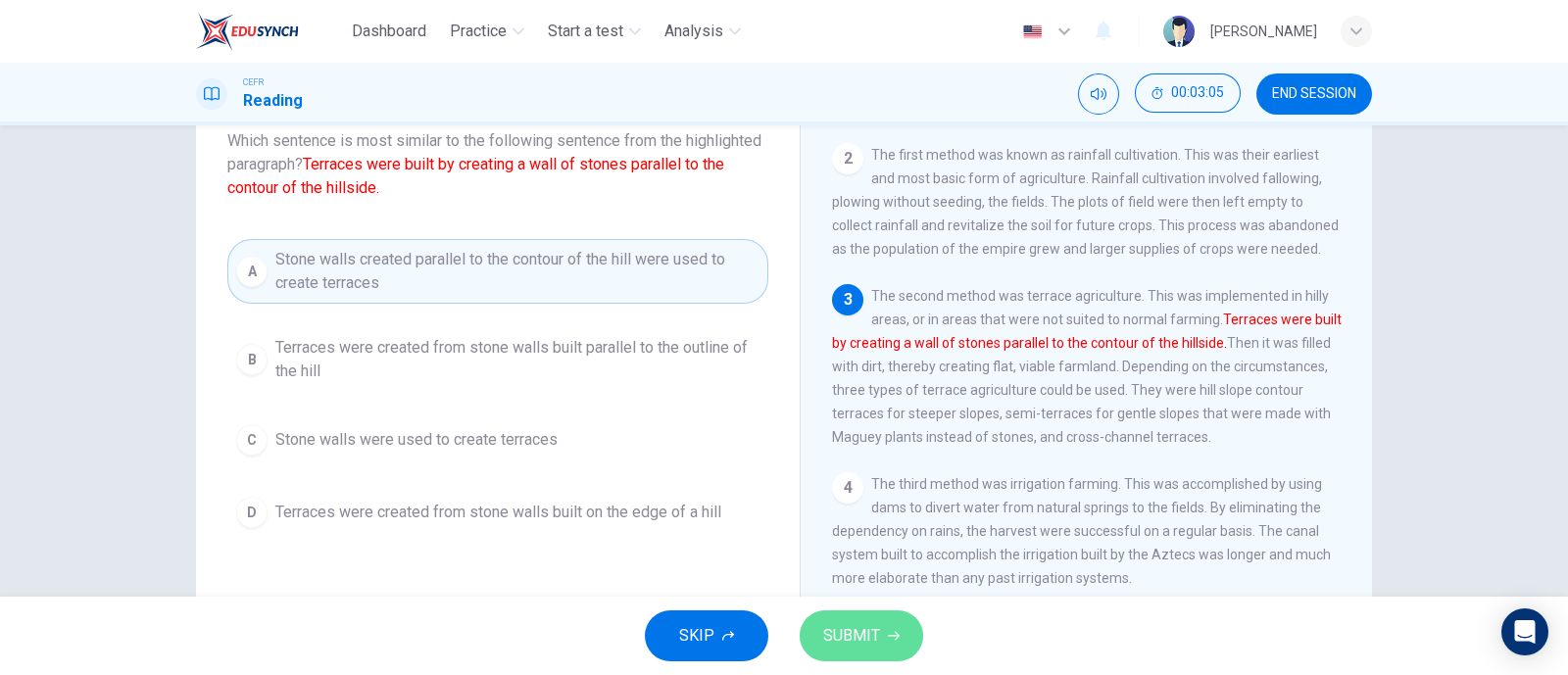 click 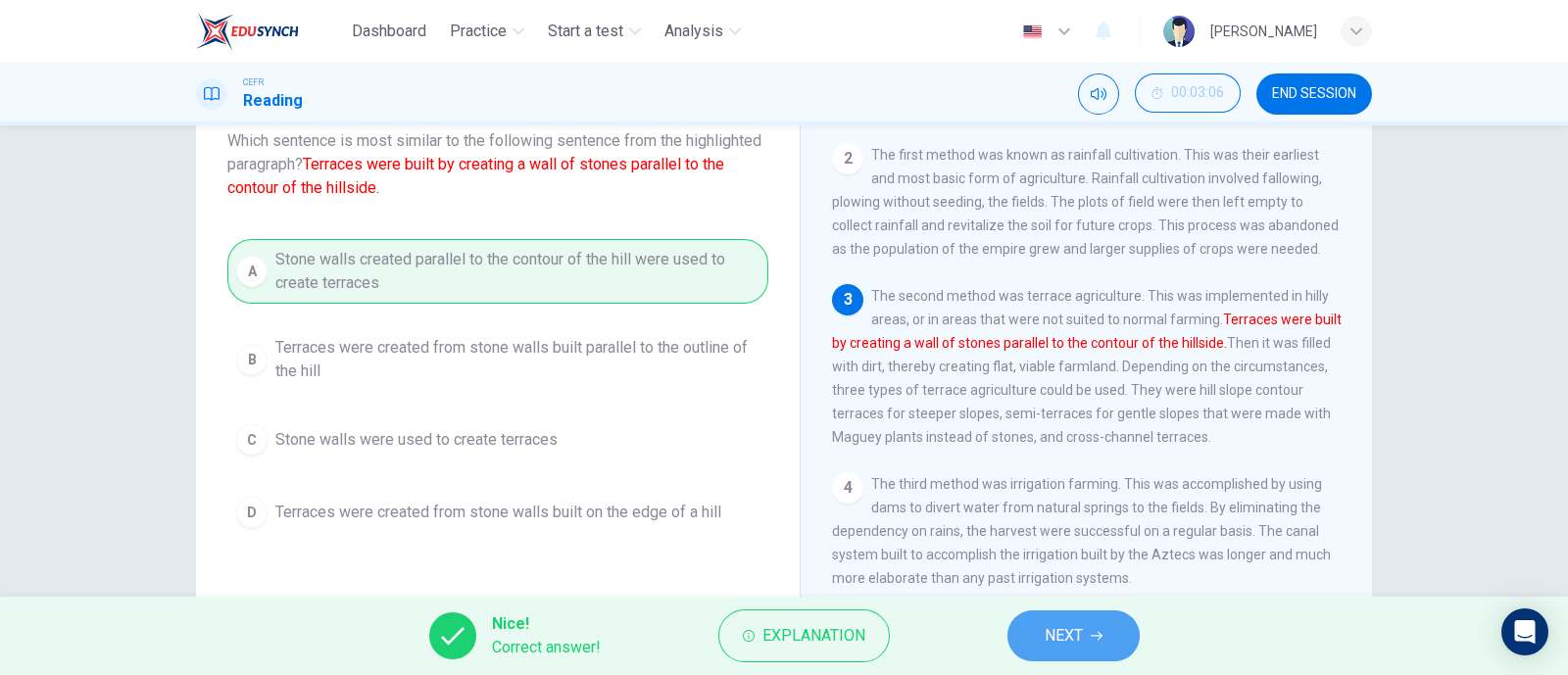 click on "NEXT" at bounding box center [1063, 636] 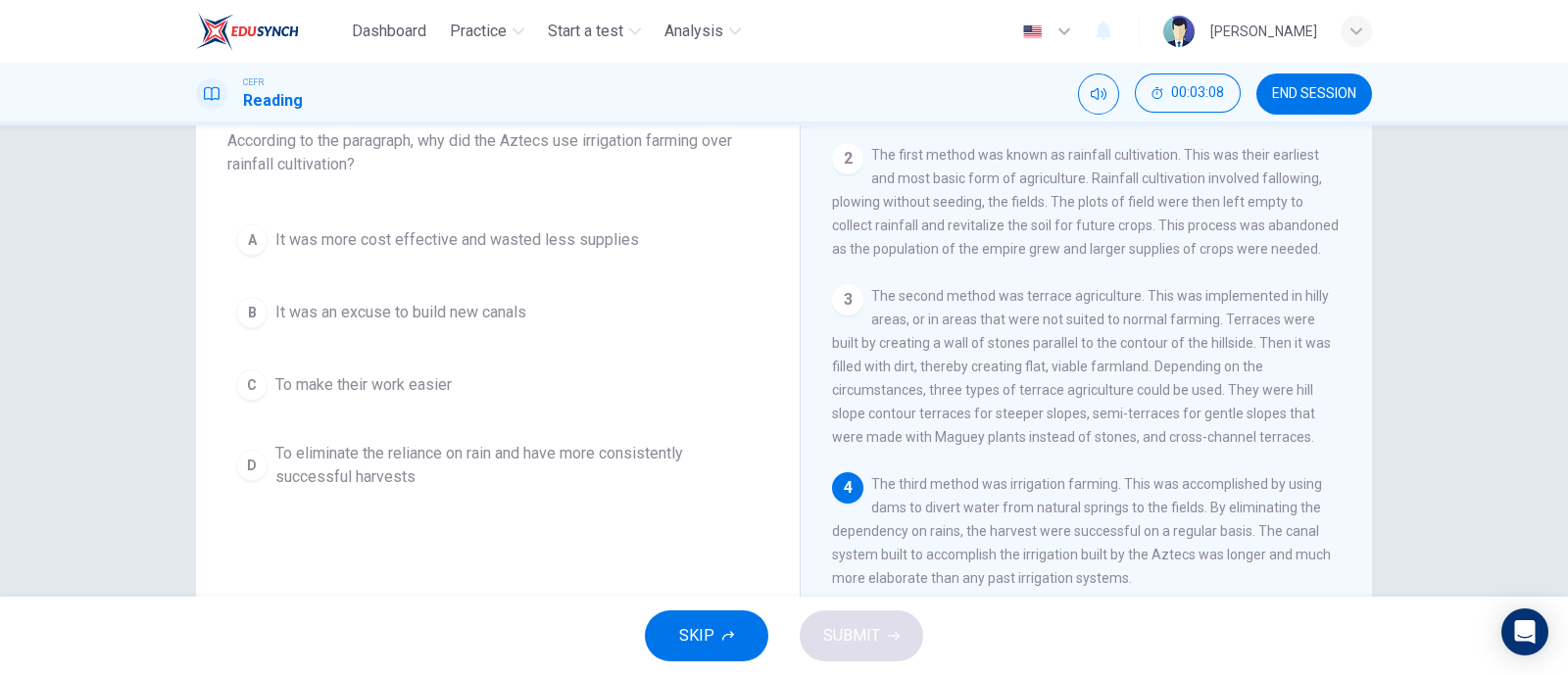 scroll, scrollTop: 204, scrollLeft: 0, axis: vertical 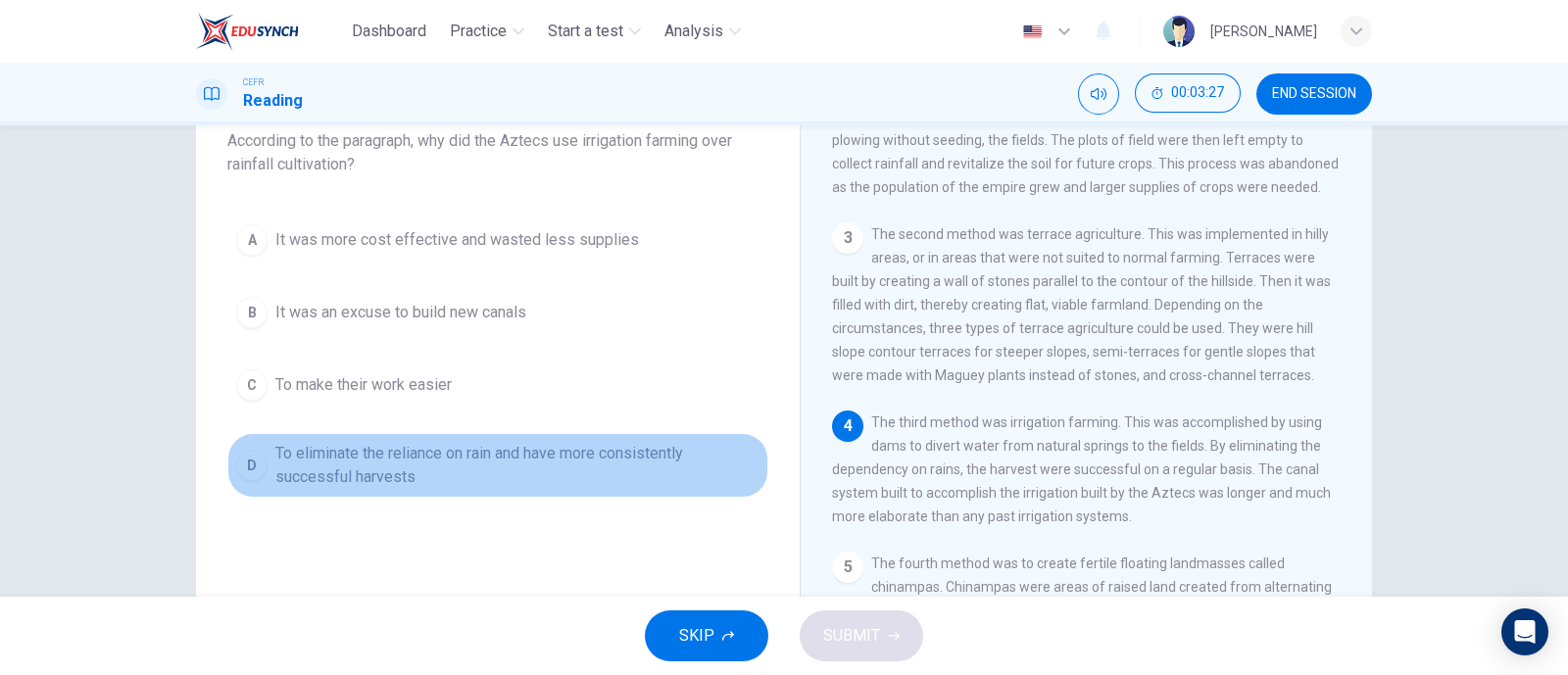 click on "To eliminate the reliance on rain and have more consistently successful harvests" at bounding box center (517, 465) 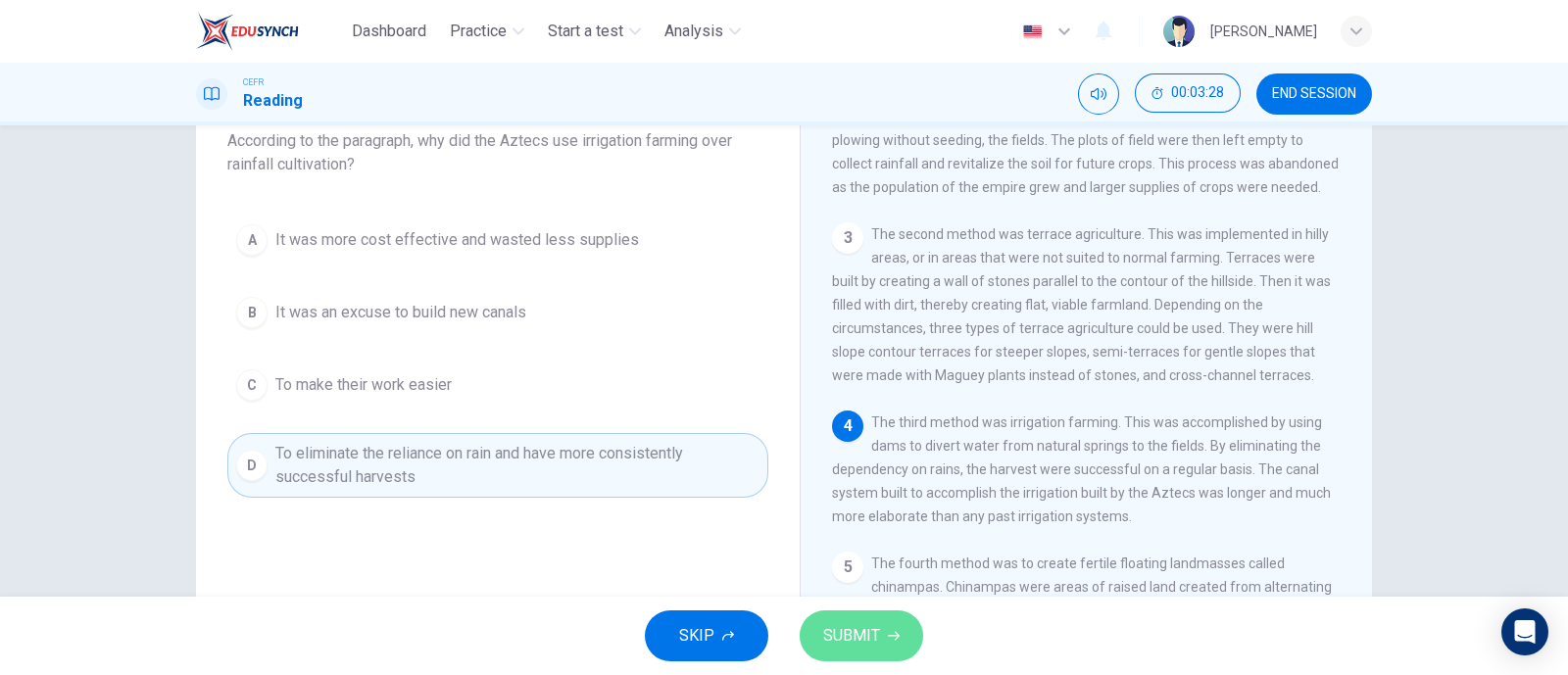 click on "SUBMIT" at bounding box center (861, 636) 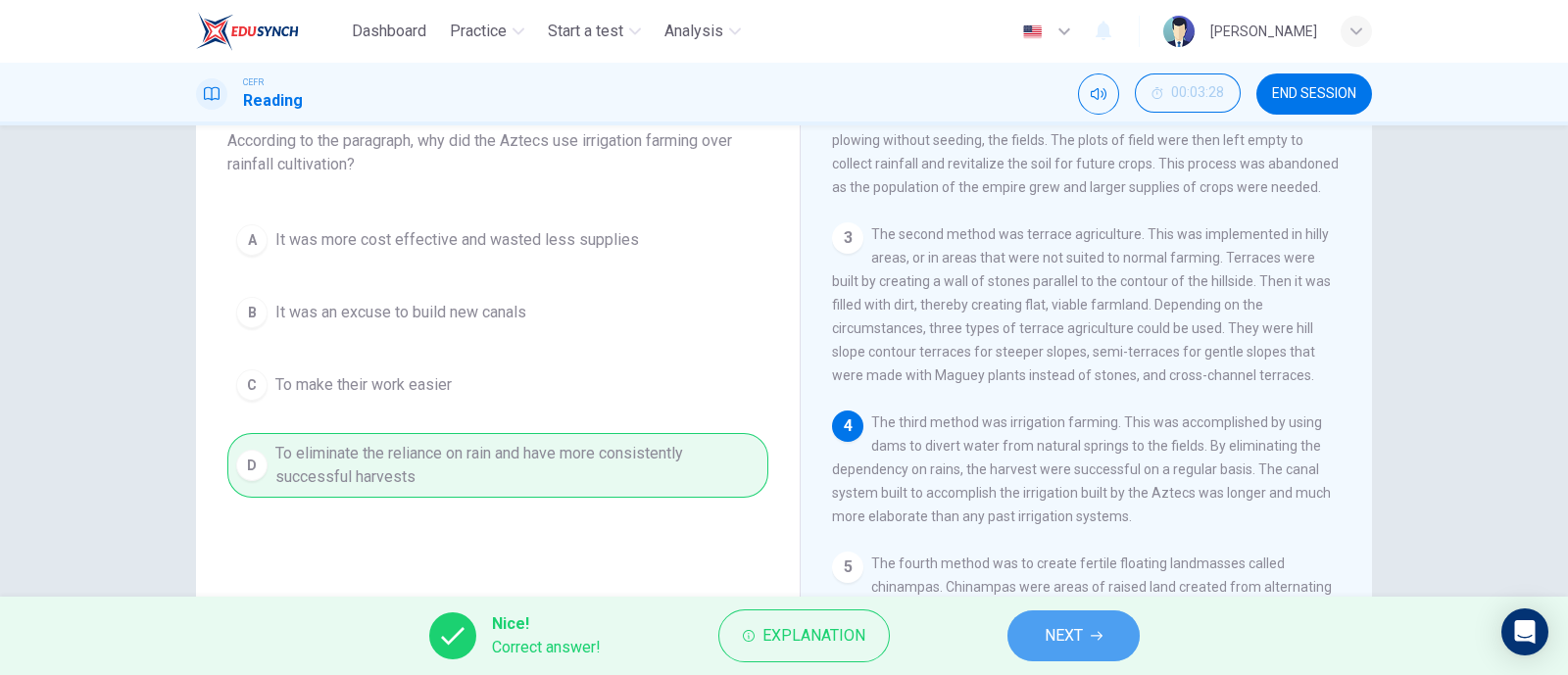 click on "NEXT" at bounding box center (1073, 636) 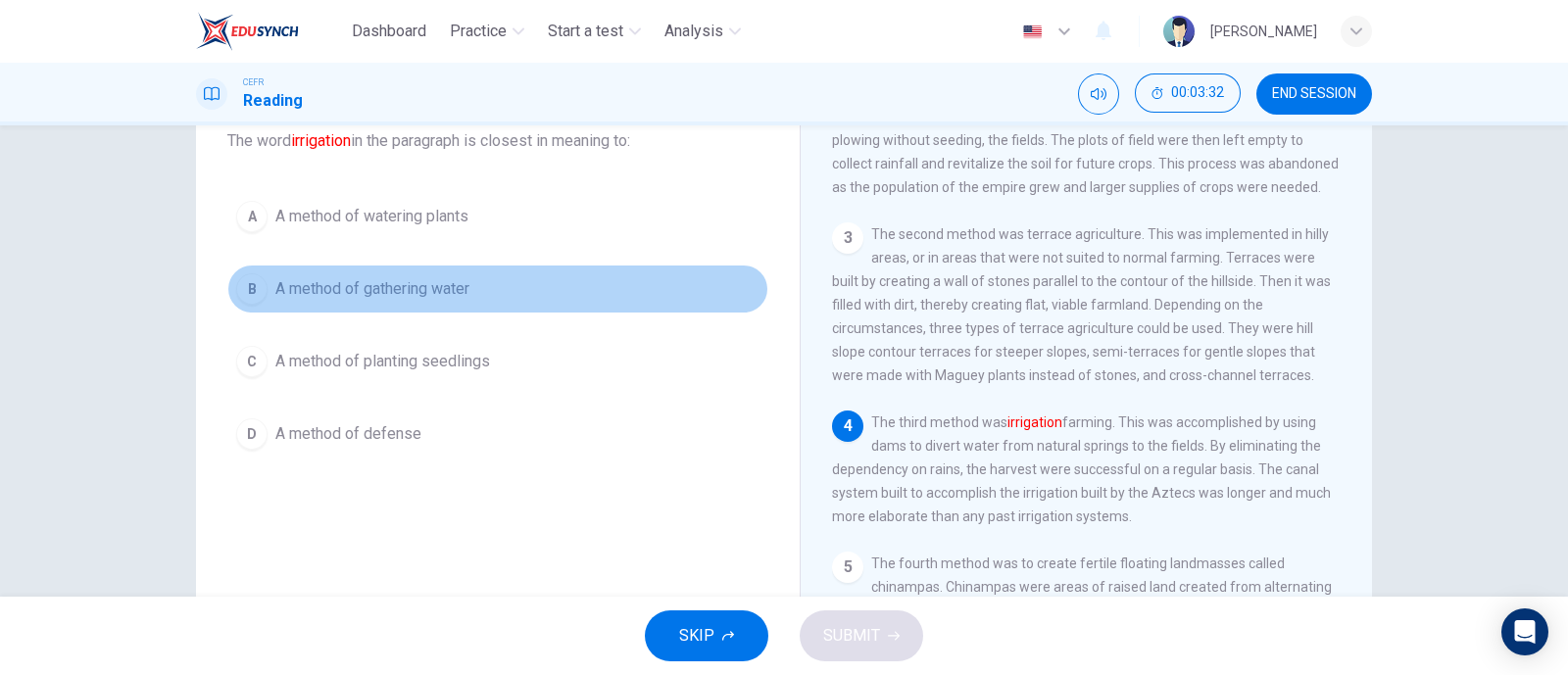 click on "A method of gathering water" at bounding box center (372, 289) 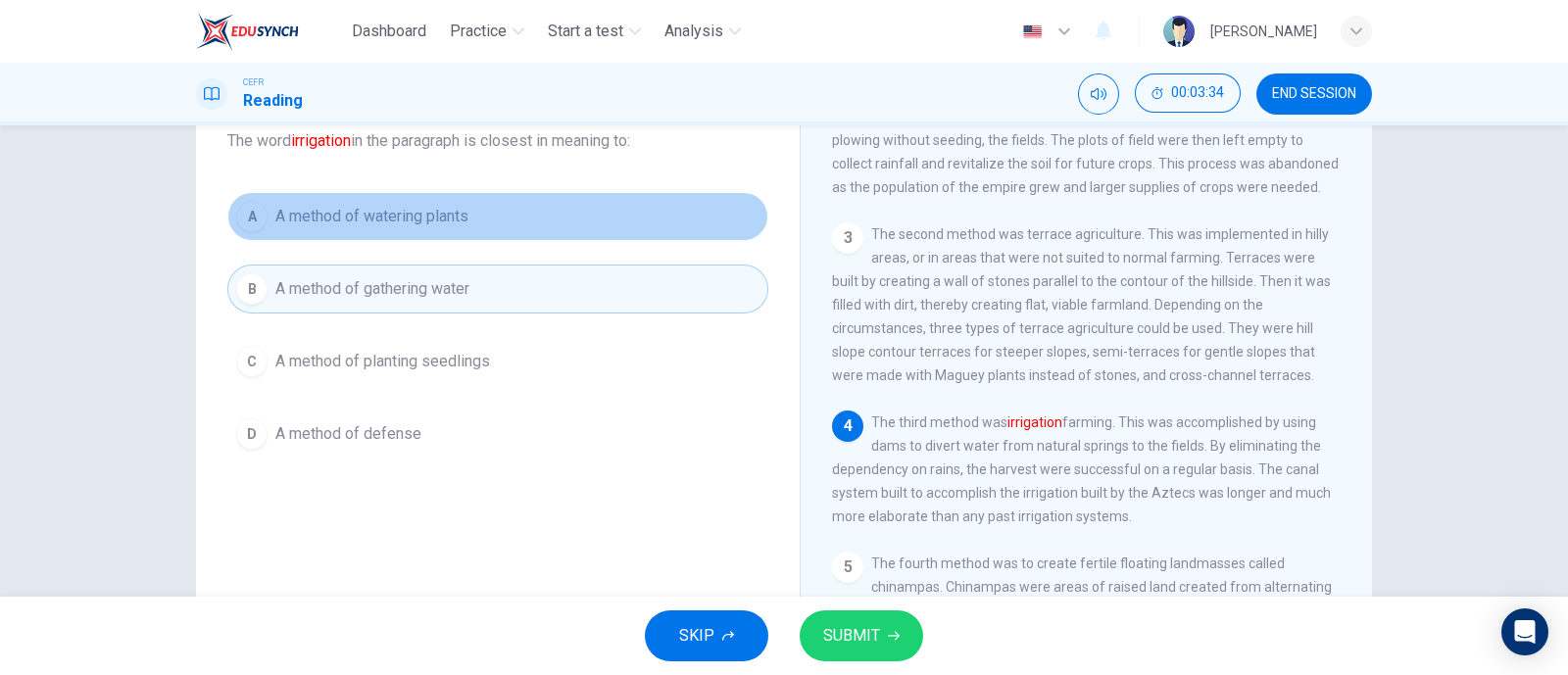 click on "A A method of watering plants" at bounding box center (498, 217) 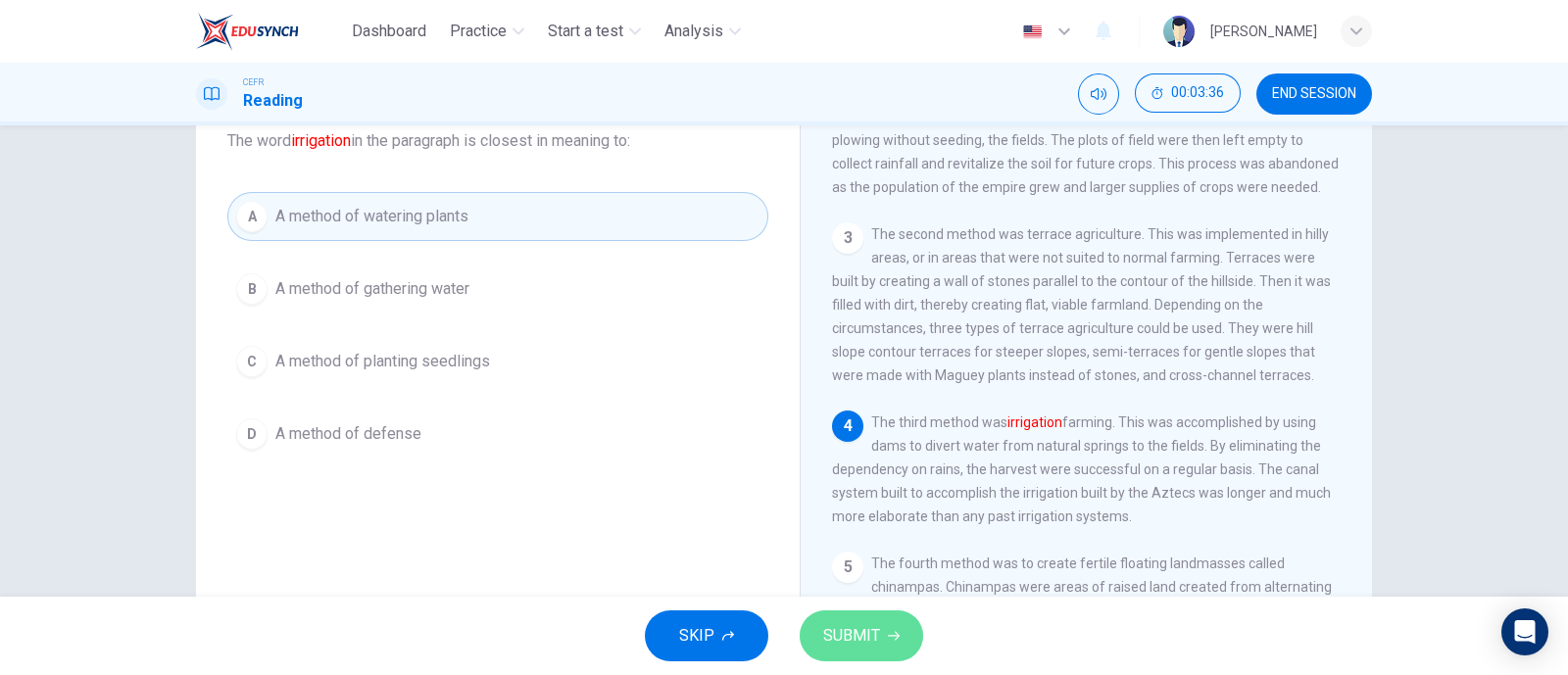 click on "SUBMIT" at bounding box center (852, 636) 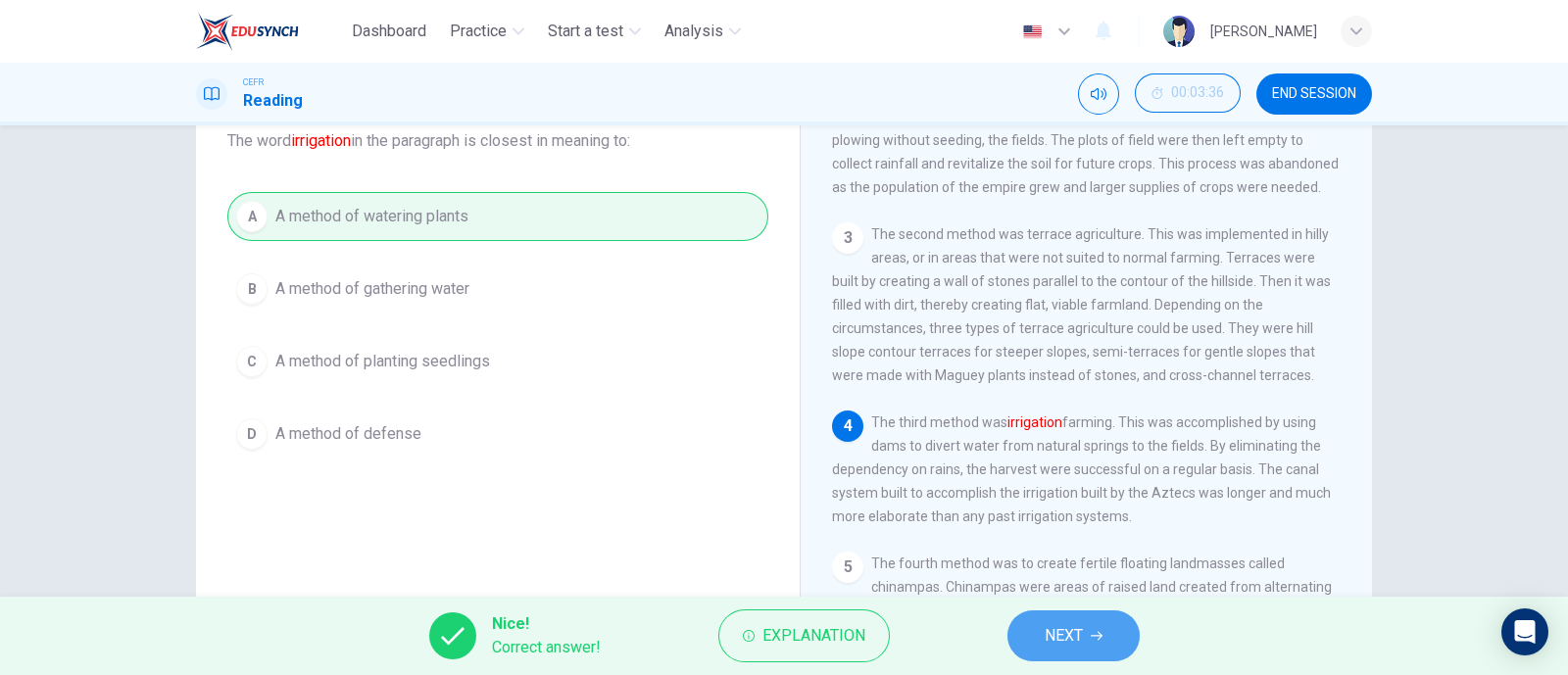 click on "NEXT" at bounding box center [1073, 636] 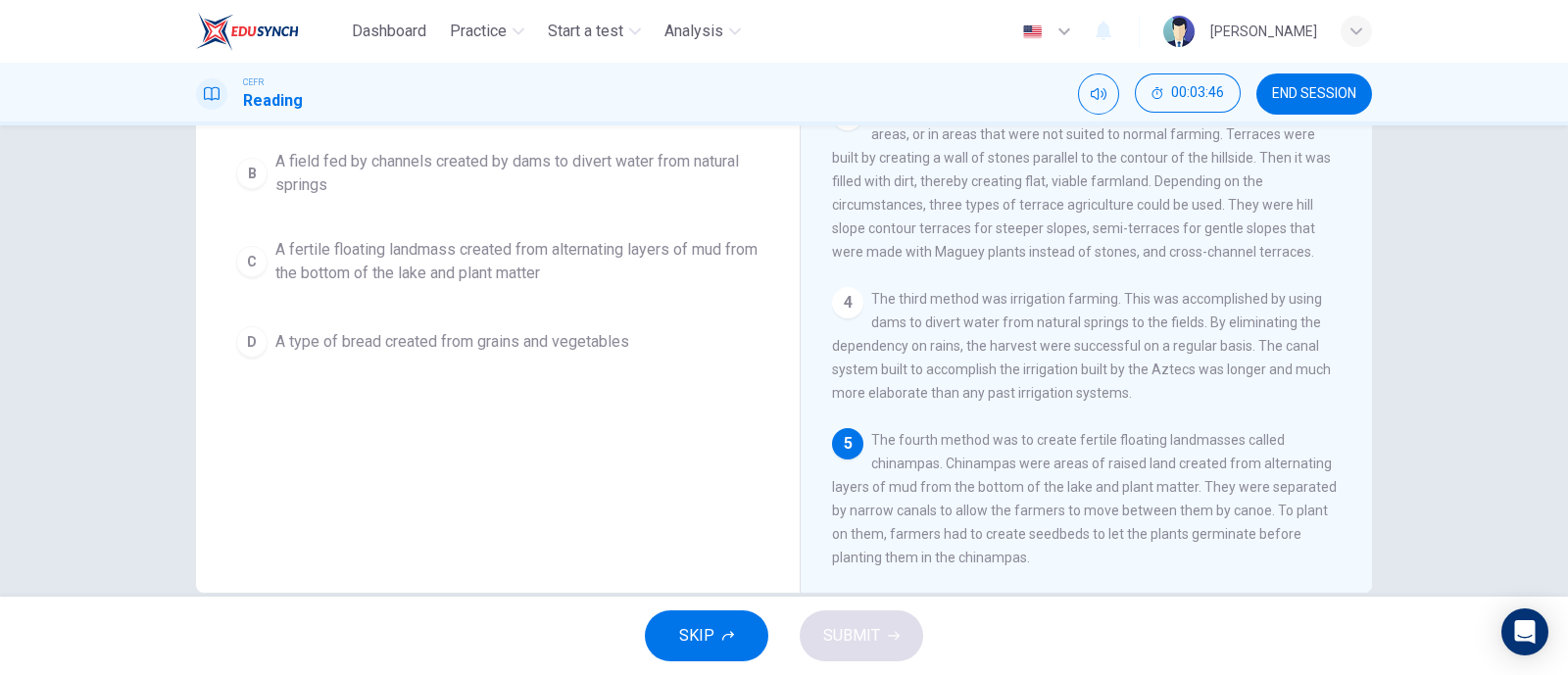 scroll, scrollTop: 231, scrollLeft: 0, axis: vertical 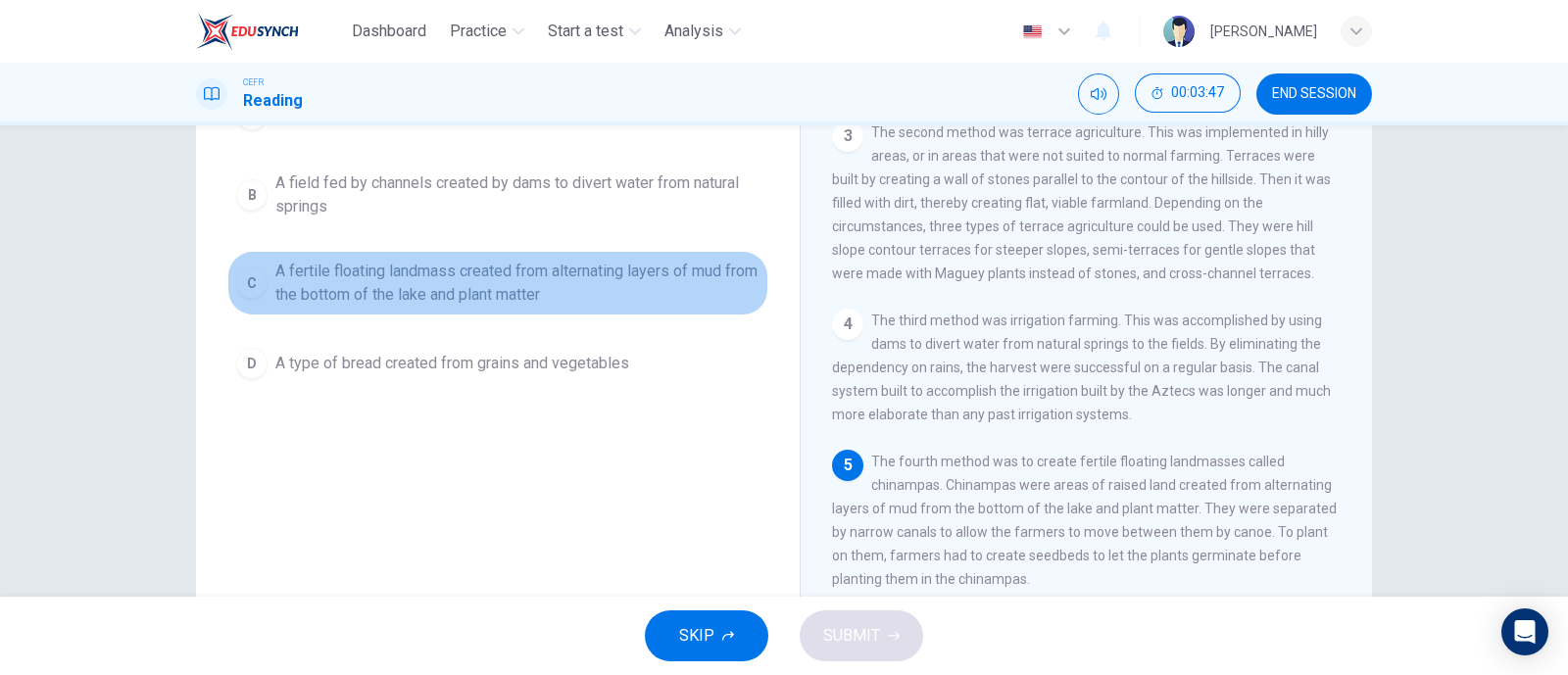click on "A fertile floating landmass created from alternating layers of mud from the bottom of the lake and plant matter" at bounding box center (517, 283) 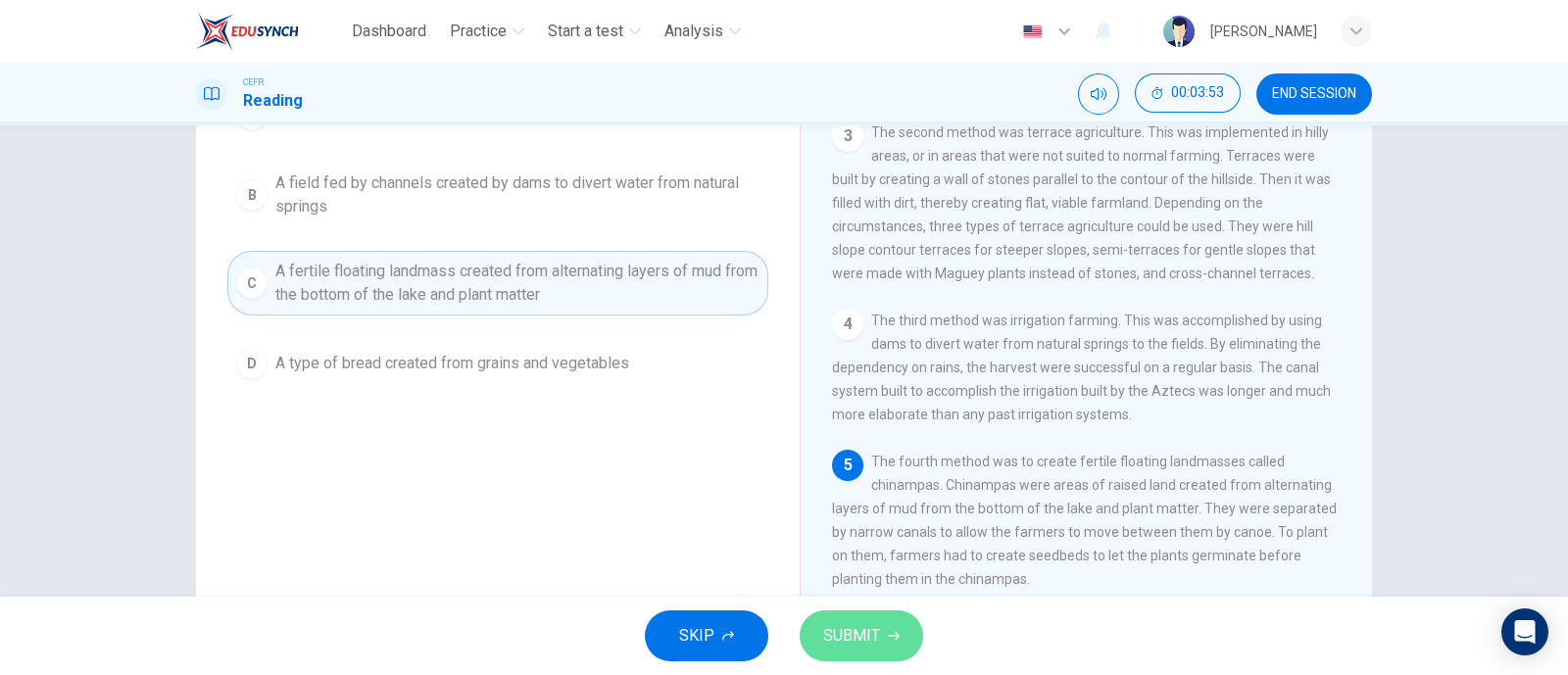 click on "SUBMIT" at bounding box center (861, 636) 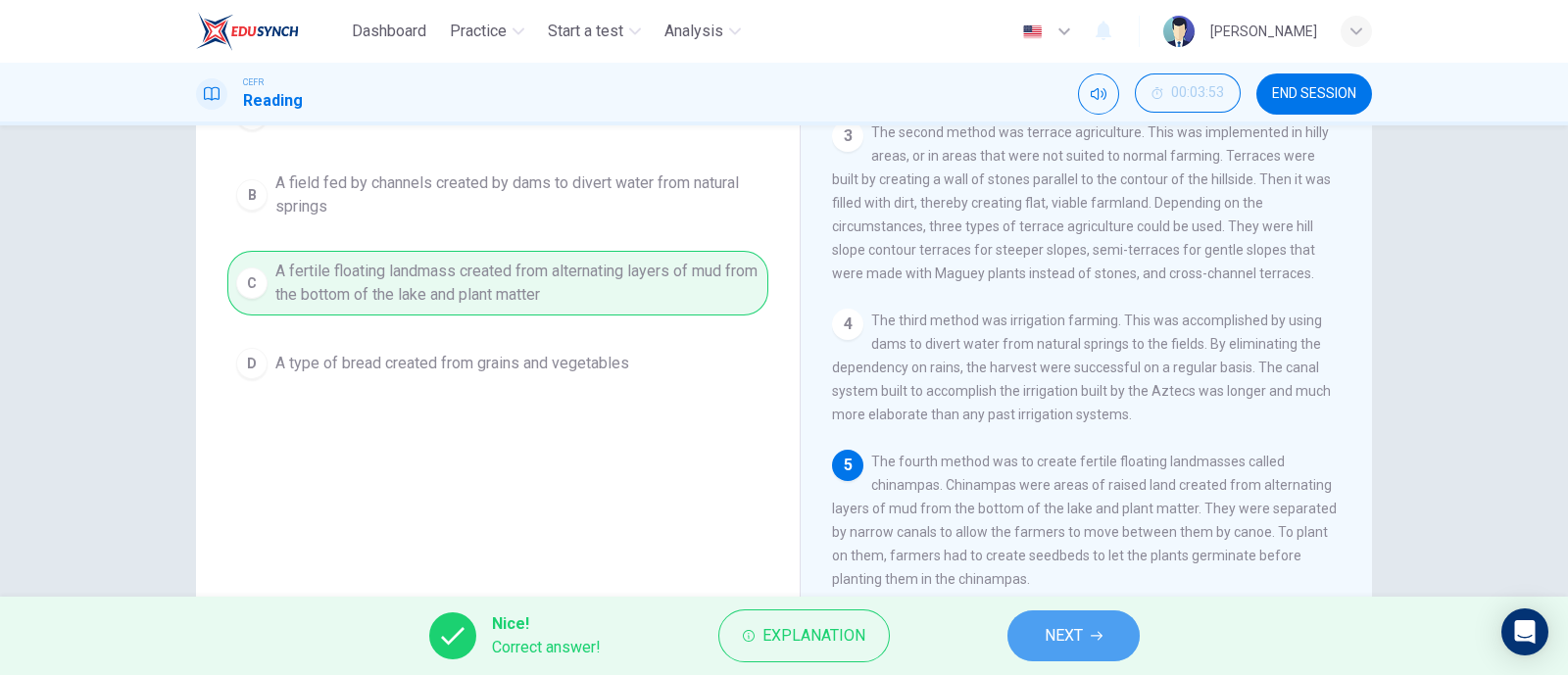 click on "NEXT" at bounding box center [1063, 636] 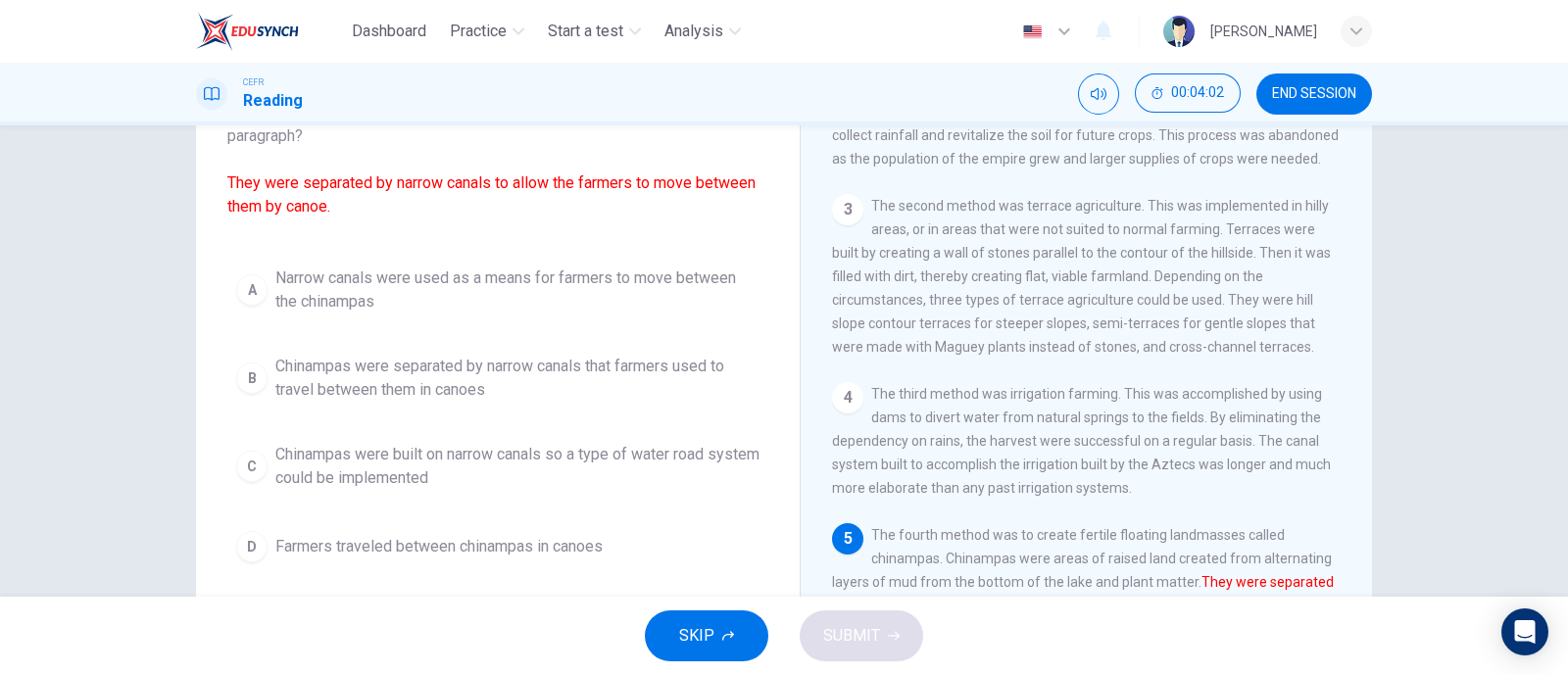 scroll, scrollTop: 163, scrollLeft: 0, axis: vertical 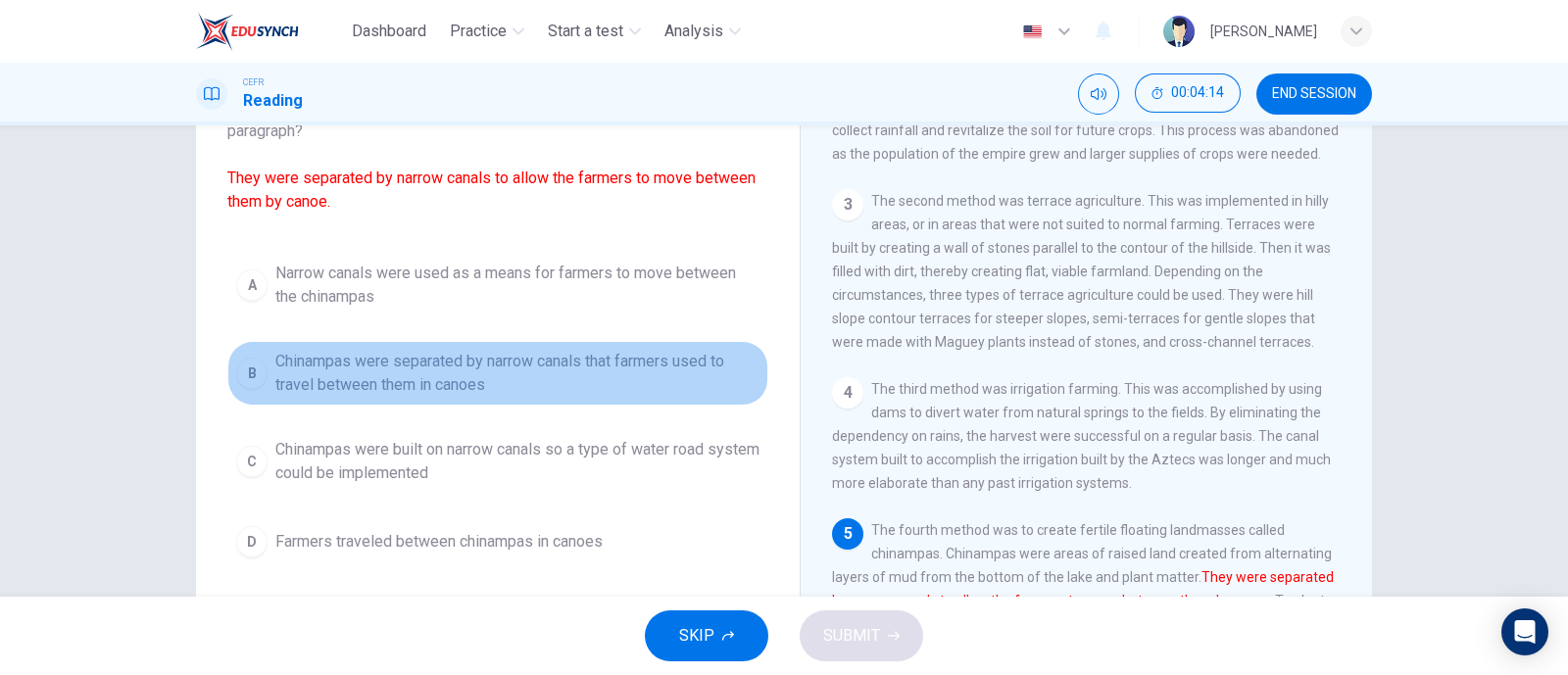 click on "Chinampas were separated by narrow canals that farmers used to travel between them in canoes" at bounding box center (517, 373) 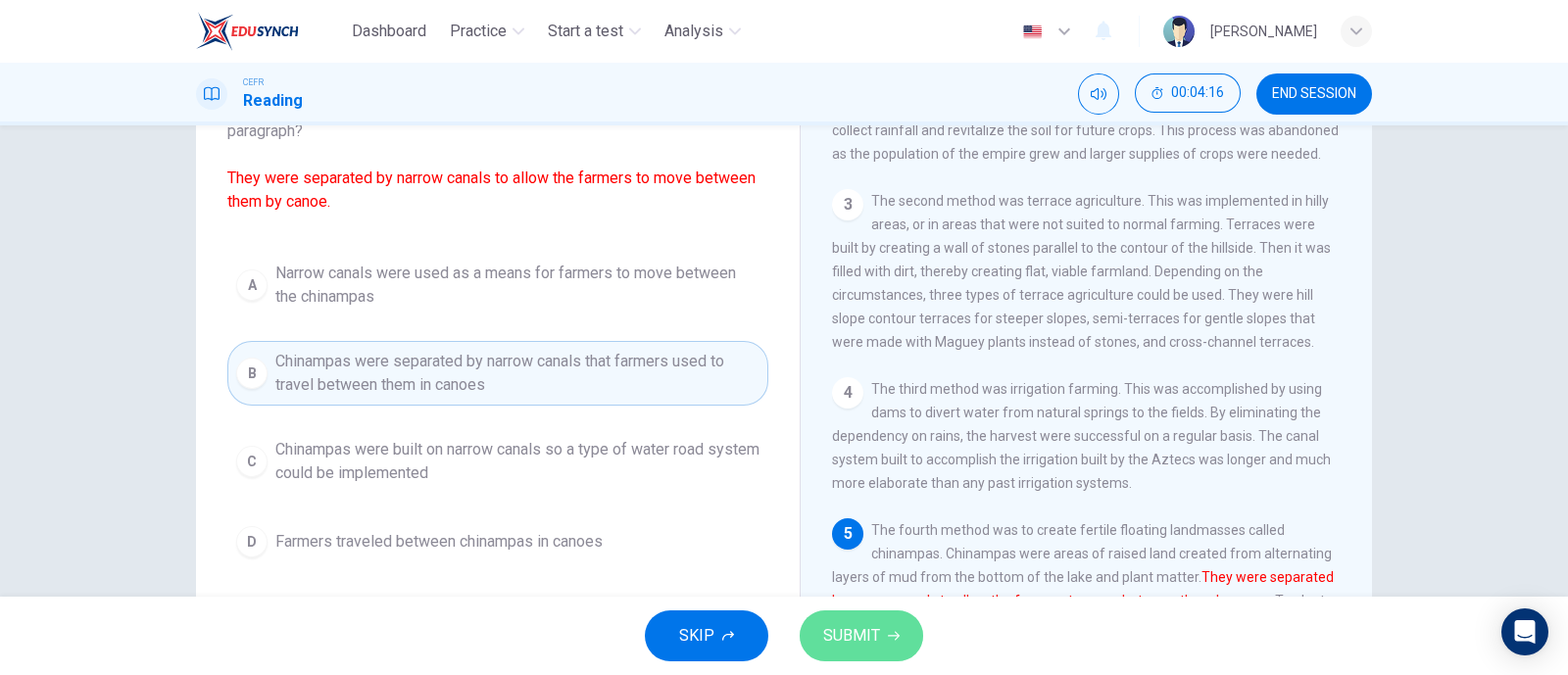 click on "SUBMIT" at bounding box center [852, 636] 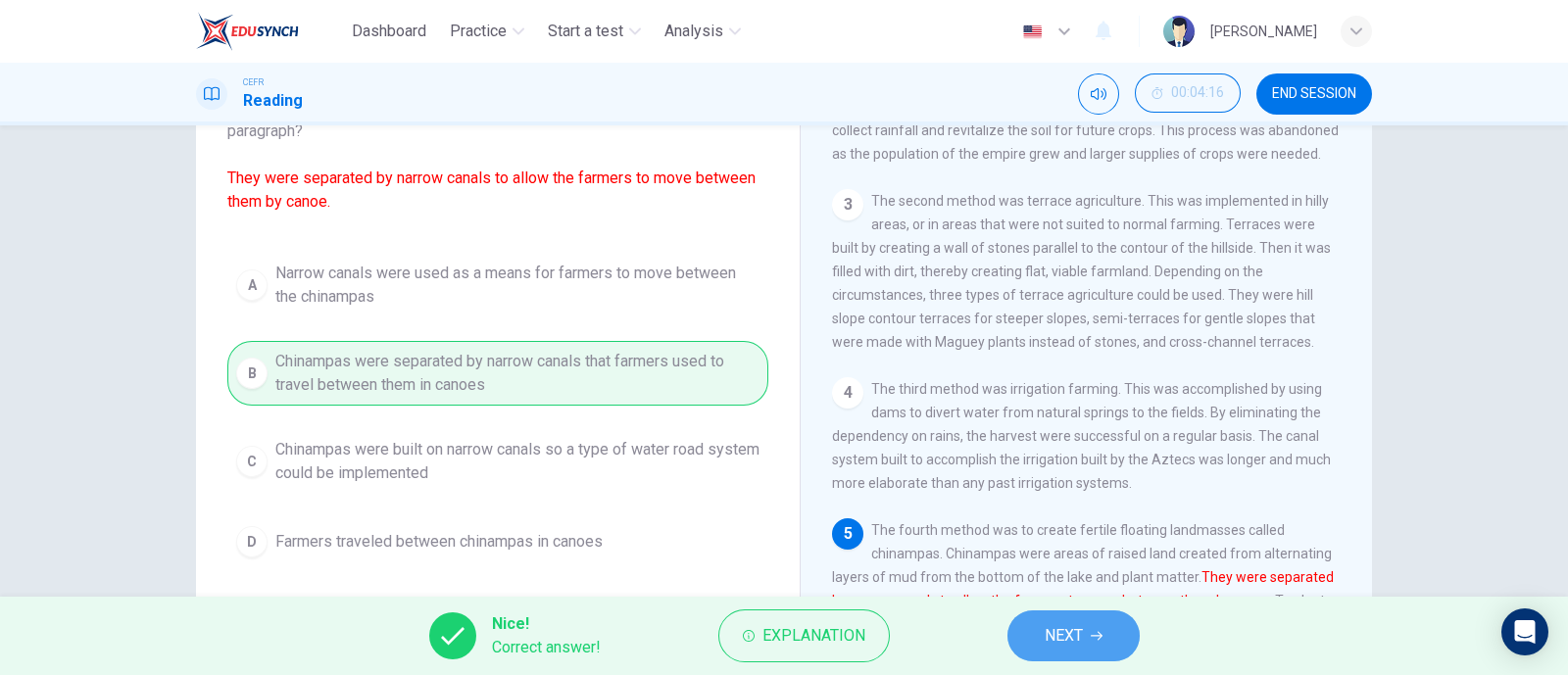 click on "NEXT" at bounding box center (1073, 636) 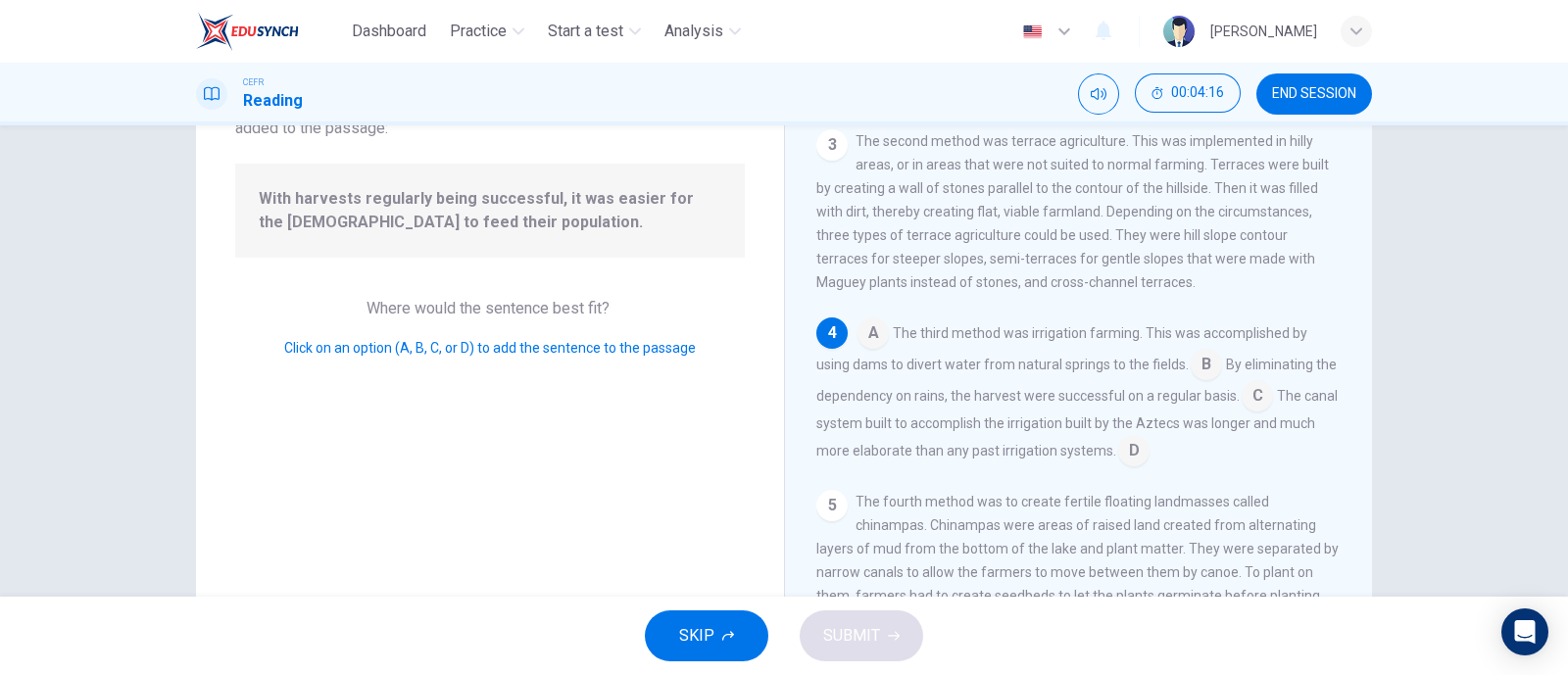 scroll, scrollTop: 244, scrollLeft: 0, axis: vertical 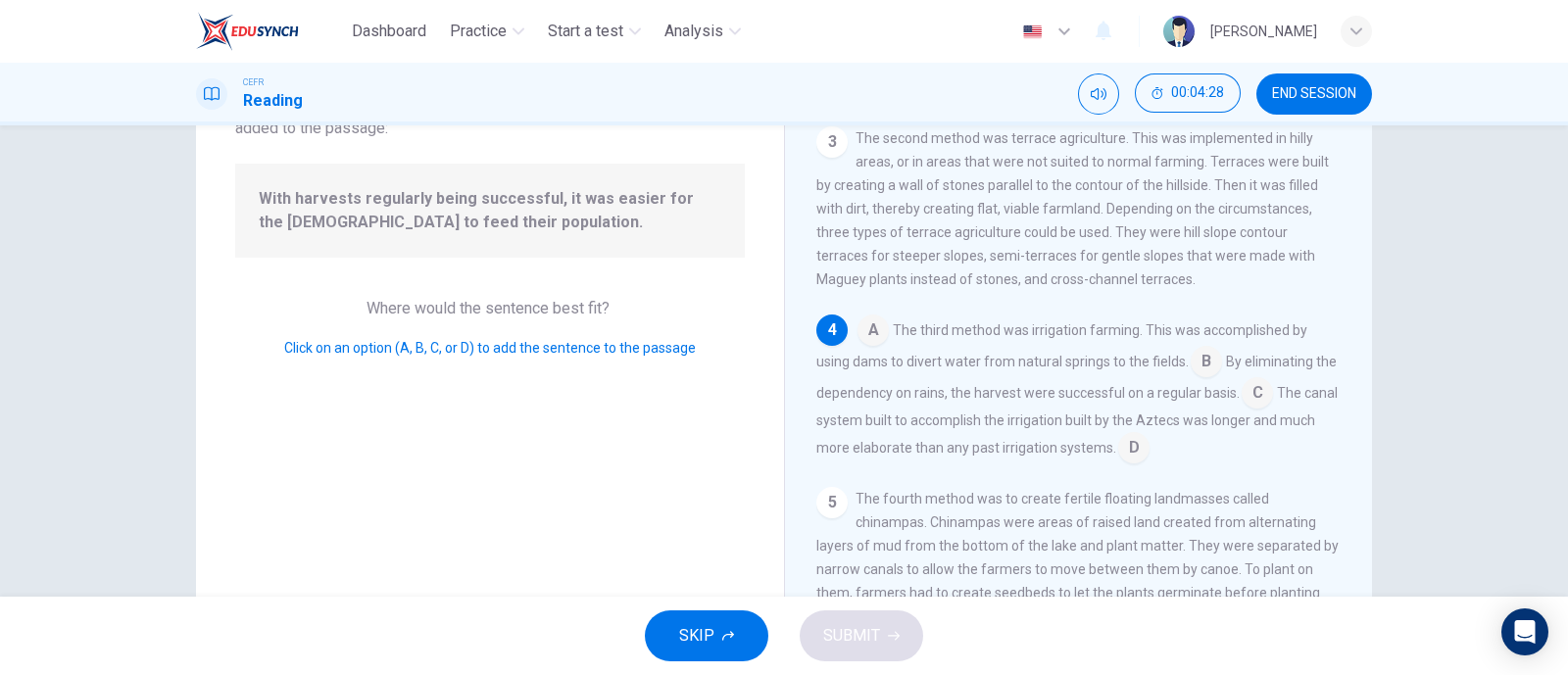 click at bounding box center (1134, 450) 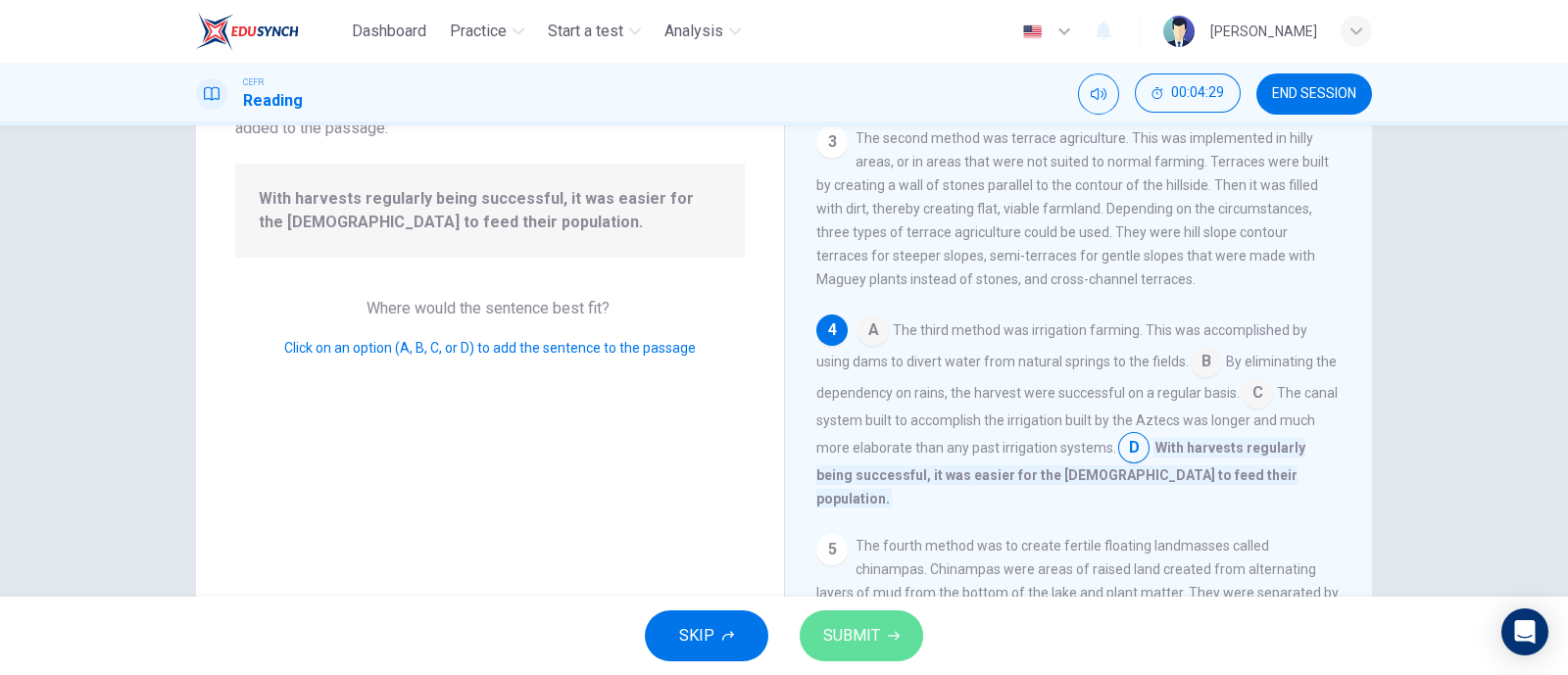 click 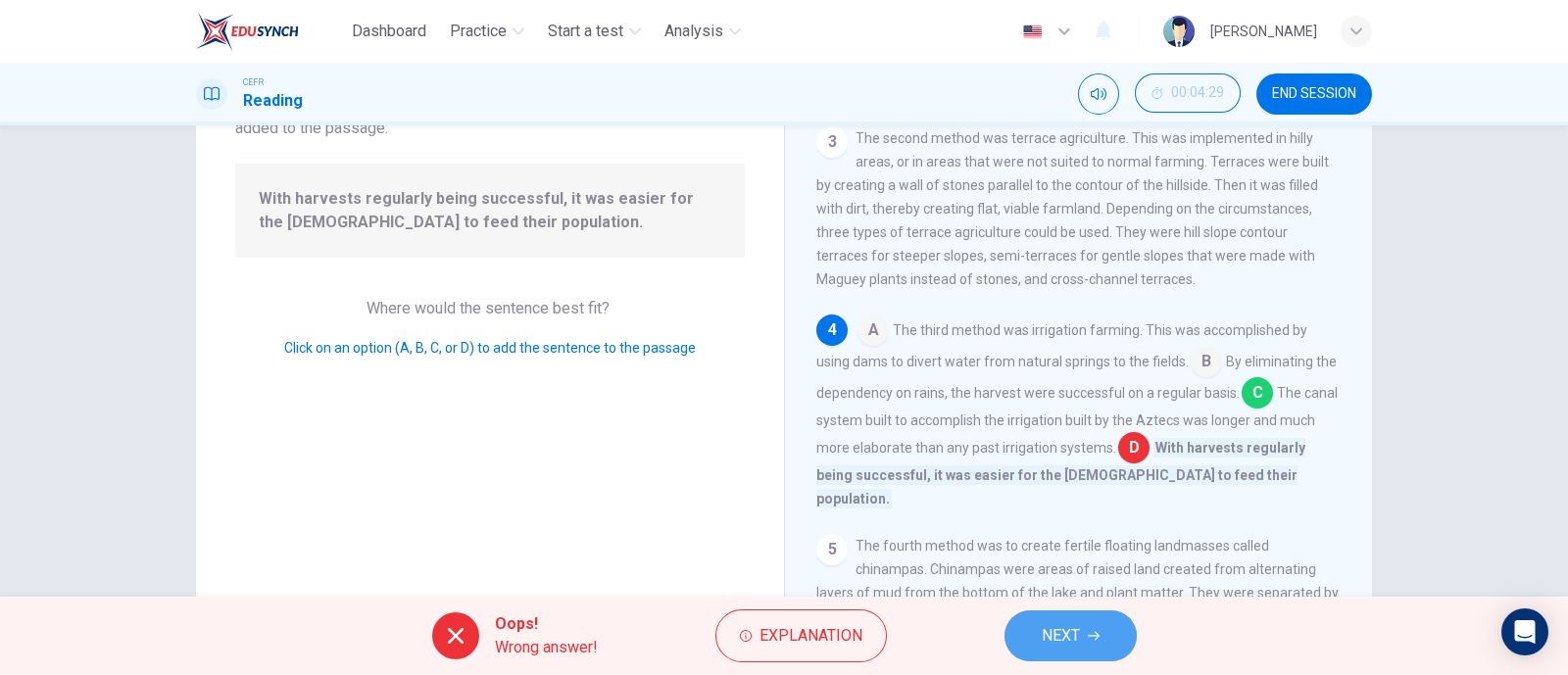 click on "NEXT" at bounding box center (1060, 636) 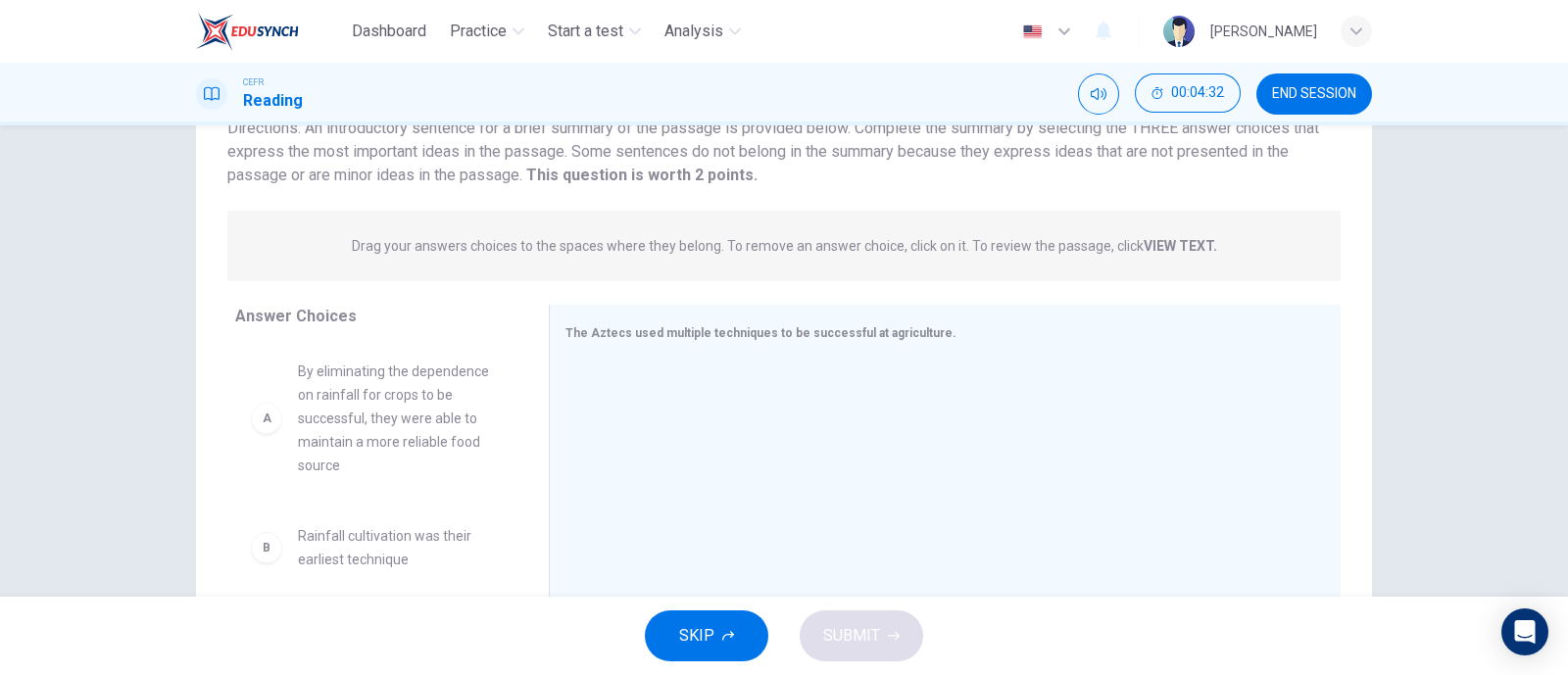 scroll, scrollTop: 158, scrollLeft: 0, axis: vertical 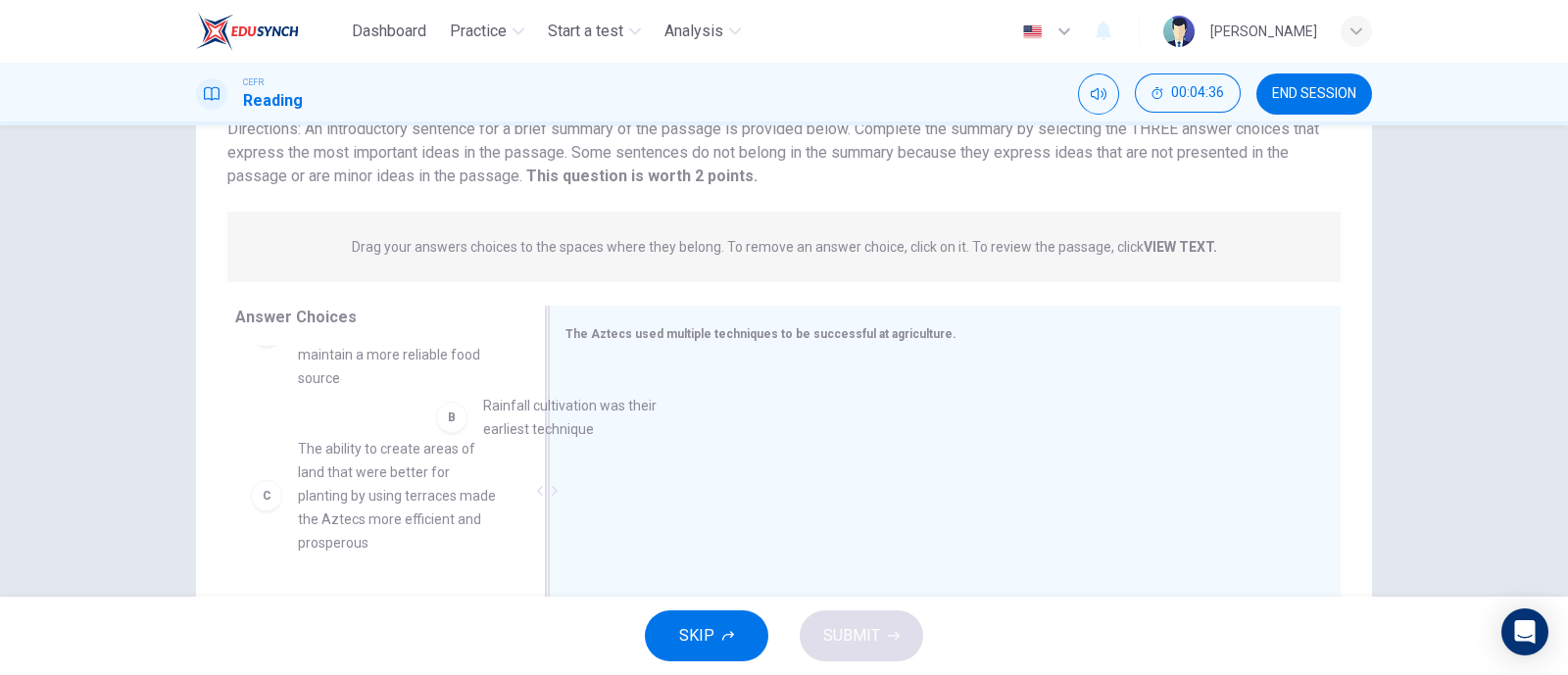 drag, startPoint x: 444, startPoint y: 497, endPoint x: 691, endPoint y: 441, distance: 253.26863 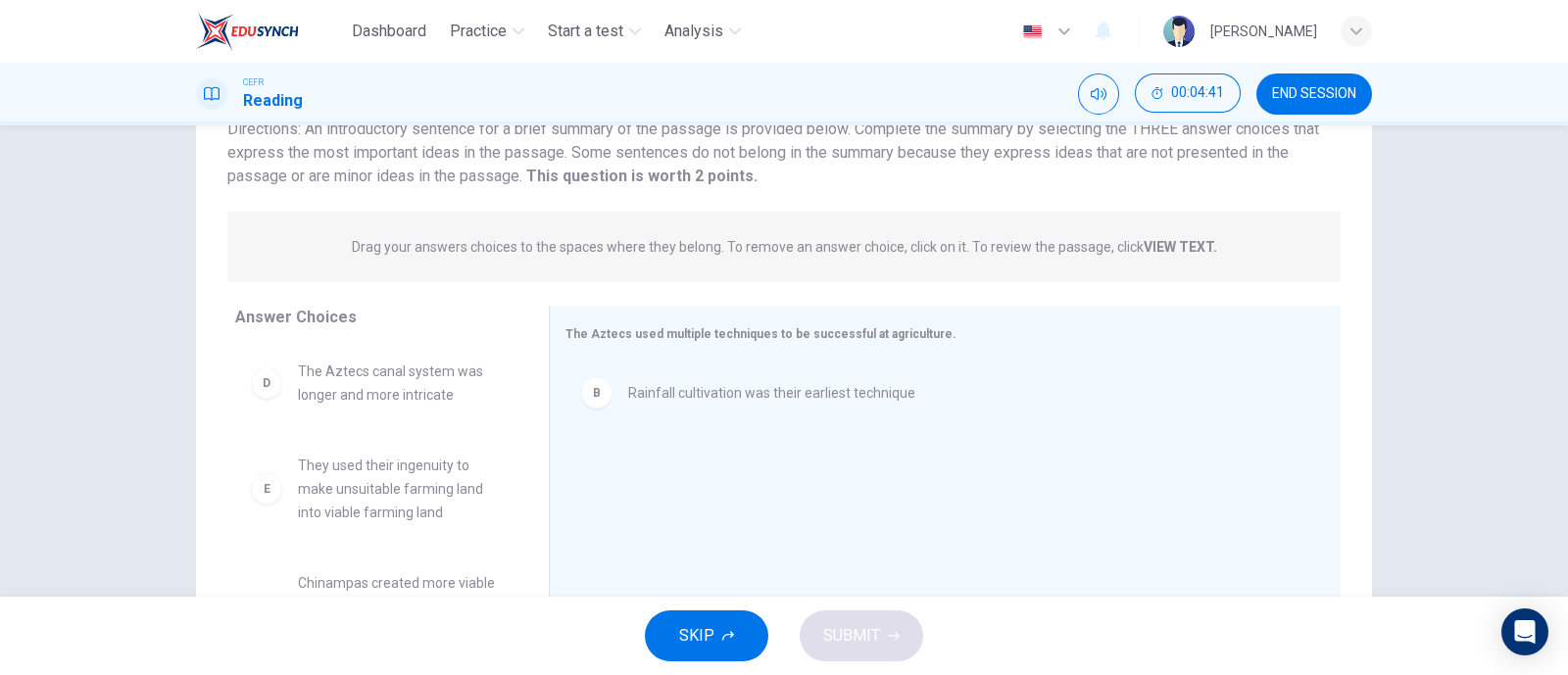 scroll, scrollTop: 363, scrollLeft: 0, axis: vertical 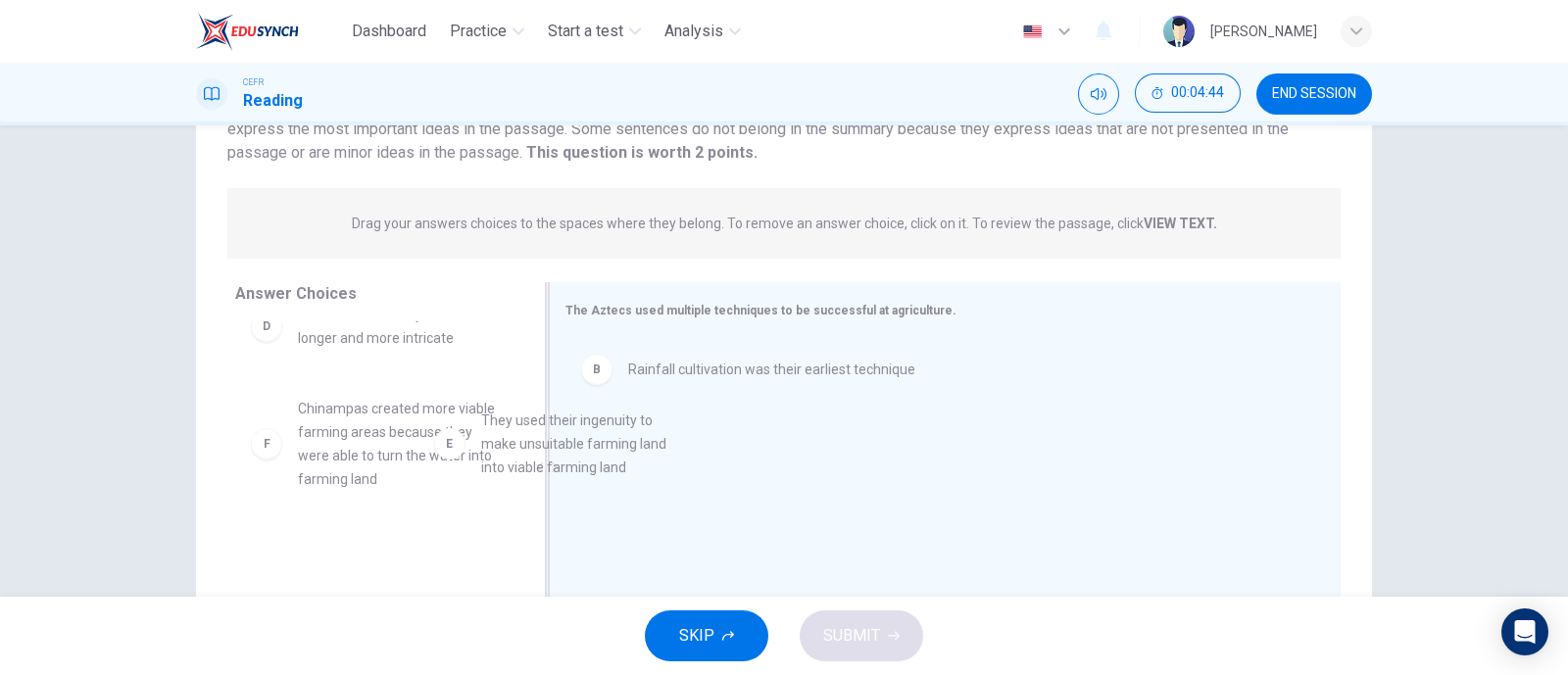 drag, startPoint x: 436, startPoint y: 453, endPoint x: 856, endPoint y: 430, distance: 420.62929 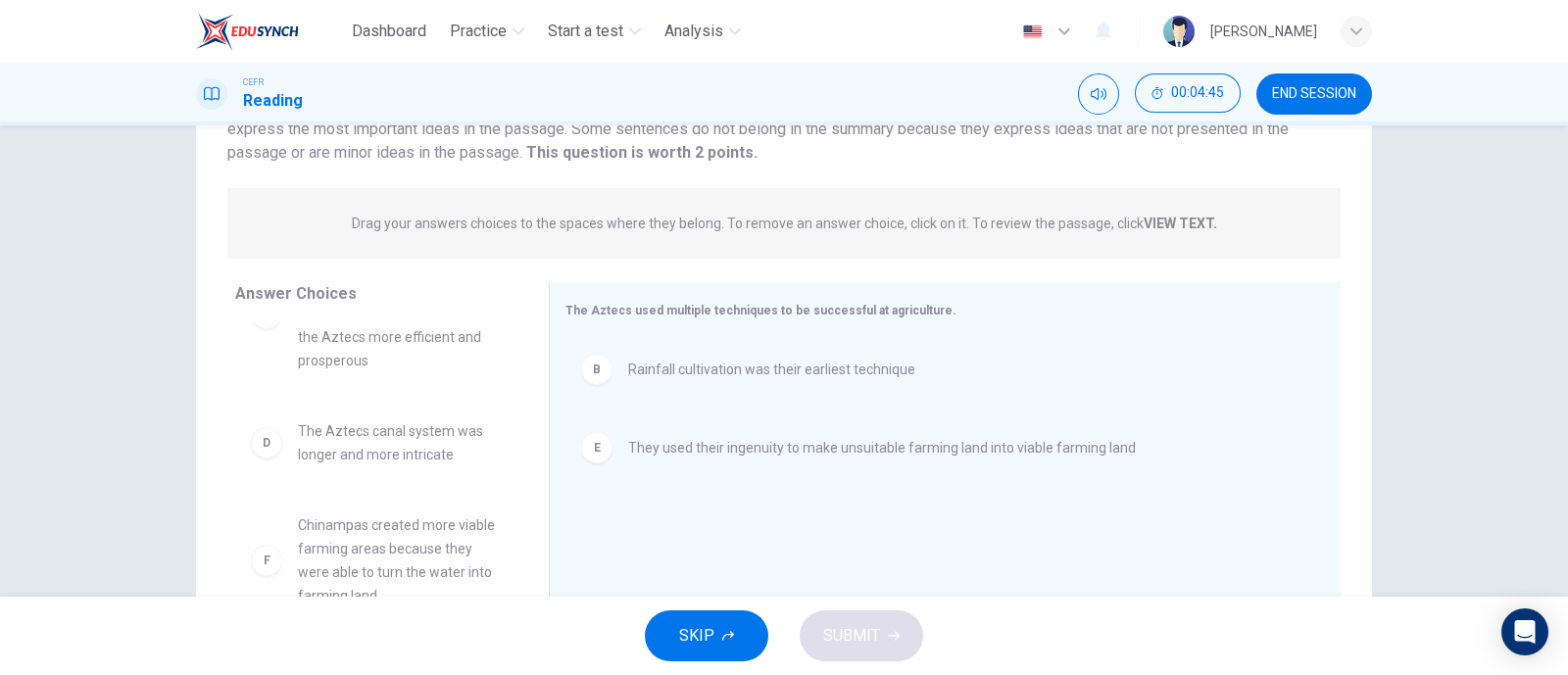 scroll, scrollTop: 246, scrollLeft: 0, axis: vertical 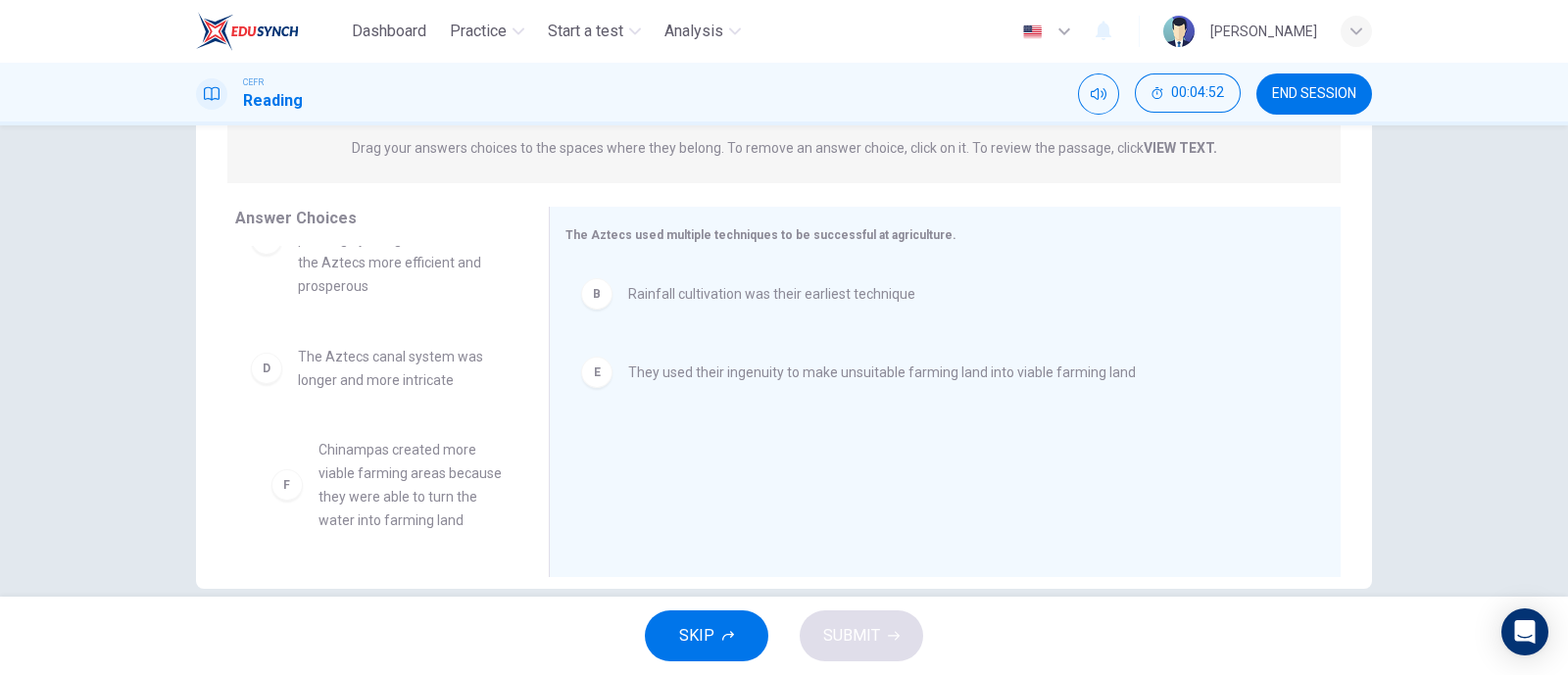 drag, startPoint x: 436, startPoint y: 514, endPoint x: 471, endPoint y: 515, distance: 35.014283 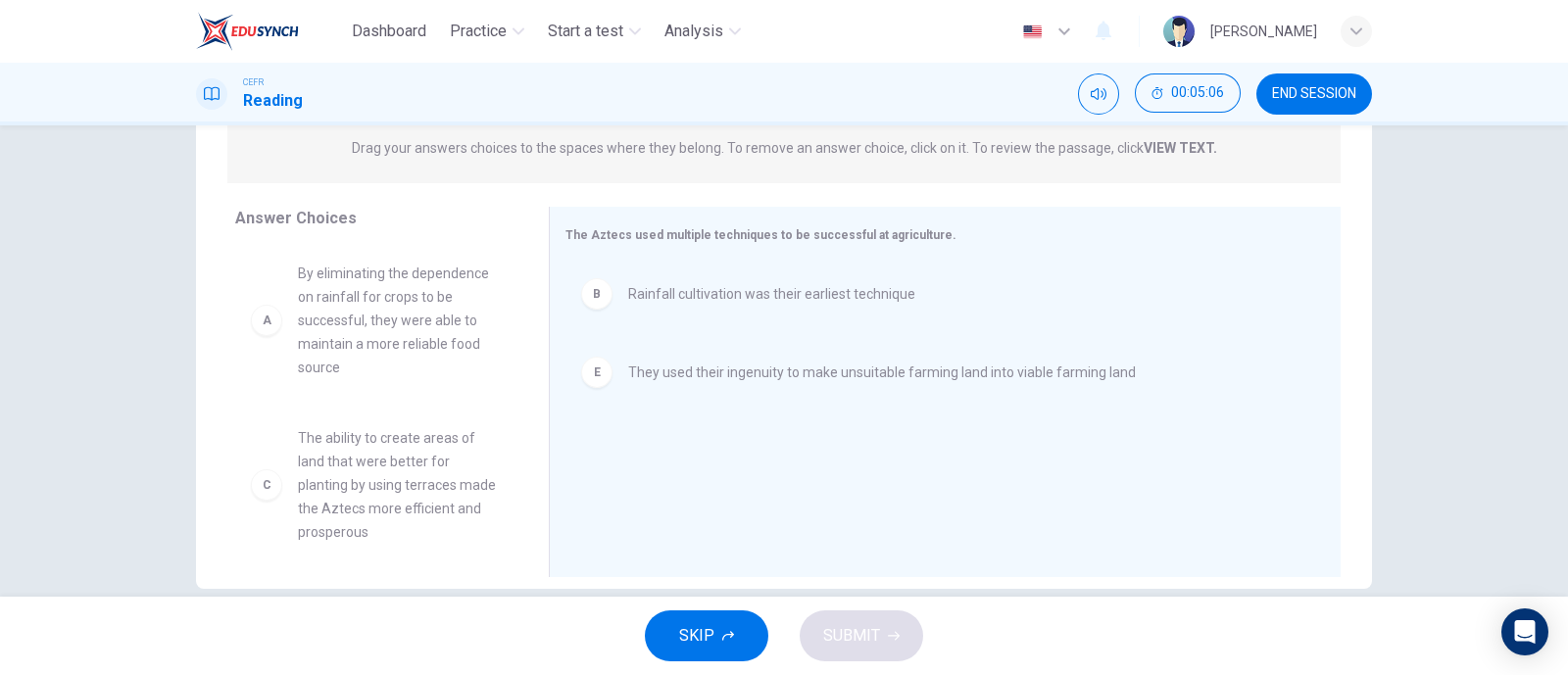 scroll, scrollTop: 1, scrollLeft: 0, axis: vertical 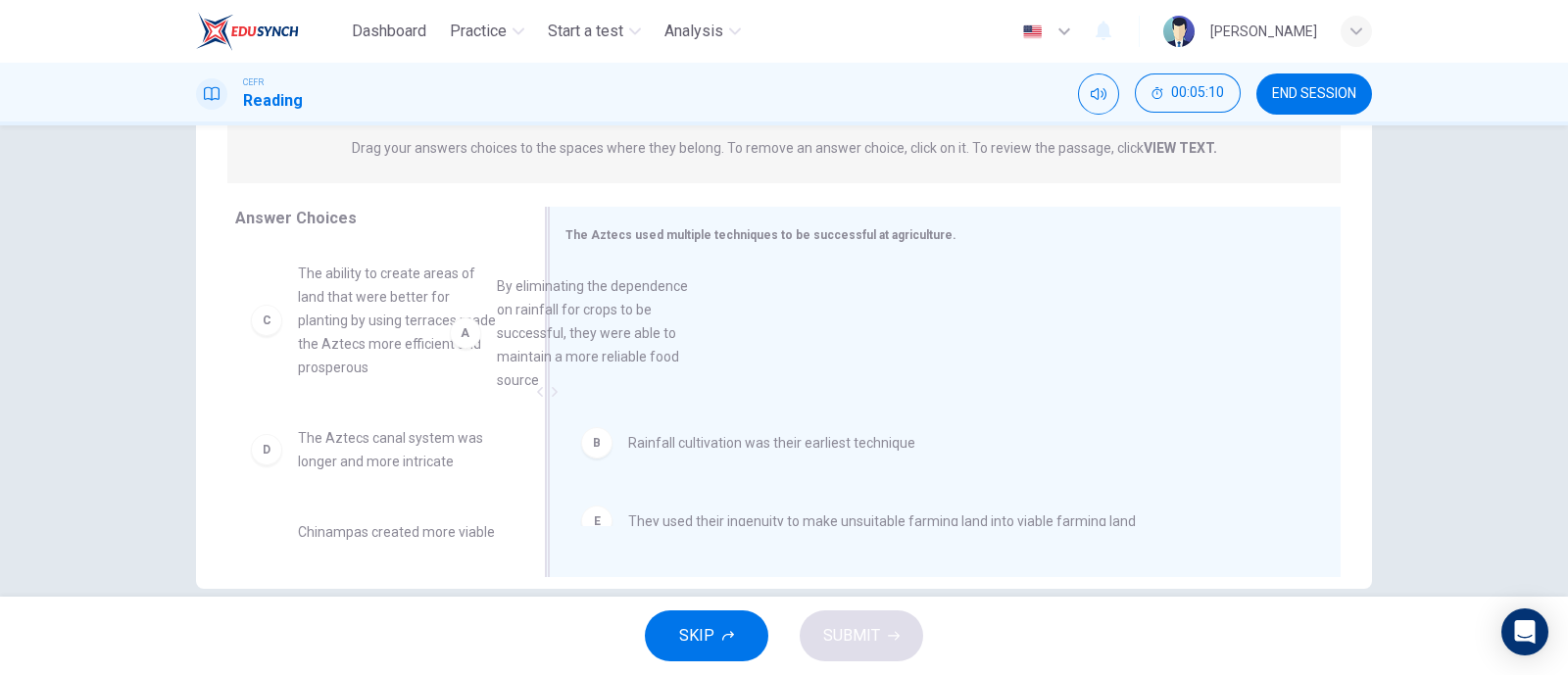 drag, startPoint x: 401, startPoint y: 364, endPoint x: 760, endPoint y: 399, distance: 360.70209 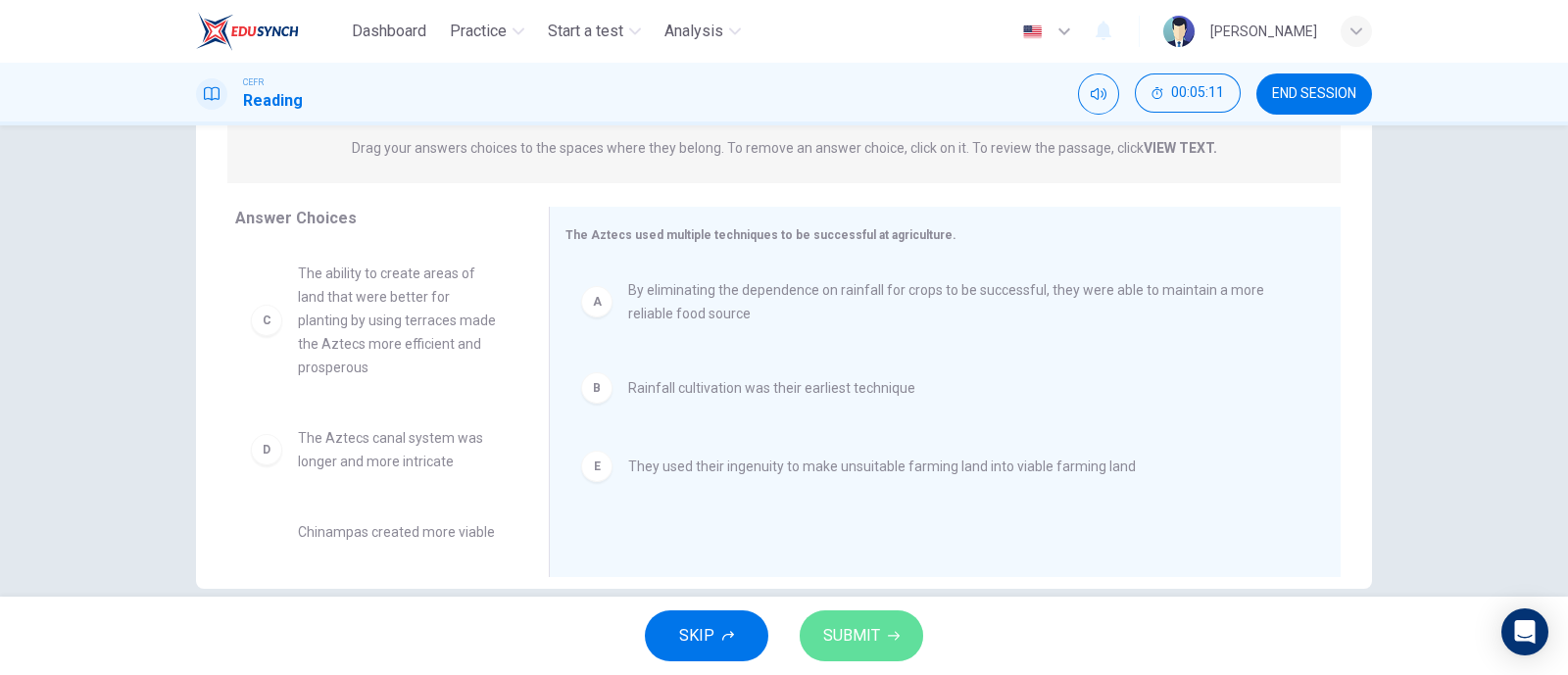 click on "SUBMIT" at bounding box center [861, 636] 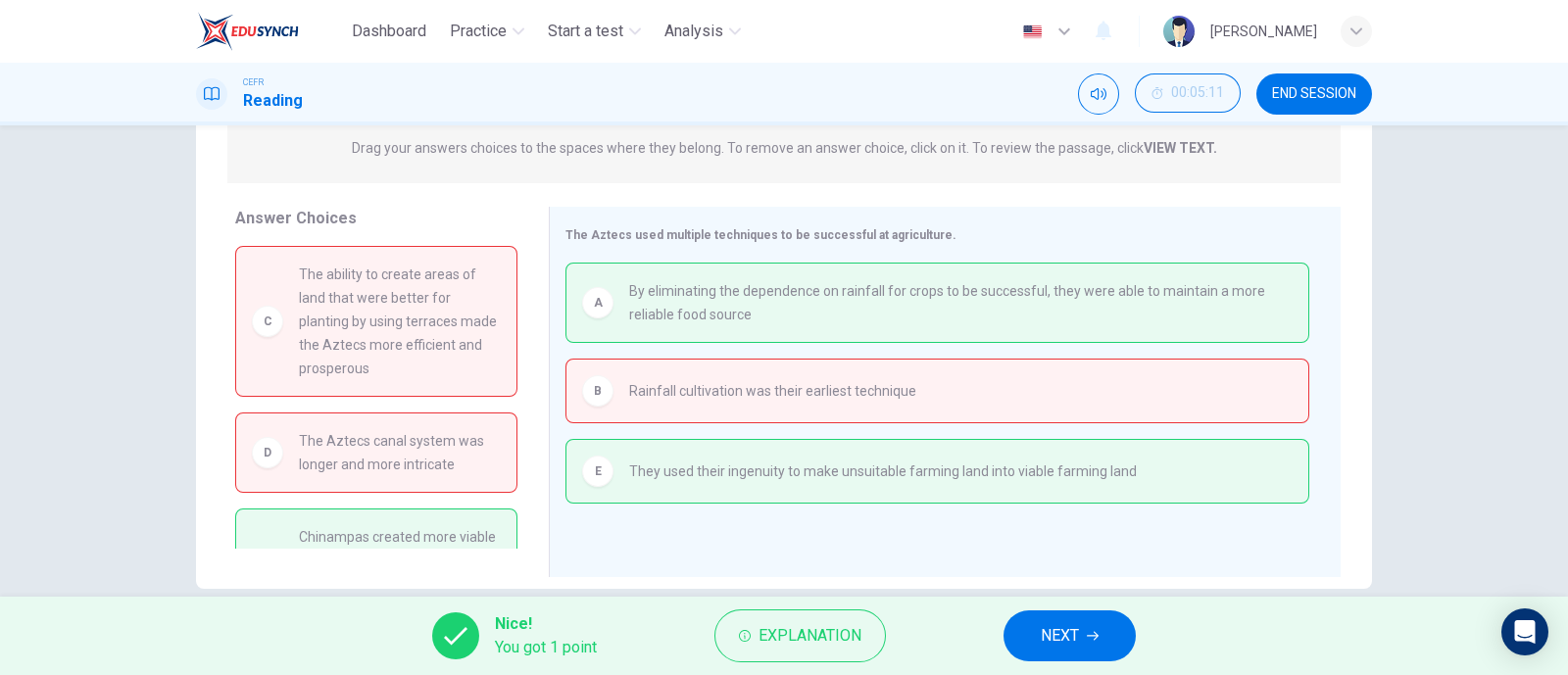 scroll, scrollTop: 86, scrollLeft: 0, axis: vertical 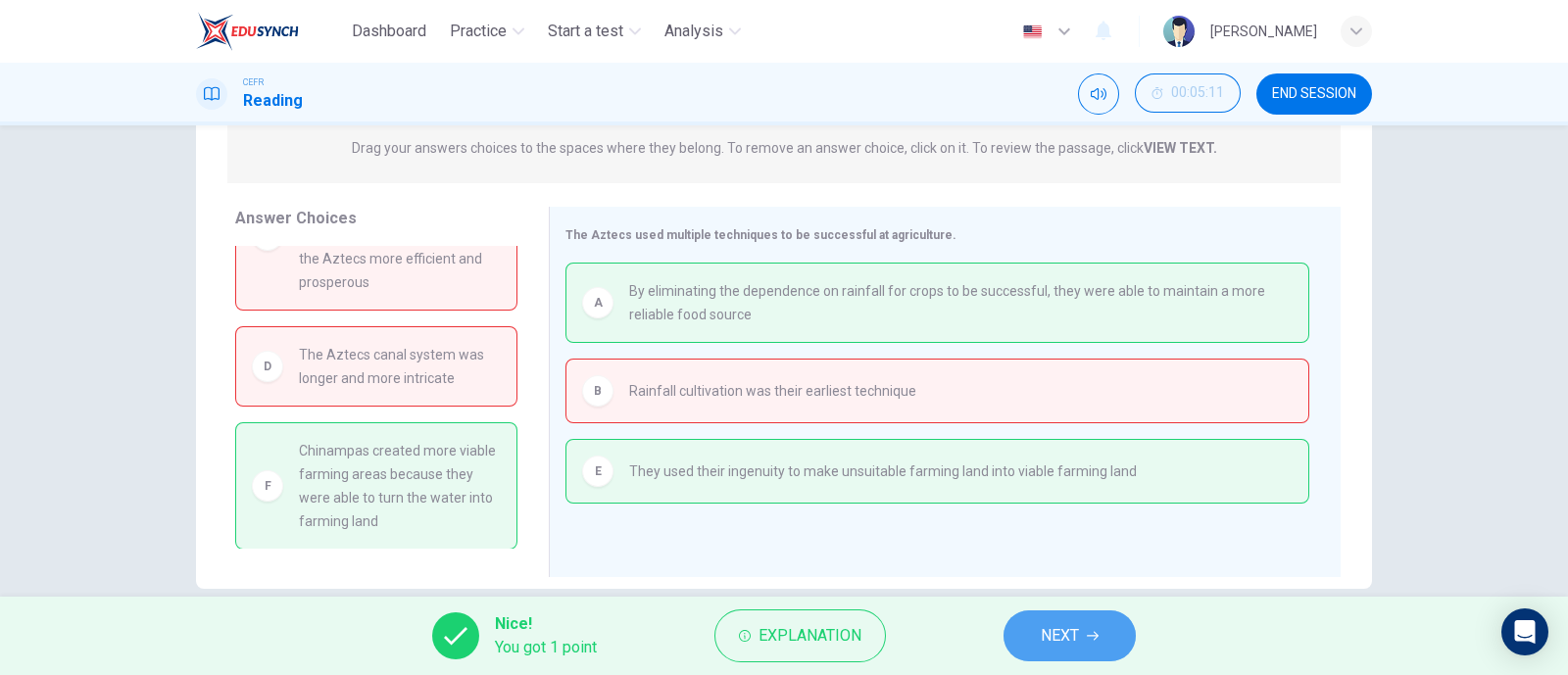 click on "NEXT" at bounding box center (1059, 636) 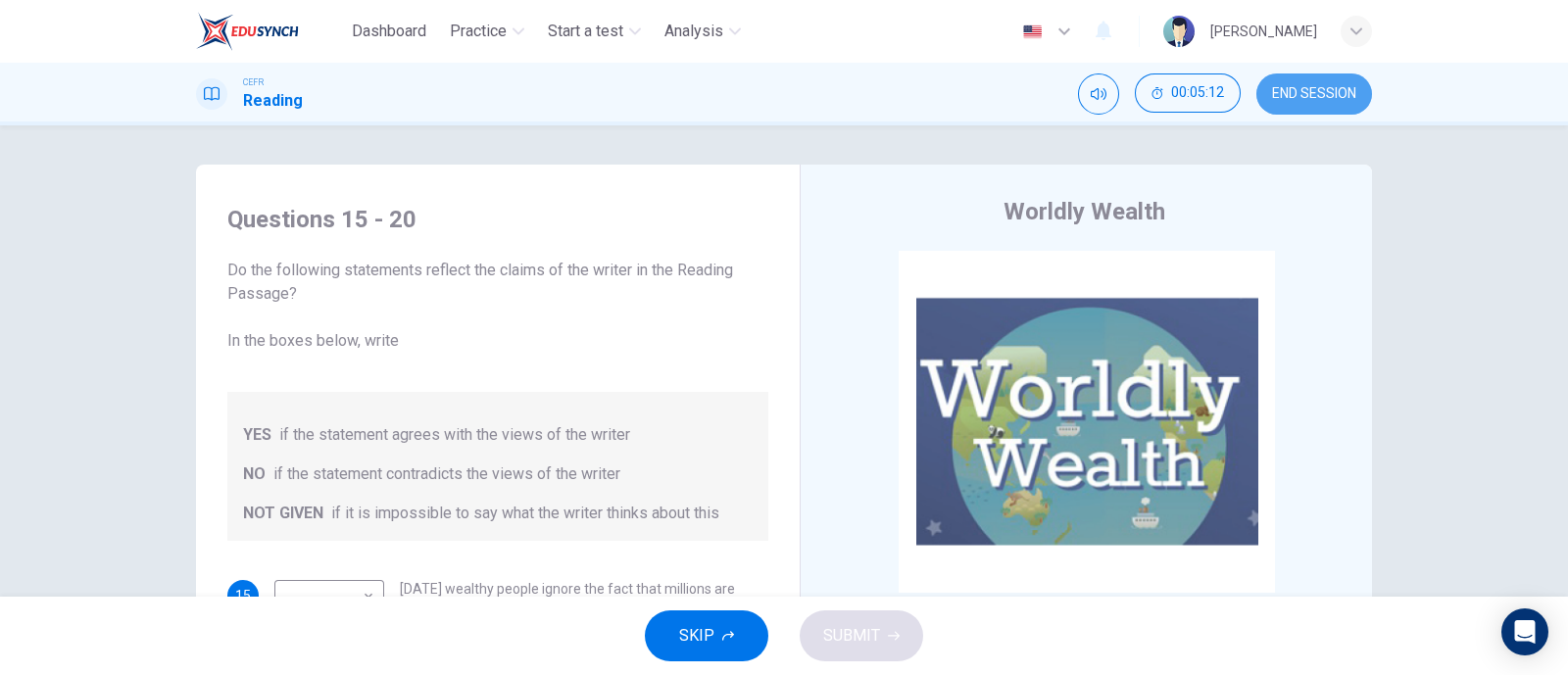 click on "END SESSION" at bounding box center (1314, 94) 